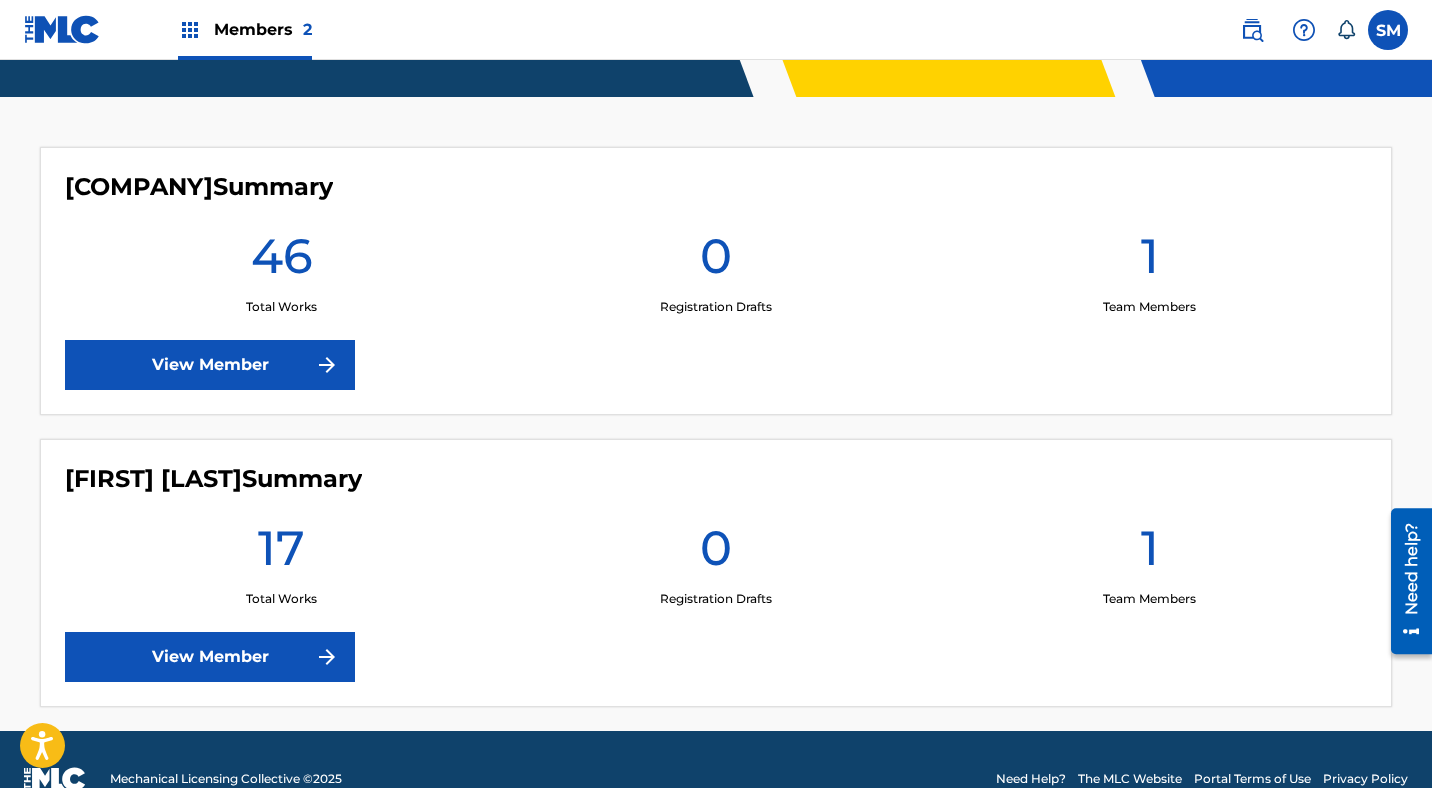 scroll, scrollTop: 528, scrollLeft: 0, axis: vertical 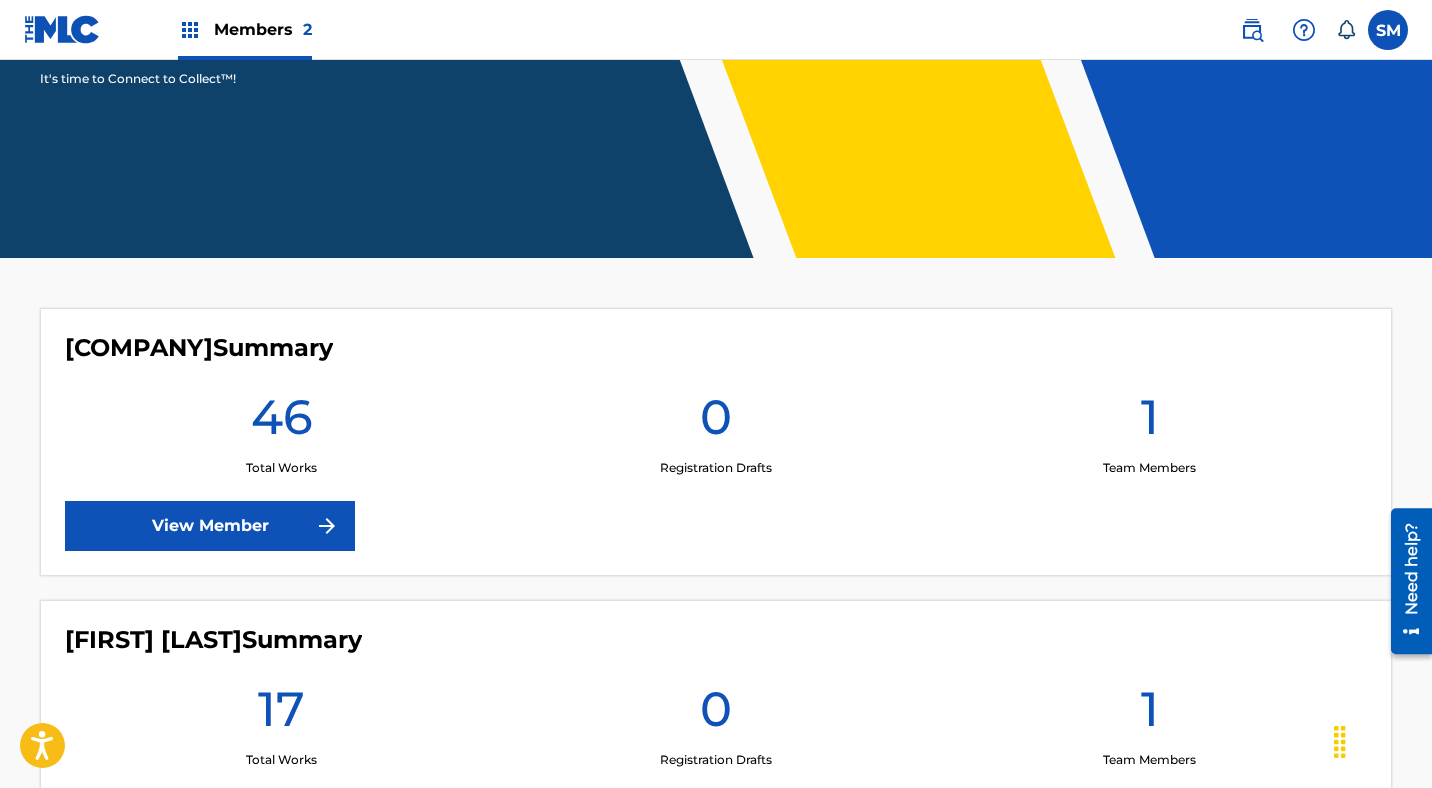 click on "View Member" at bounding box center (210, 526) 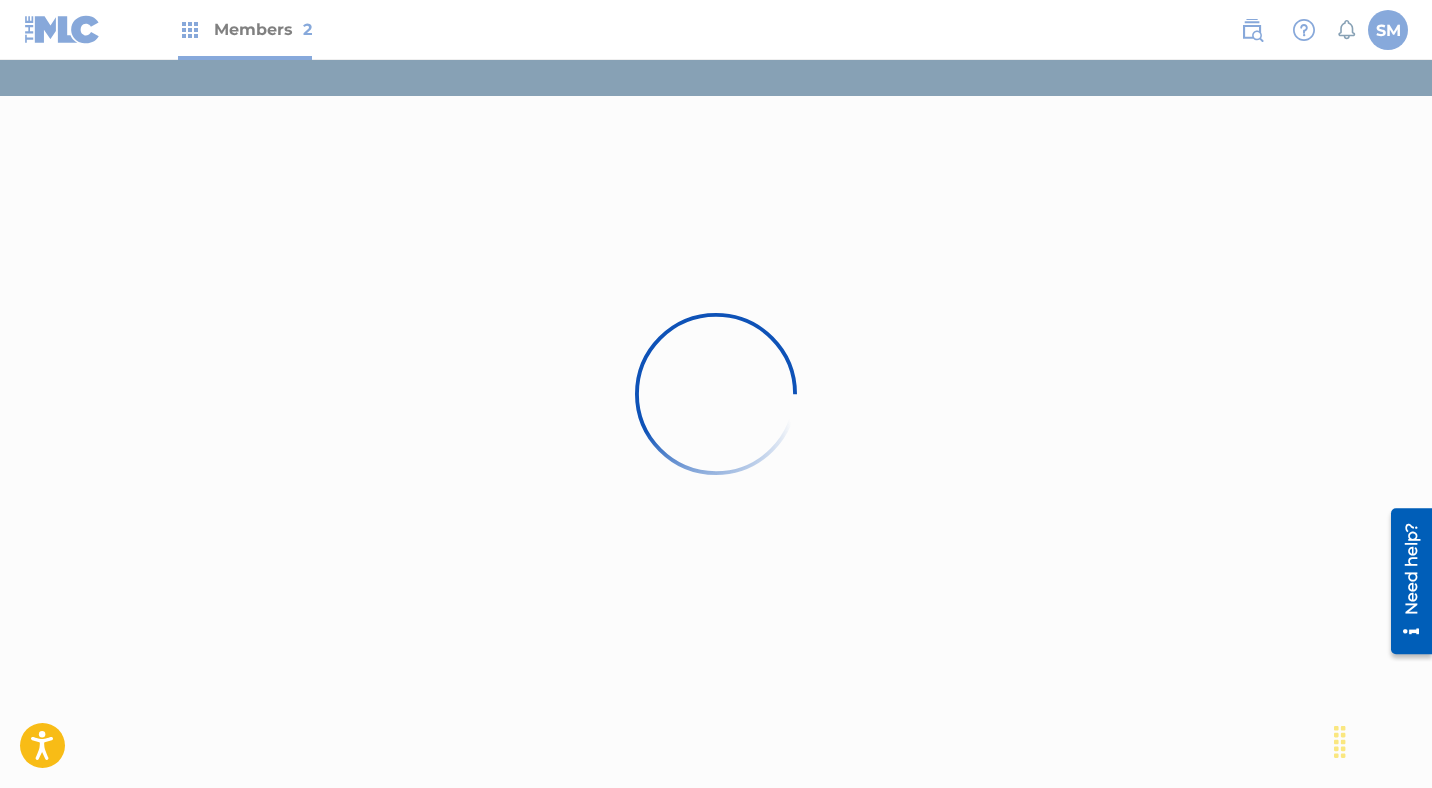 scroll, scrollTop: 0, scrollLeft: 0, axis: both 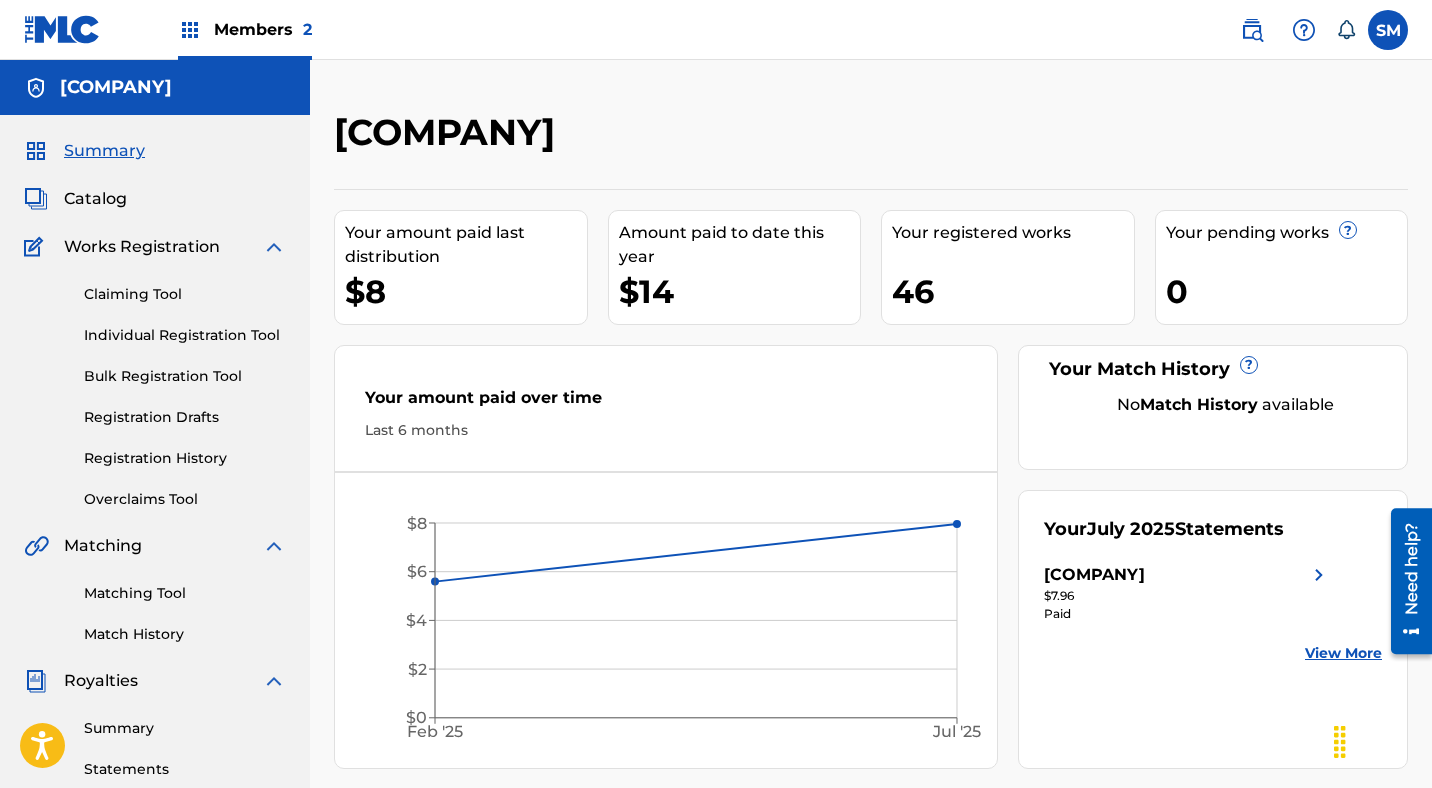 click on "Bulk Registration Tool" at bounding box center [185, 376] 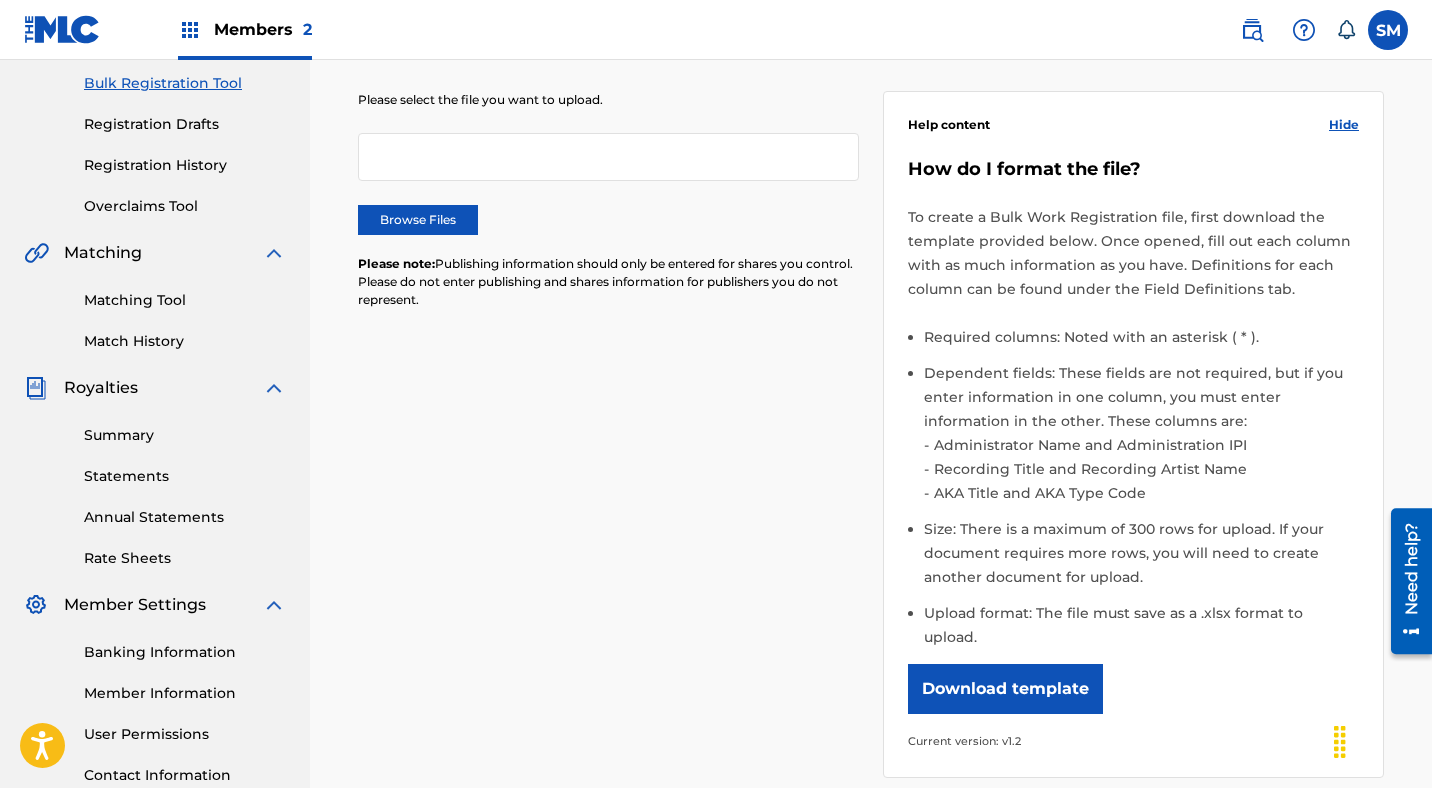 scroll, scrollTop: 299, scrollLeft: 0, axis: vertical 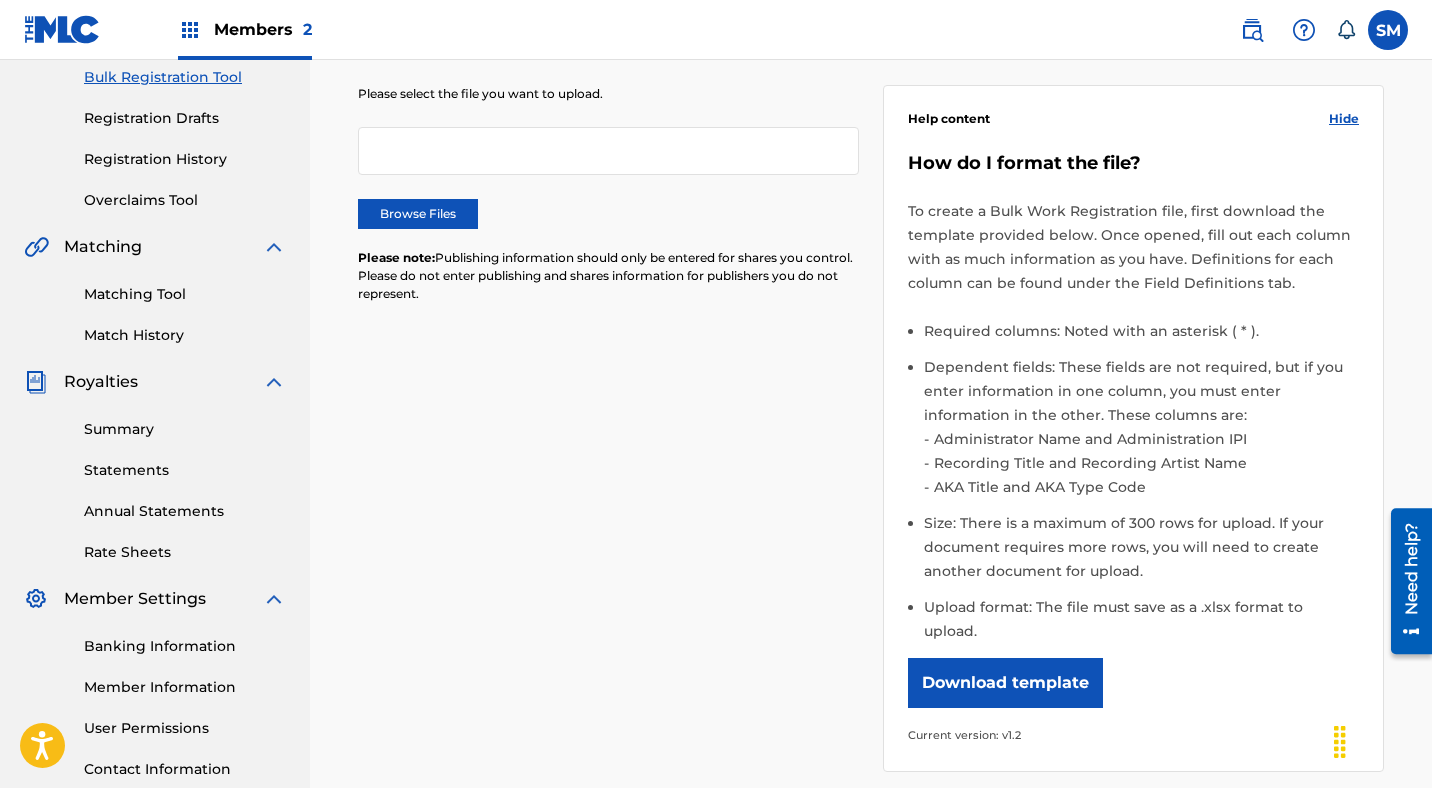click on "Download template" at bounding box center [1005, 683] 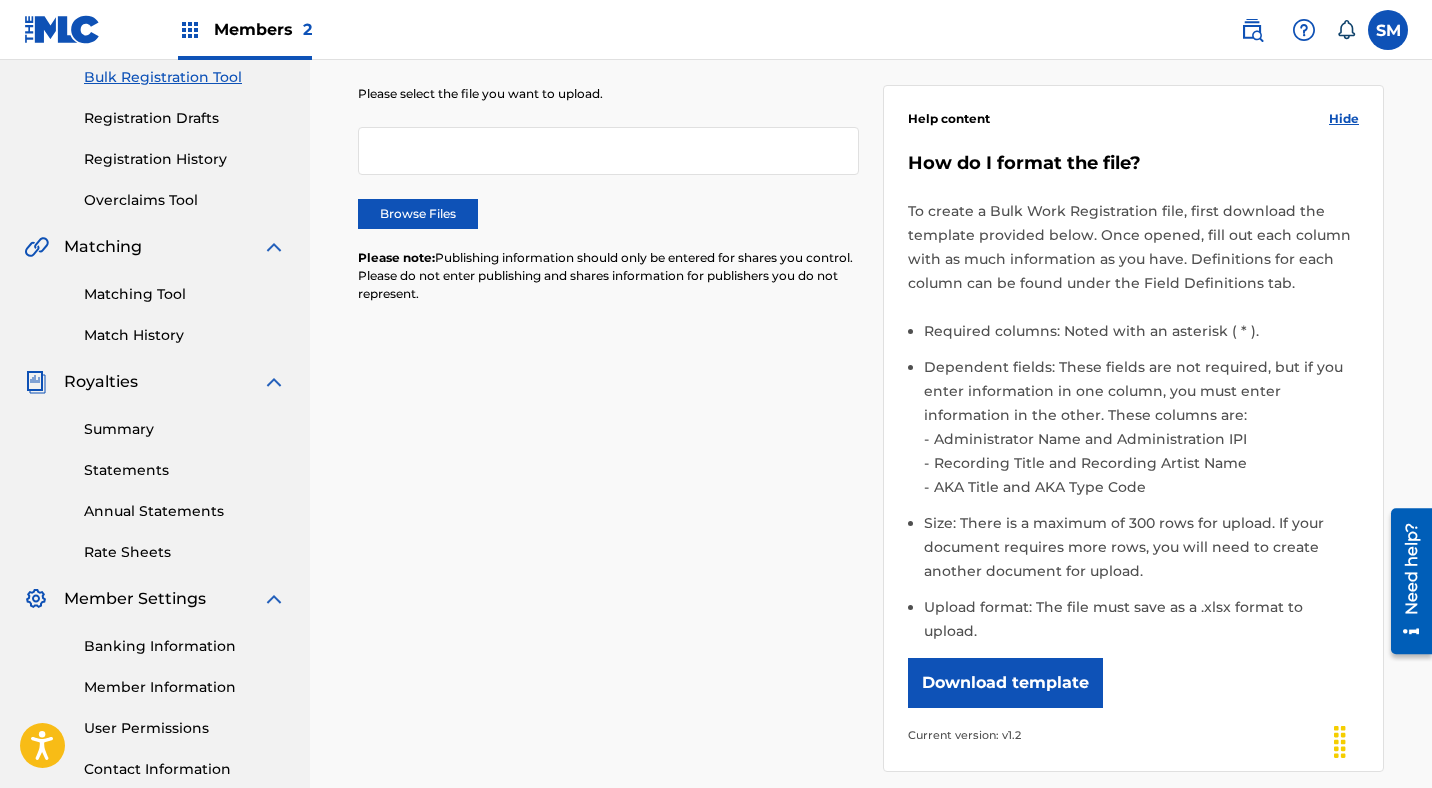 click on "Please select the file you want to upload. Browse Files Please note: Publishing information should only be entered for shares you control. Please do not enter publishing and shares information for publishers you do not represent. Help content Hide How do I format the file? To create a Bulk Work Registration file, first download the template provided below. Once opened, fill out each column with as much information as you have. Definitions for each column can be found under the Field Definitions tab. Required columns: Noted with an asterisk (*). Dependent fields: These fields are not required, but if you enter information in one column, you must enter information in the other. These columns are: Administrator Name and Administration IPI Recording Title and Recording Artist Name AKA Title and AKA Type Code Size: There is a maximum of 300 rows for upload. If your document requires more rows, you will need to create another document for upload. Upload format: The file must save as a .xlsx format to upload." at bounding box center [871, 416] 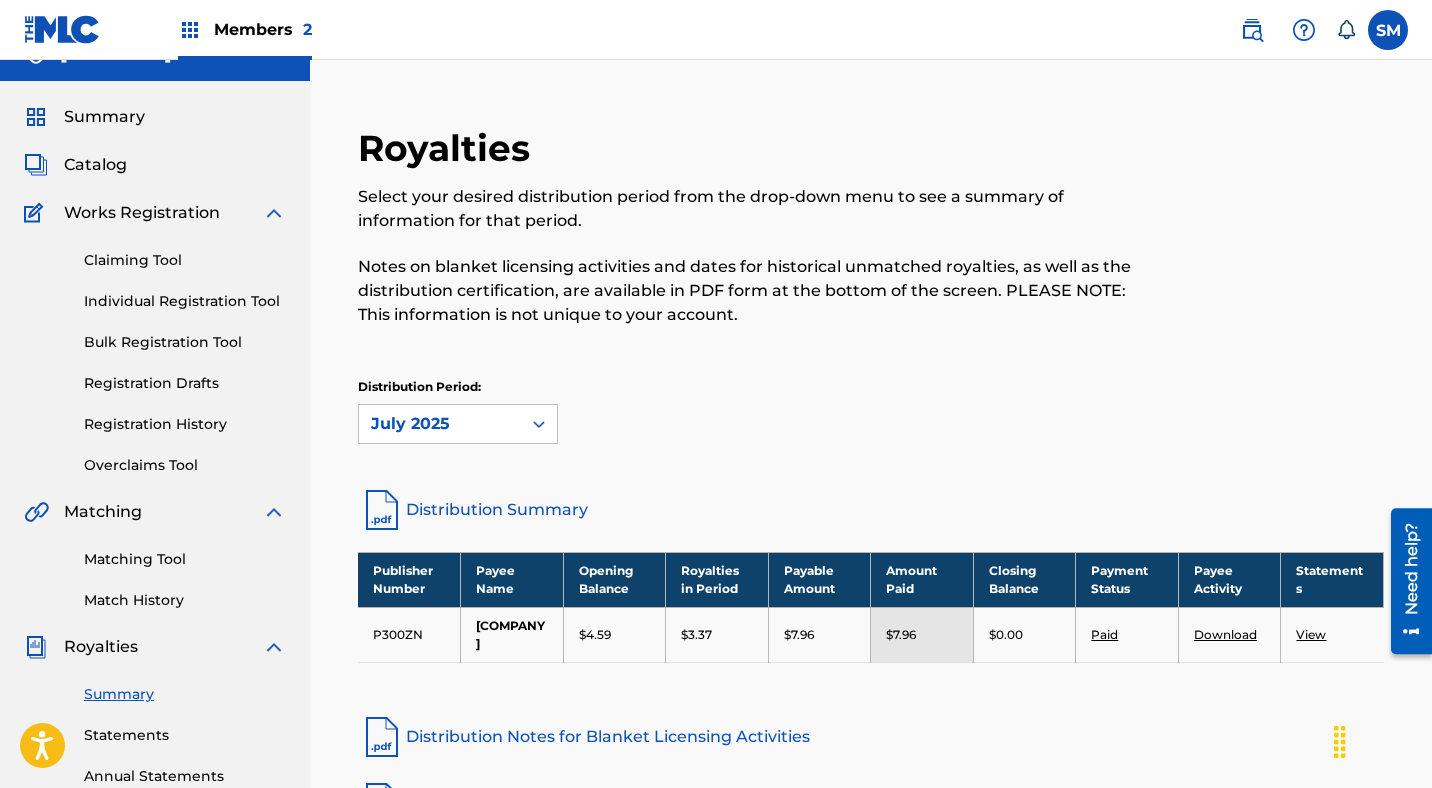scroll, scrollTop: 0, scrollLeft: 0, axis: both 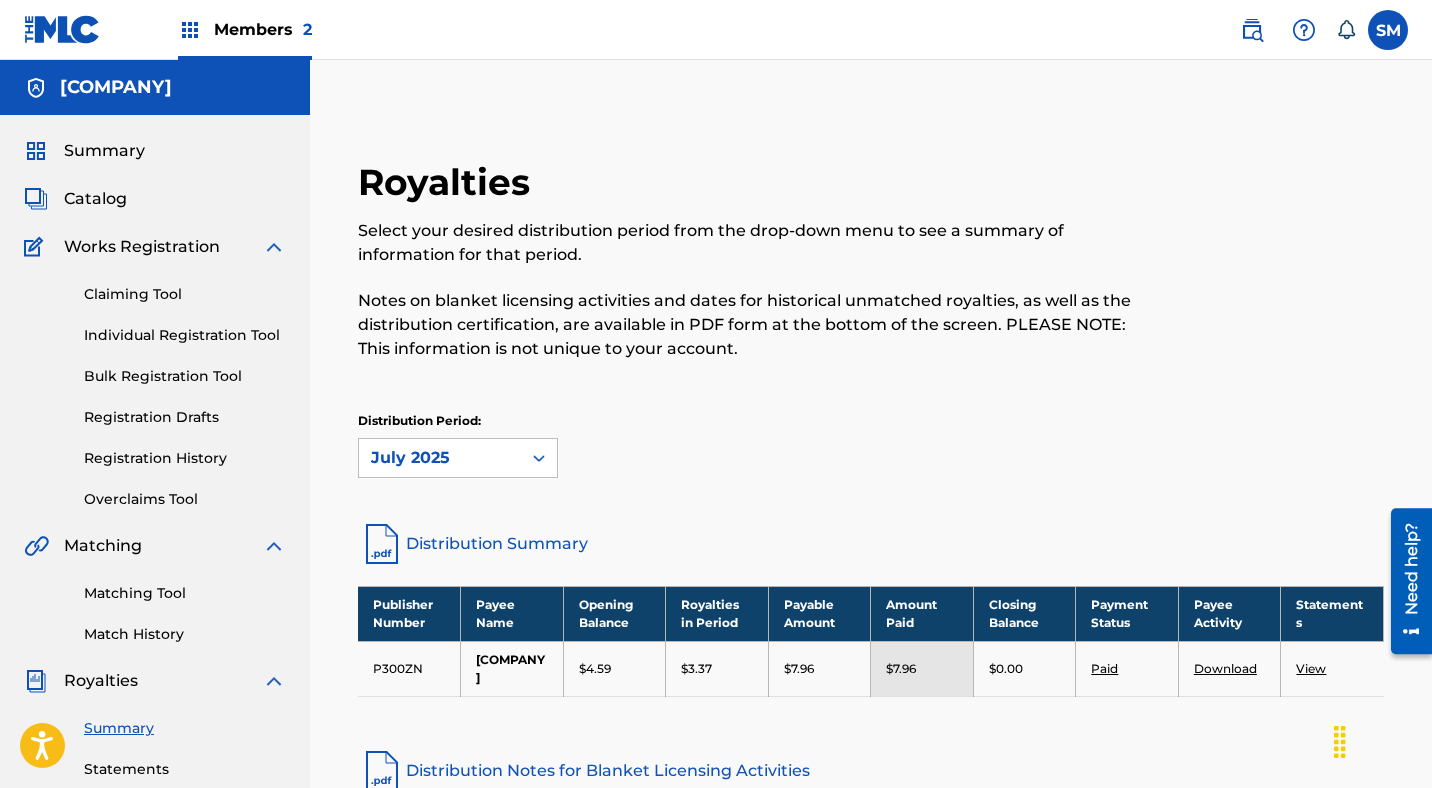 click on "Individual Registration Tool" at bounding box center [185, 335] 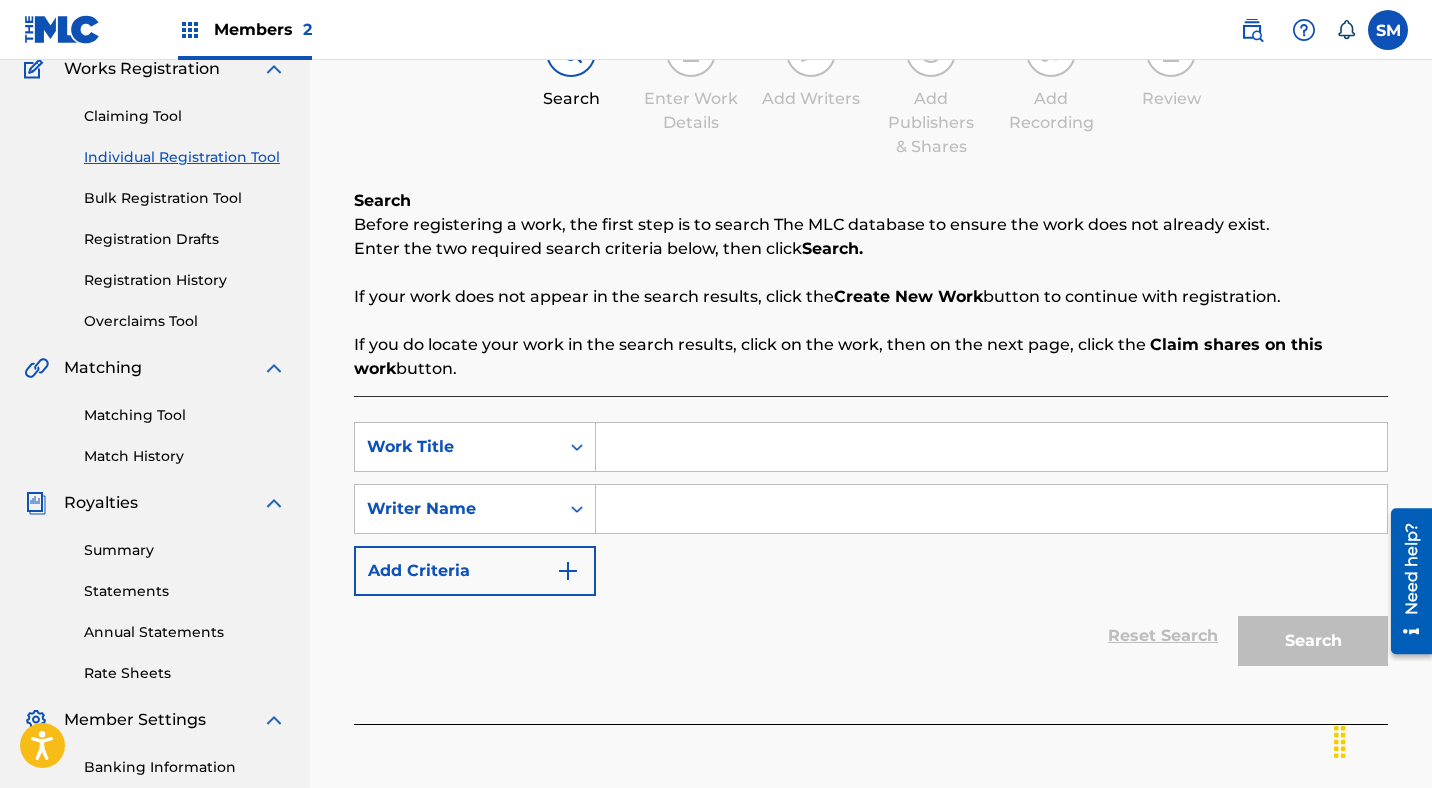 scroll, scrollTop: 200, scrollLeft: 0, axis: vertical 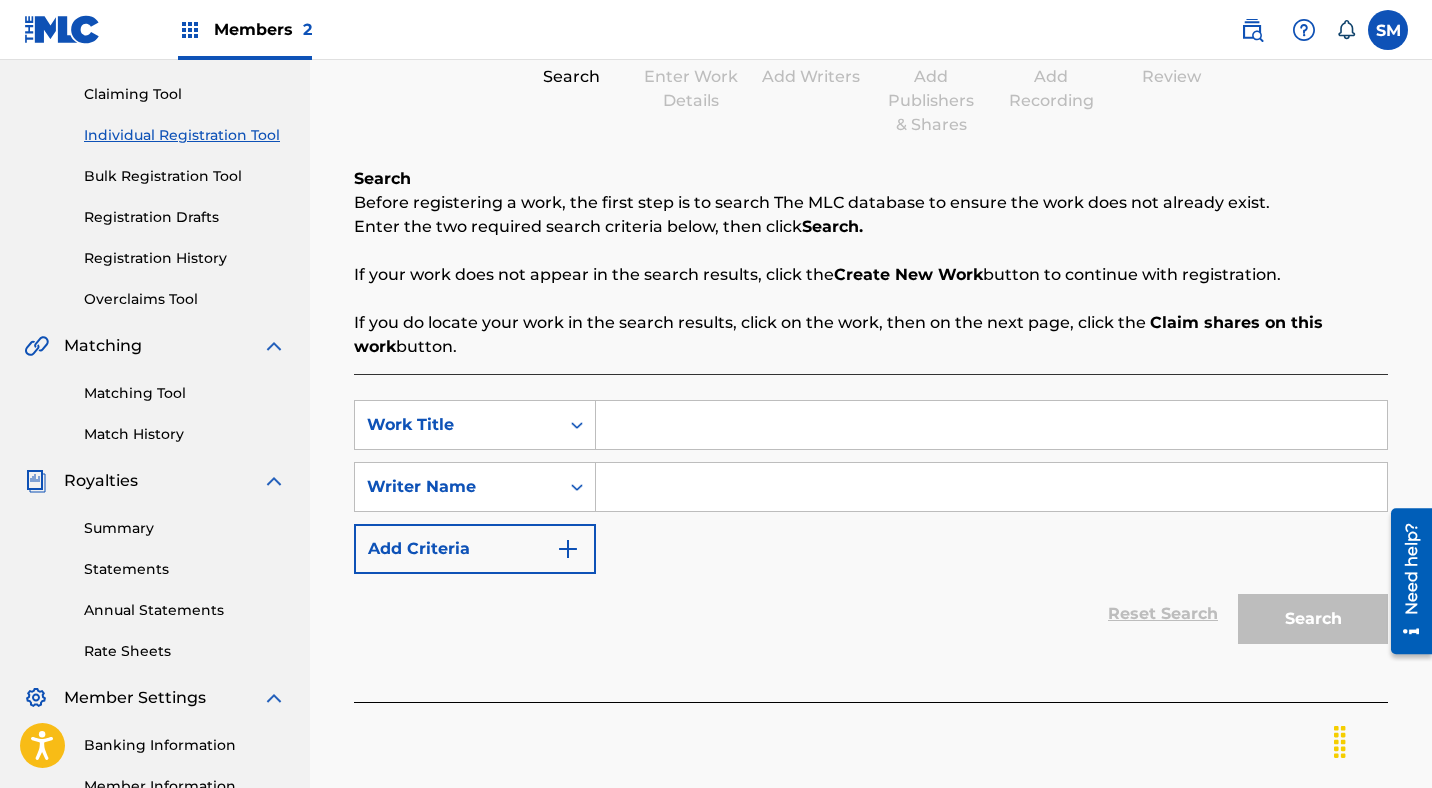 click at bounding box center [991, 425] 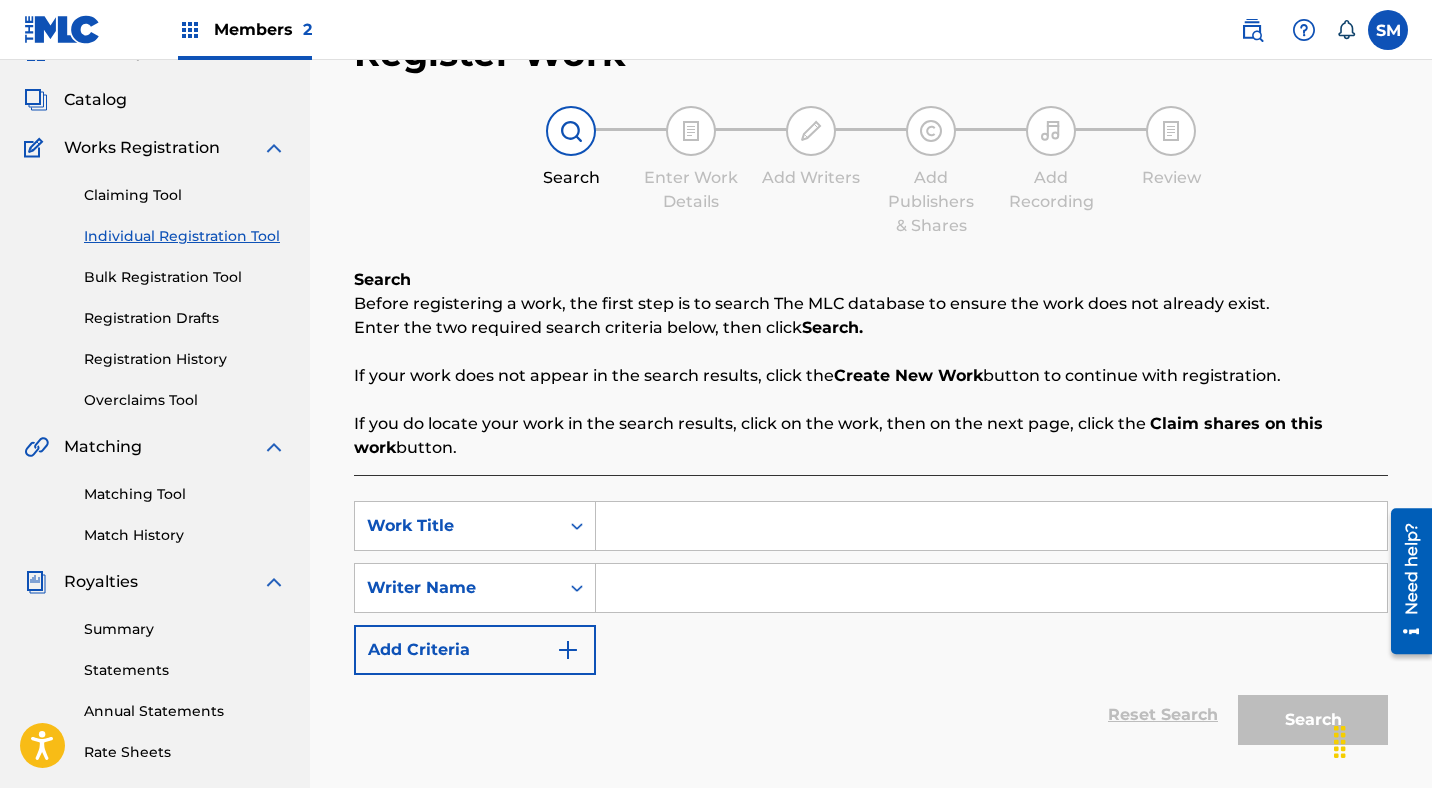 scroll, scrollTop: 8, scrollLeft: 0, axis: vertical 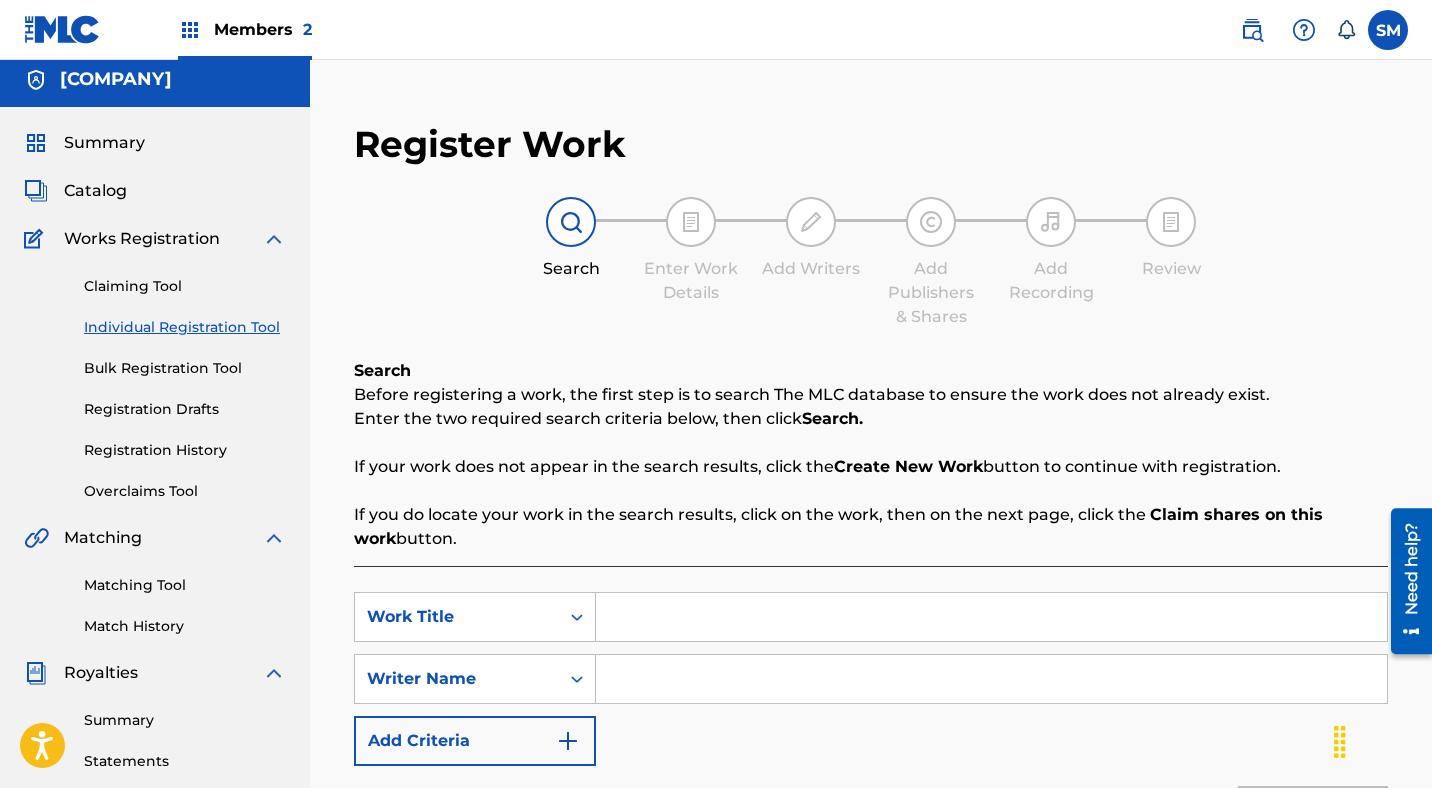 click on "Catalog" at bounding box center [95, 191] 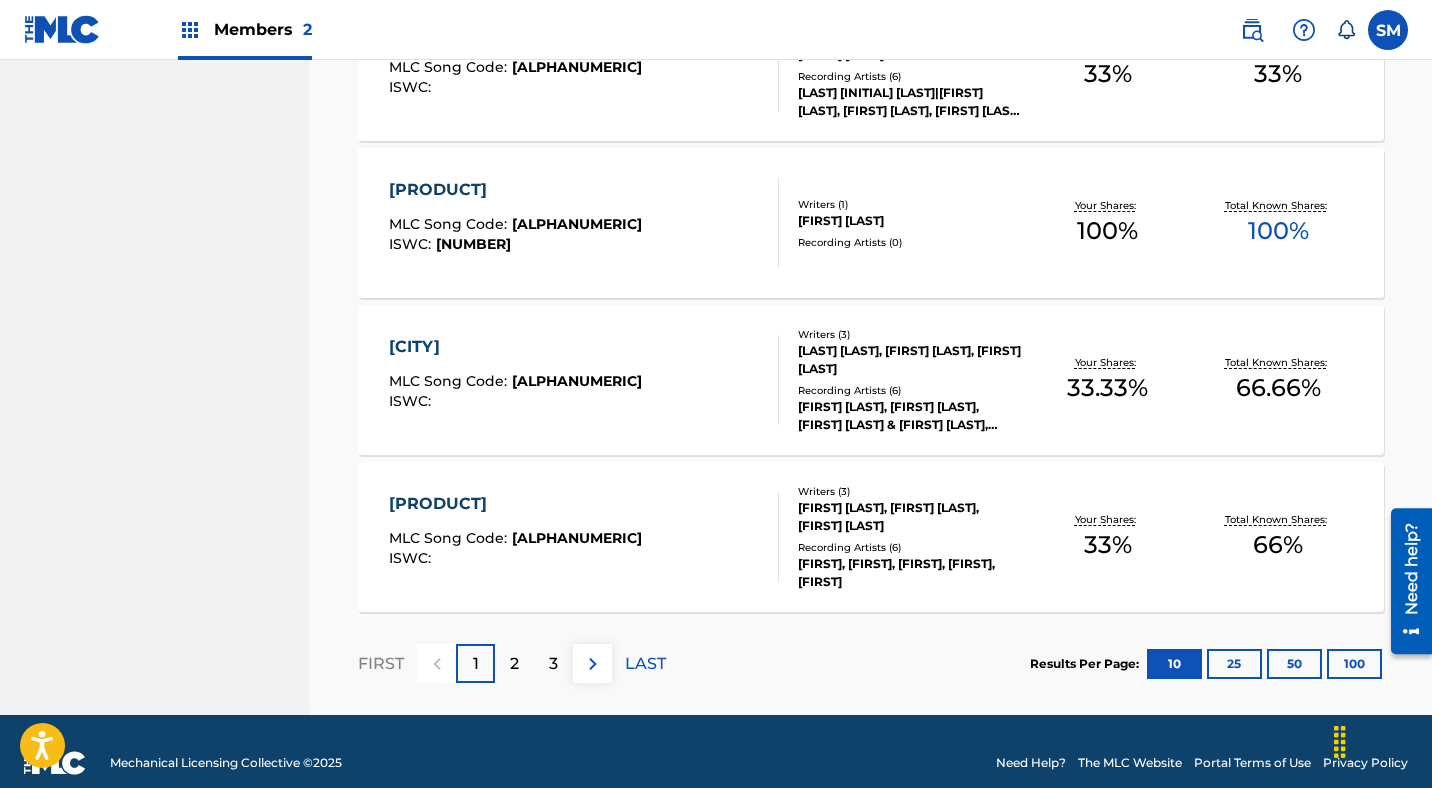 scroll, scrollTop: 1530, scrollLeft: 0, axis: vertical 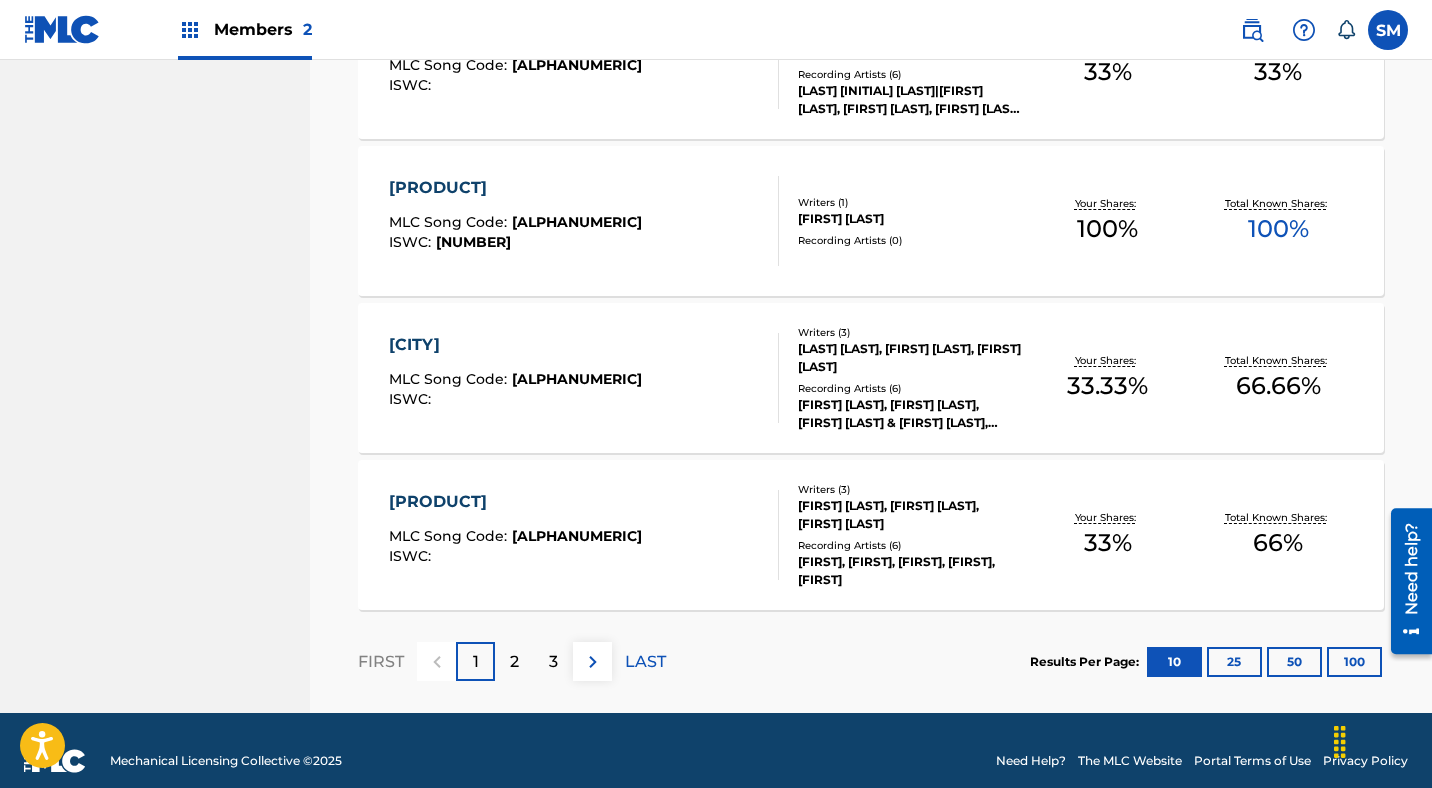click on "2" at bounding box center [514, 662] 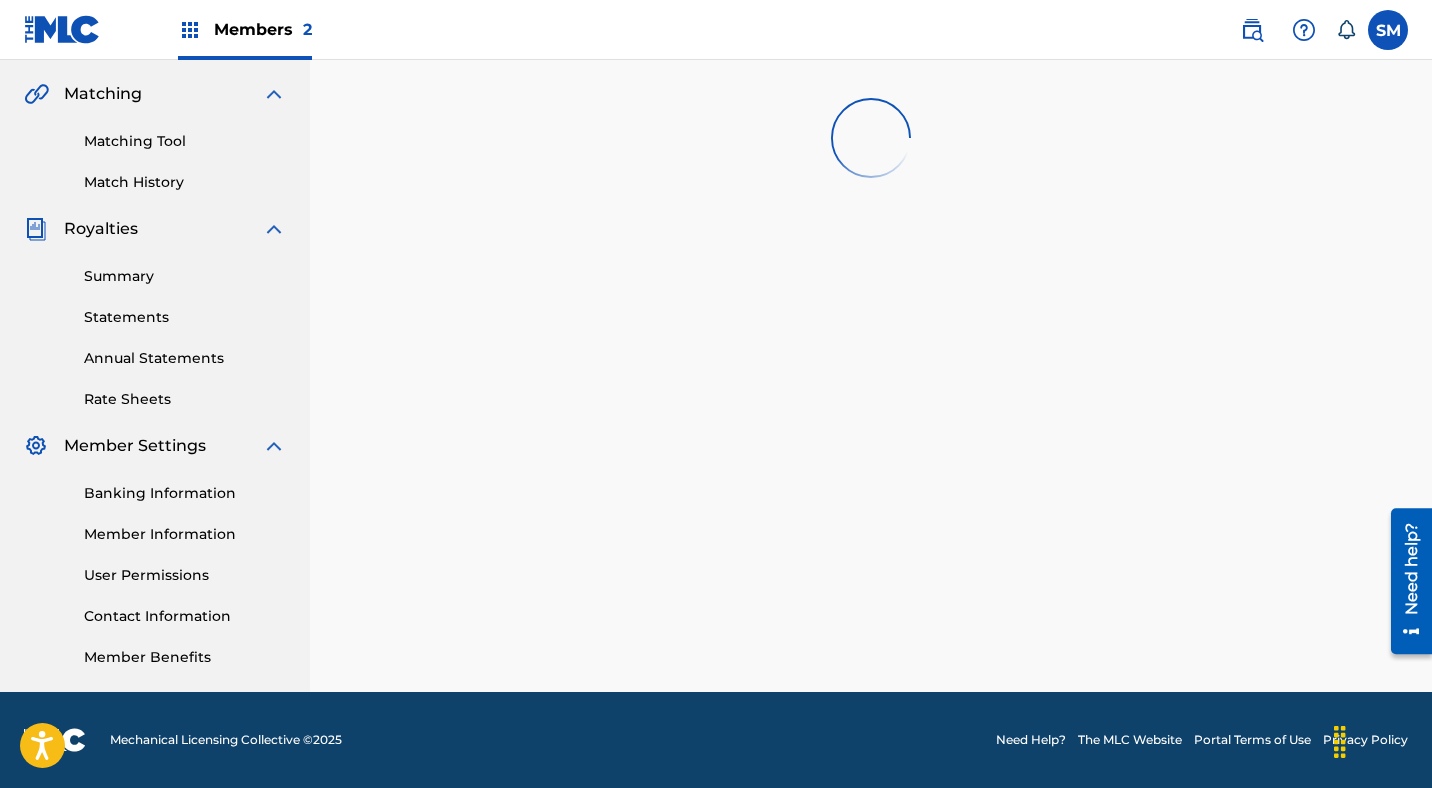 scroll, scrollTop: 1530, scrollLeft: 0, axis: vertical 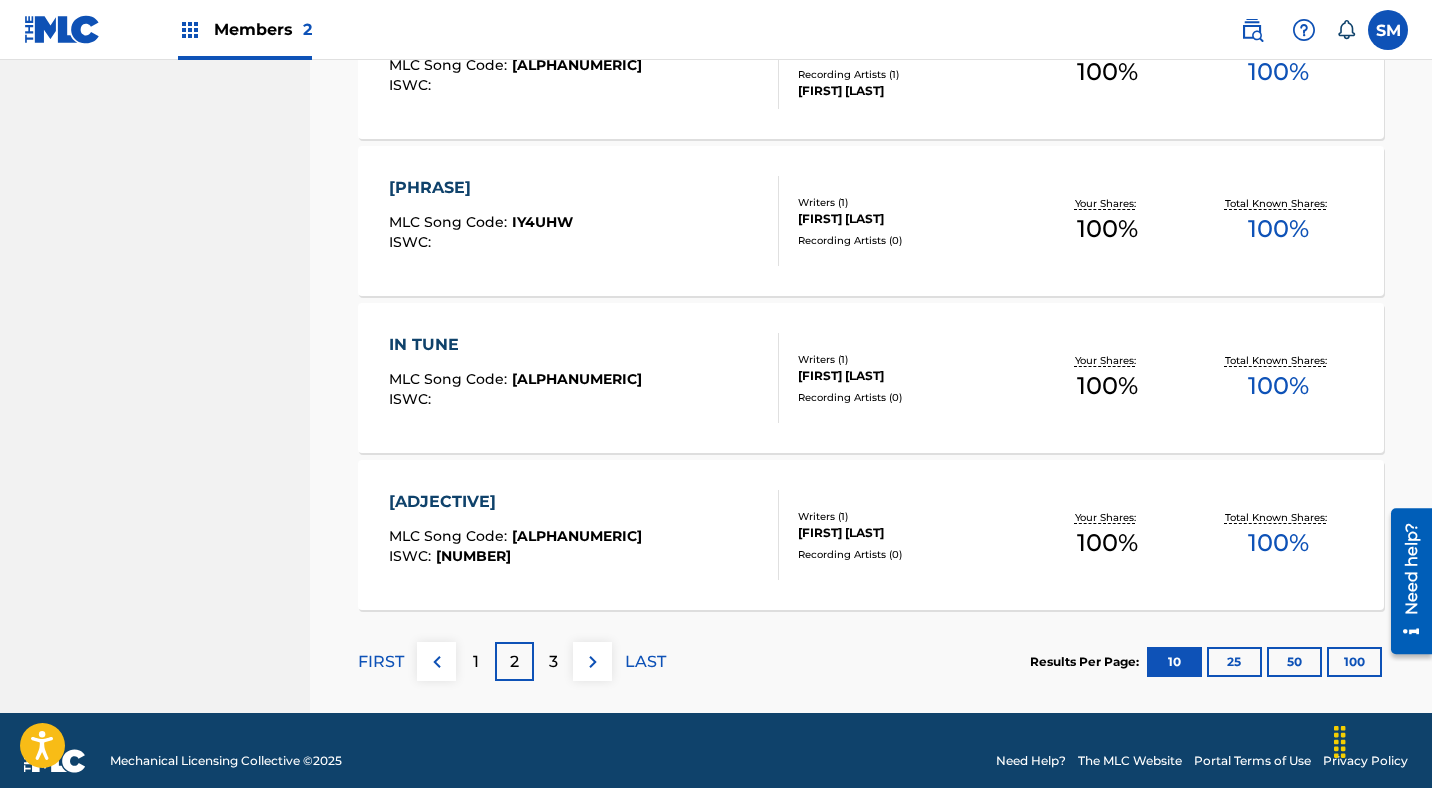 click on "100" at bounding box center [1354, 662] 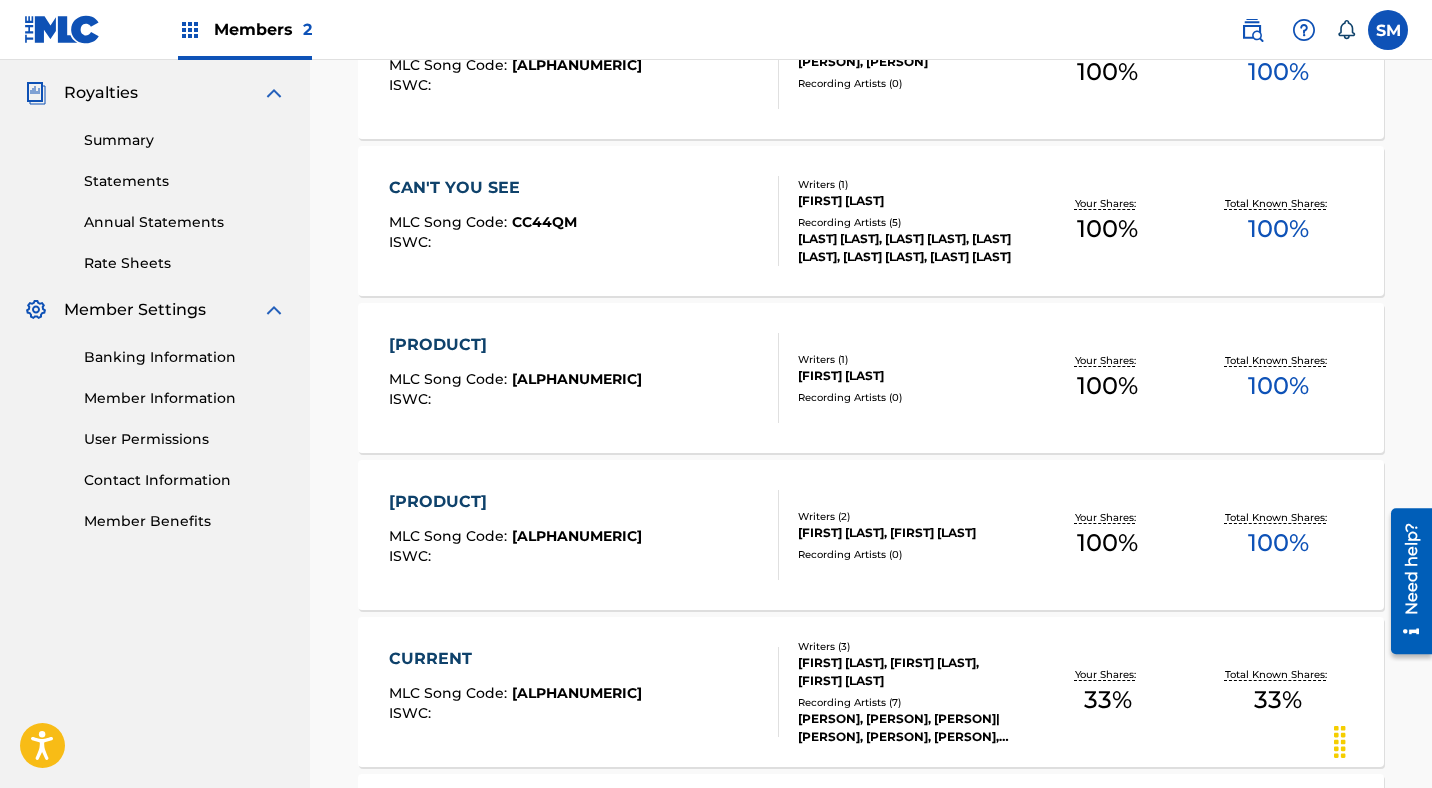 scroll, scrollTop: 0, scrollLeft: 0, axis: both 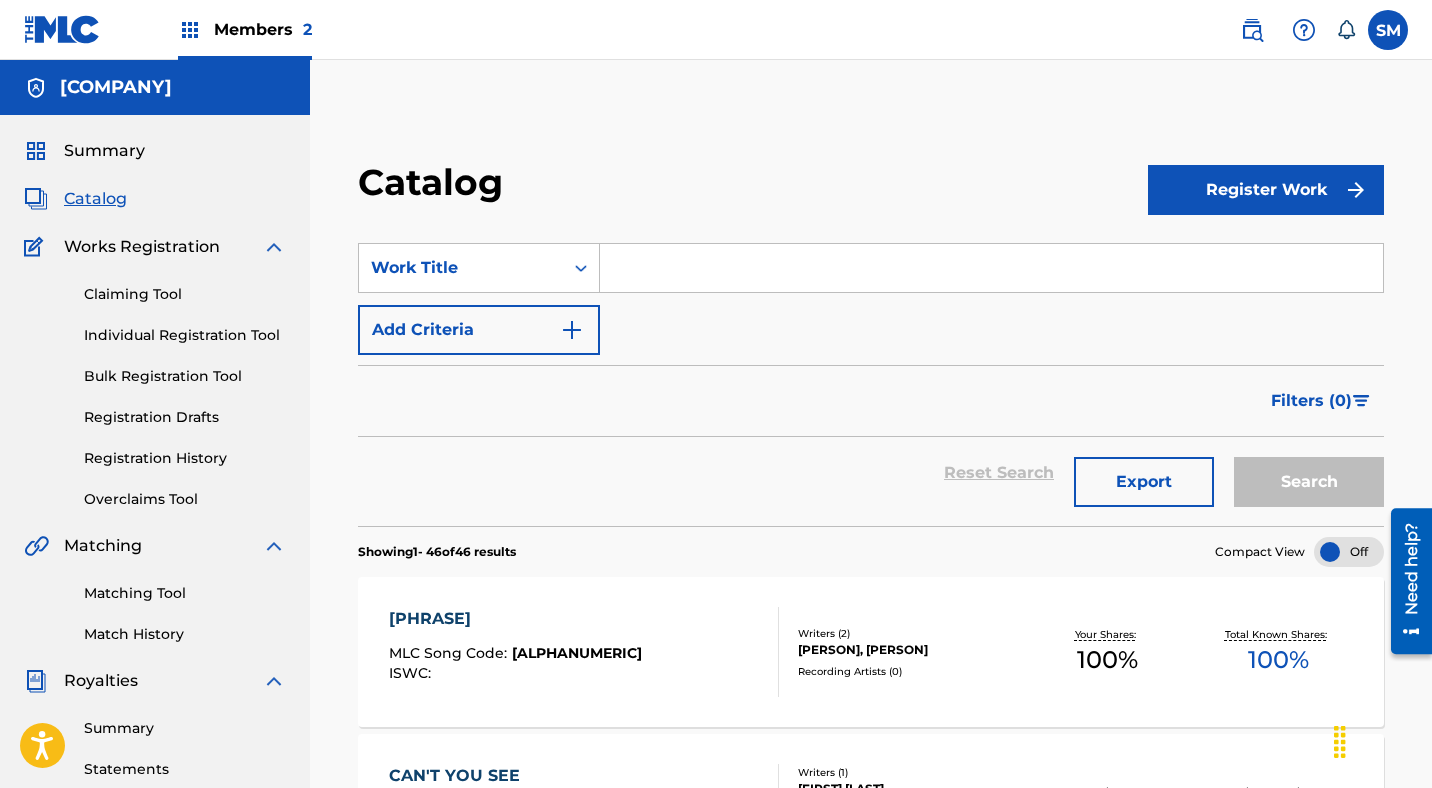 click on "Register Work" at bounding box center (1266, 190) 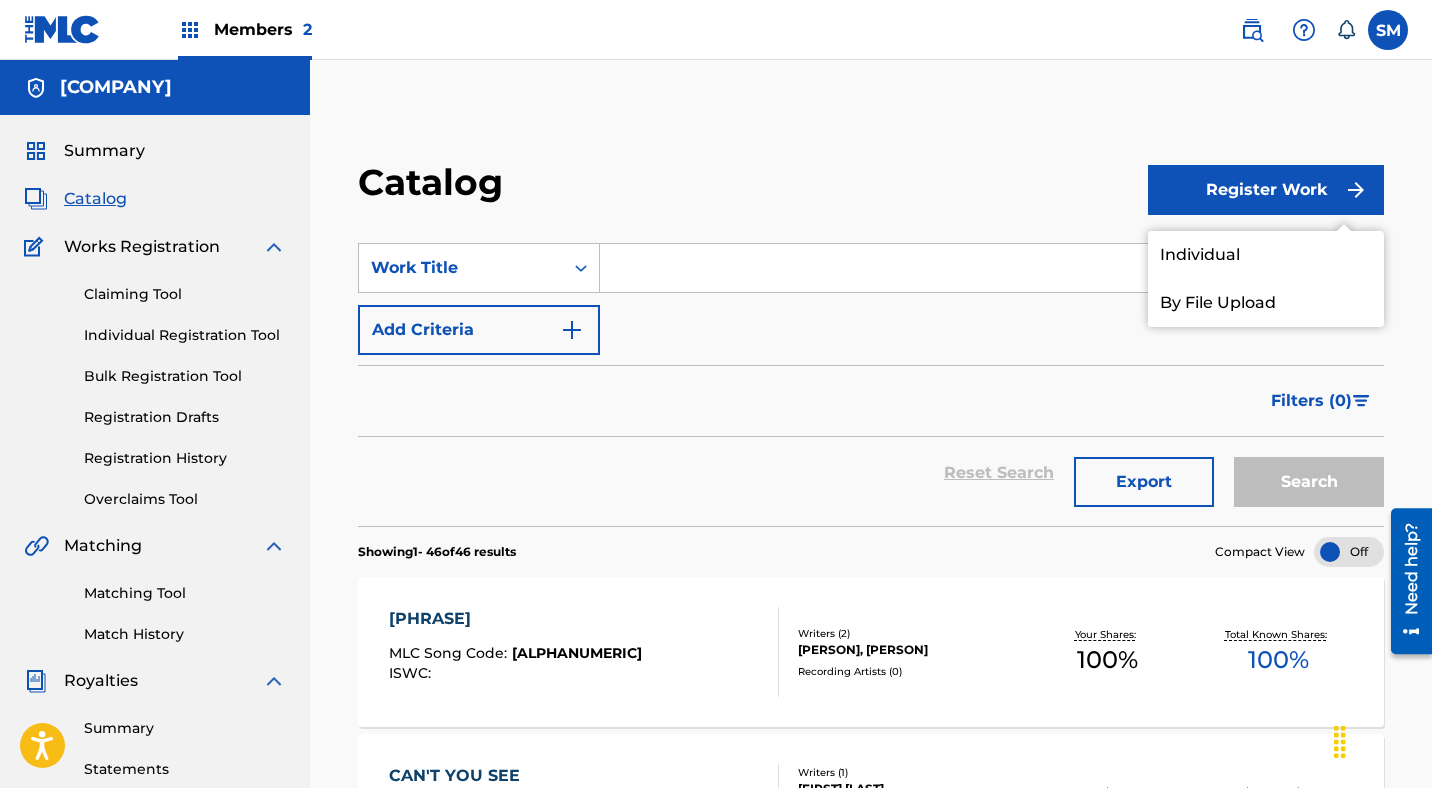 click on "Individual" at bounding box center [1266, 255] 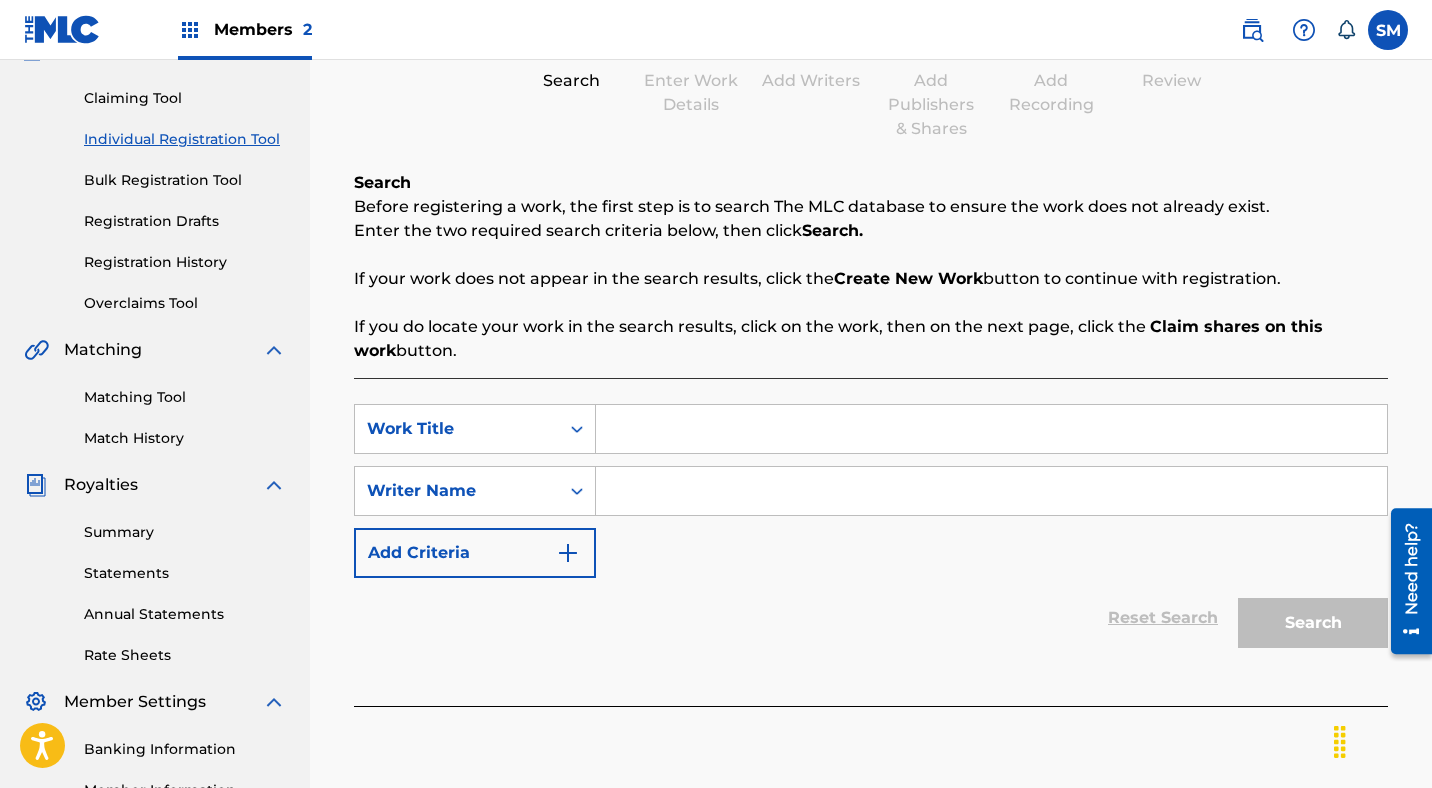 scroll, scrollTop: 230, scrollLeft: 0, axis: vertical 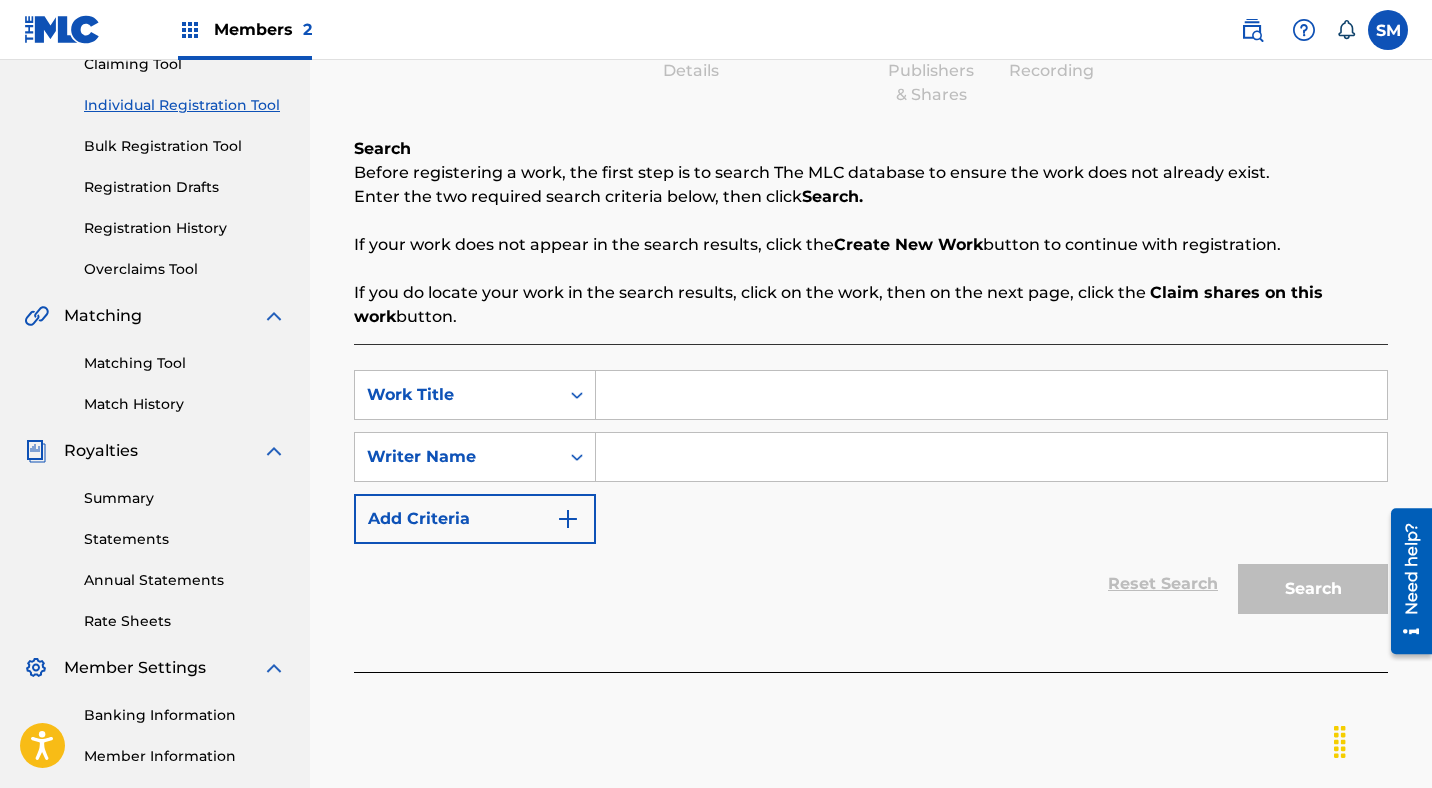 click at bounding box center (991, 395) 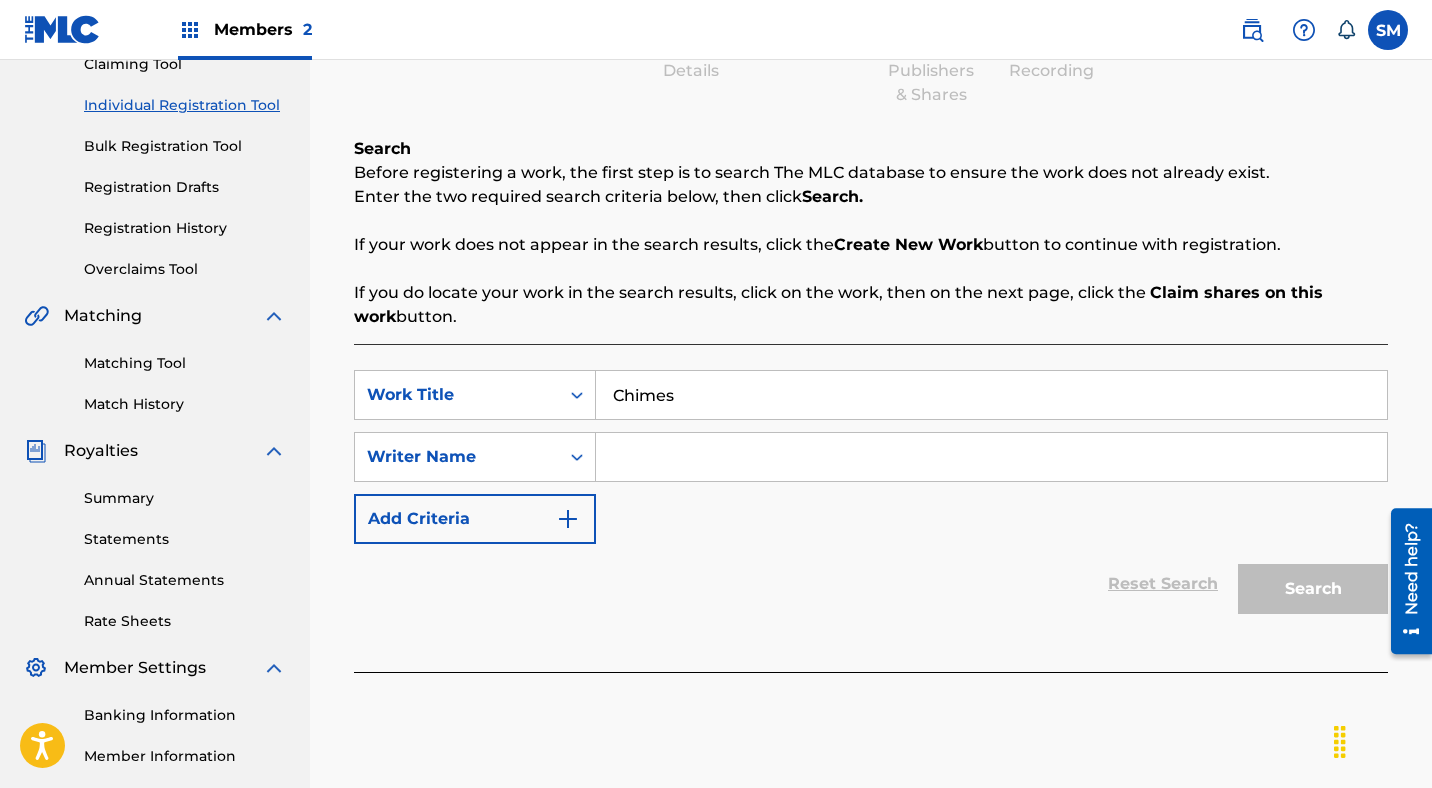 type on "Chimes" 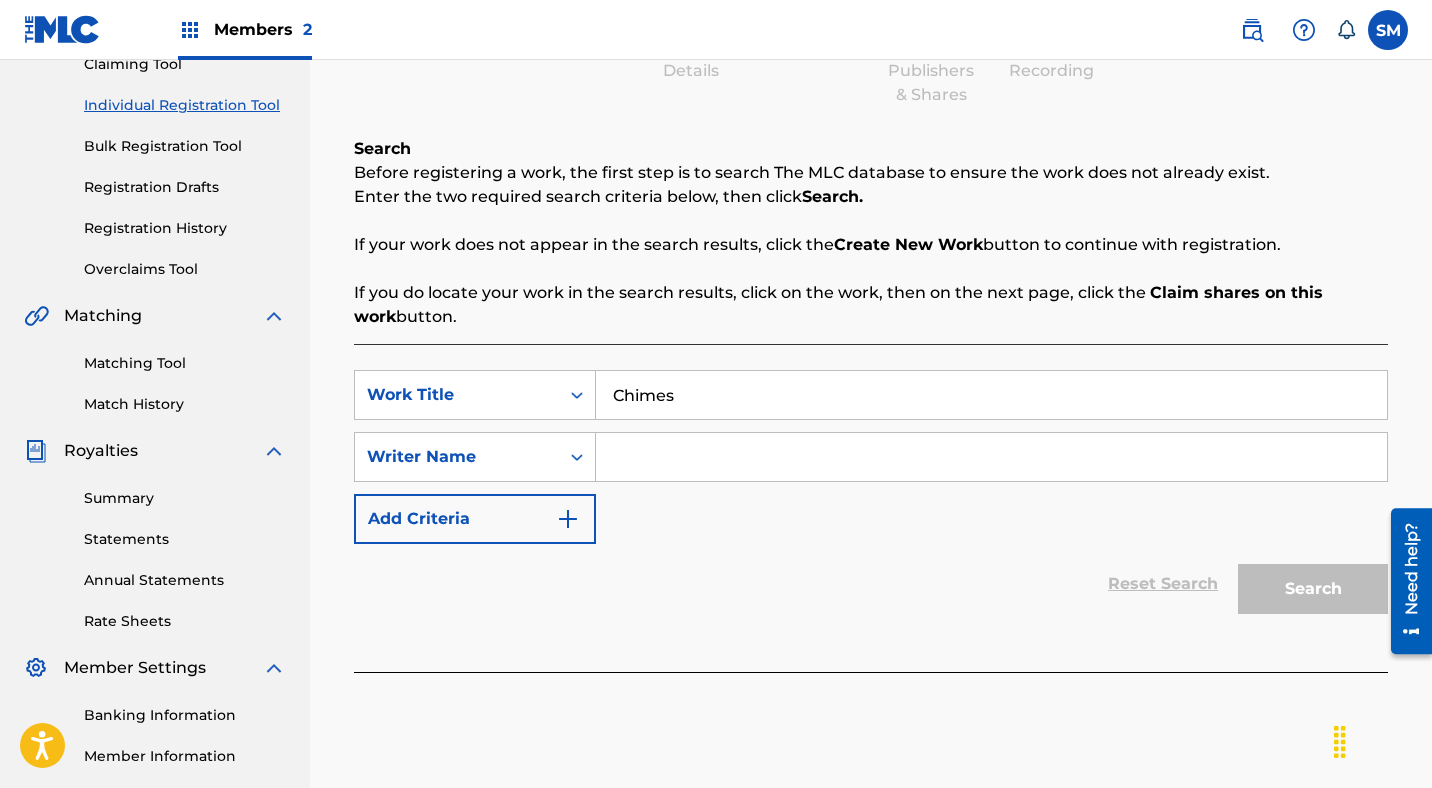 type on "[FIRST] [LAST]" 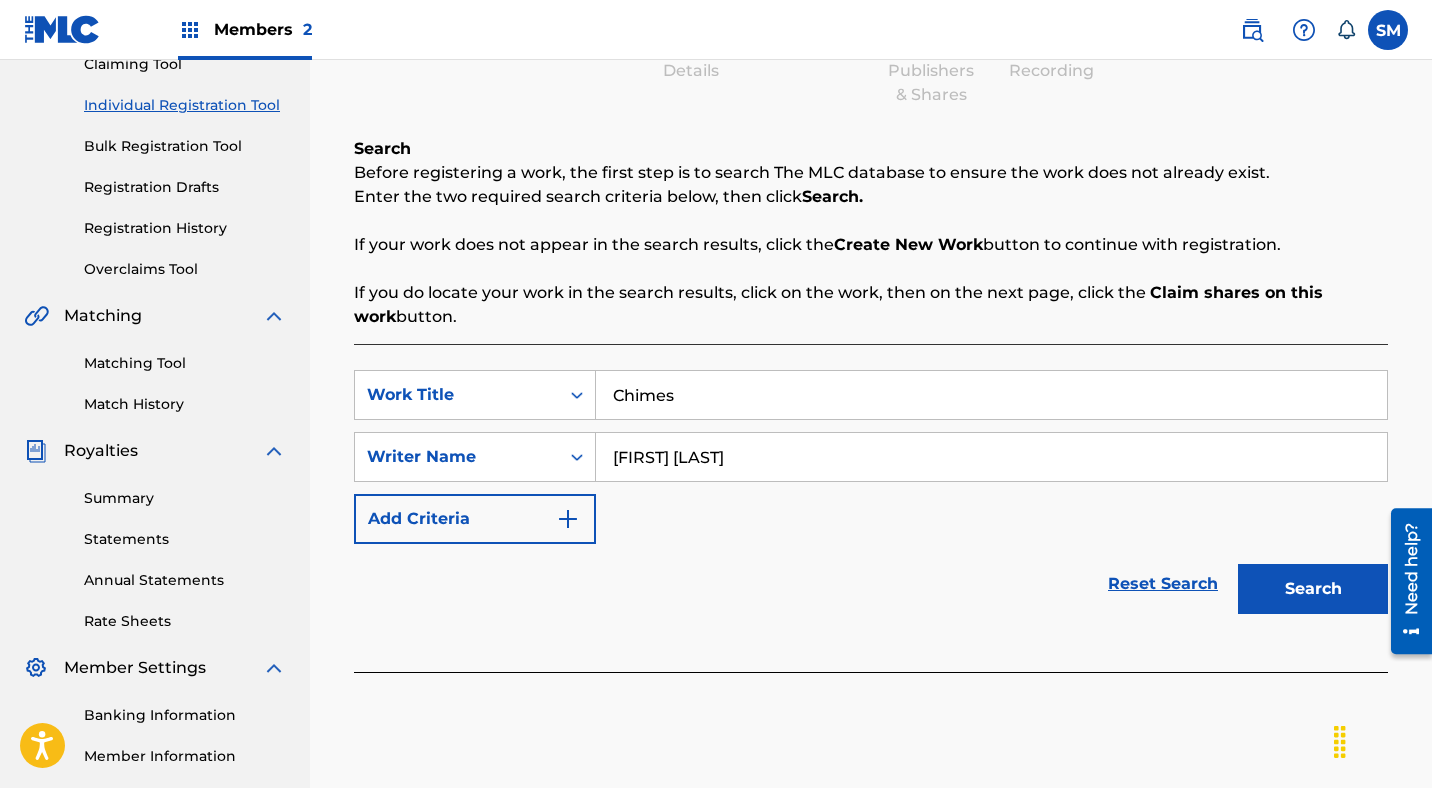 click on "Search" at bounding box center [1313, 589] 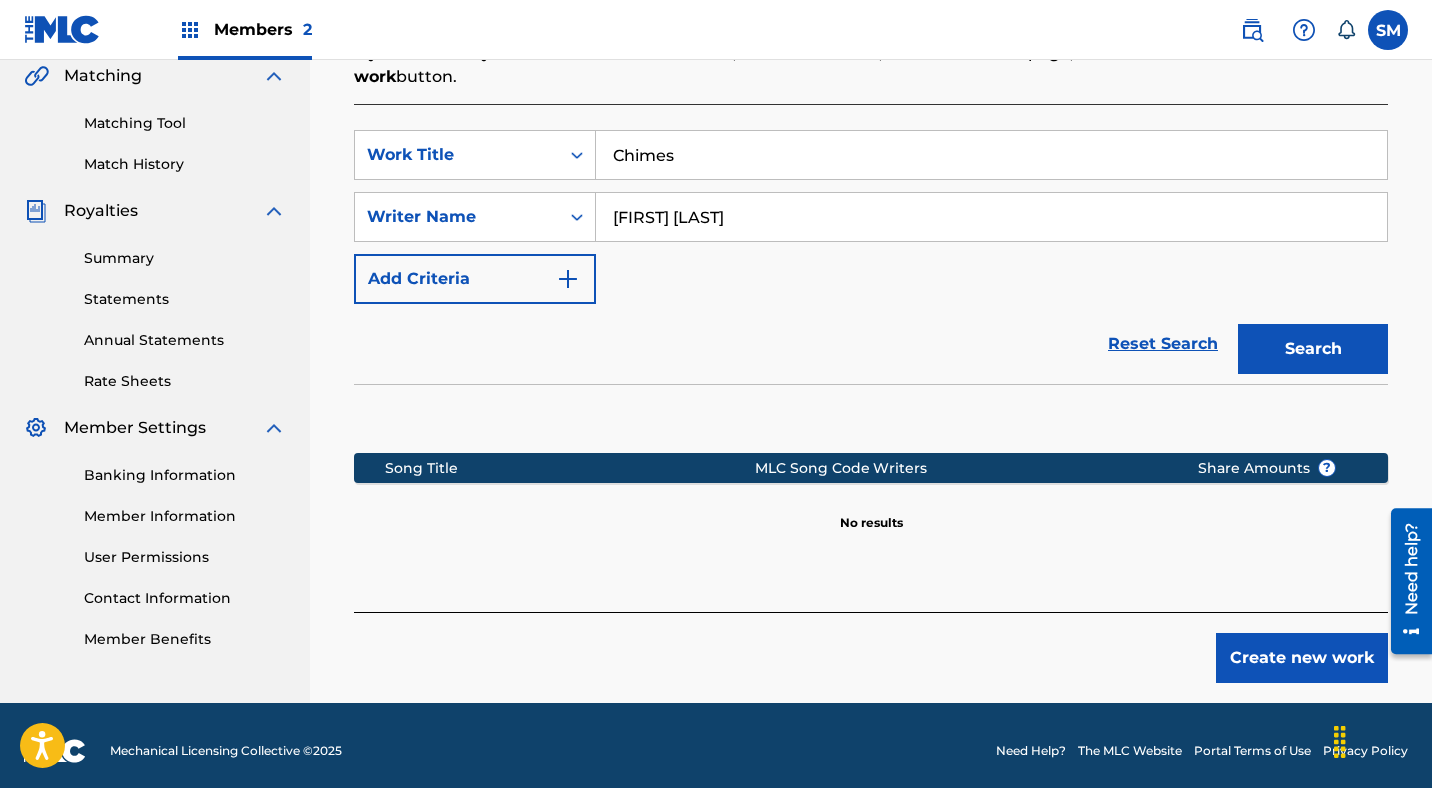 scroll, scrollTop: 481, scrollLeft: 0, axis: vertical 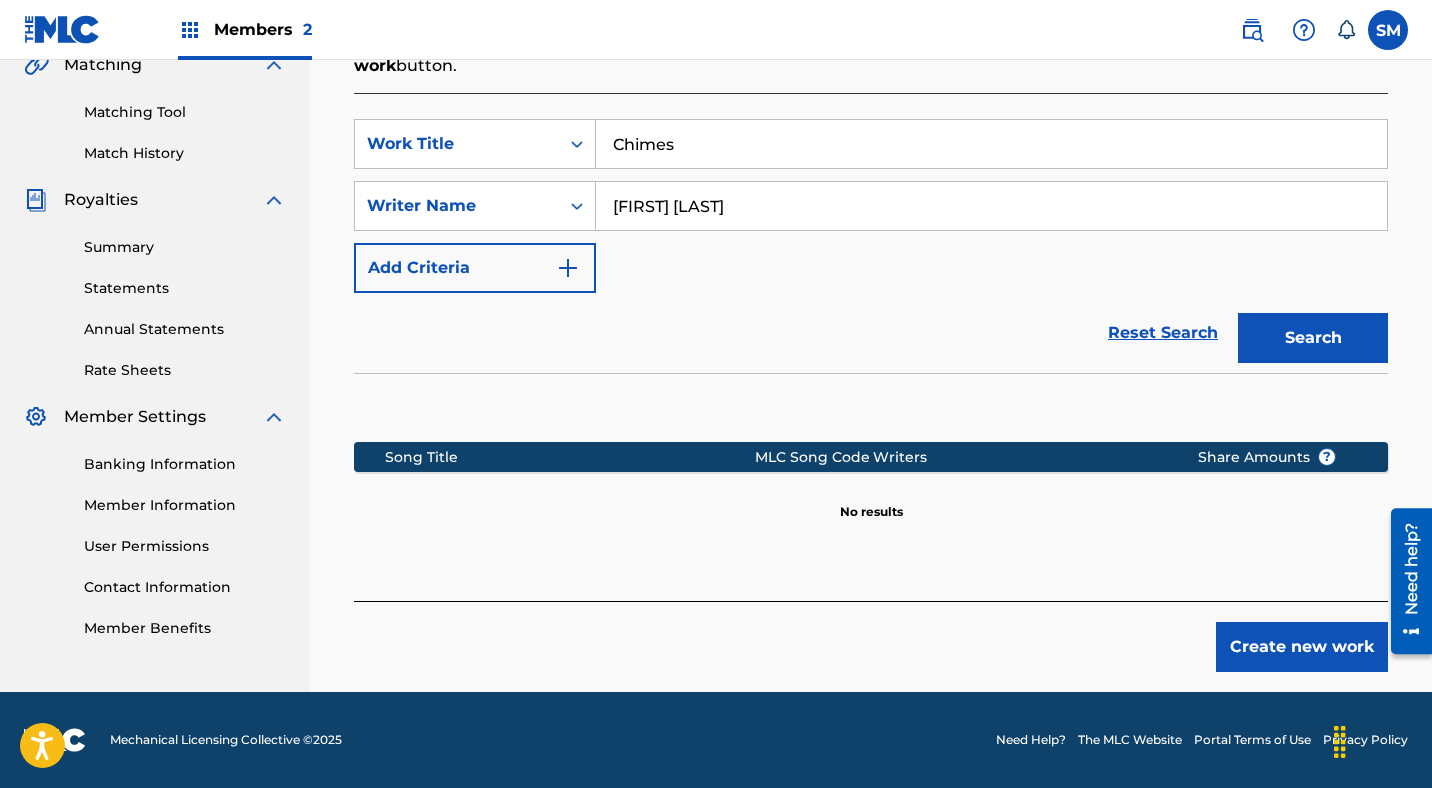 click on "Create new work" at bounding box center (1302, 647) 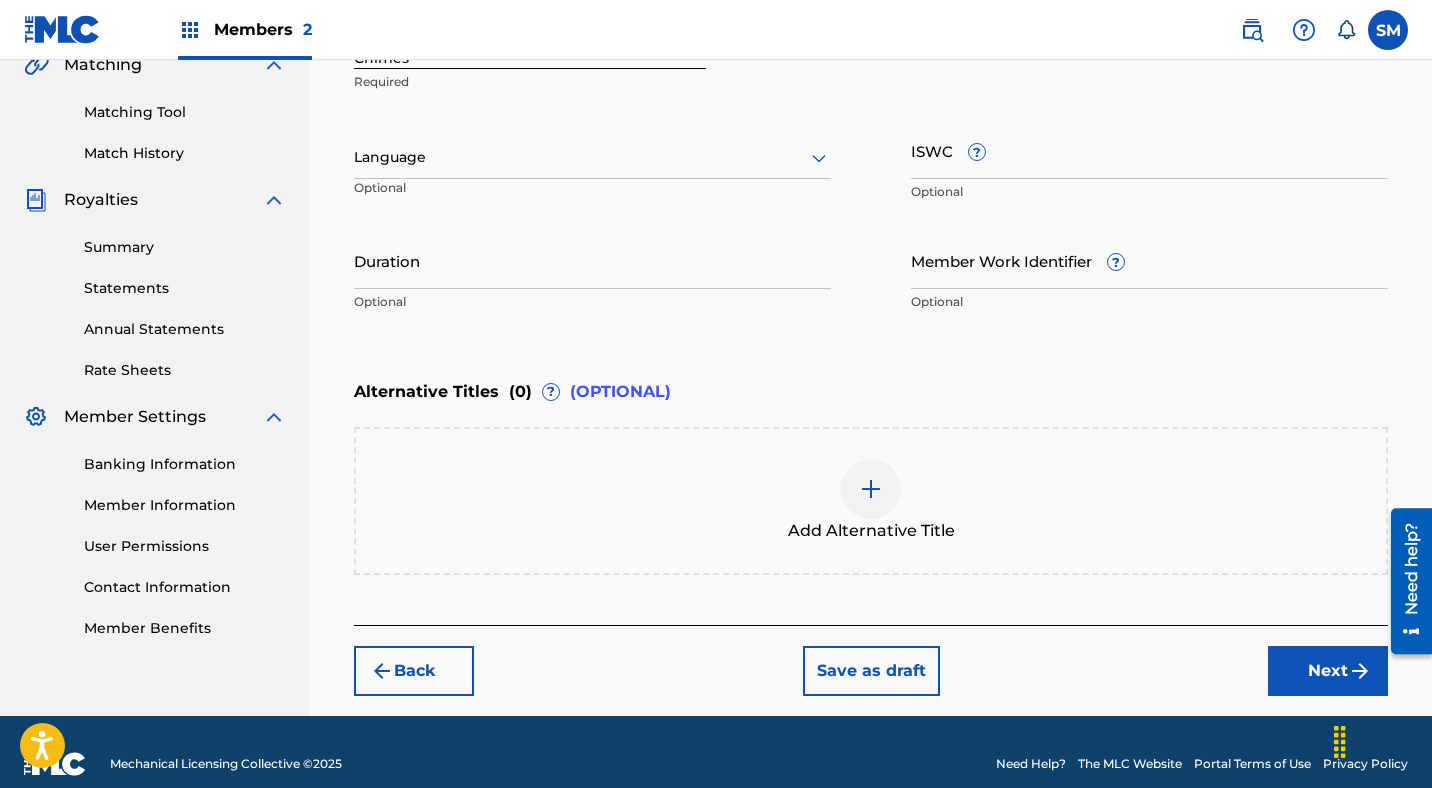 click on "Next" at bounding box center (1328, 671) 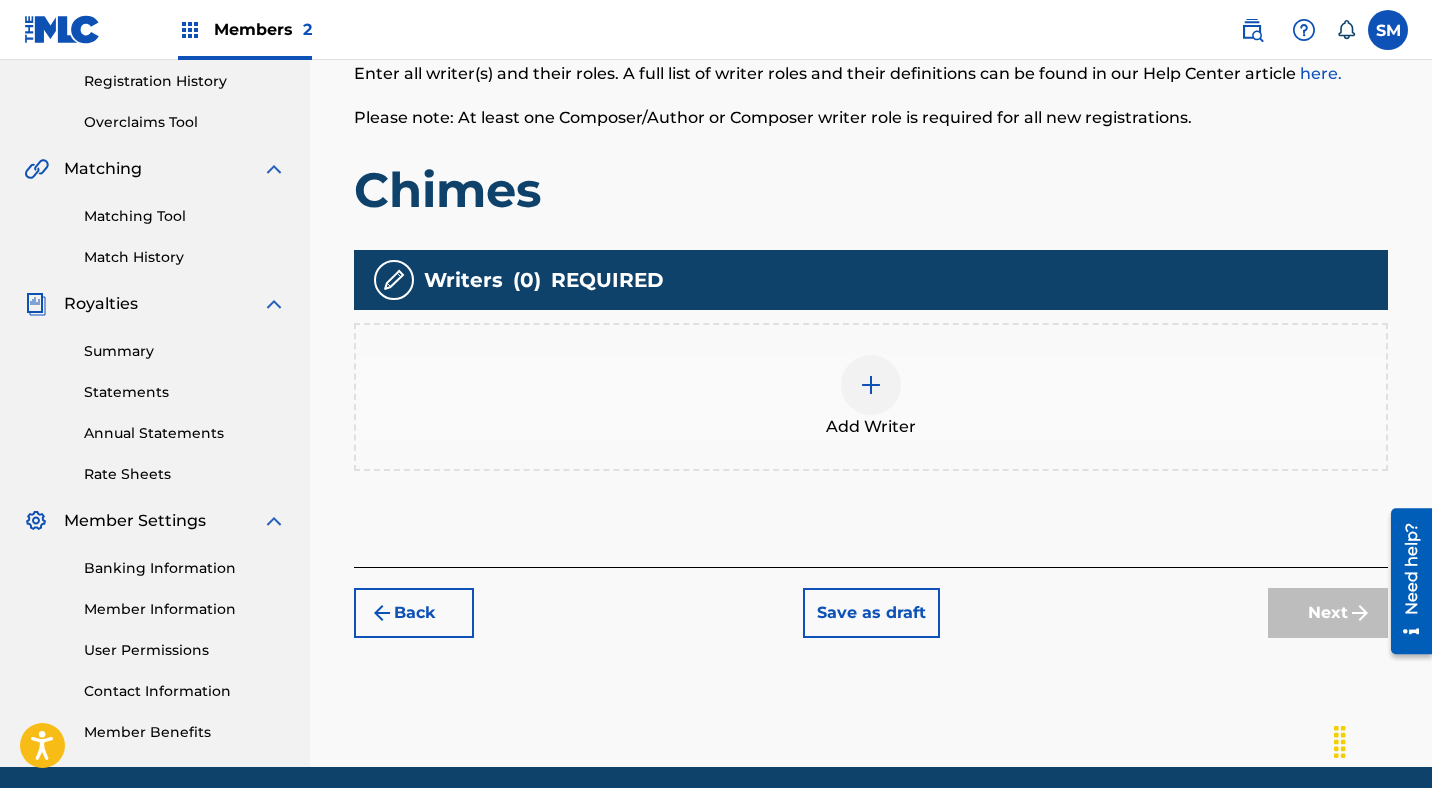 scroll, scrollTop: 383, scrollLeft: 0, axis: vertical 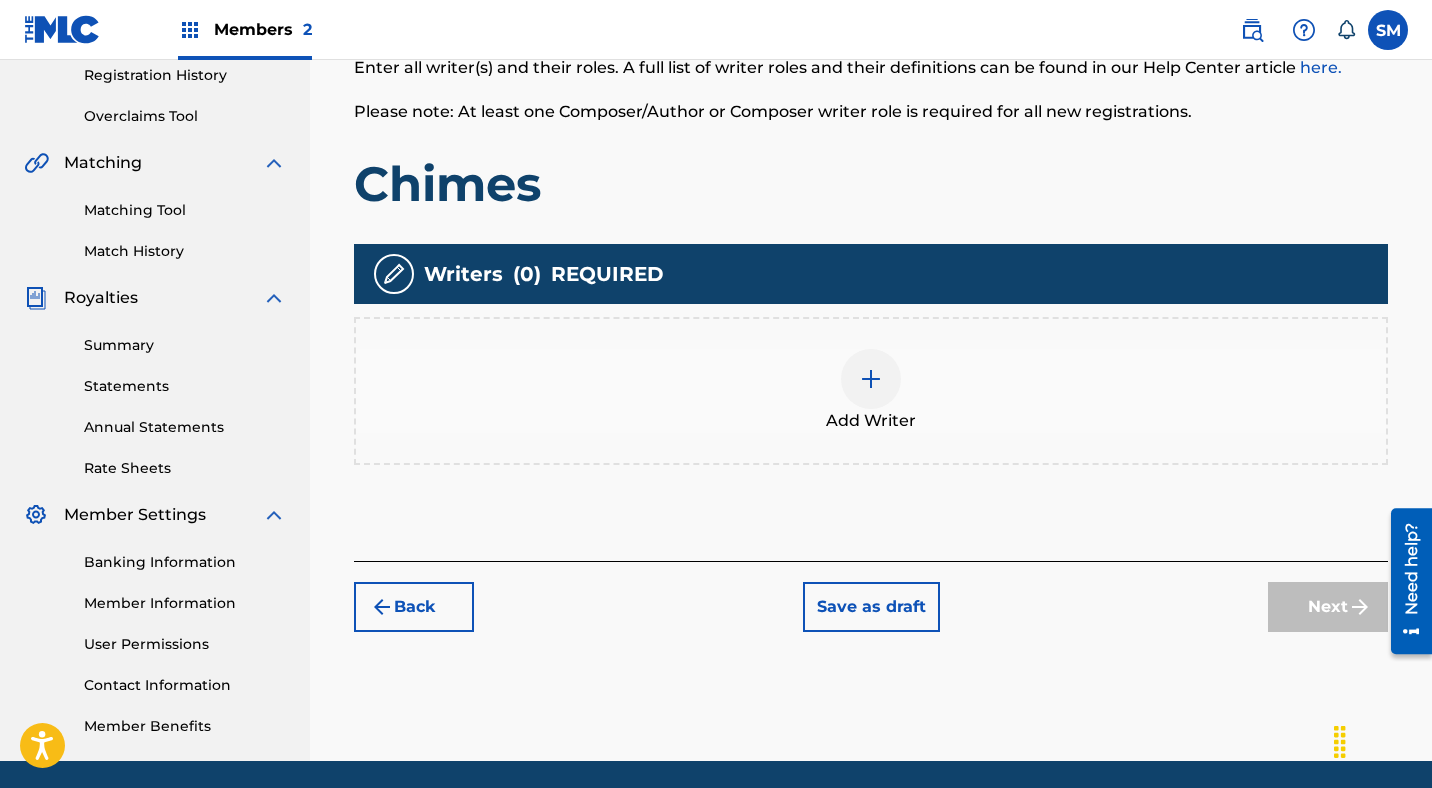 click at bounding box center (871, 379) 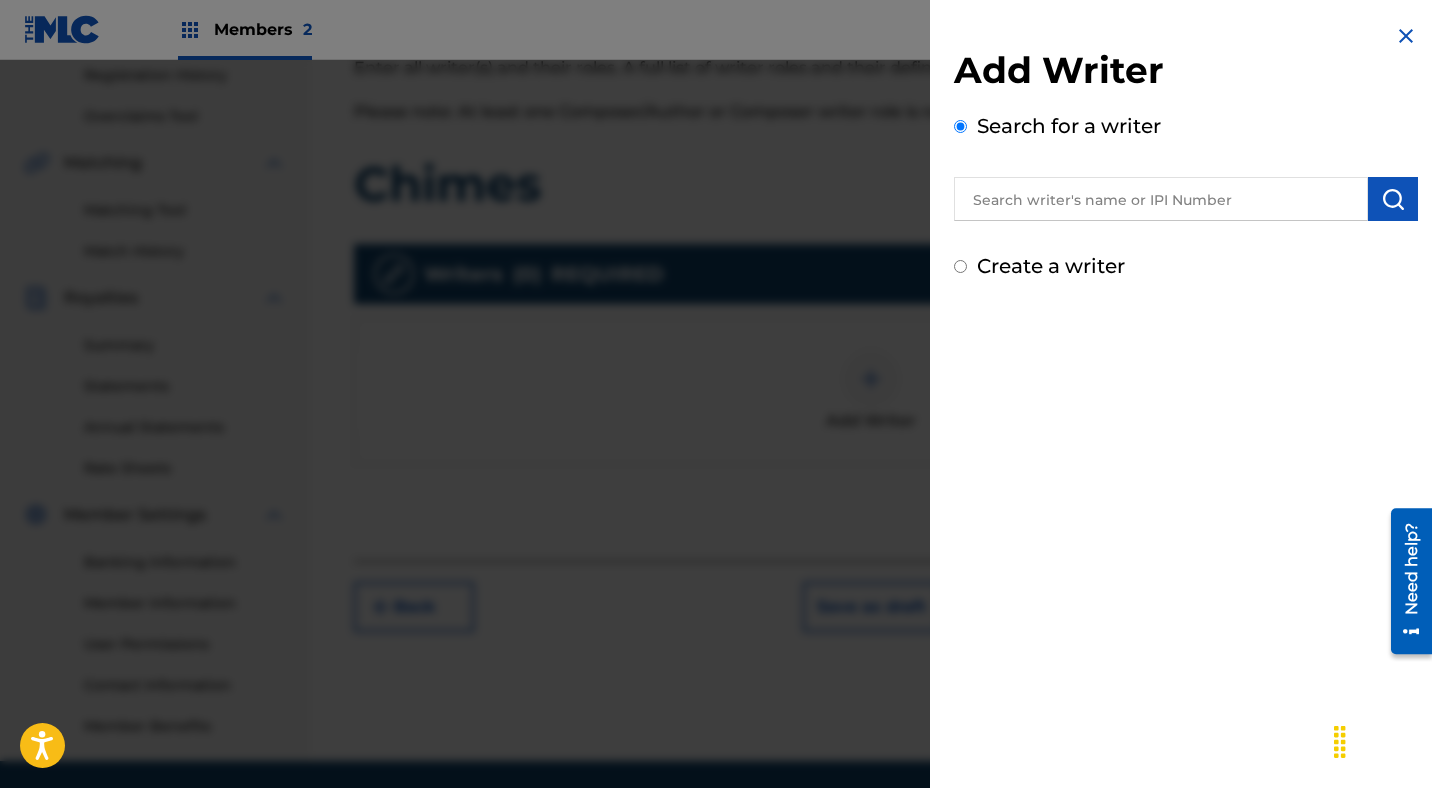 click at bounding box center (1161, 199) 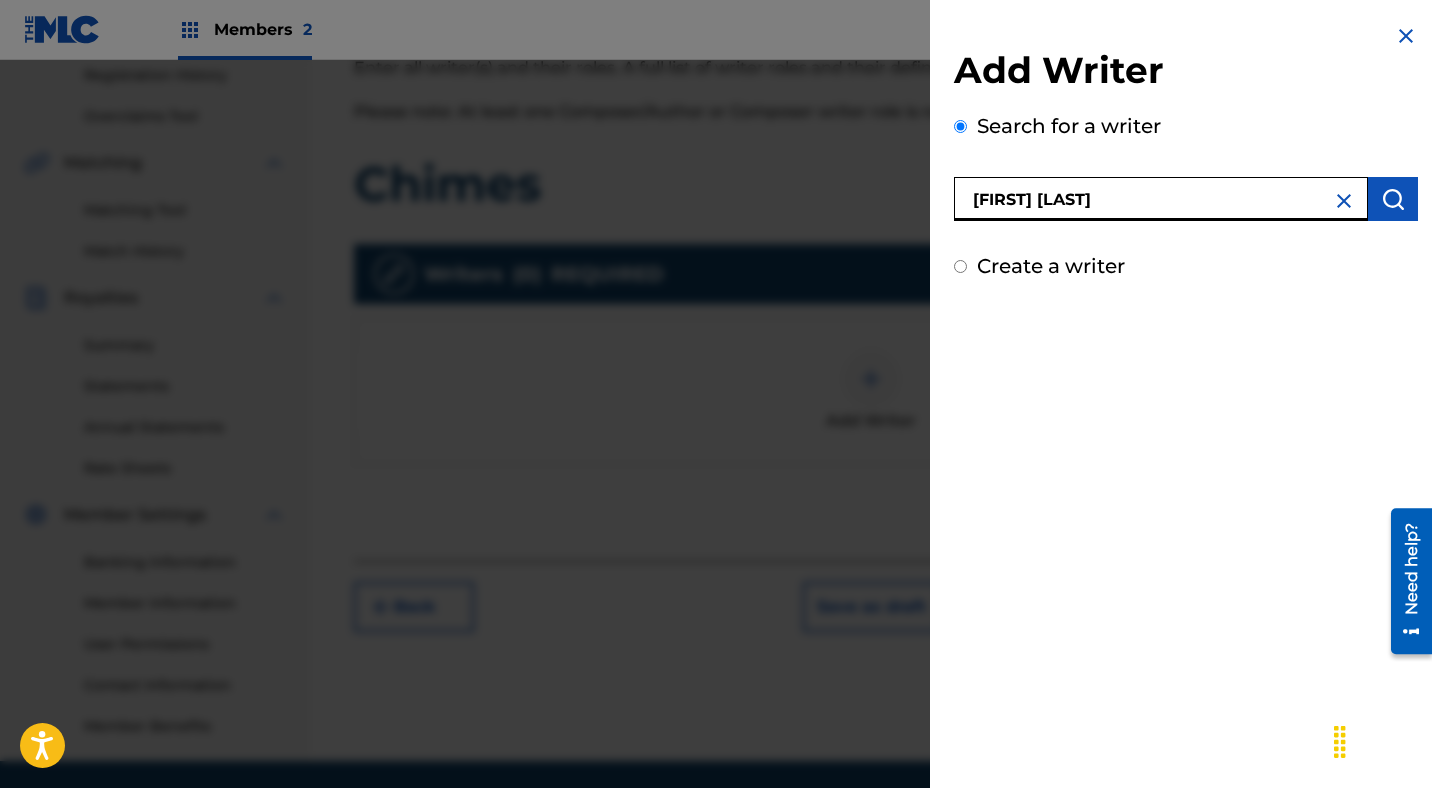 type on "[FIRST] [LAST]" 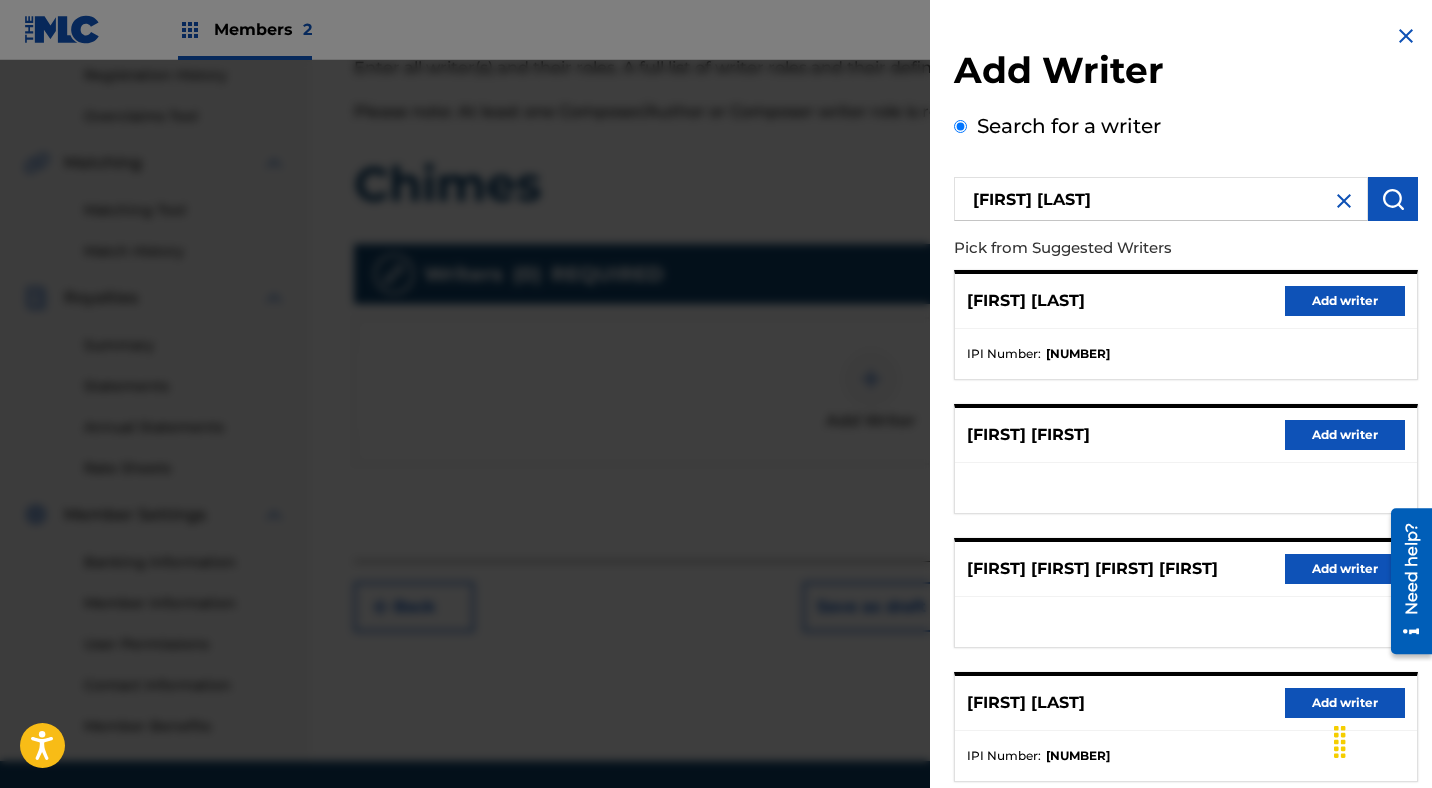 click on "Add writer" at bounding box center (1345, 301) 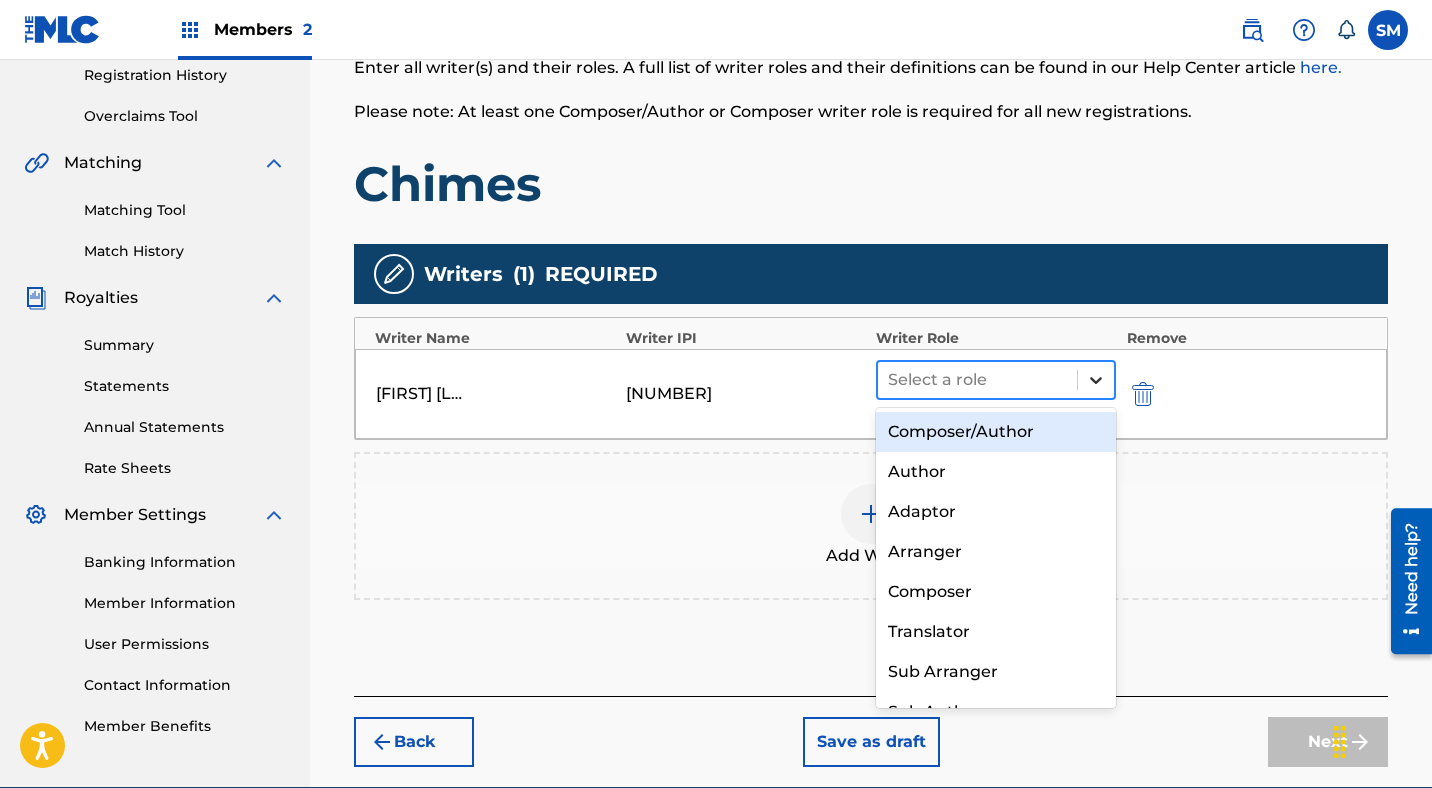 click 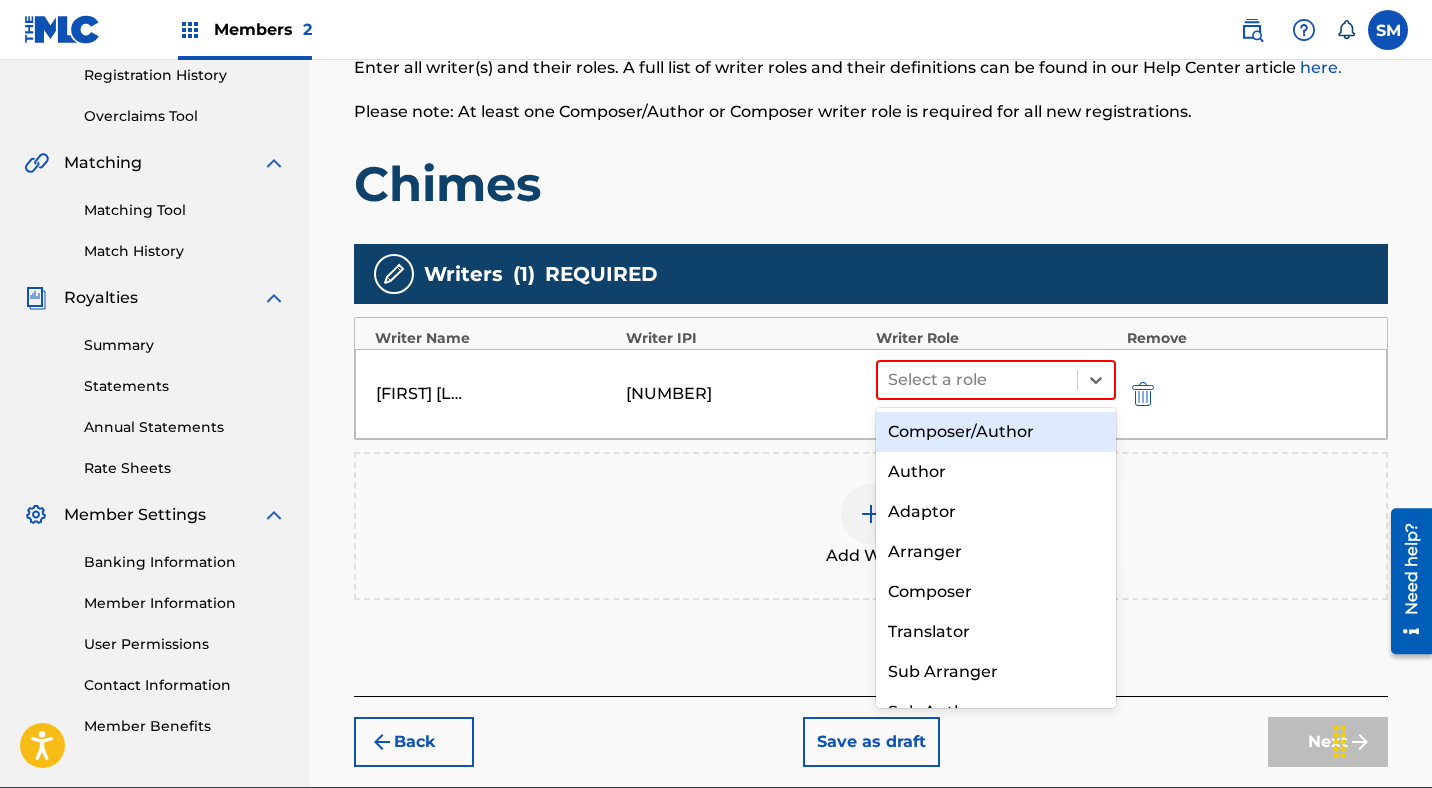 click on "Composer/Author" at bounding box center (996, 432) 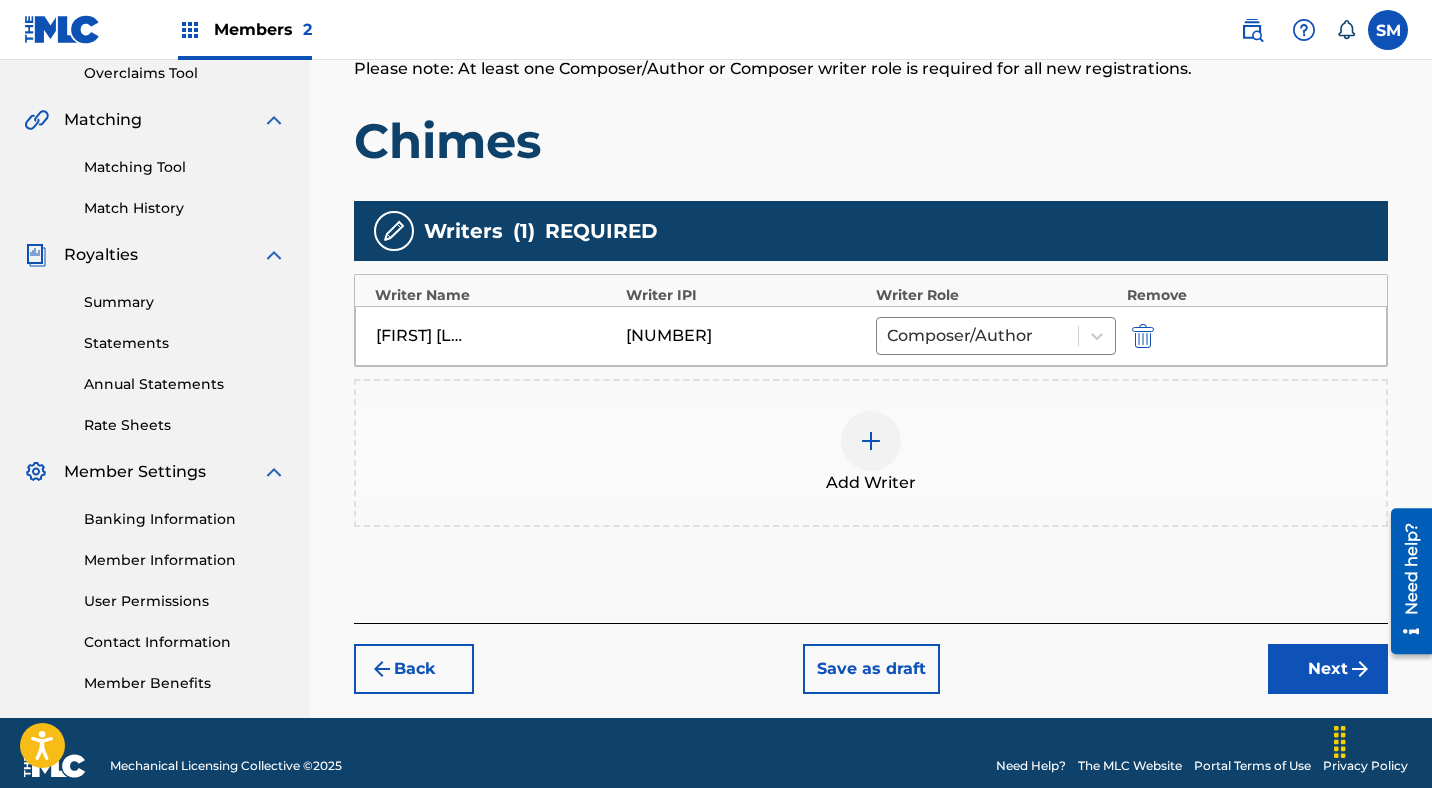 scroll, scrollTop: 452, scrollLeft: 0, axis: vertical 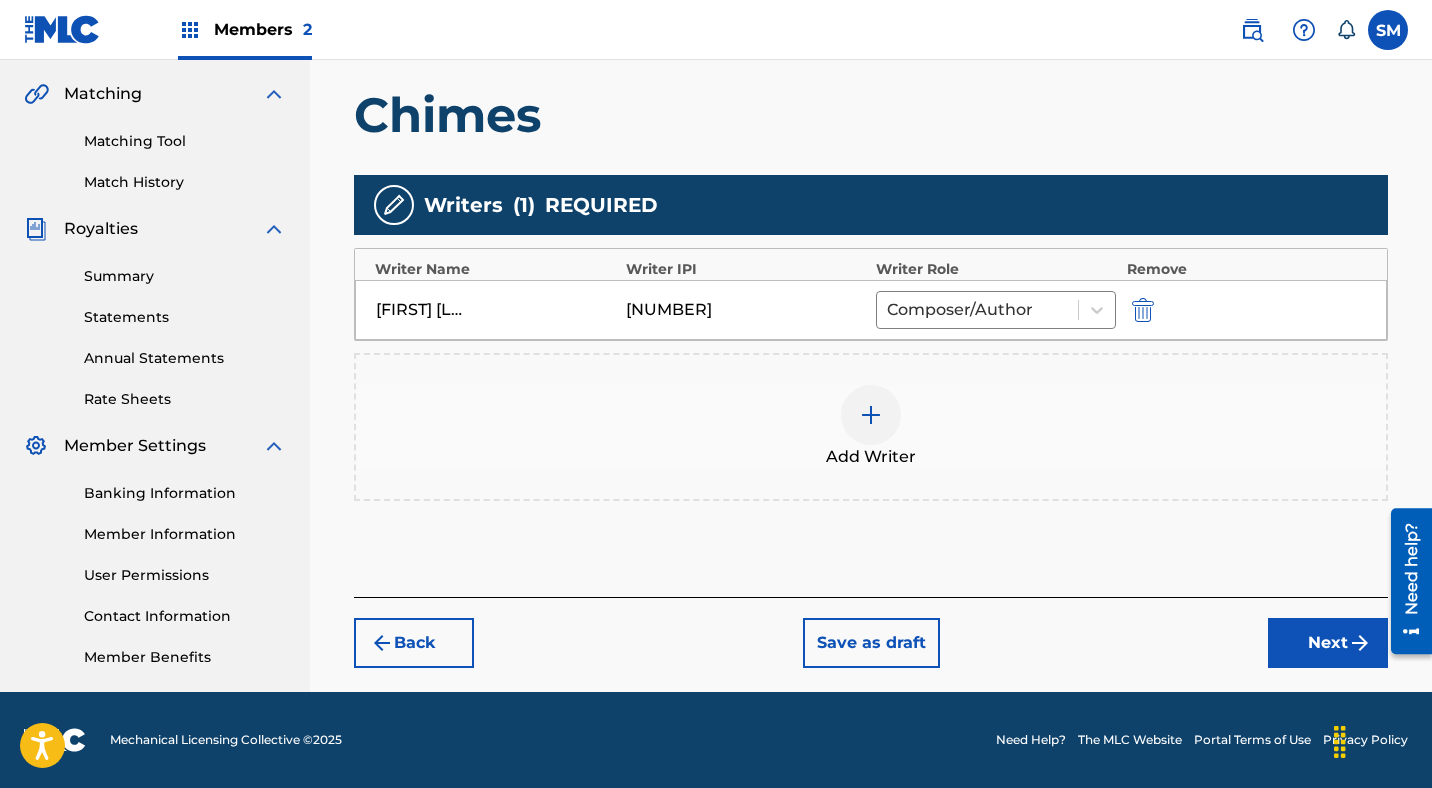 click on "Next" at bounding box center [1328, 643] 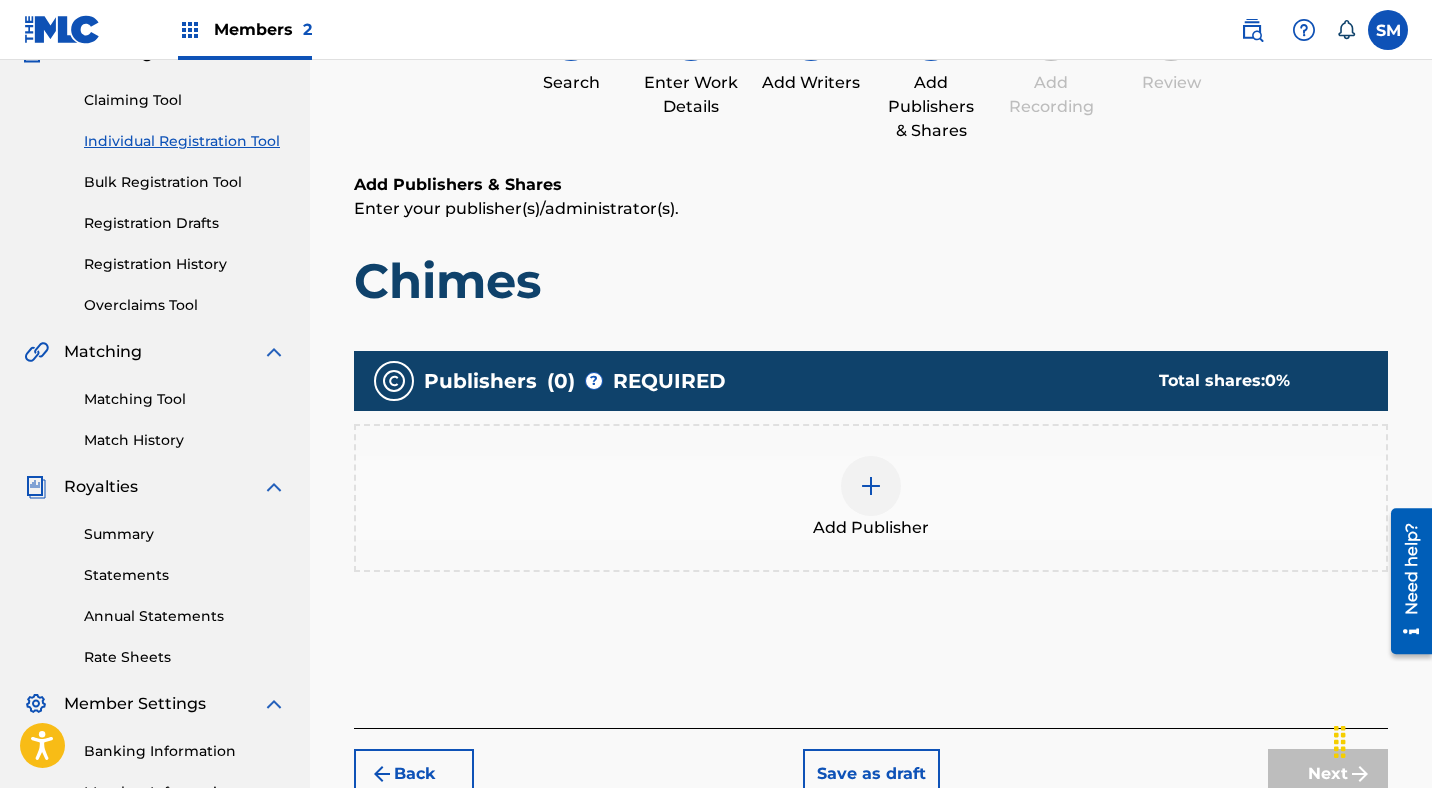 scroll, scrollTop: 198, scrollLeft: 0, axis: vertical 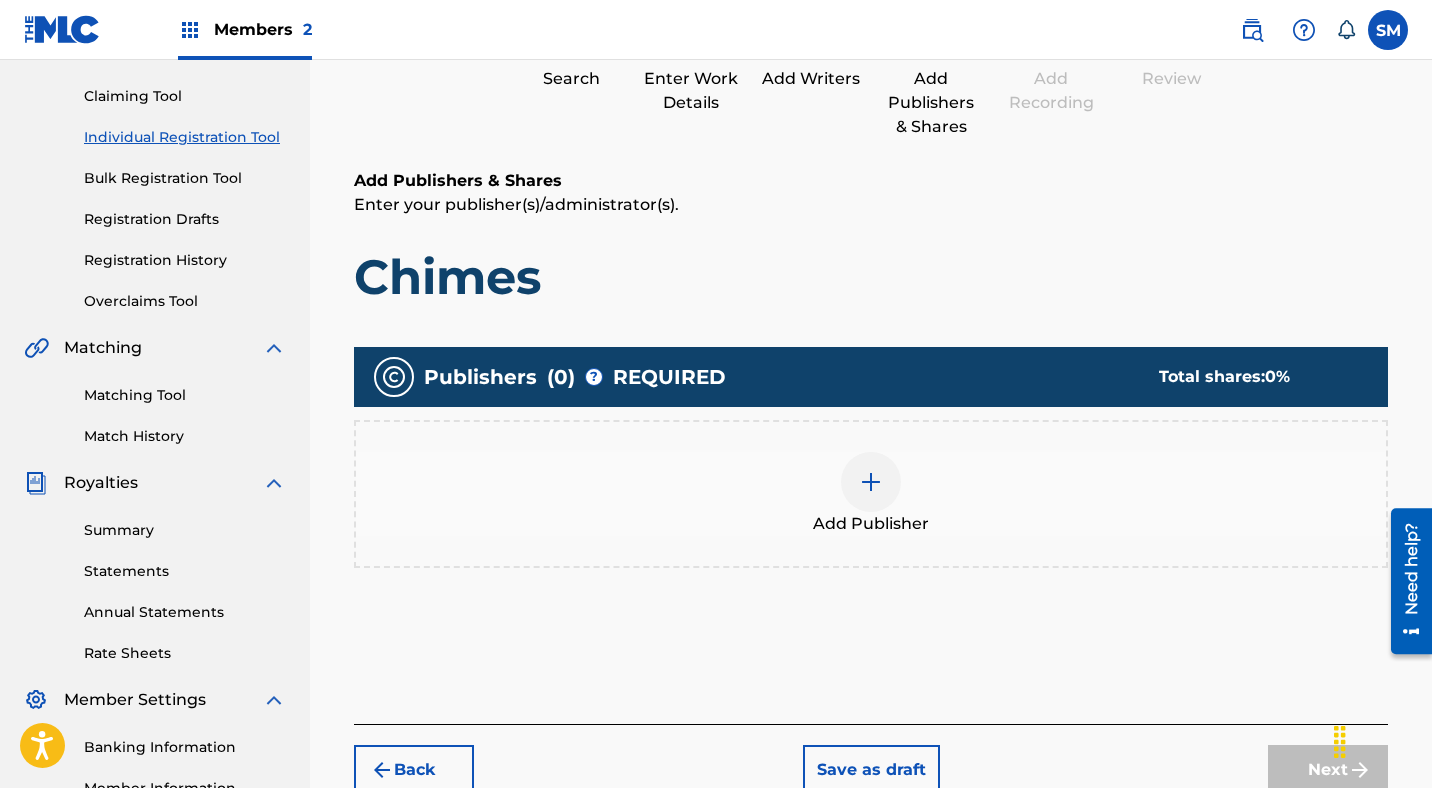 click at bounding box center (871, 482) 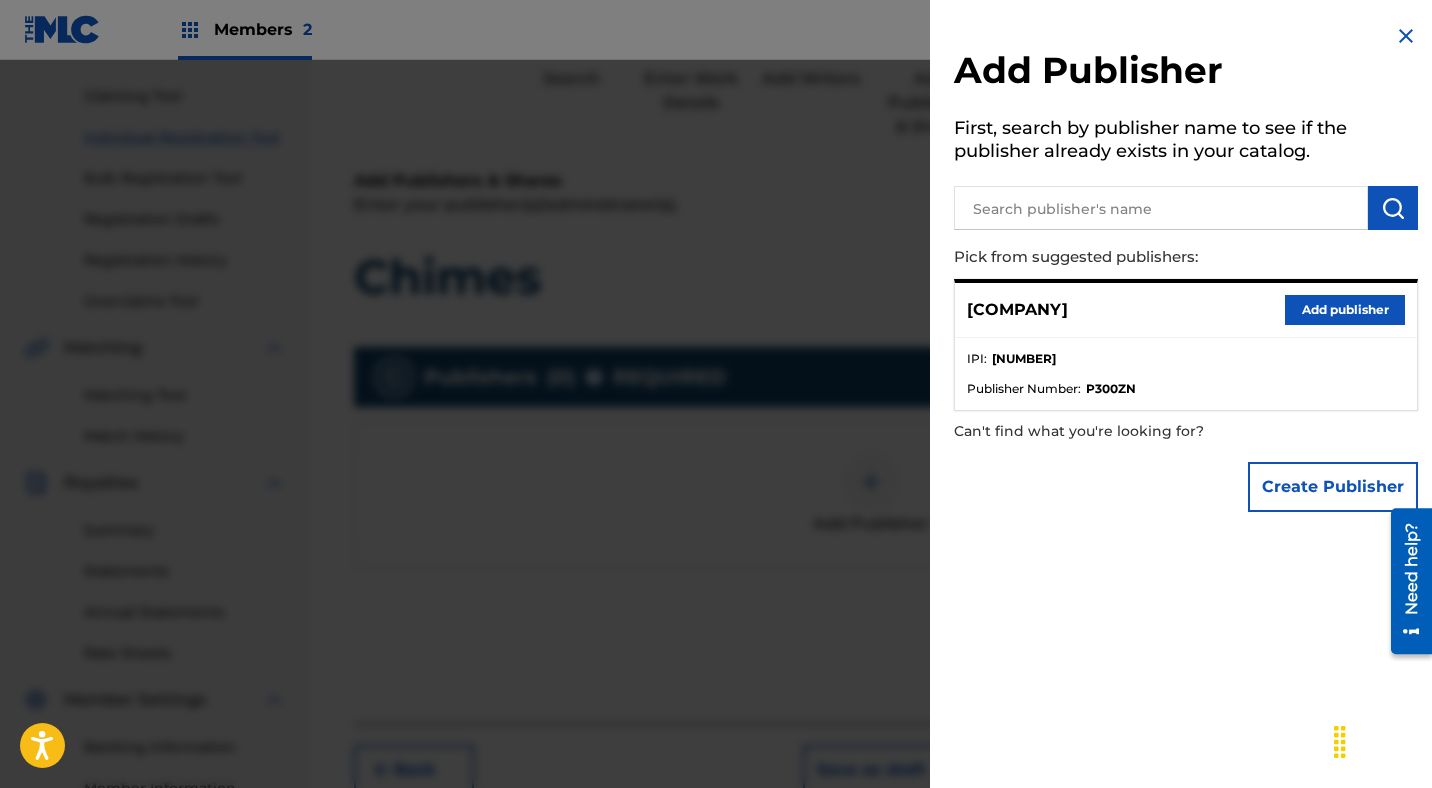 click on "Add publisher" at bounding box center (1345, 310) 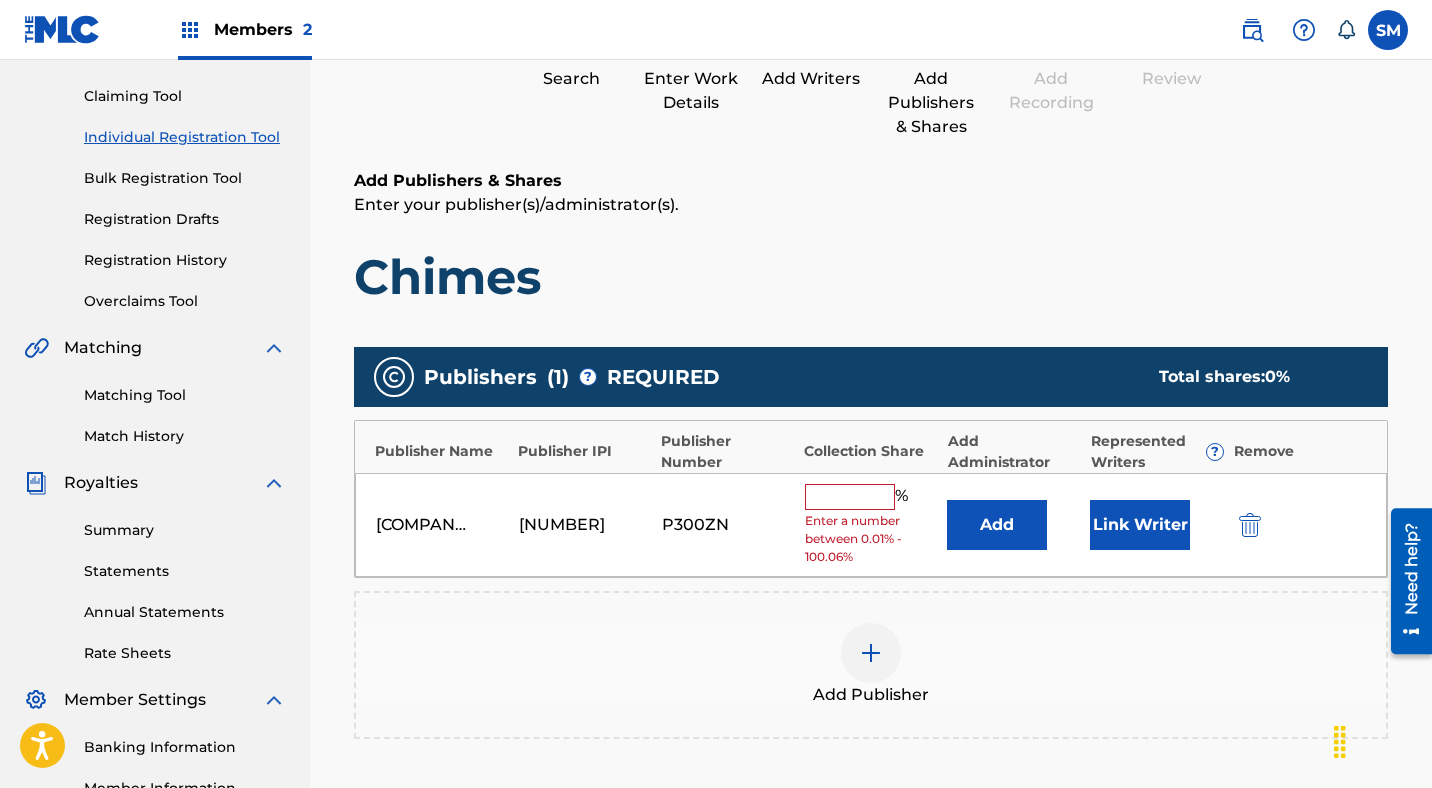 click at bounding box center [850, 497] 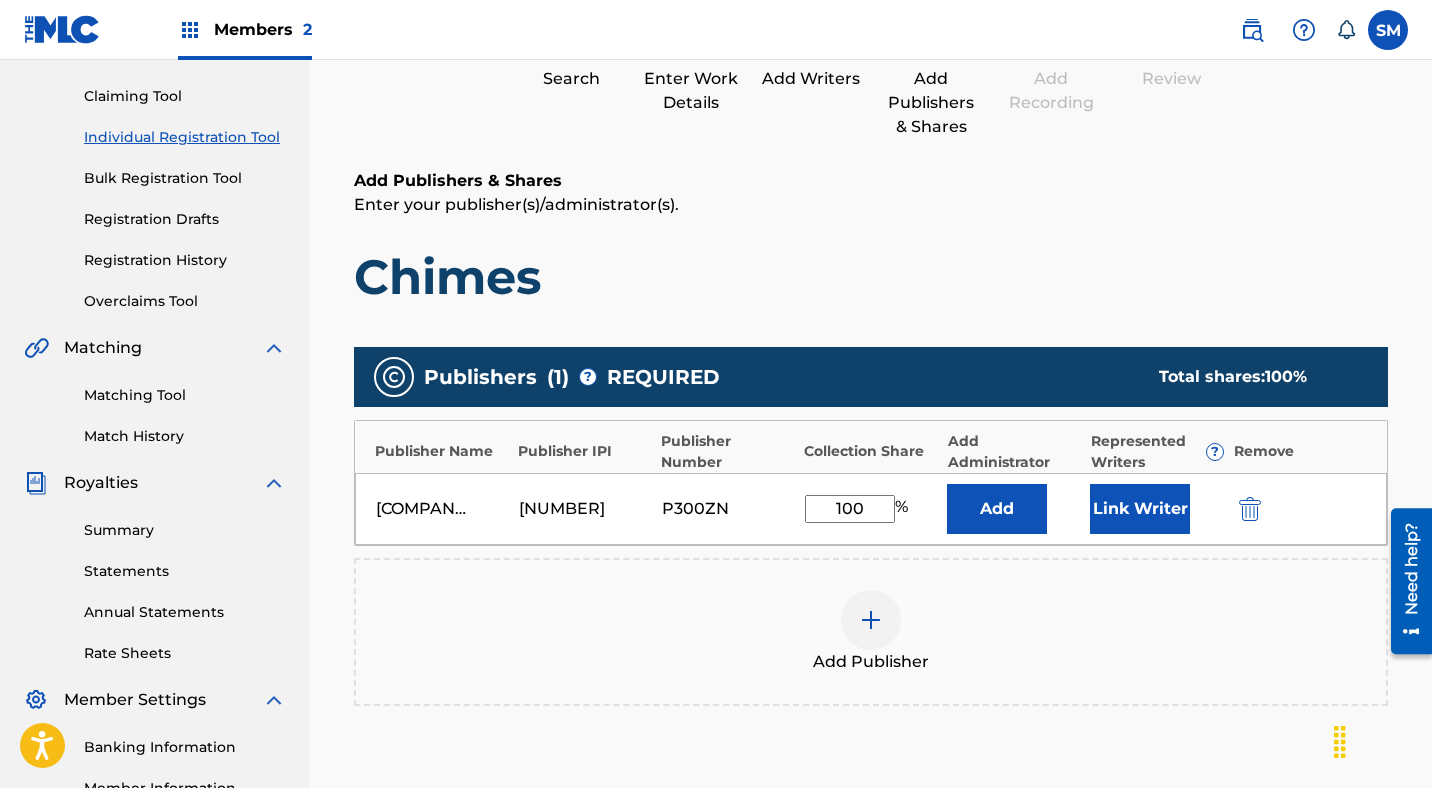 click on "[COMPANY] [NUMBER] [ALPHANUMERIC] 100 % Add Link Writer Add Publisher" at bounding box center [871, 526] 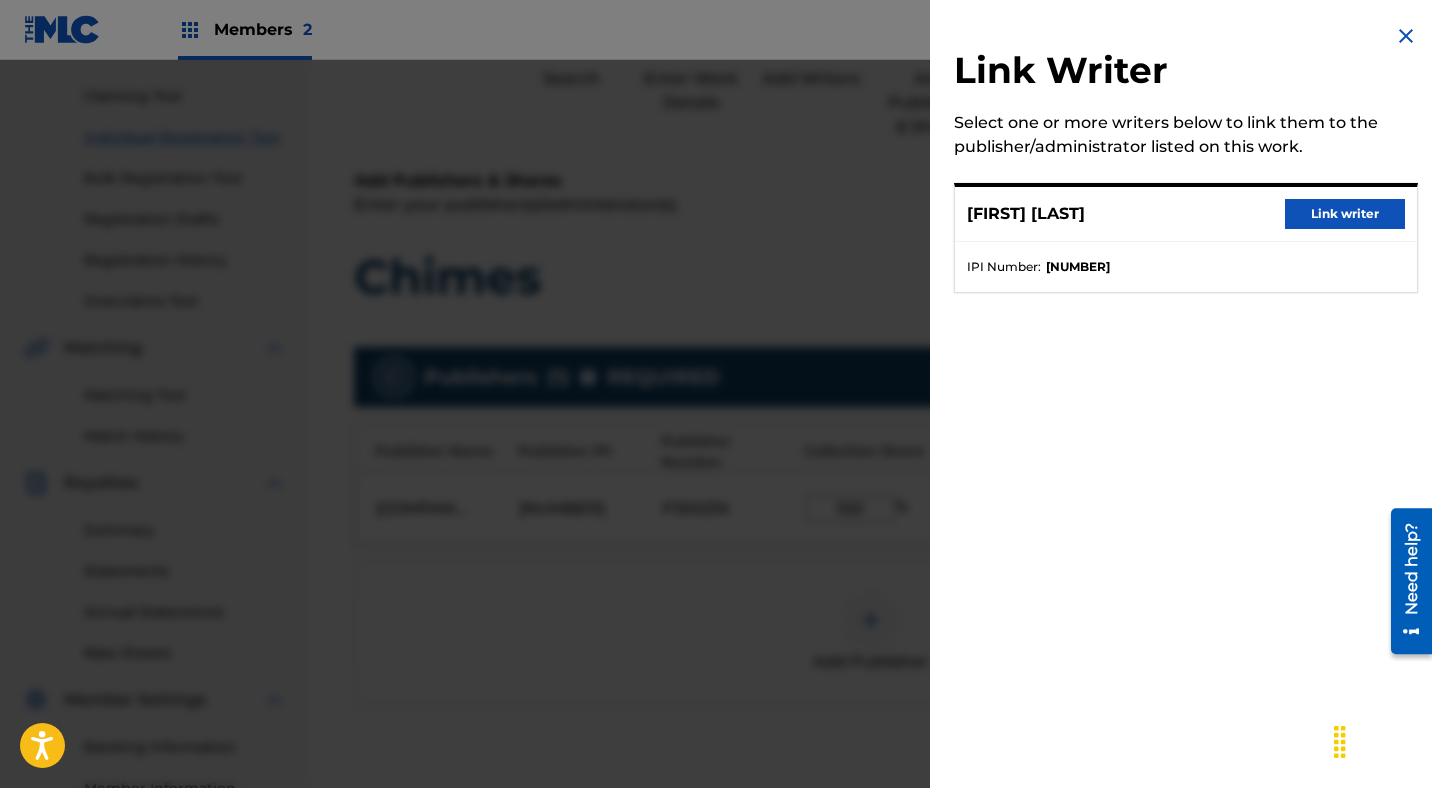 click on "Link writer" at bounding box center [1345, 214] 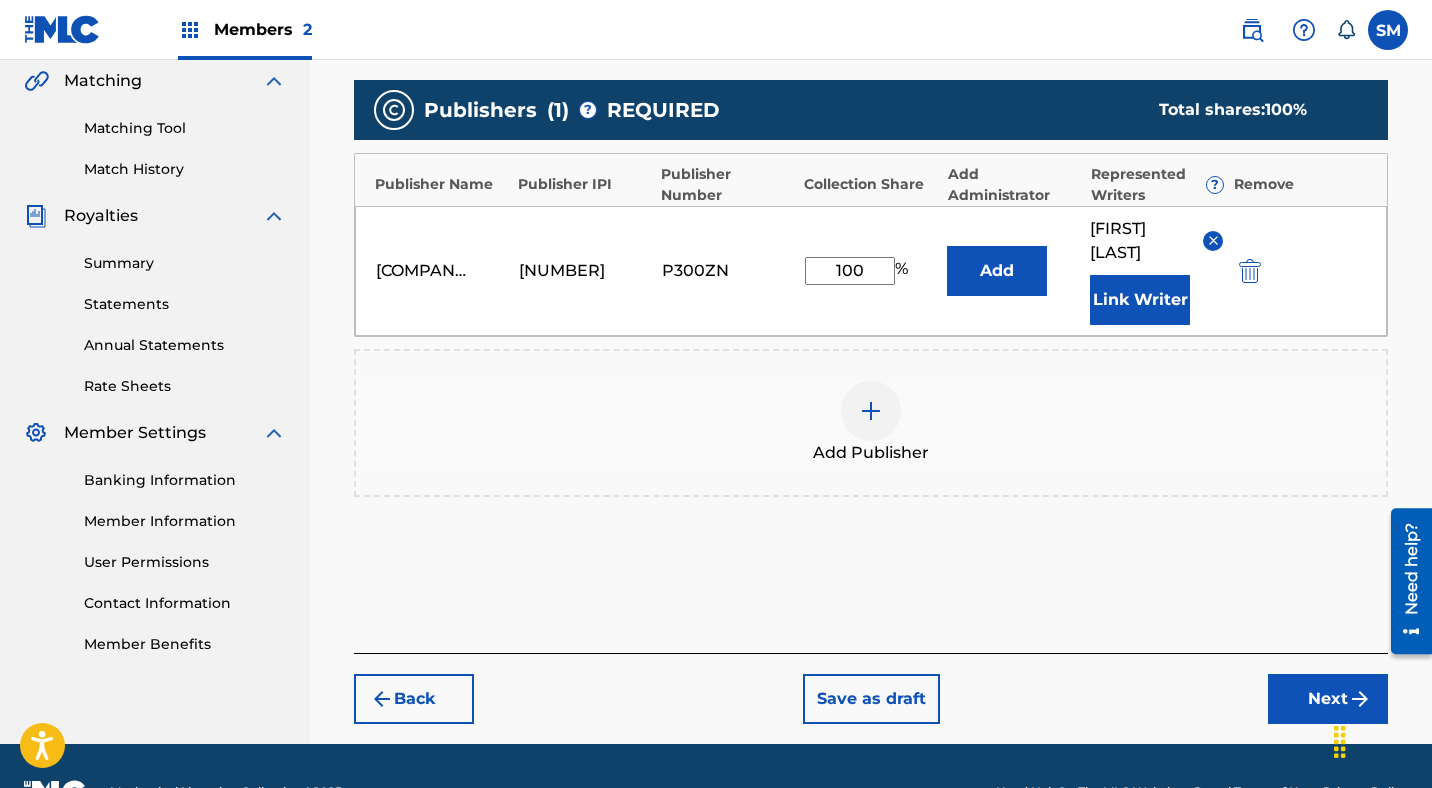 scroll, scrollTop: 499, scrollLeft: 0, axis: vertical 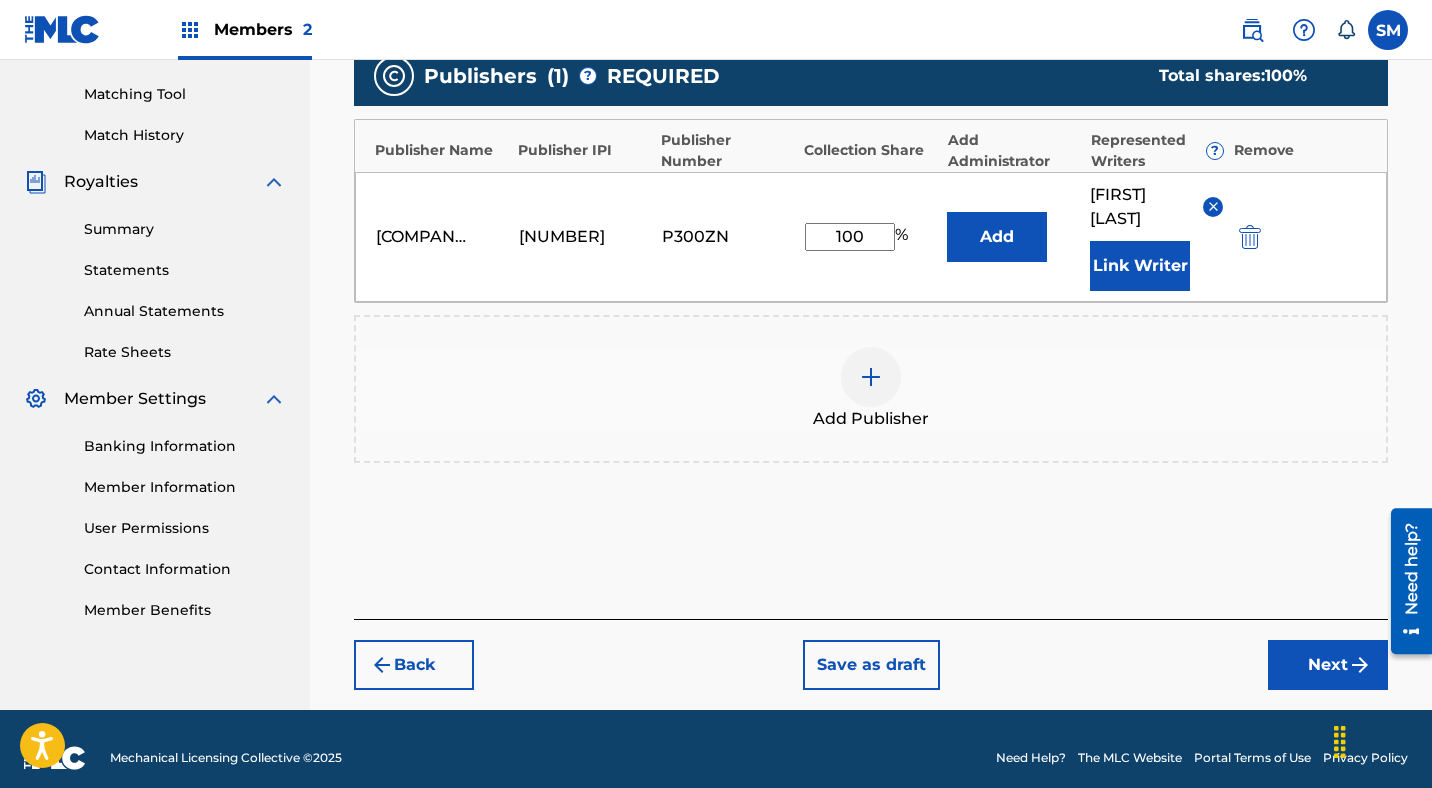 click on "Next" at bounding box center (1328, 665) 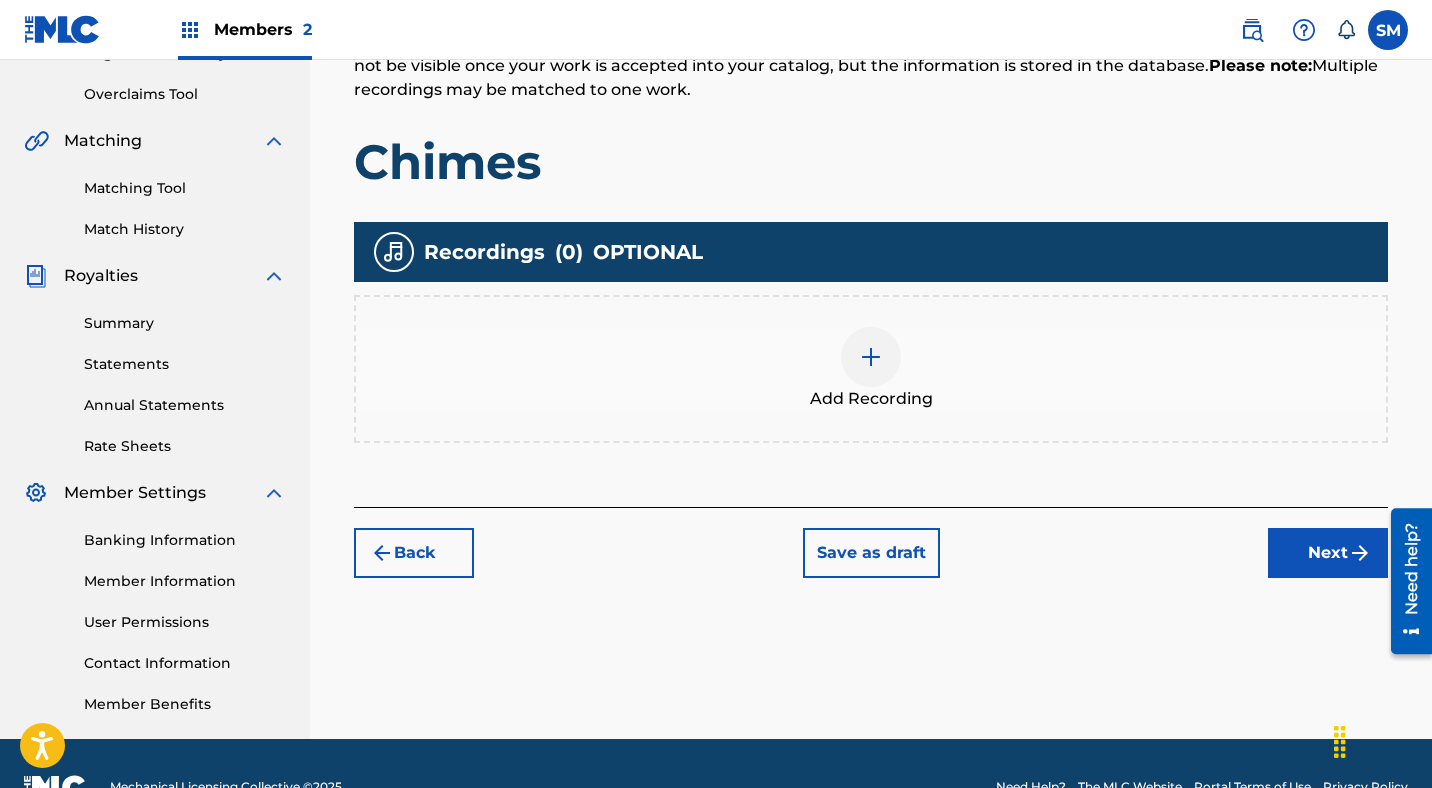 scroll, scrollTop: 452, scrollLeft: 0, axis: vertical 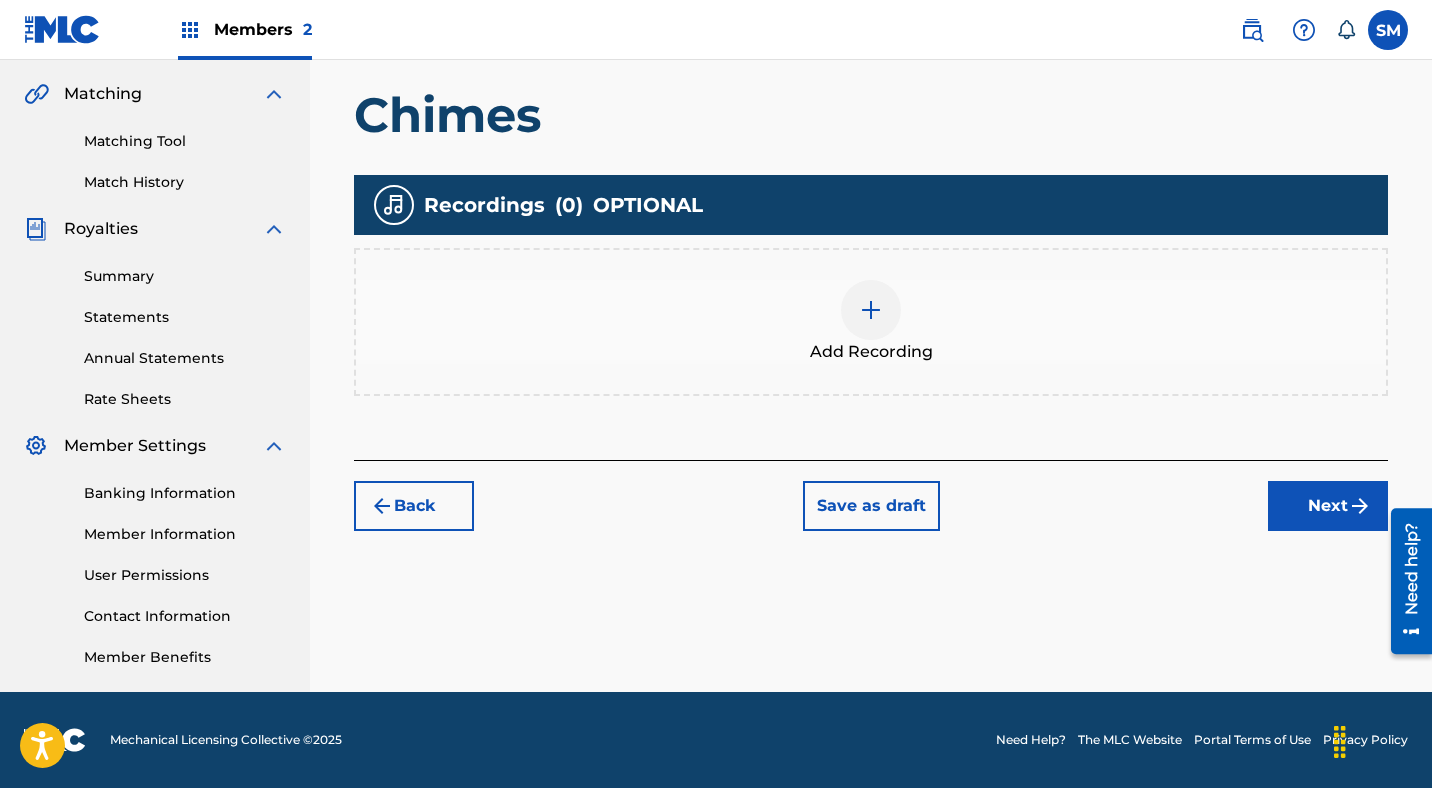 click at bounding box center [871, 310] 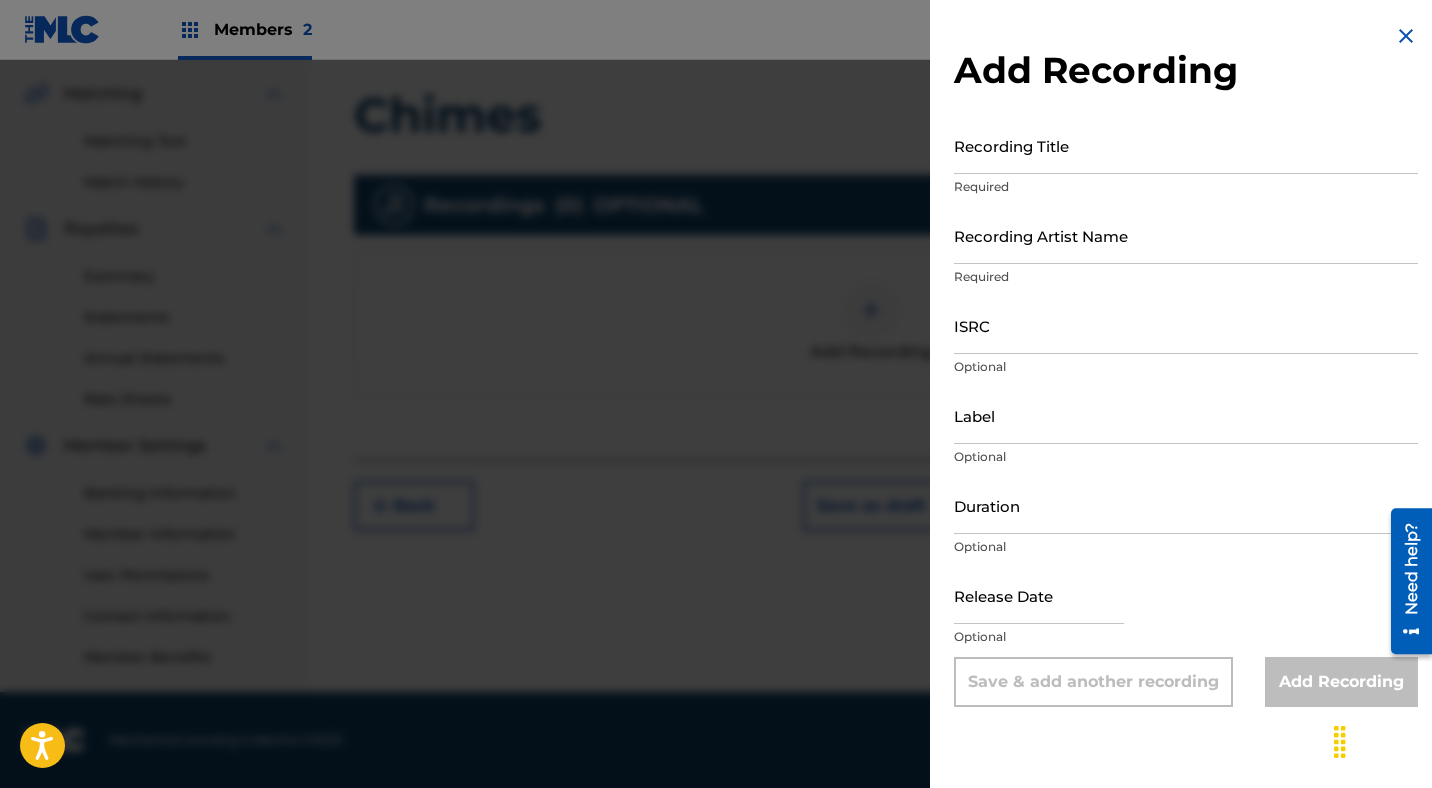 click on "Recording Title" at bounding box center [1186, 145] 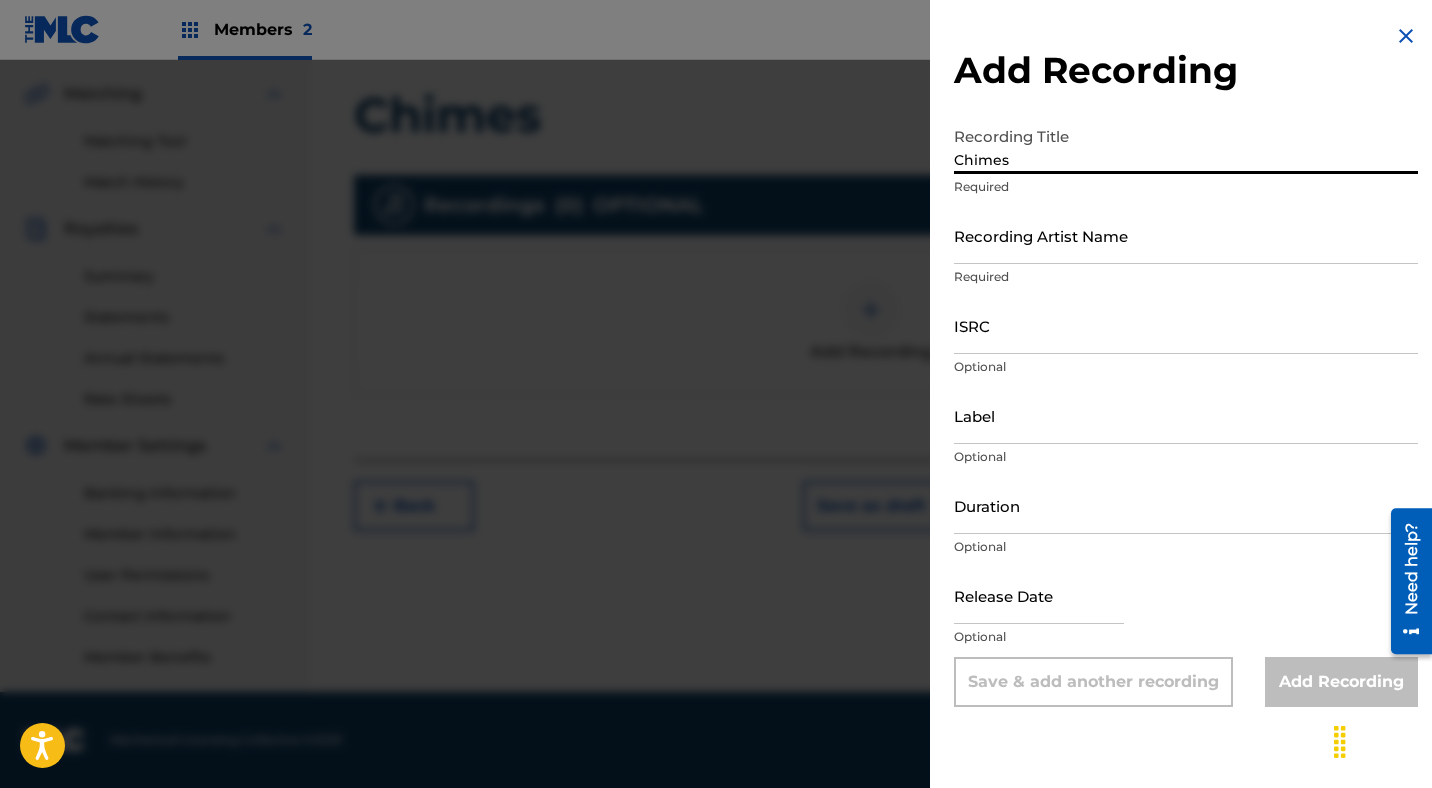 type on "Chimes" 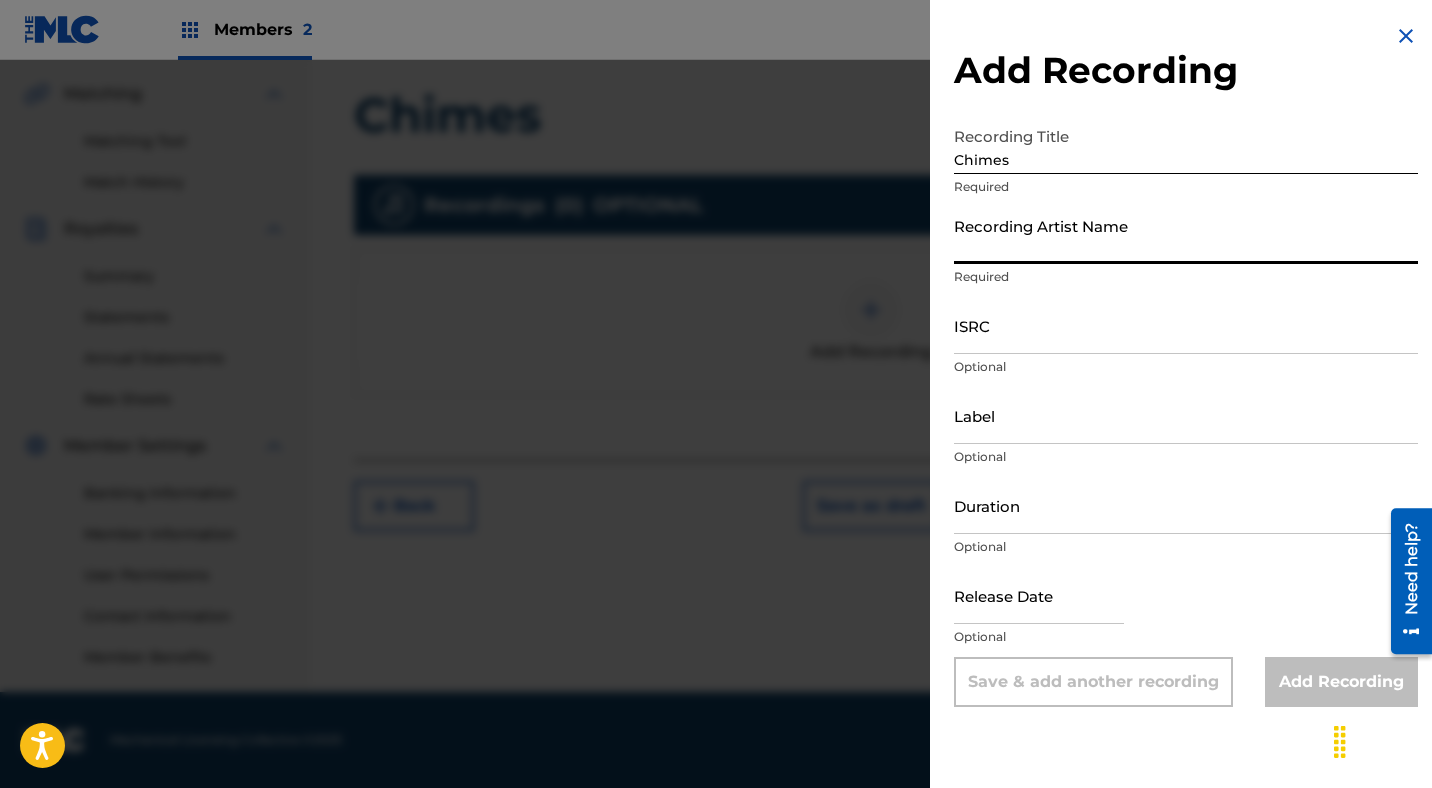 type on "[FIRST] [LAST]" 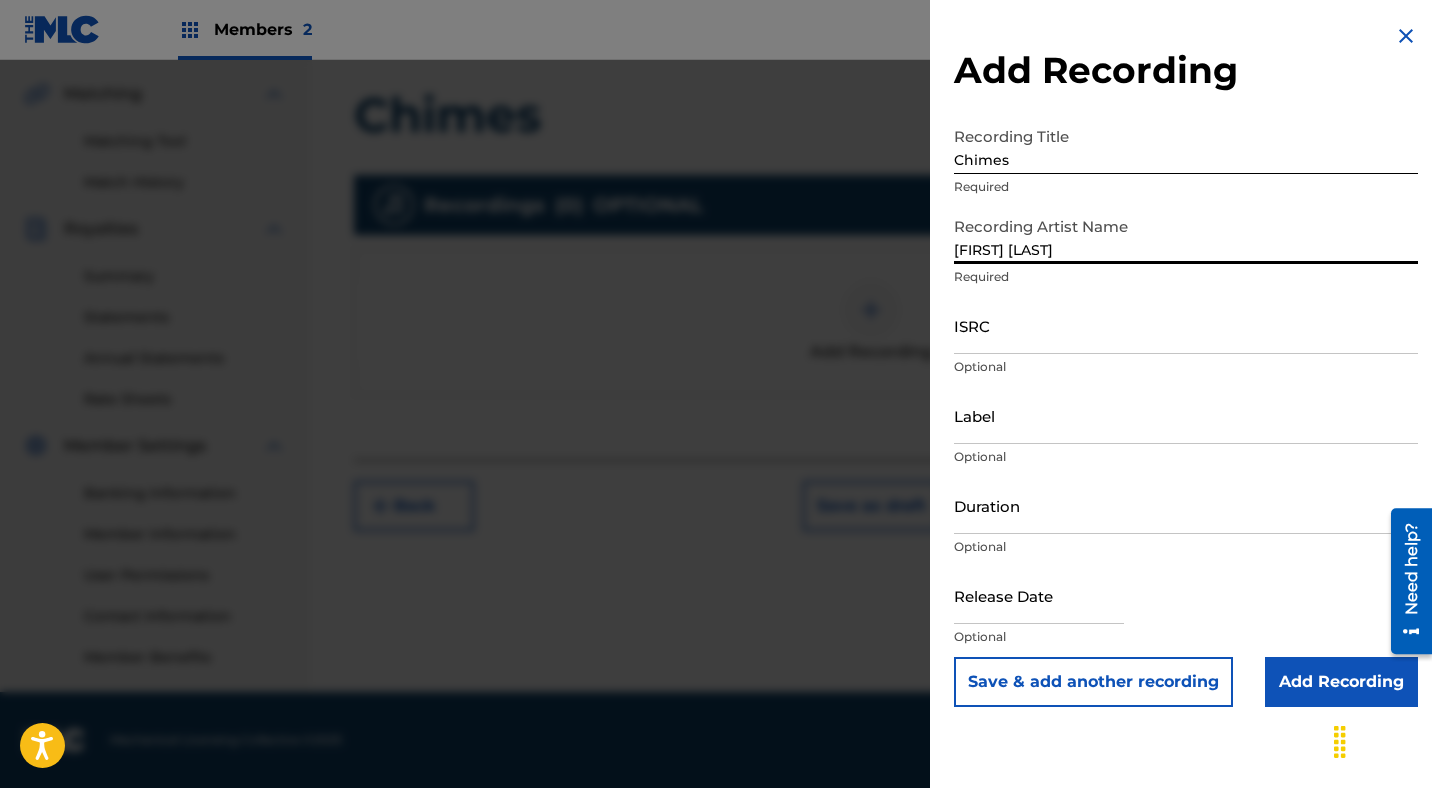 click on "ISRC" at bounding box center [1186, 325] 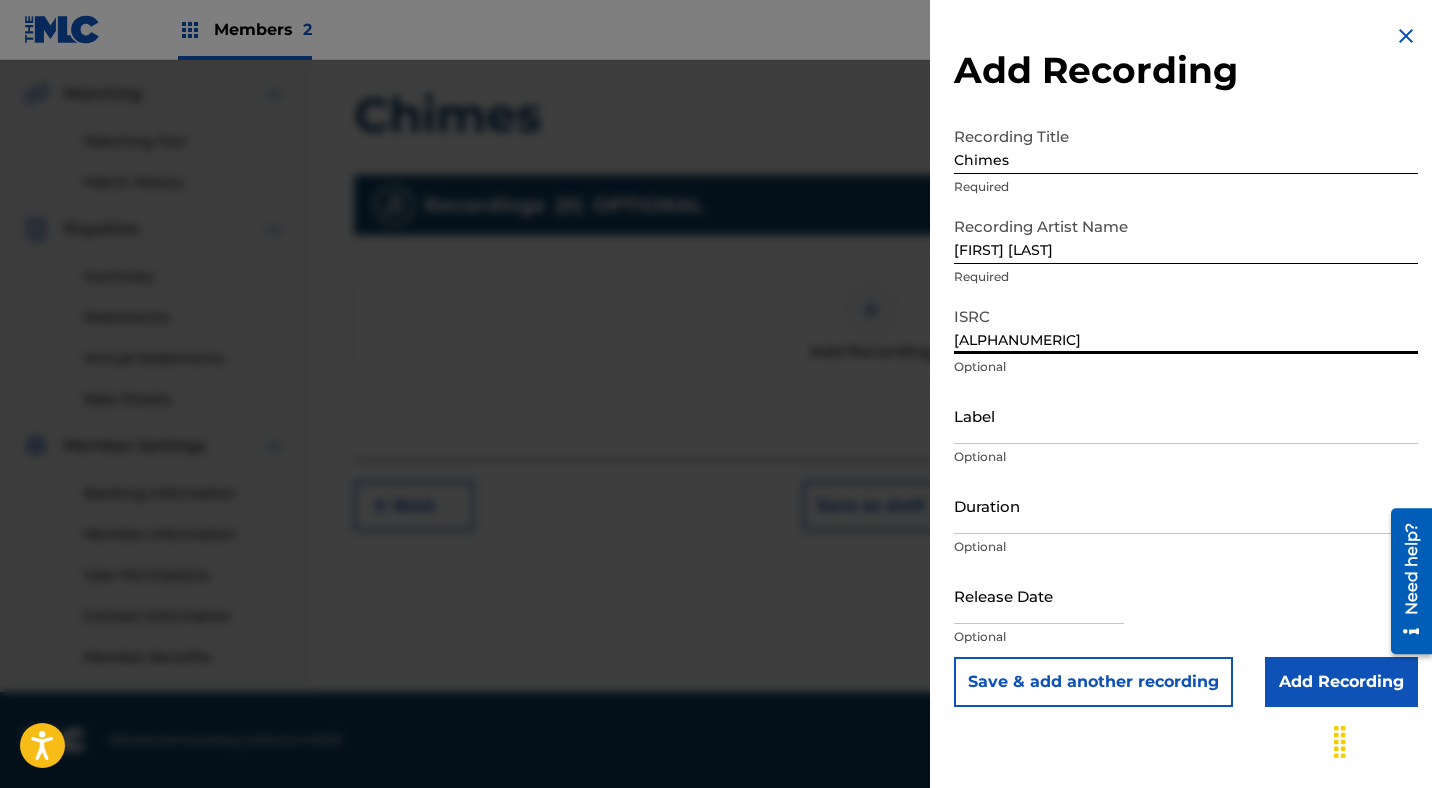 type on "[ALPHANUMERIC]" 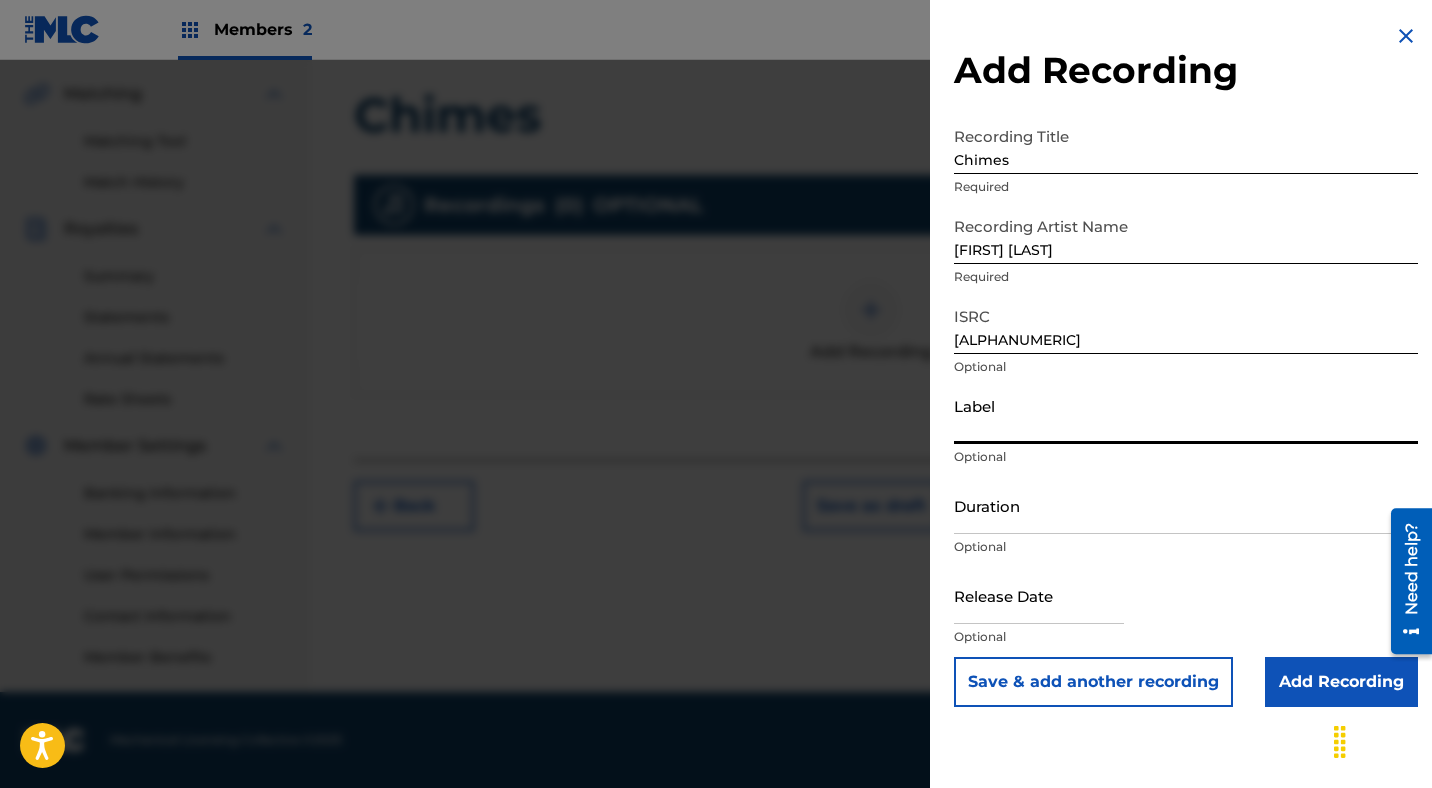 click on "Label" at bounding box center (1186, 415) 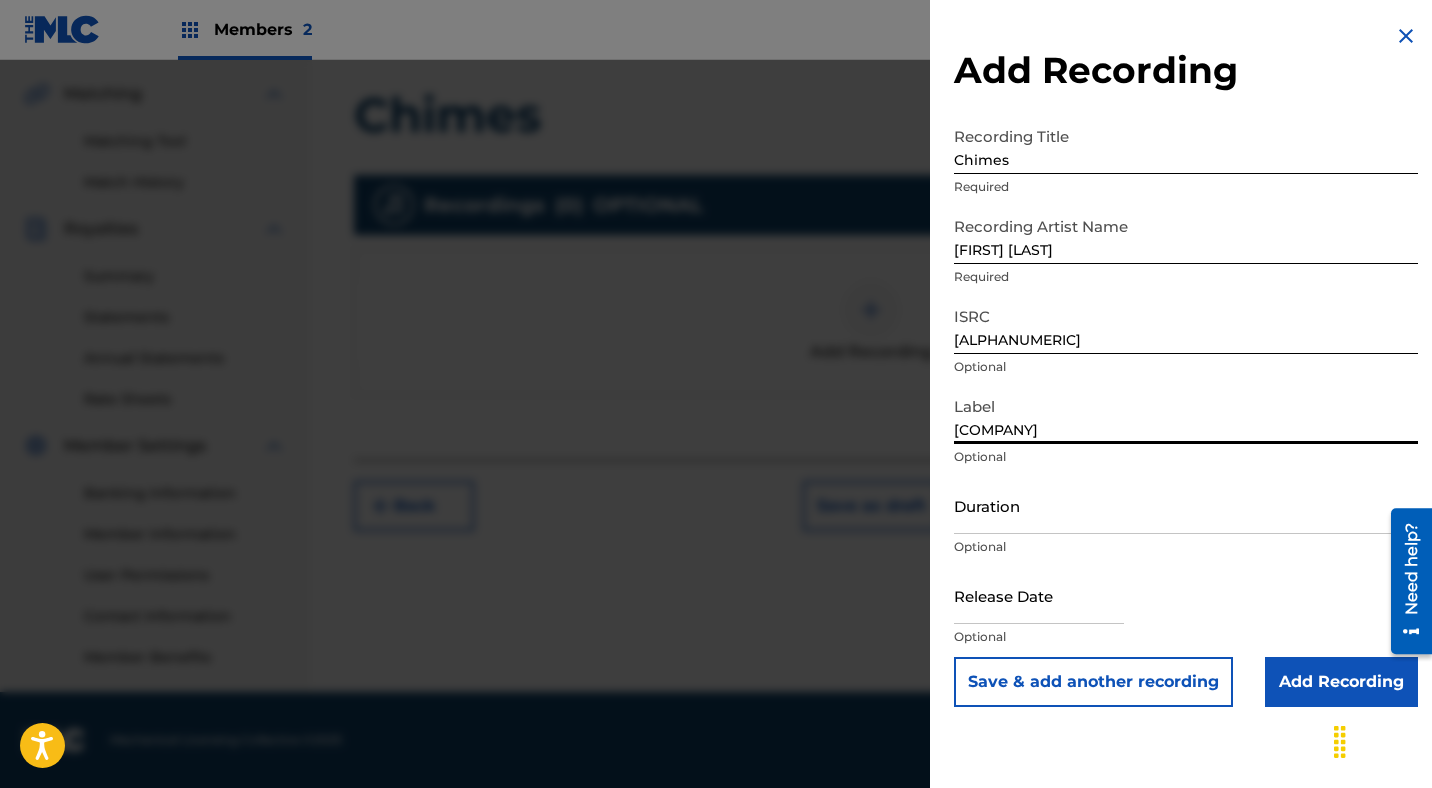 click on "Duration" at bounding box center (1186, 505) 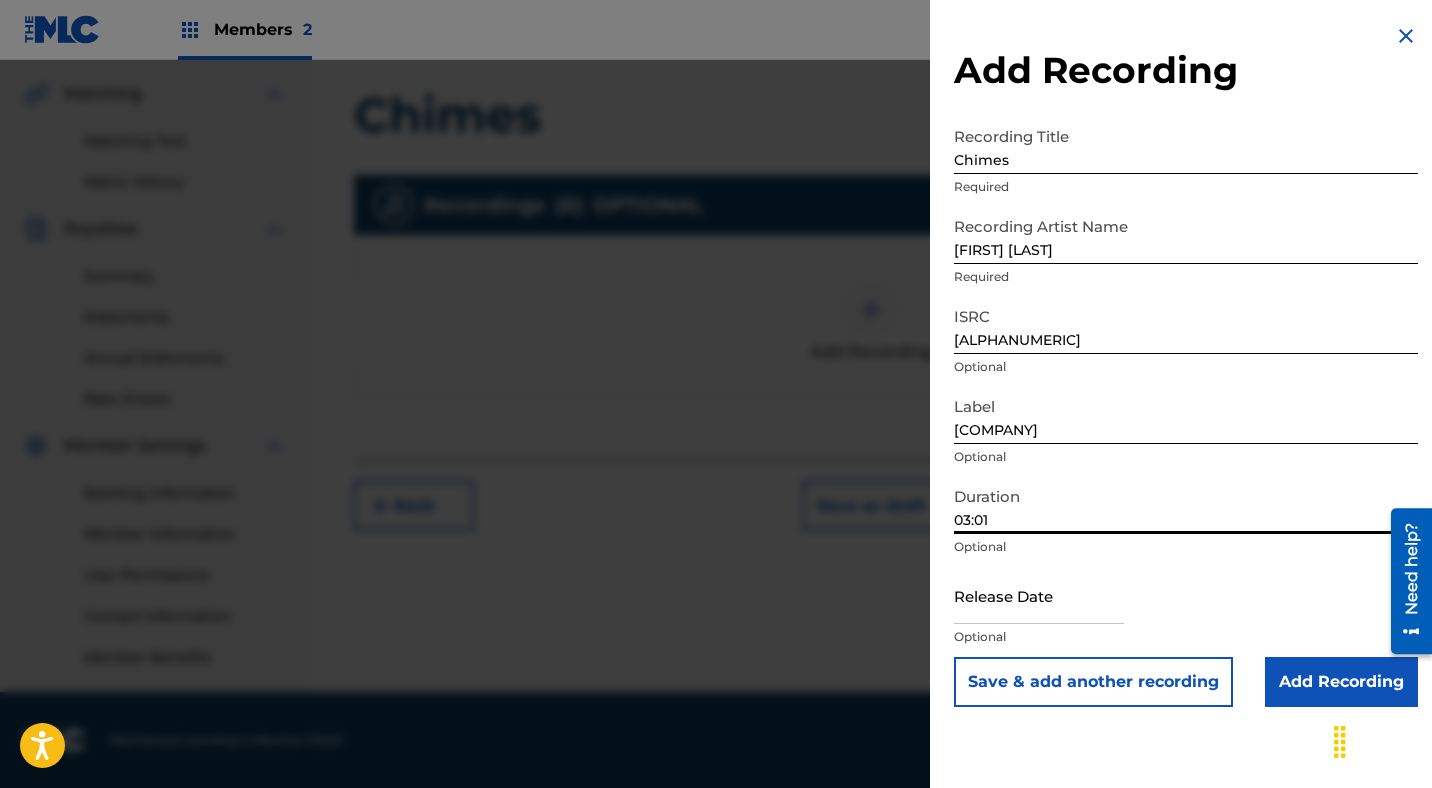 type on "03:01" 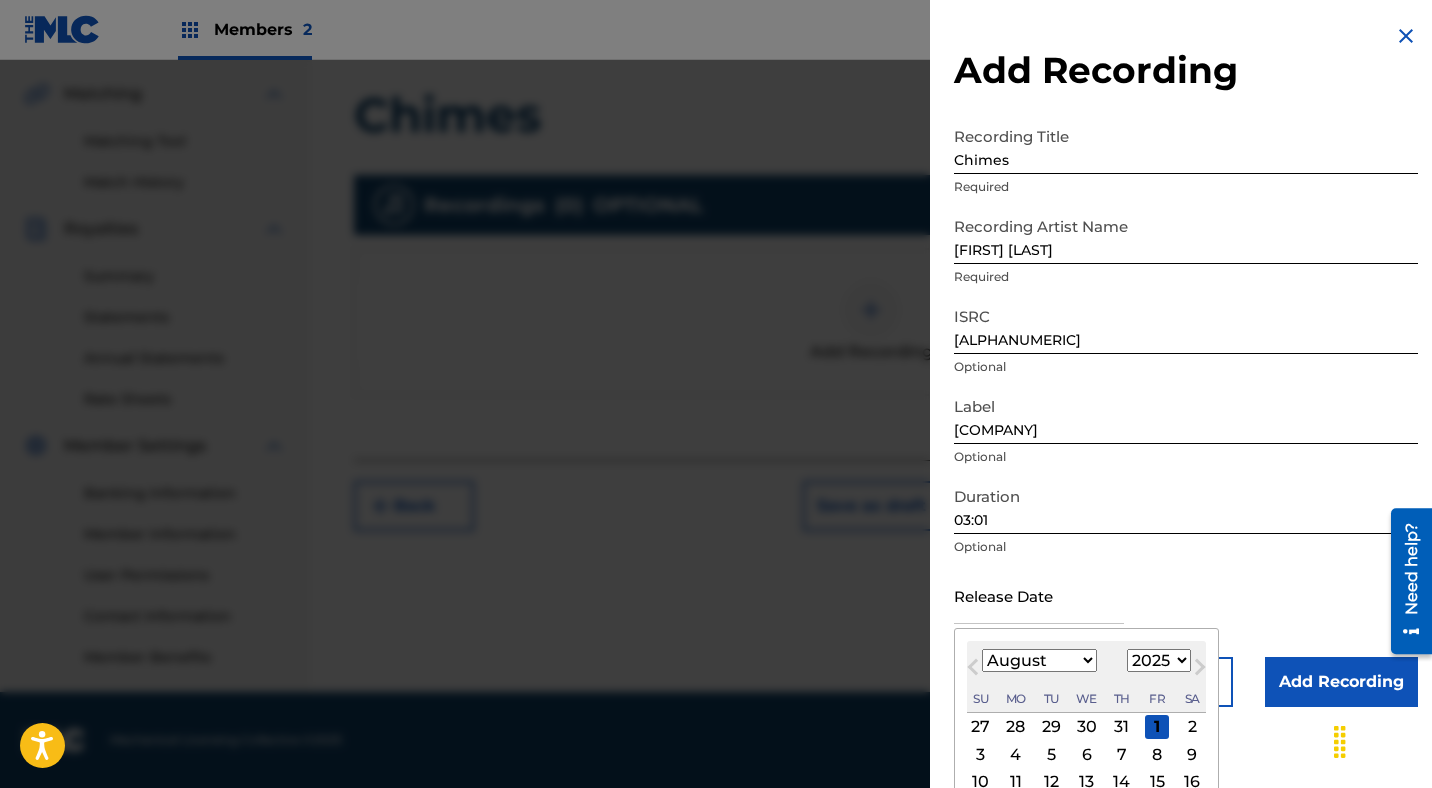 click on "January February March April May June July August September October November December" at bounding box center (1039, 660) 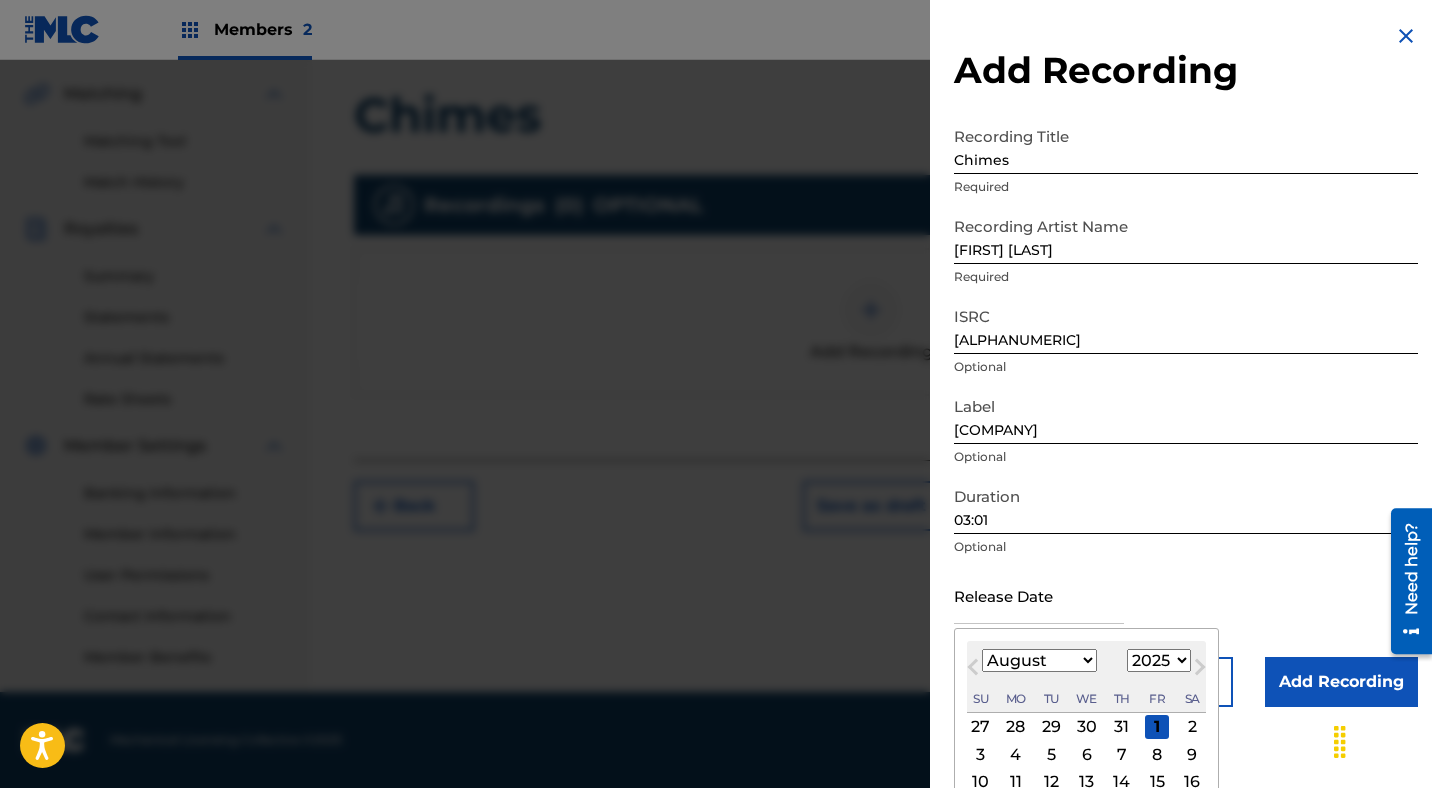 select on "8" 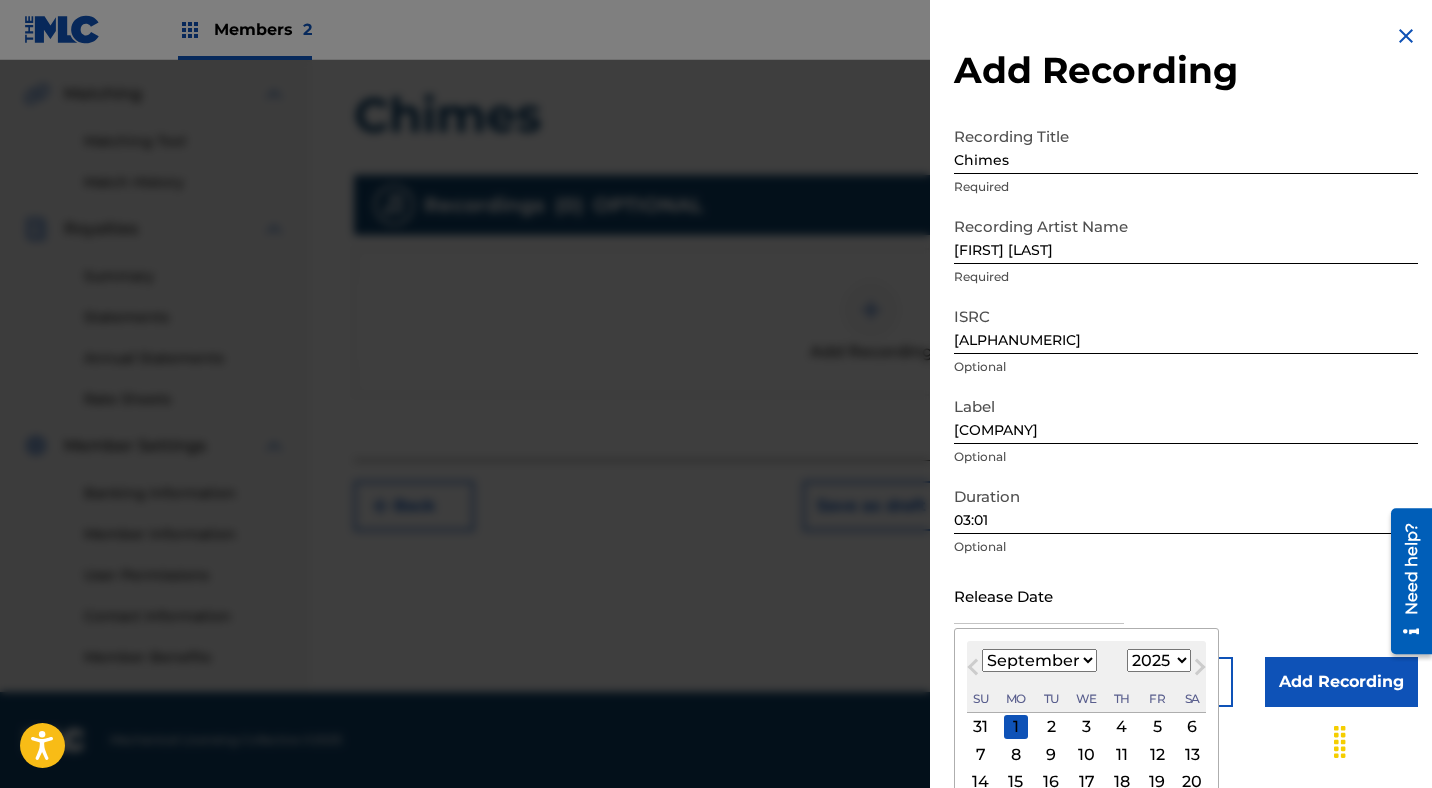 click on "5" at bounding box center (1157, 727) 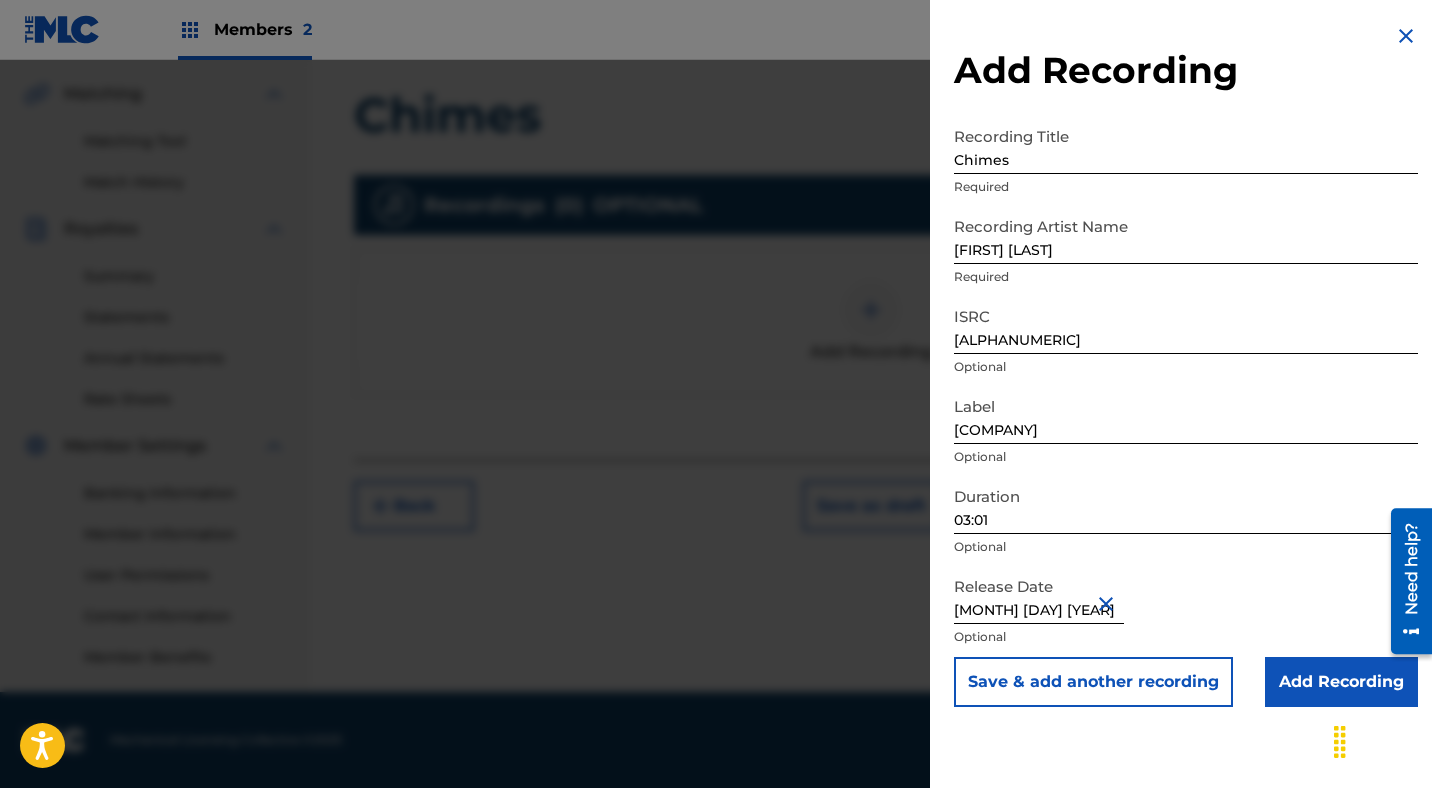 click on "Add Recording" at bounding box center (1341, 682) 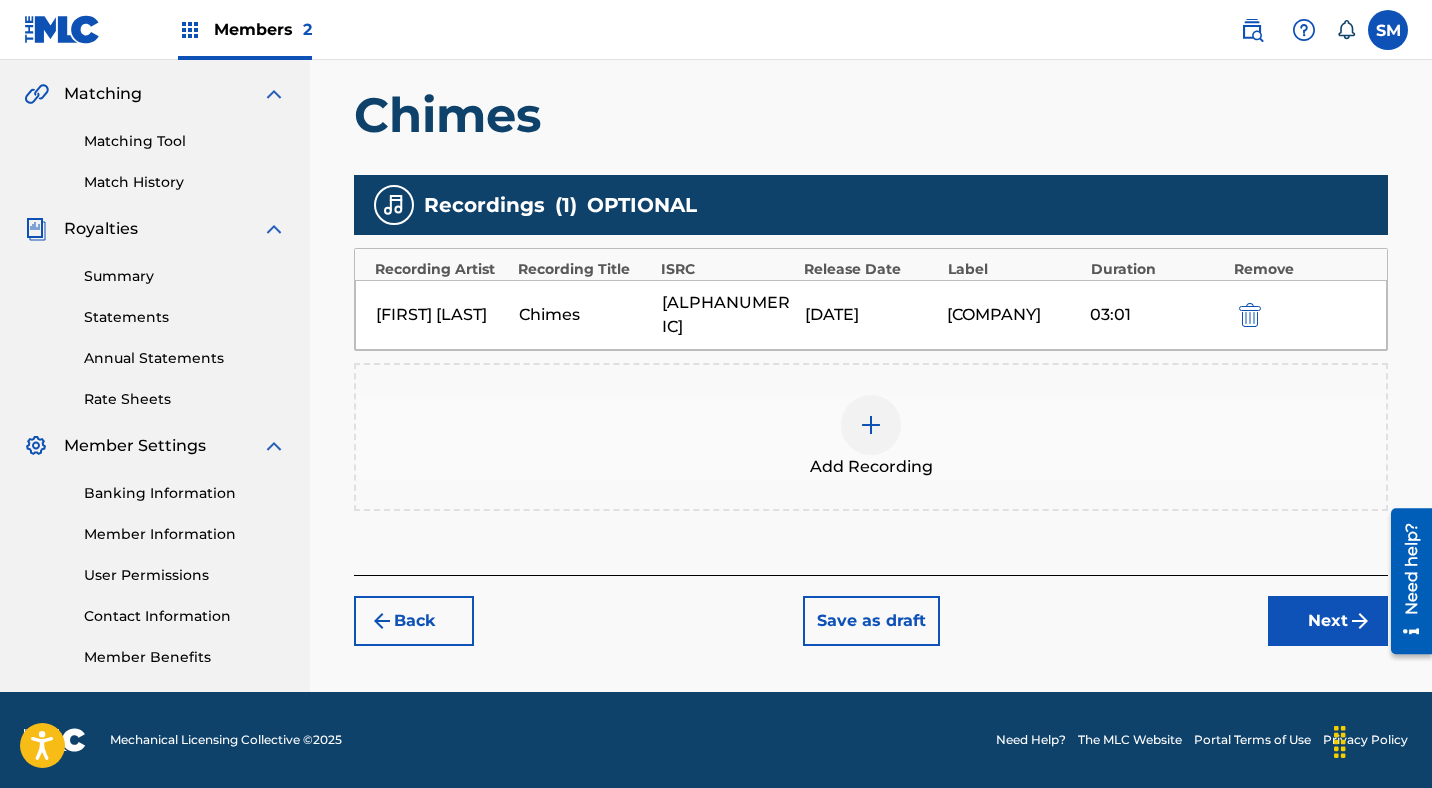 click on "Next" at bounding box center [1328, 621] 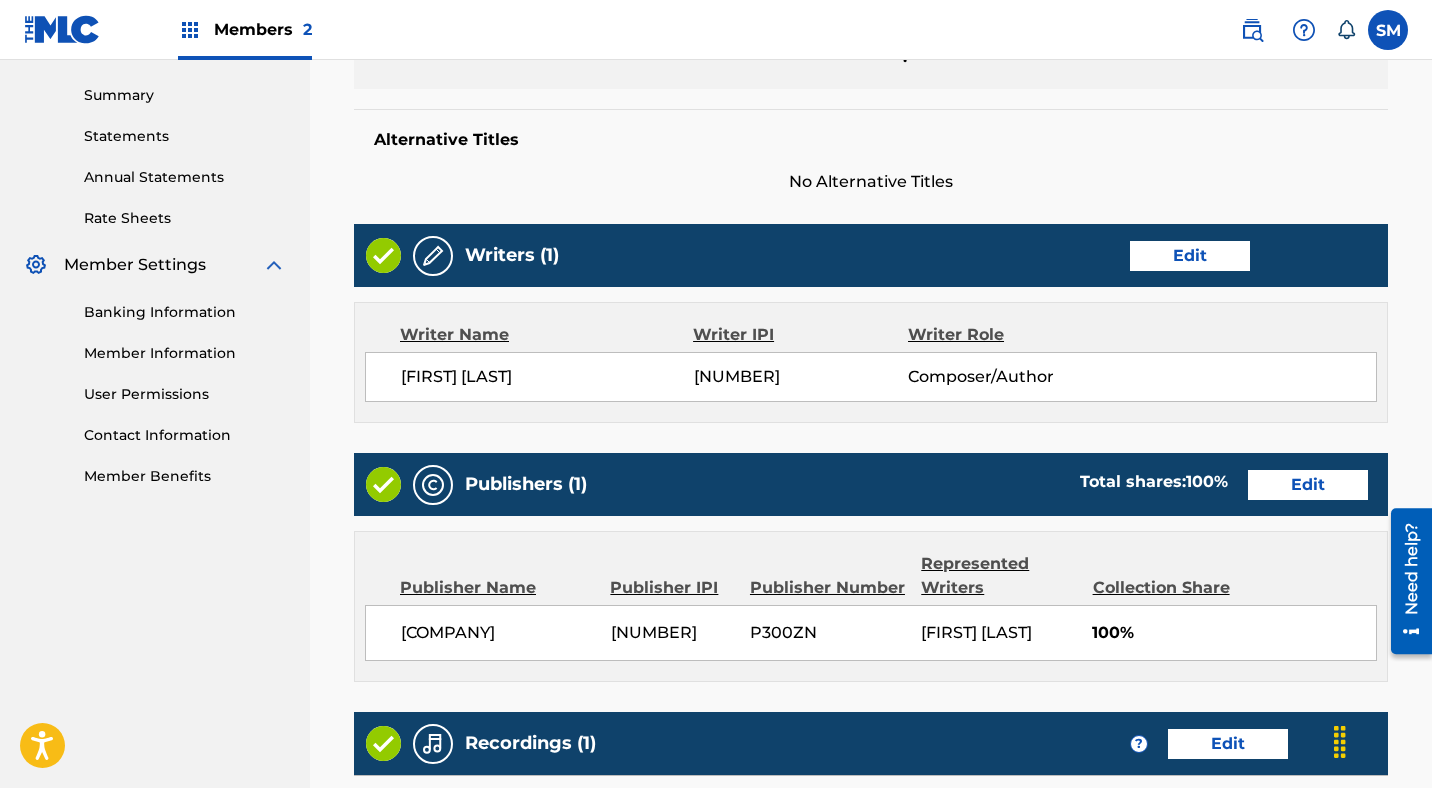 scroll, scrollTop: 626, scrollLeft: 0, axis: vertical 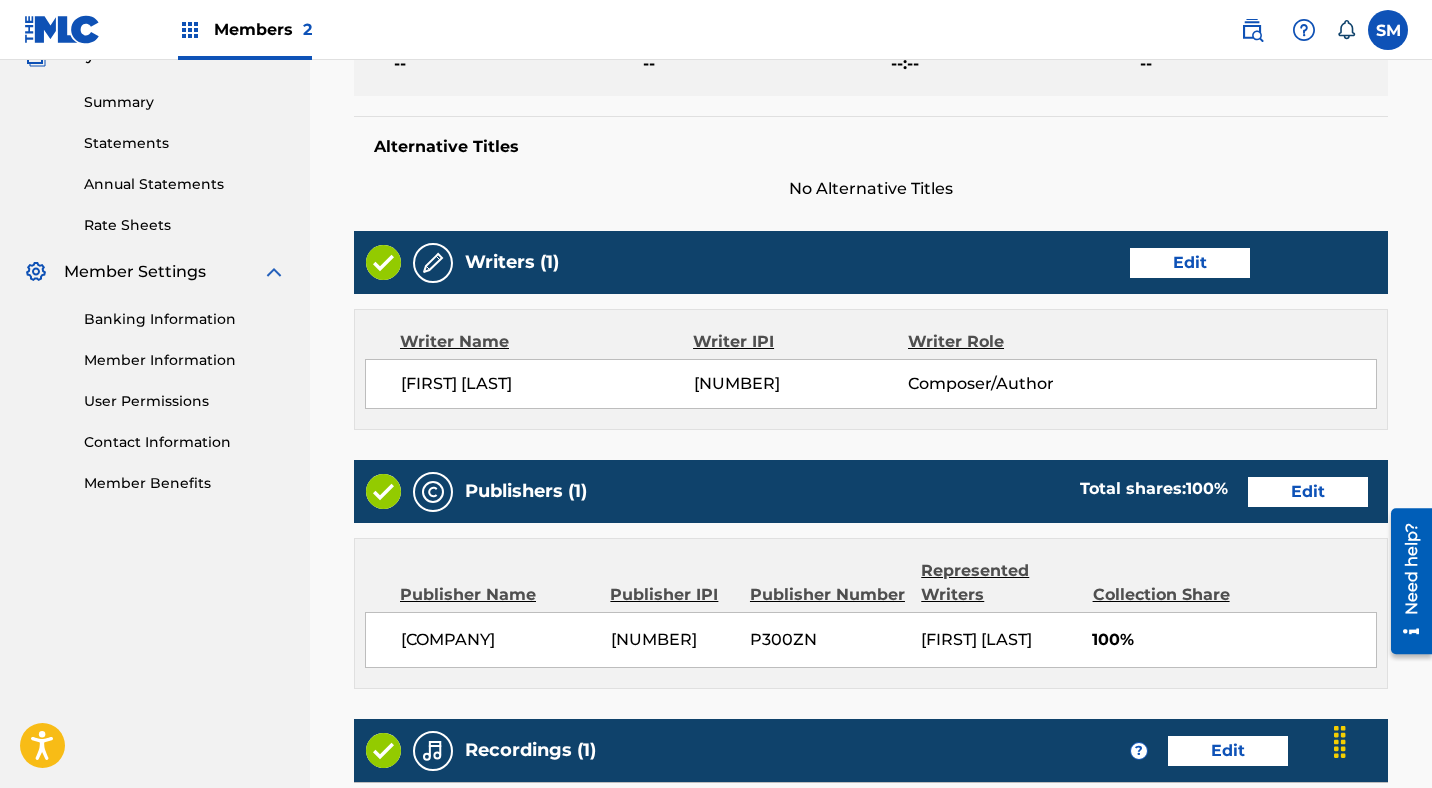 click on "Edit" at bounding box center (1190, 263) 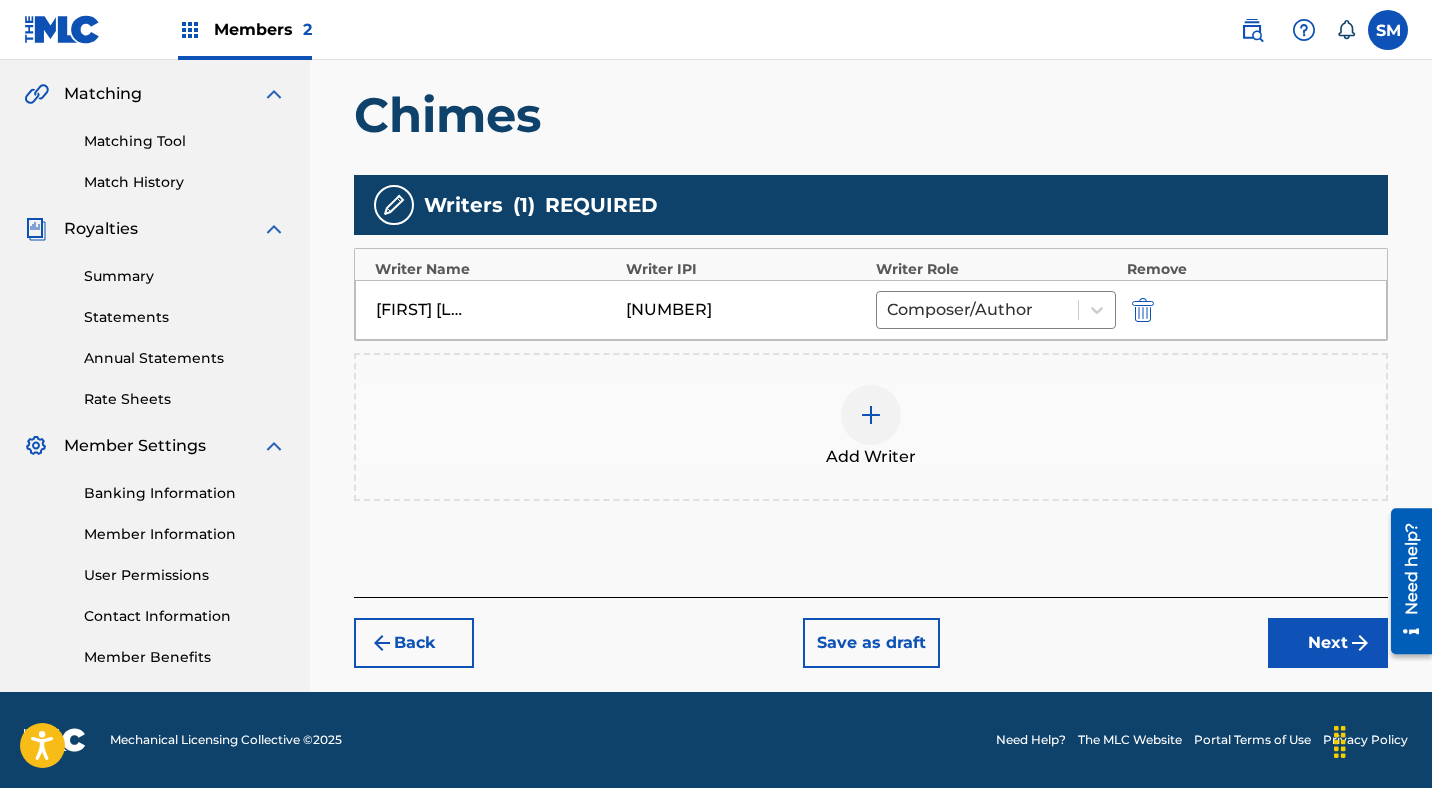 click on "Next" at bounding box center [1328, 643] 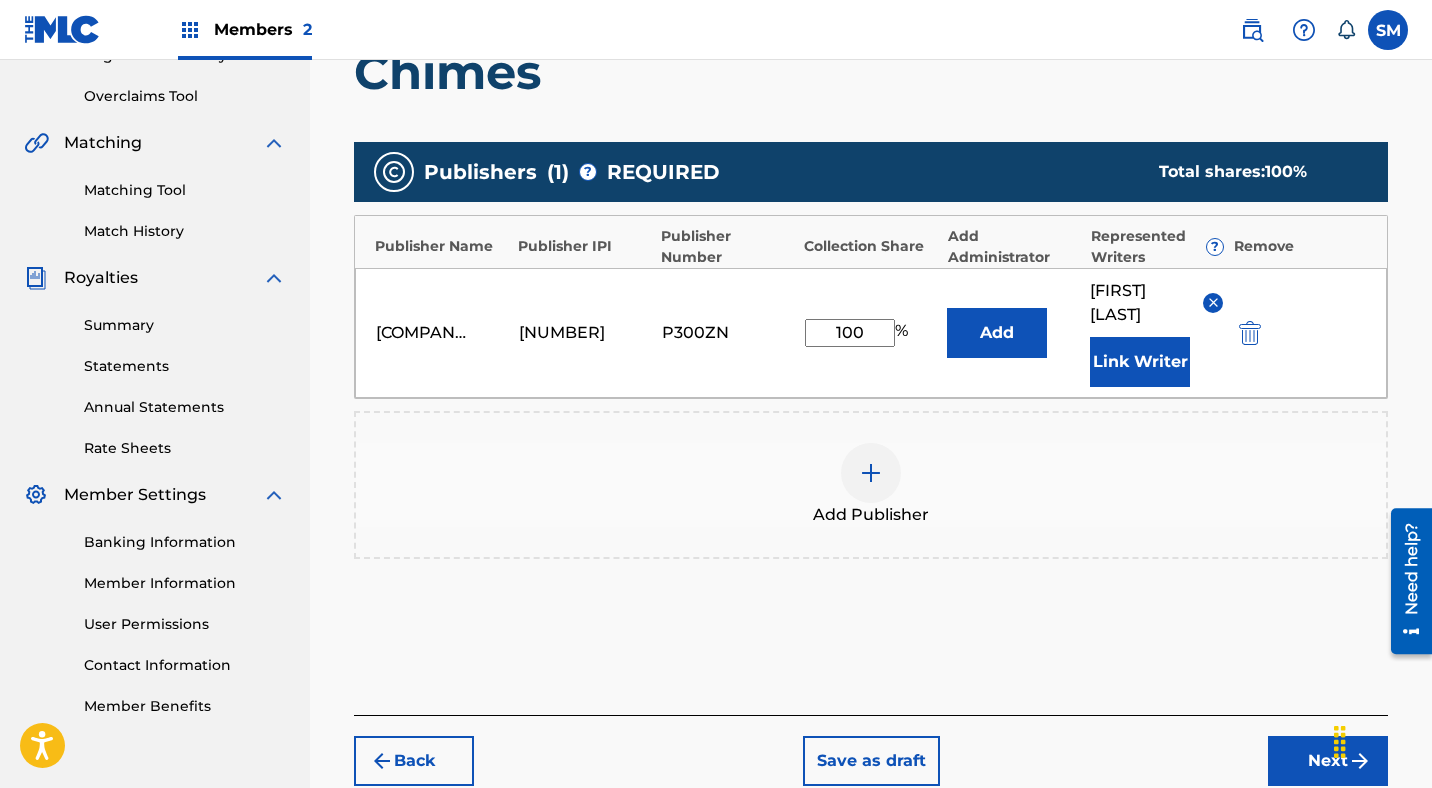 scroll, scrollTop: 517, scrollLeft: 0, axis: vertical 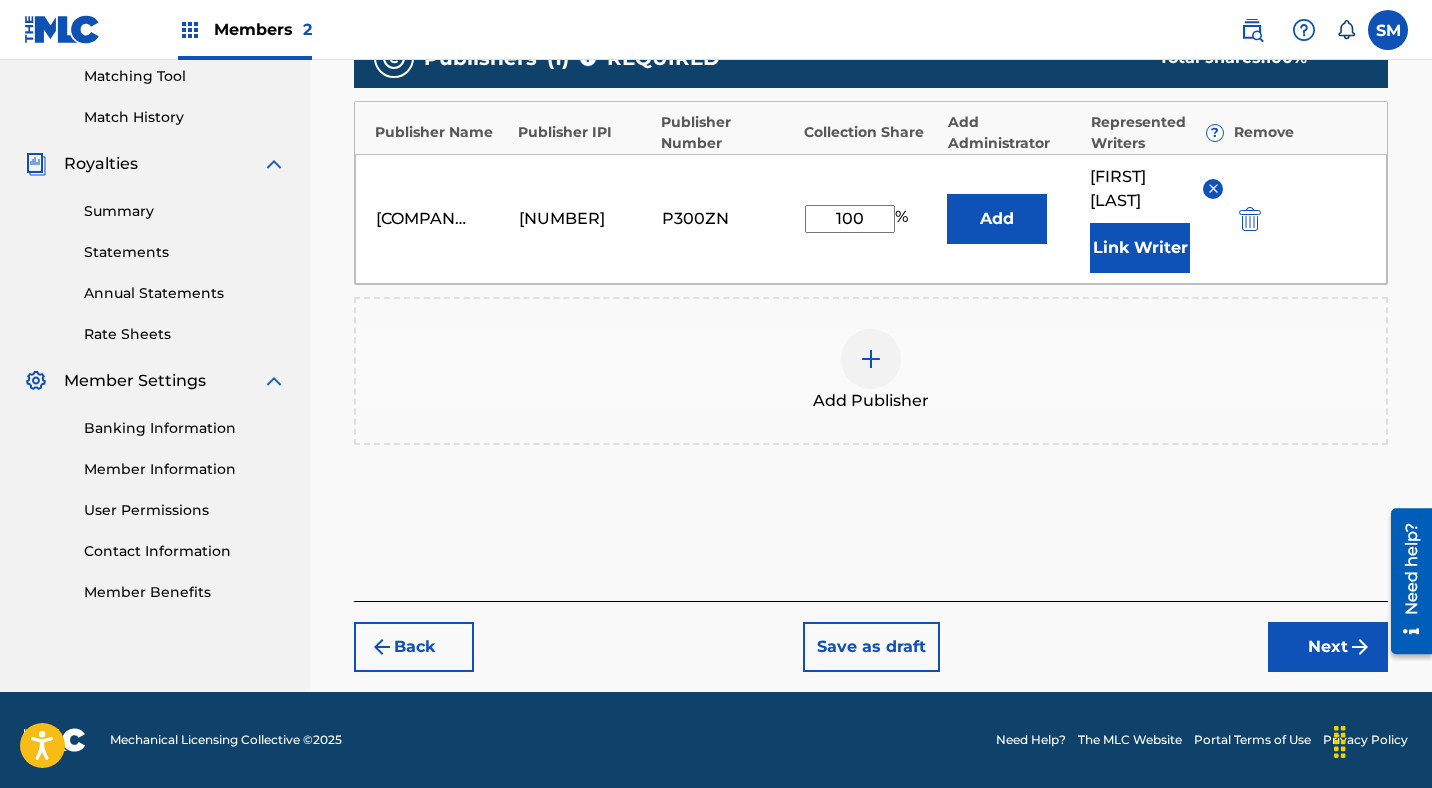 click on "Next" at bounding box center [1328, 647] 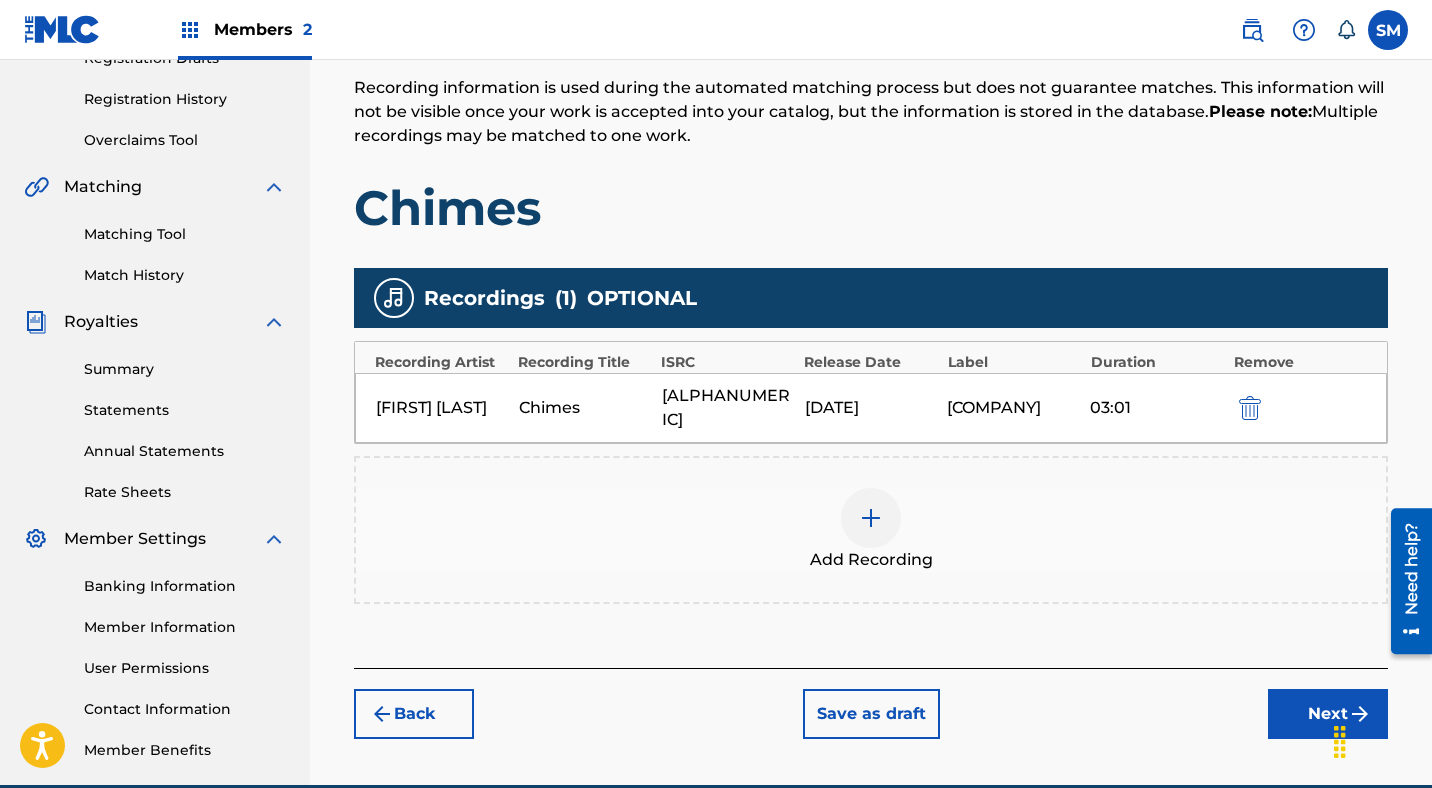 scroll, scrollTop: 452, scrollLeft: 0, axis: vertical 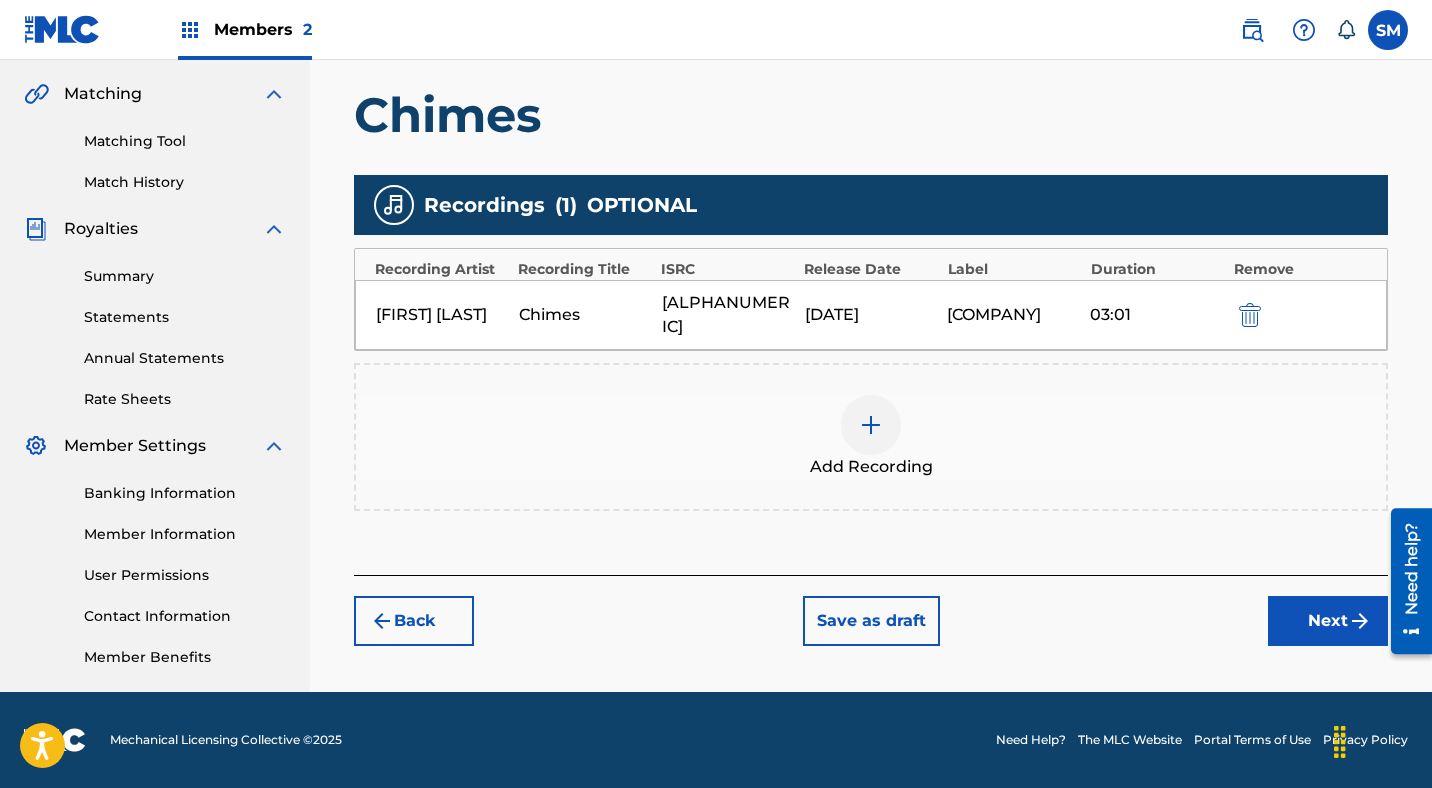 click on "Next" at bounding box center [1328, 621] 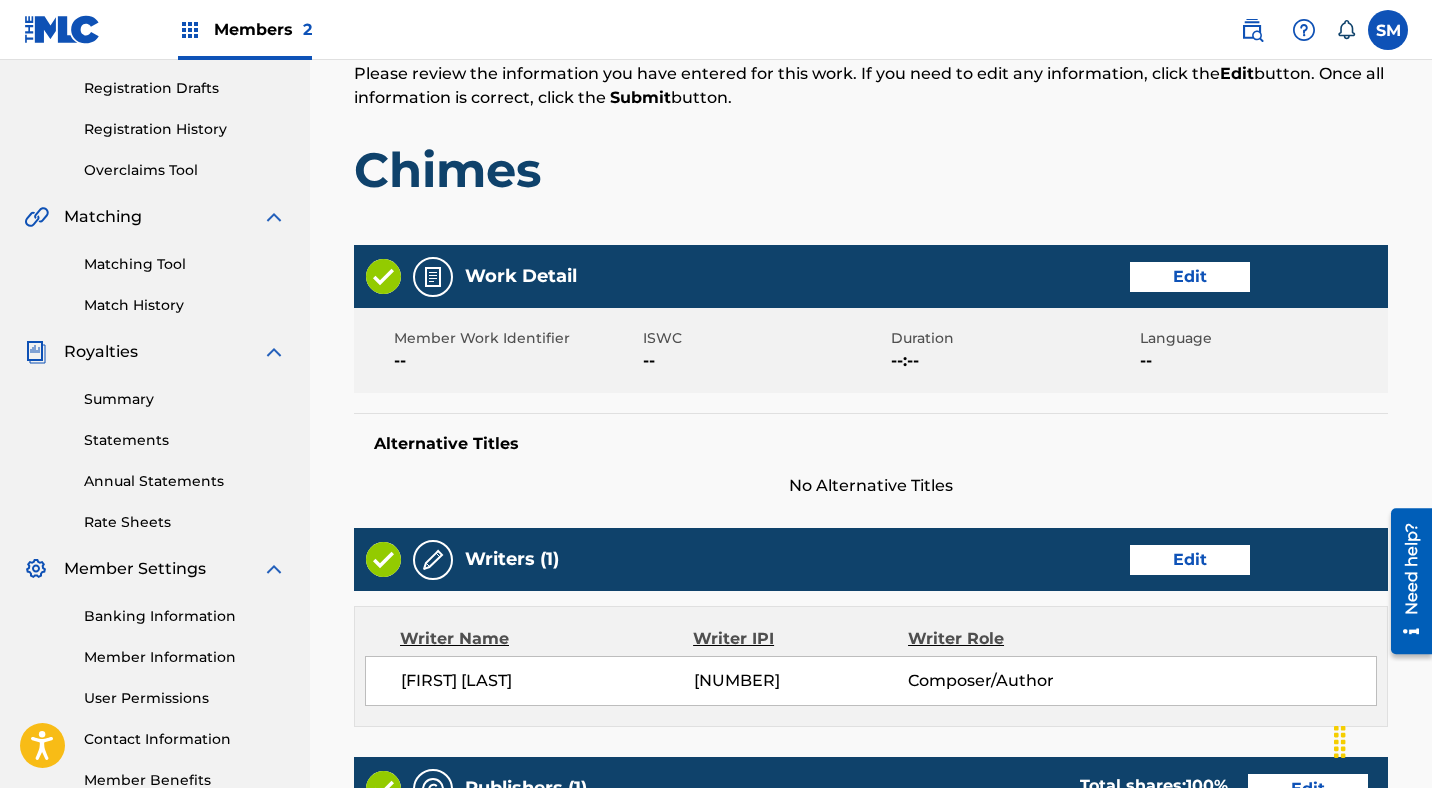 scroll, scrollTop: 322, scrollLeft: 0, axis: vertical 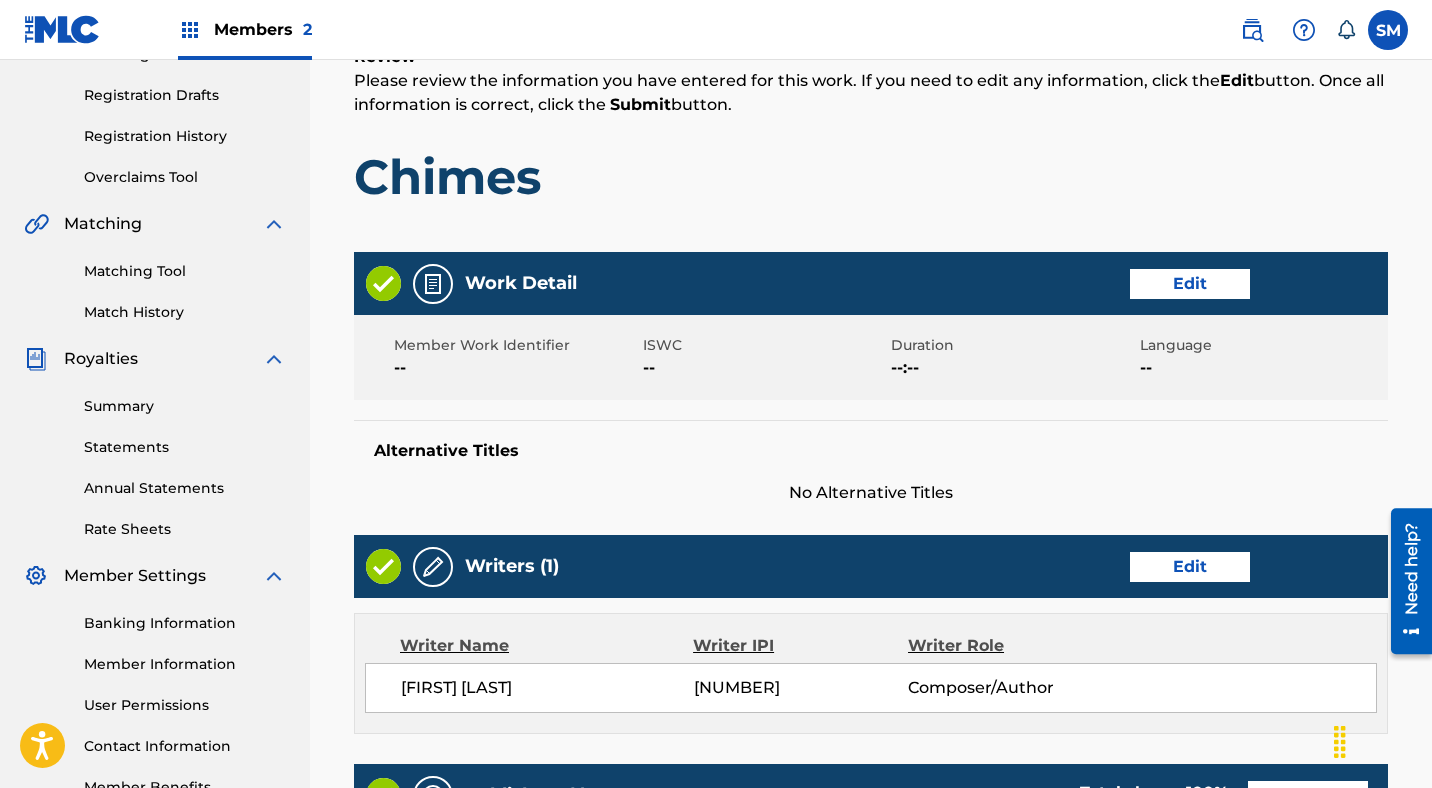 click on "Duration" at bounding box center (1013, 345) 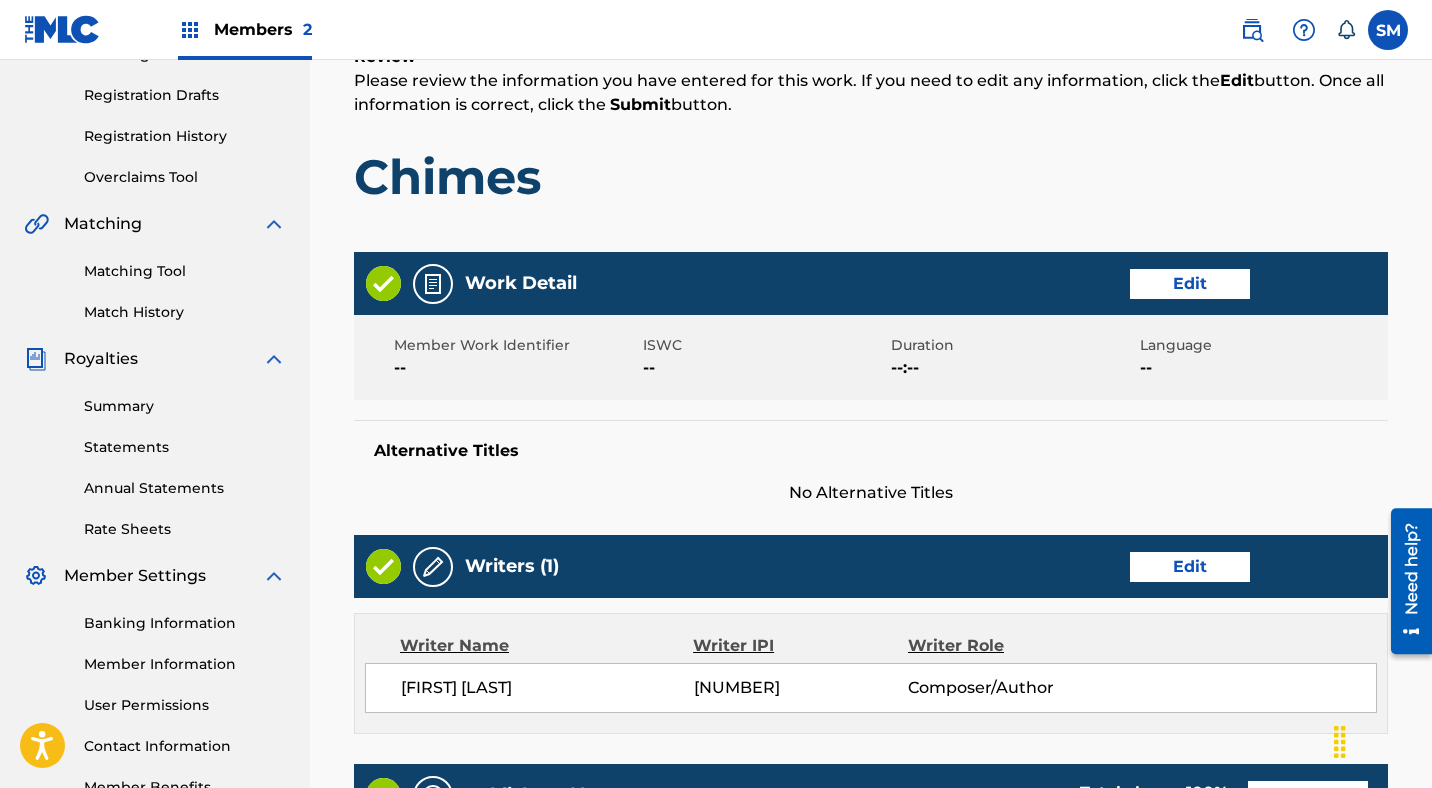 click on "Edit" at bounding box center [1190, 284] 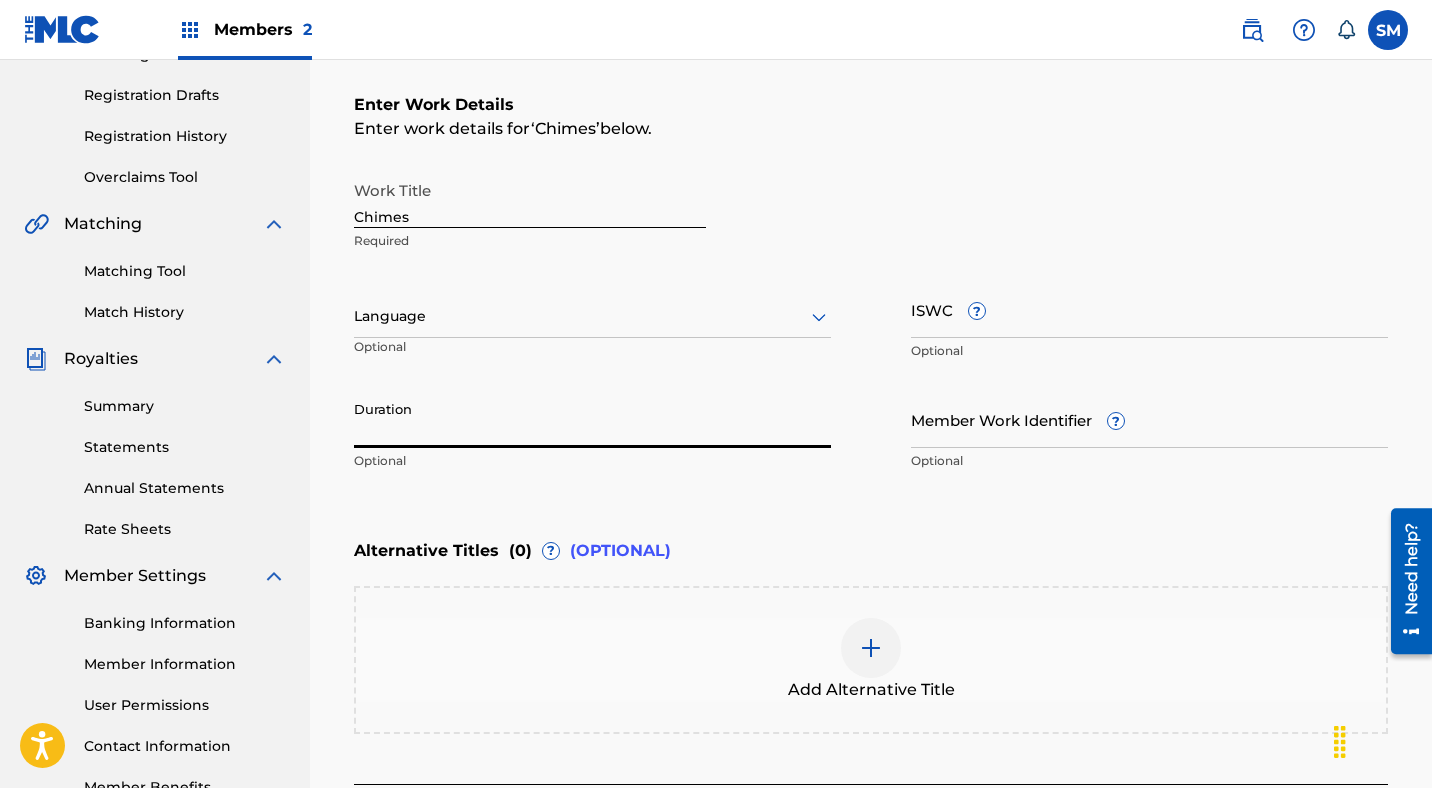 click on "Duration" at bounding box center (592, 419) 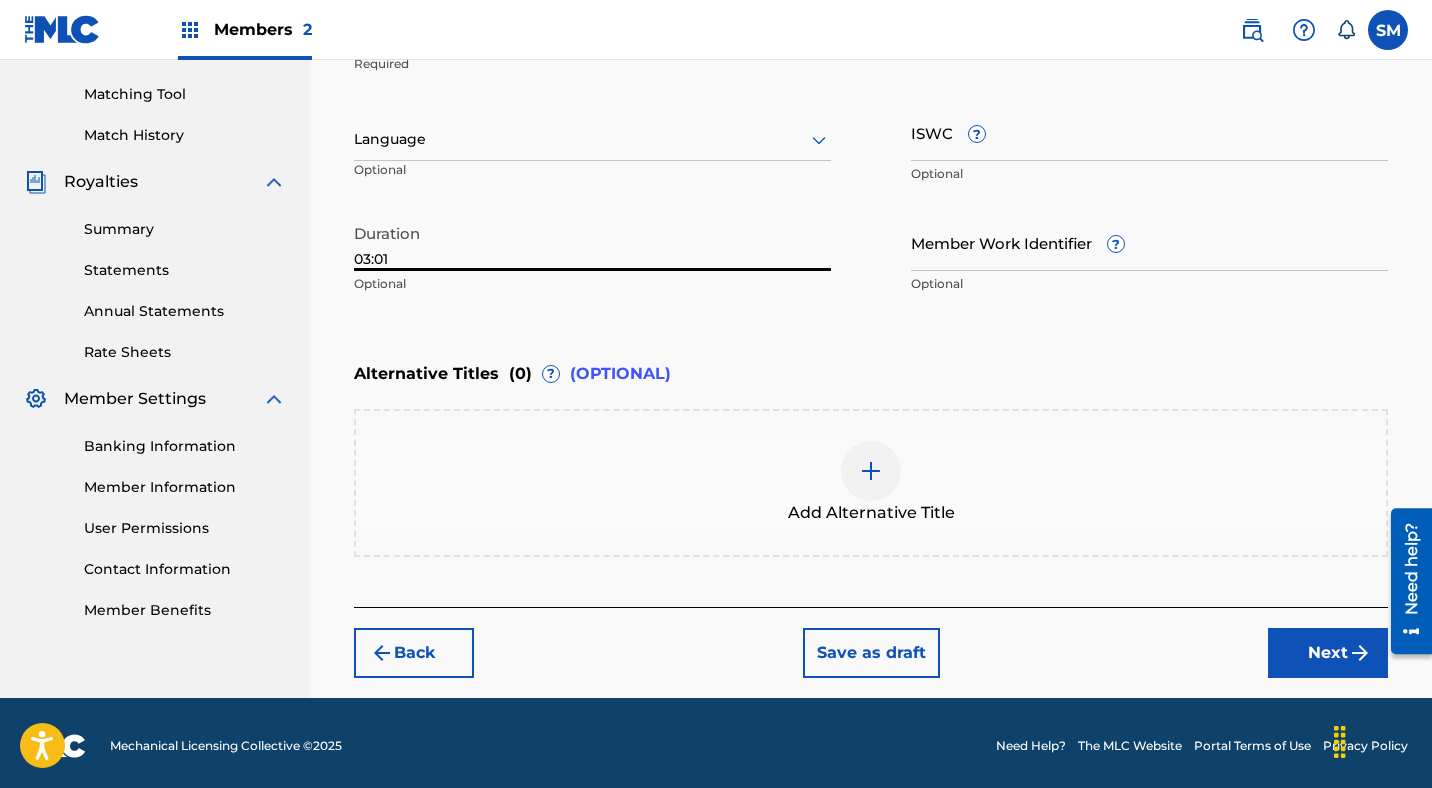 scroll, scrollTop: 505, scrollLeft: 0, axis: vertical 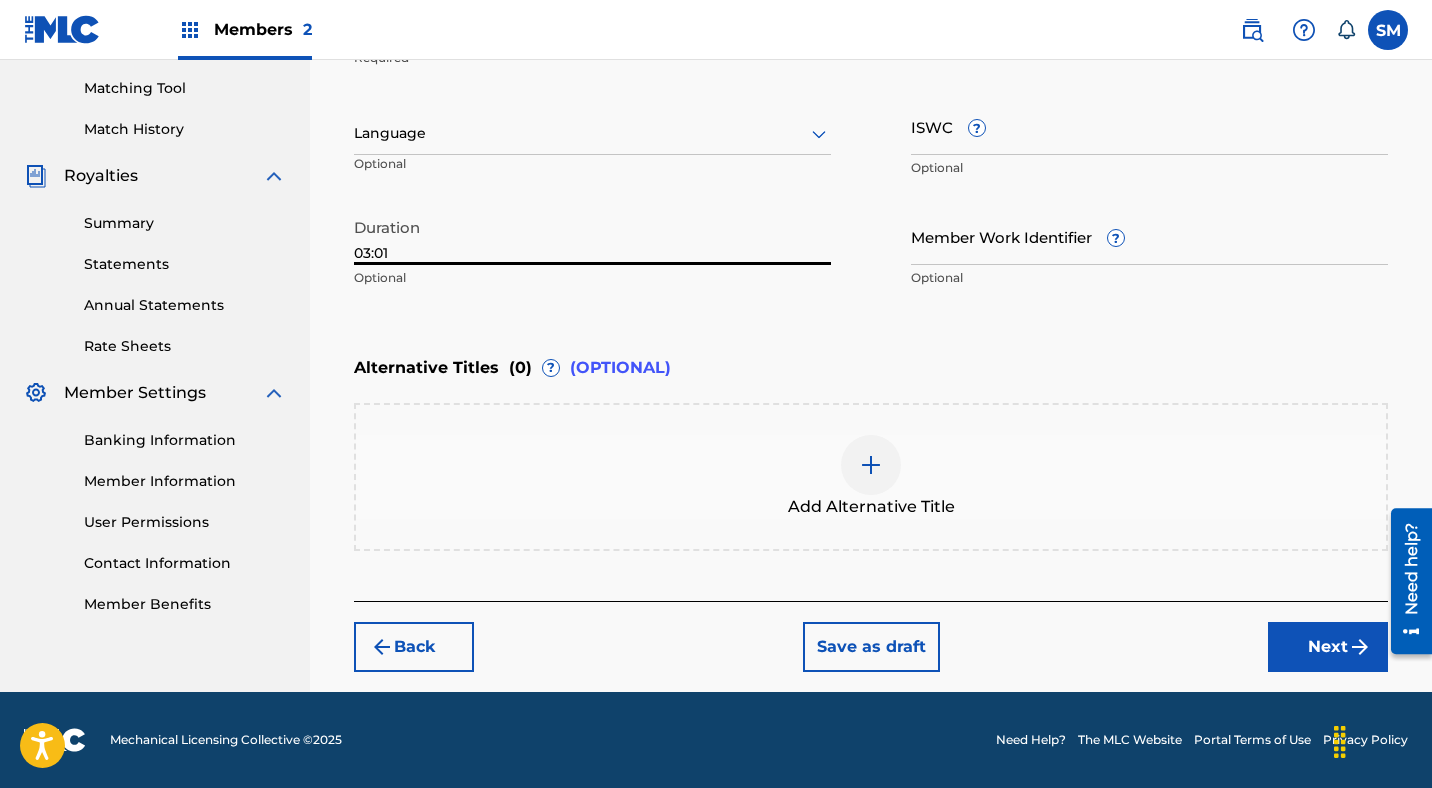 type on "03:01" 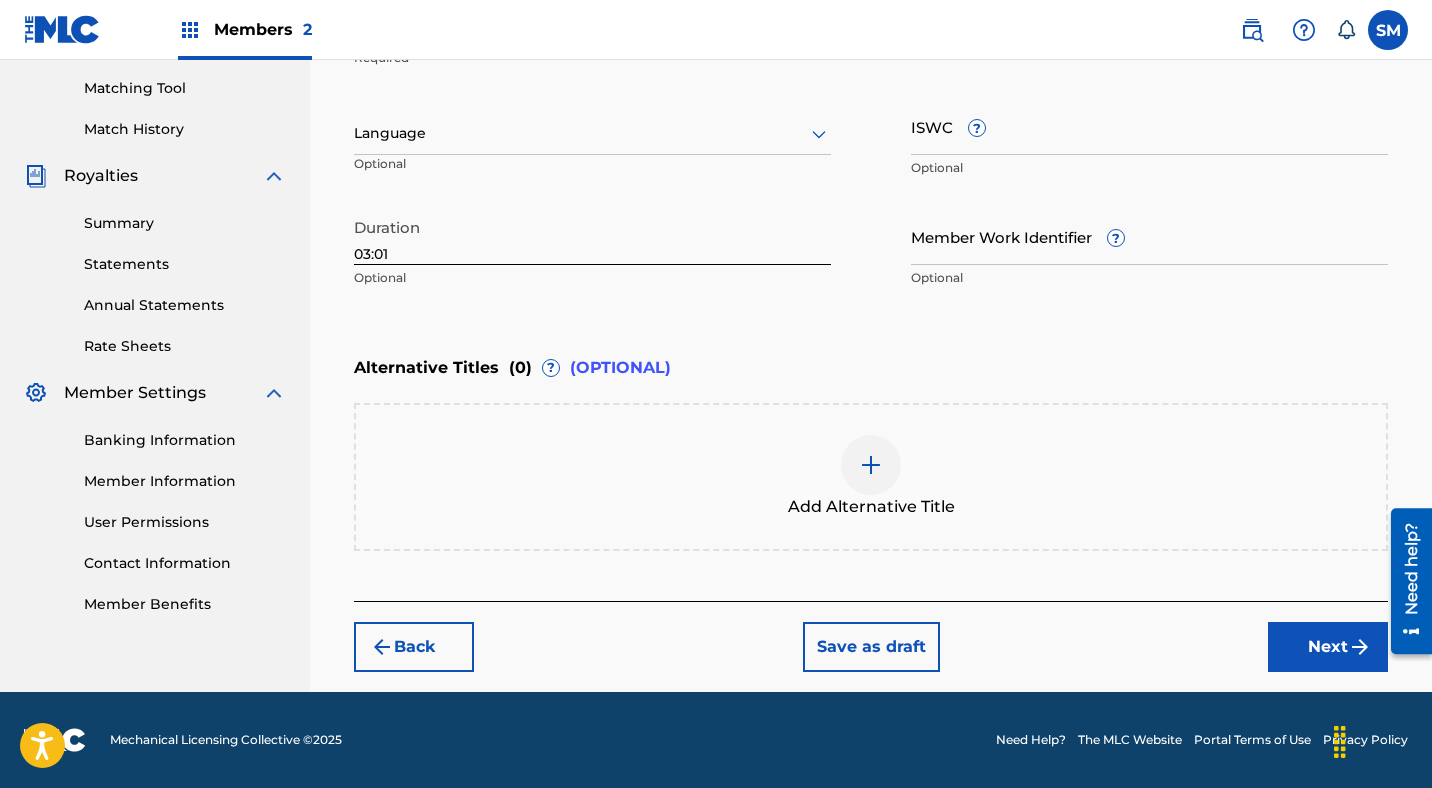 click on "Next" at bounding box center [1328, 647] 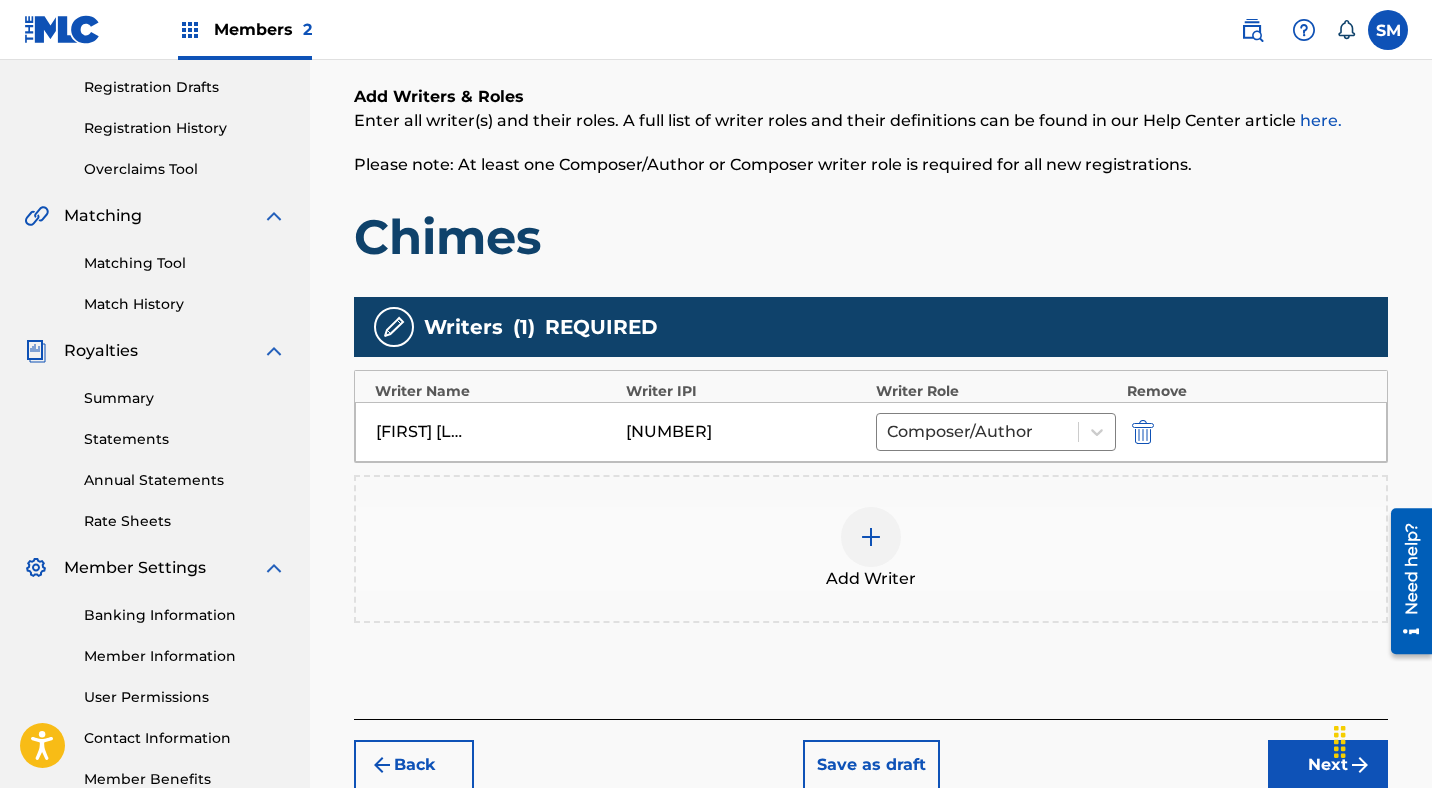 scroll, scrollTop: 452, scrollLeft: 0, axis: vertical 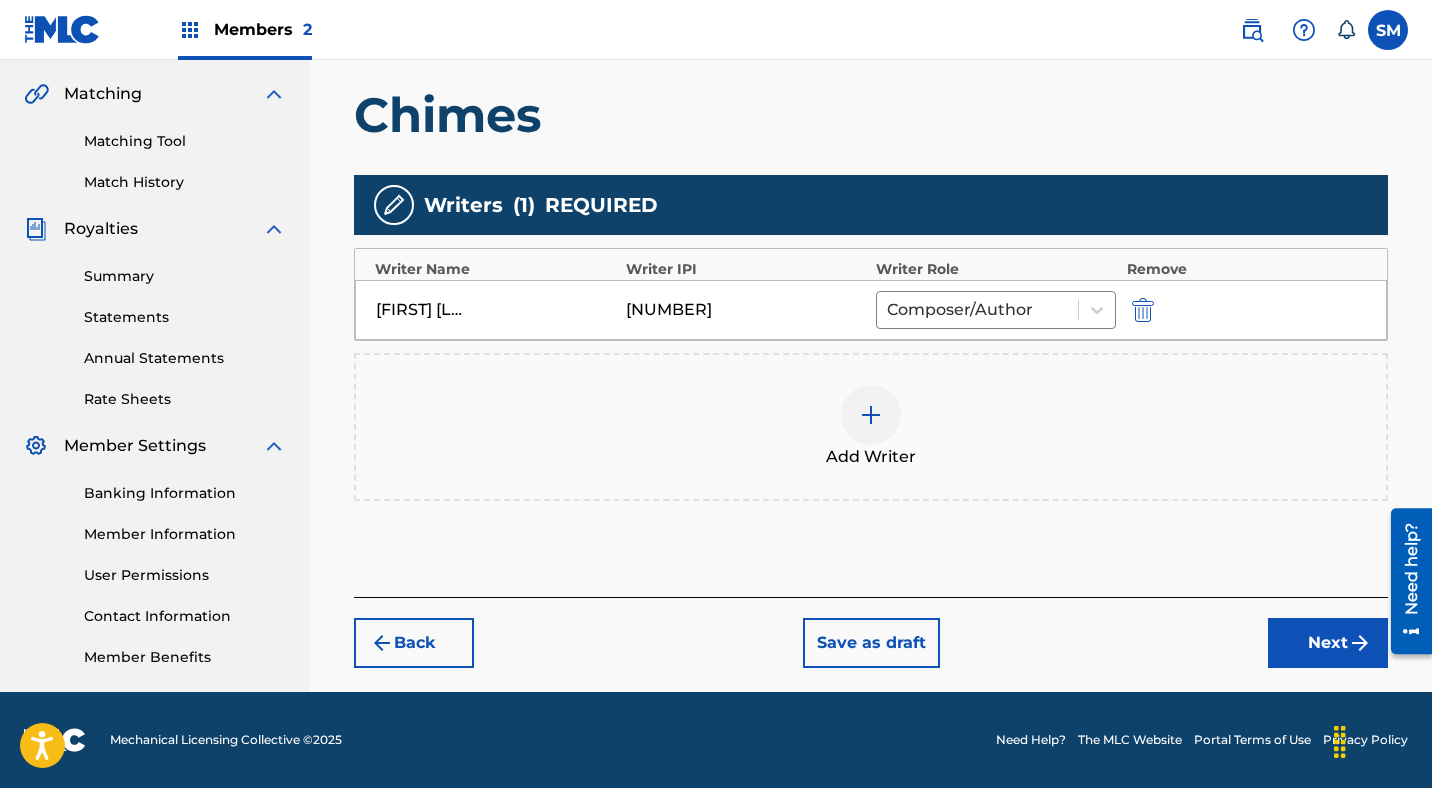 click on "Next" at bounding box center [1328, 643] 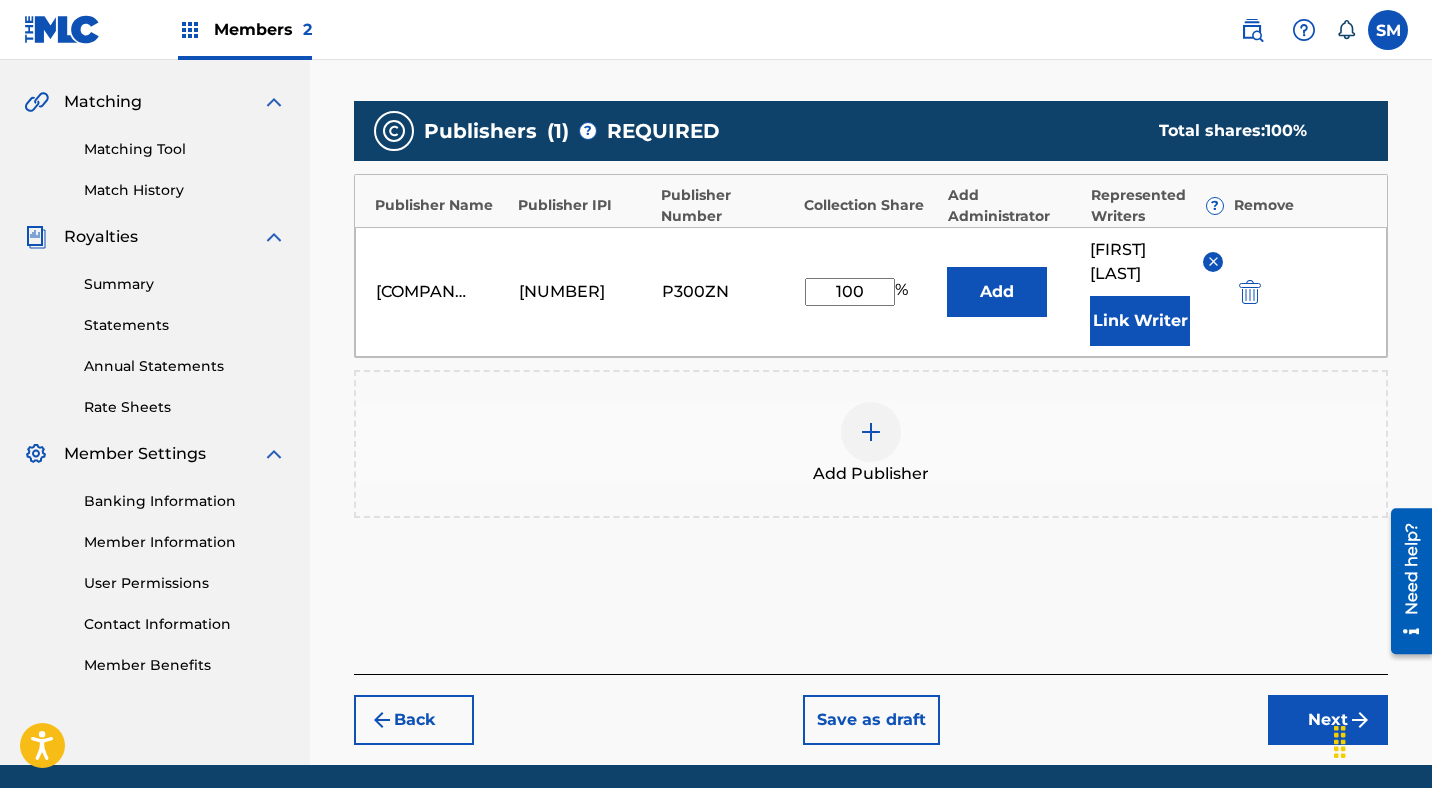 scroll, scrollTop: 517, scrollLeft: 0, axis: vertical 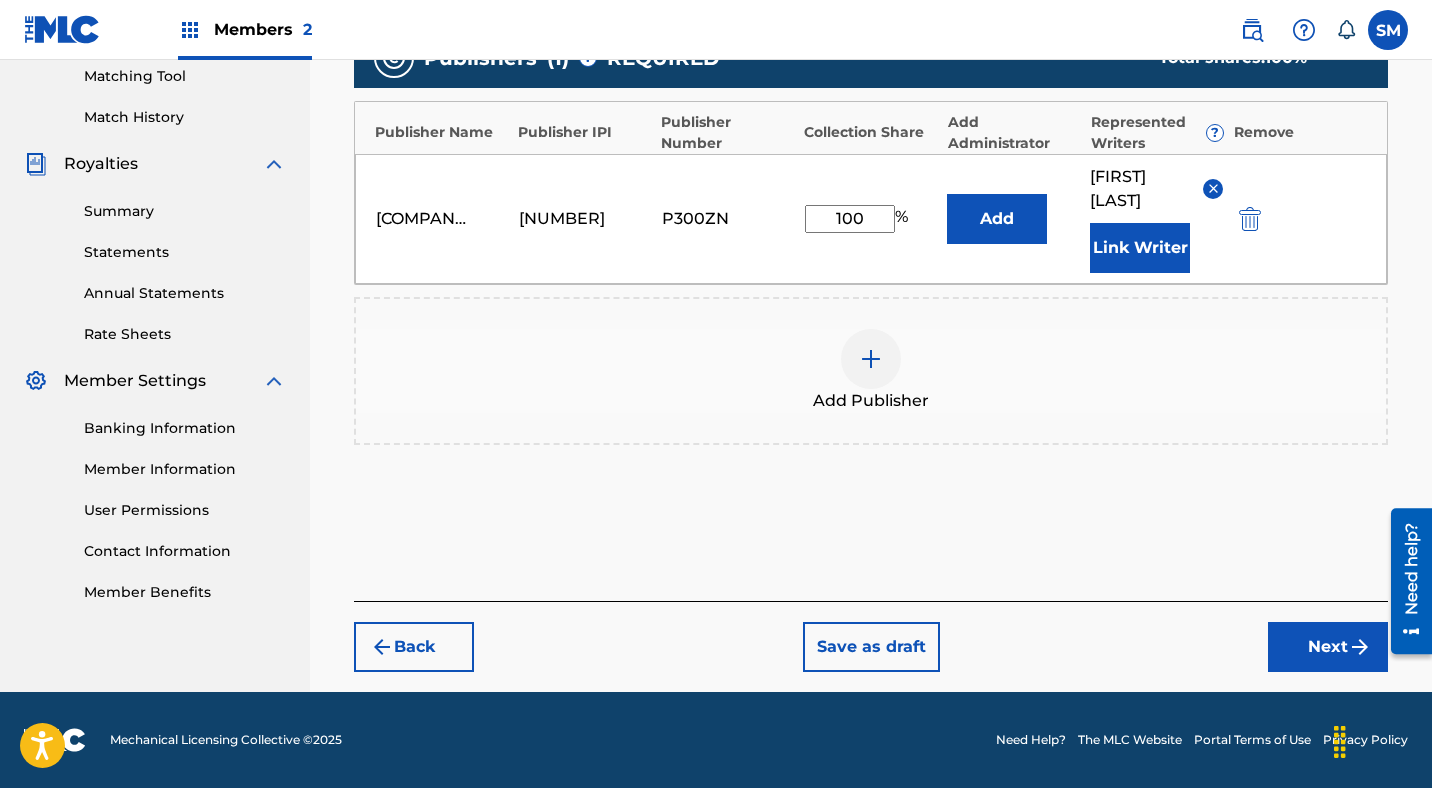 click on "Next" at bounding box center (1328, 647) 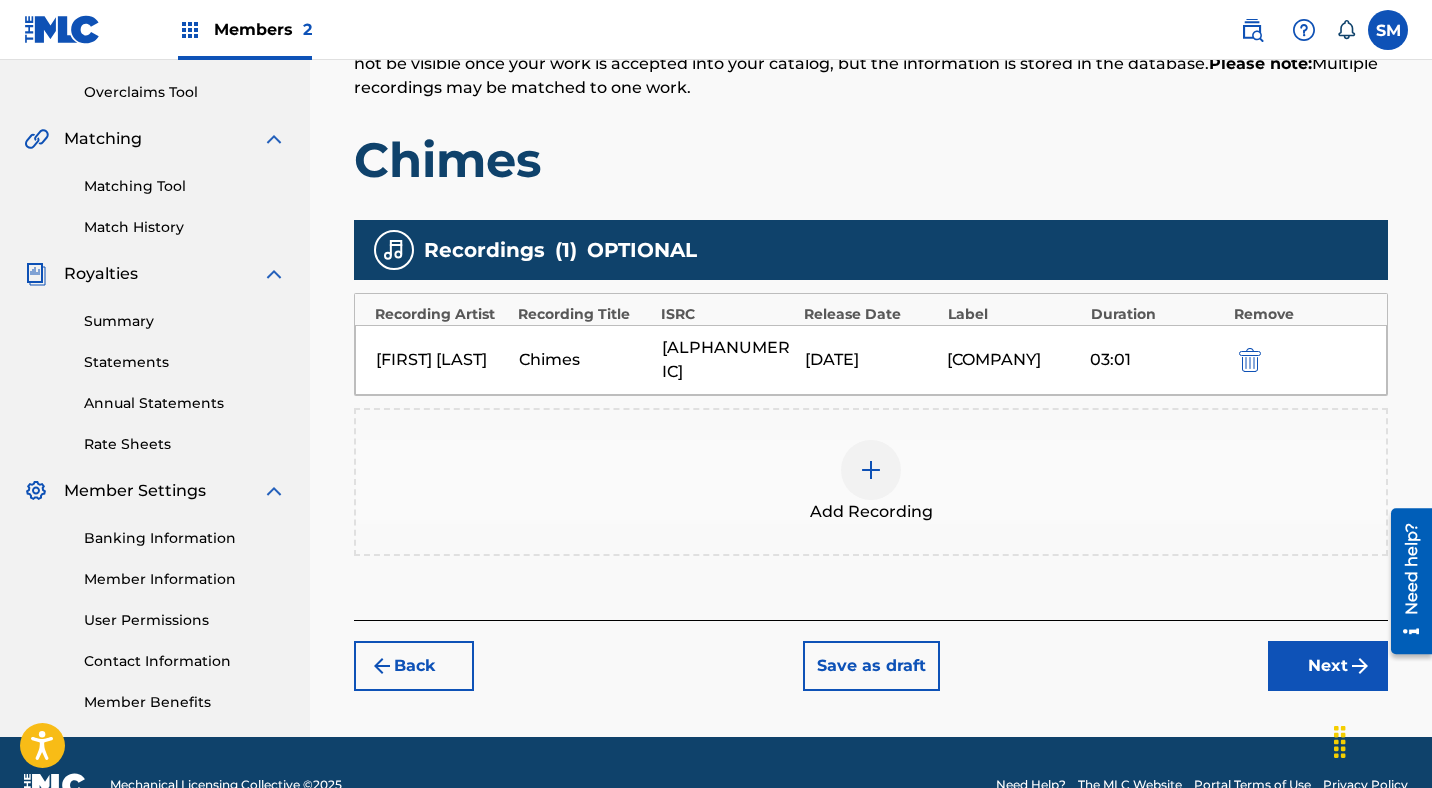 scroll, scrollTop: 452, scrollLeft: 0, axis: vertical 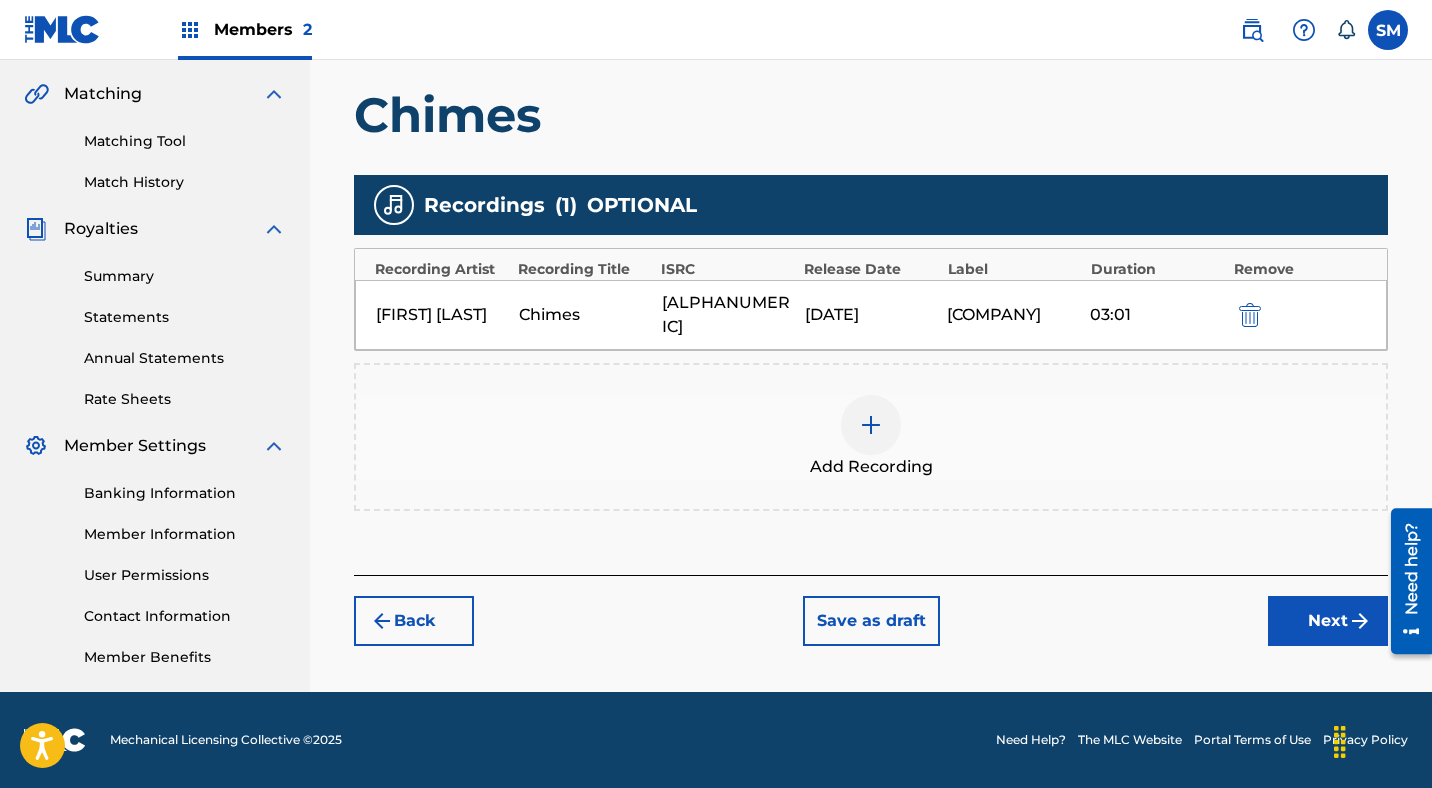 click on "Next" at bounding box center (1328, 621) 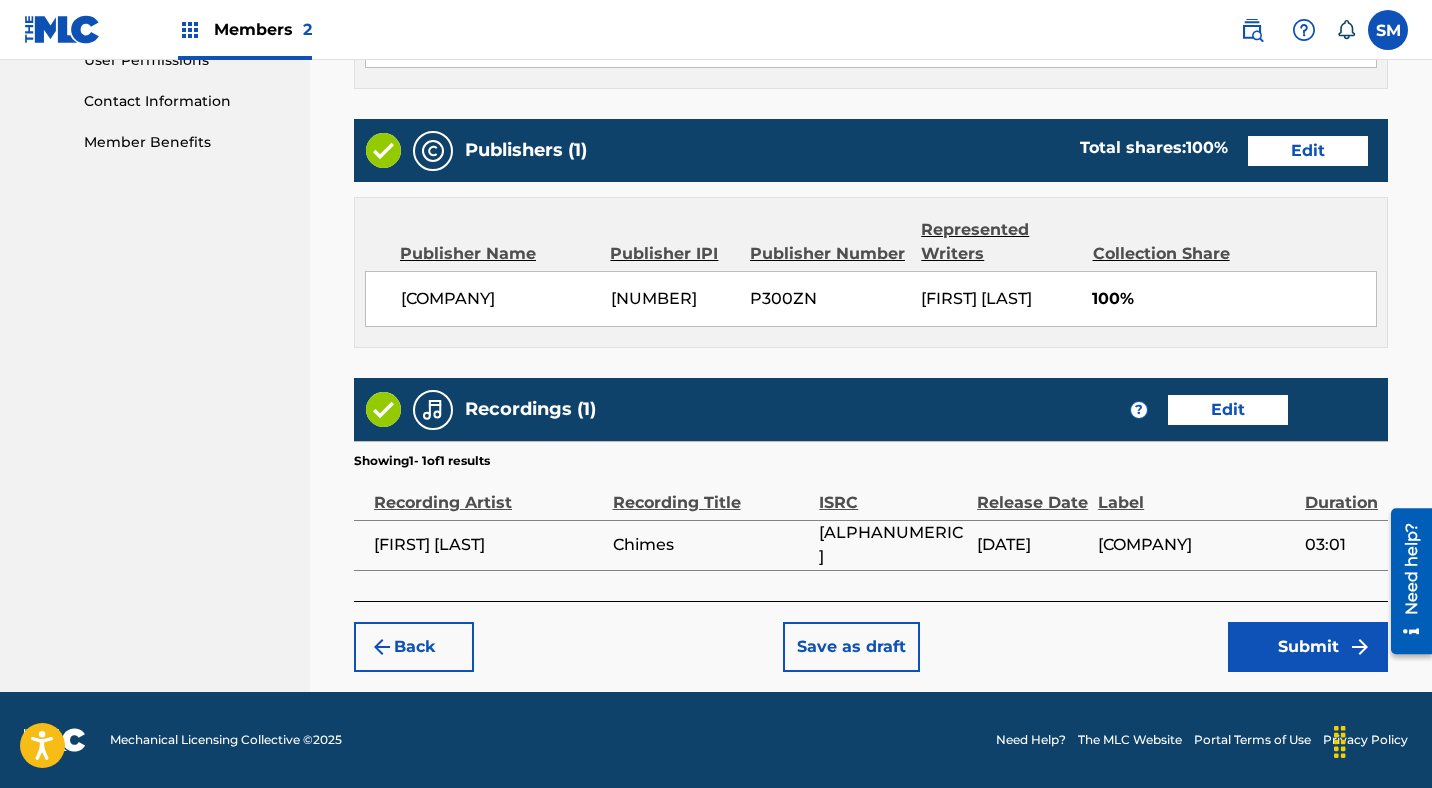 scroll, scrollTop: 989, scrollLeft: 0, axis: vertical 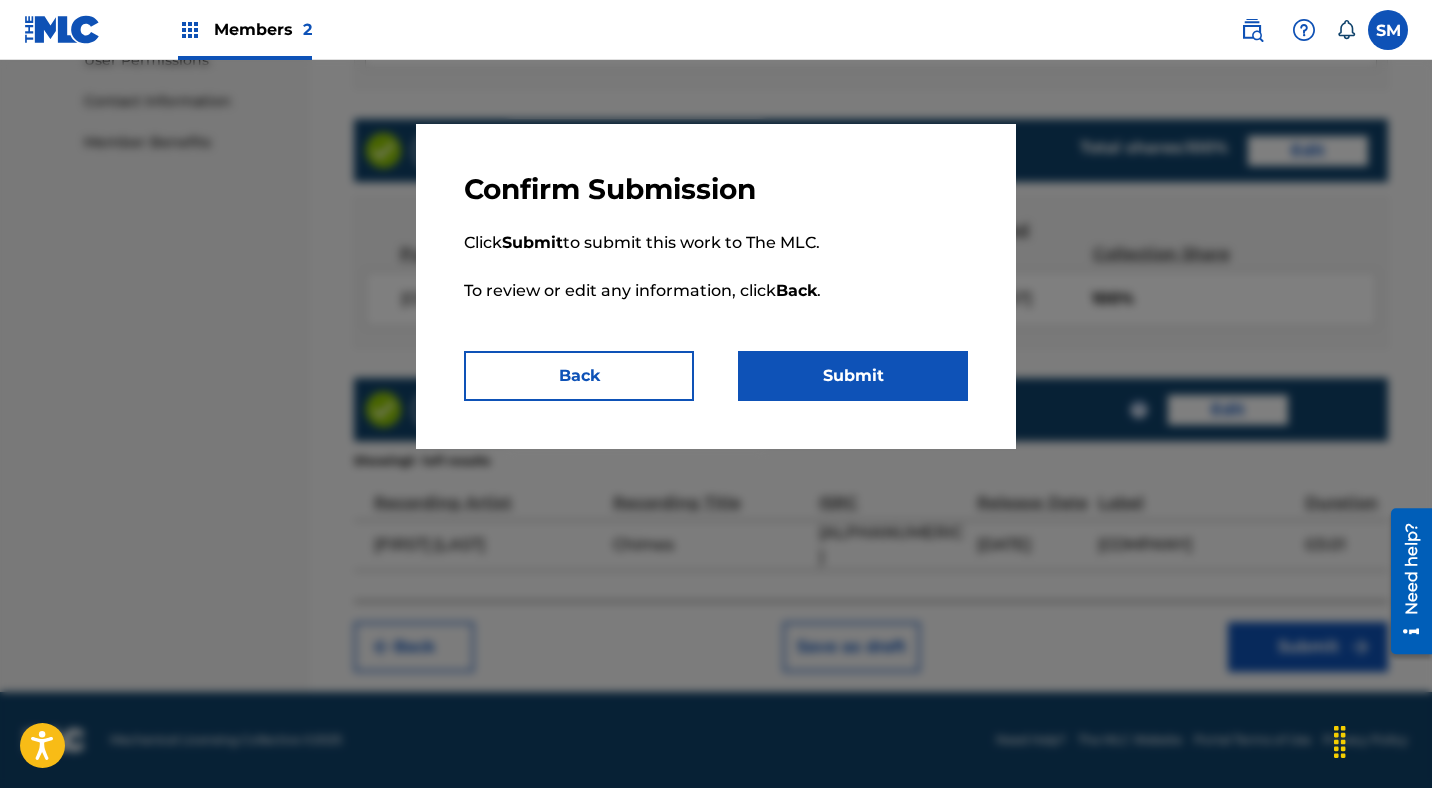 click at bounding box center [716, 454] 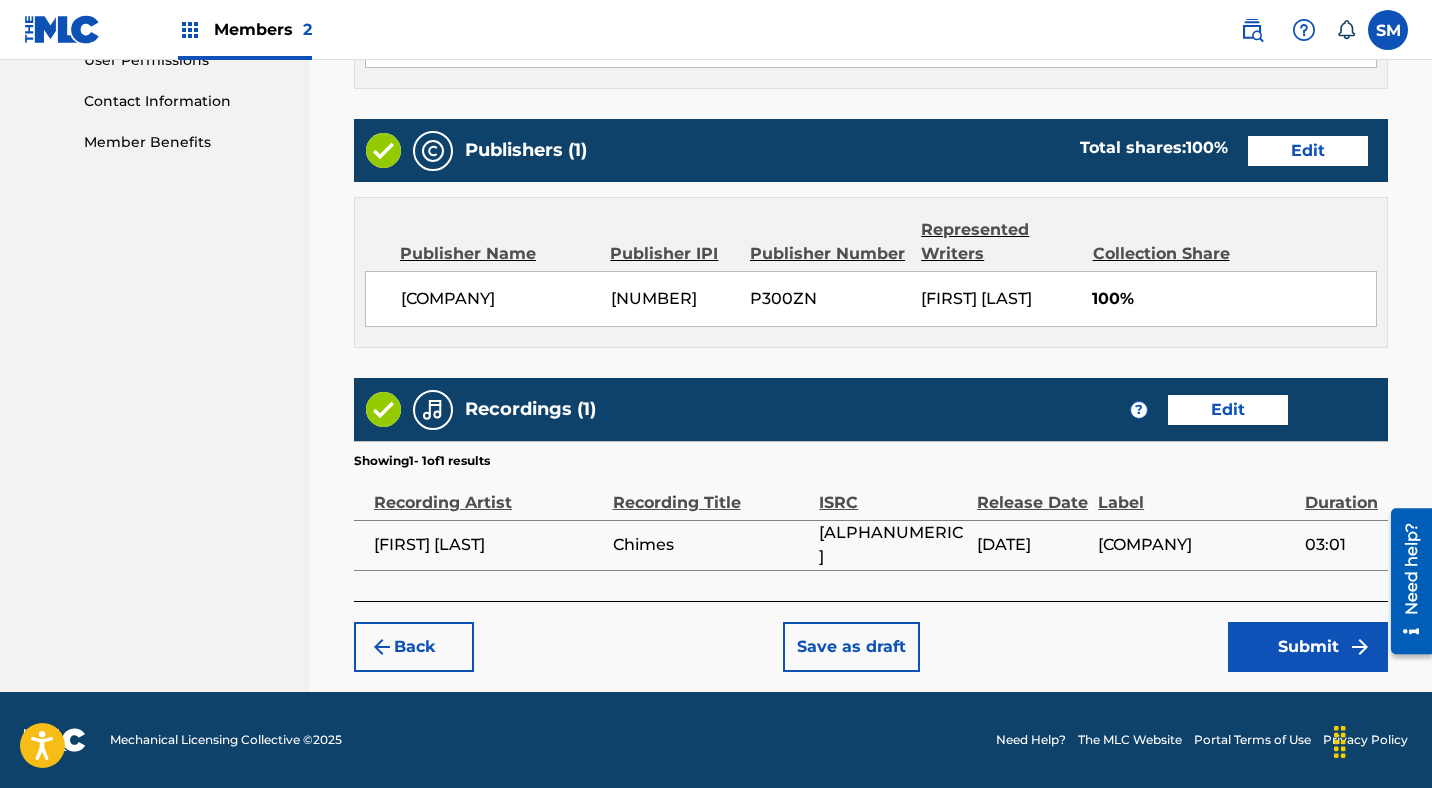 scroll, scrollTop: 991, scrollLeft: 0, axis: vertical 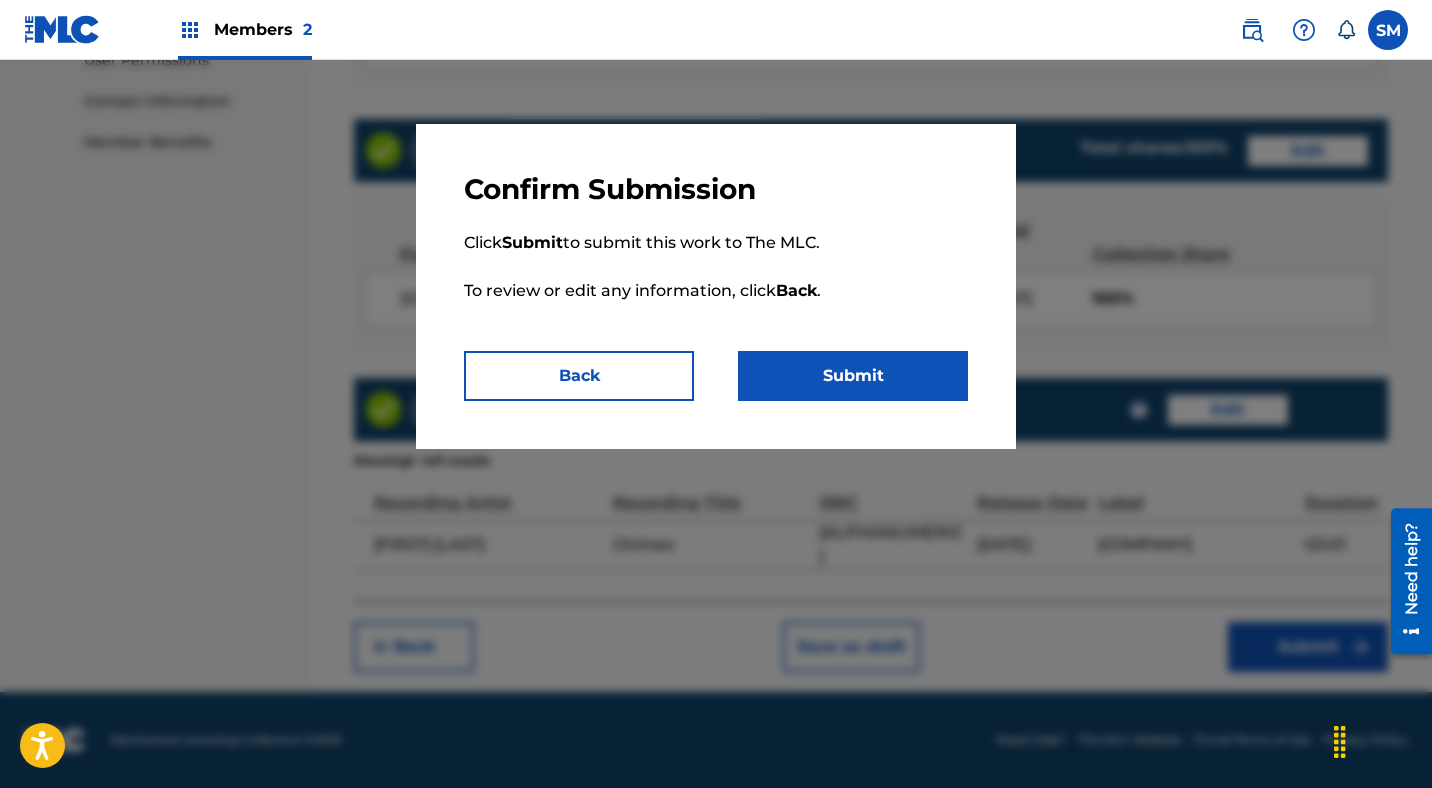 click on "Submit" at bounding box center [853, 376] 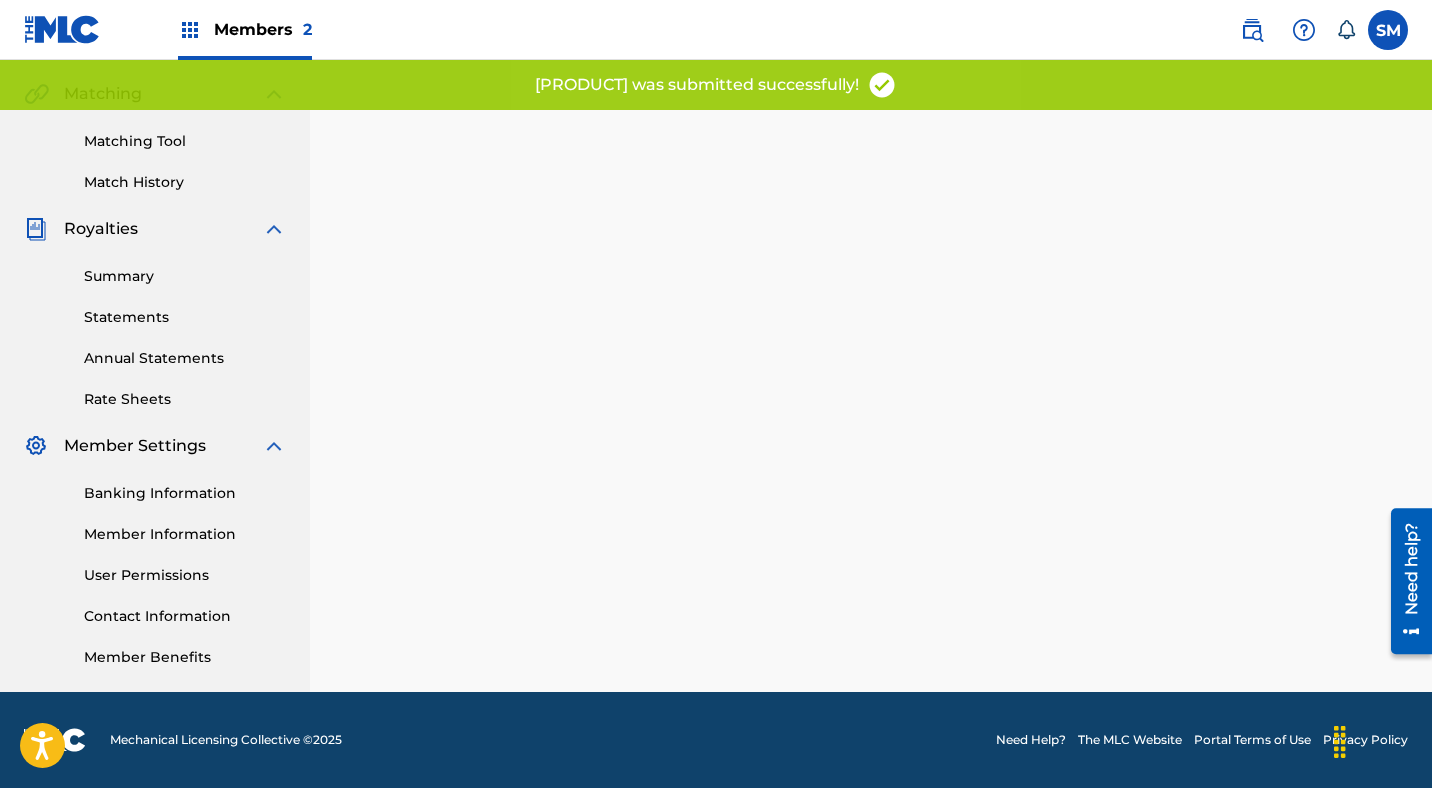 scroll, scrollTop: 0, scrollLeft: 0, axis: both 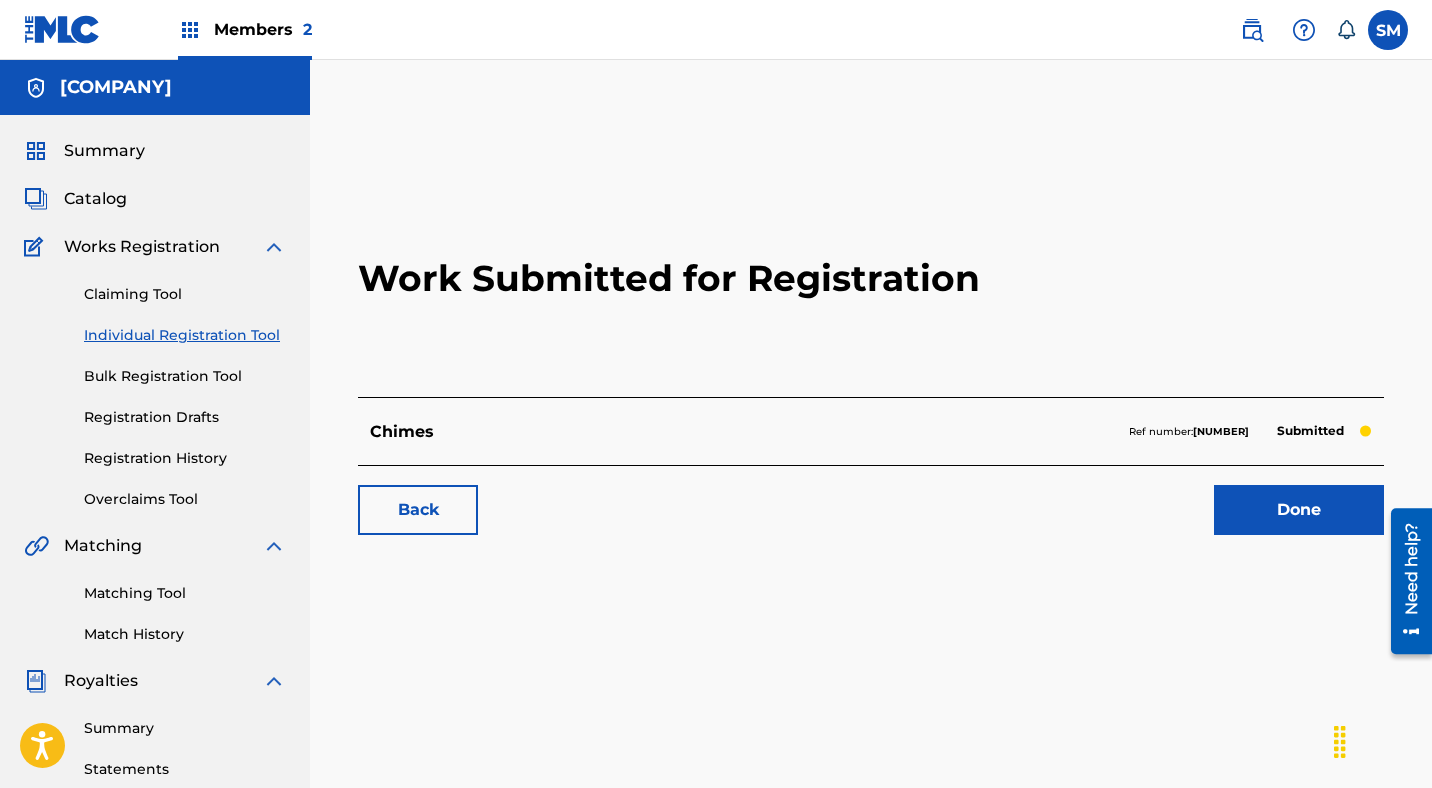 click on "Done" at bounding box center [1299, 510] 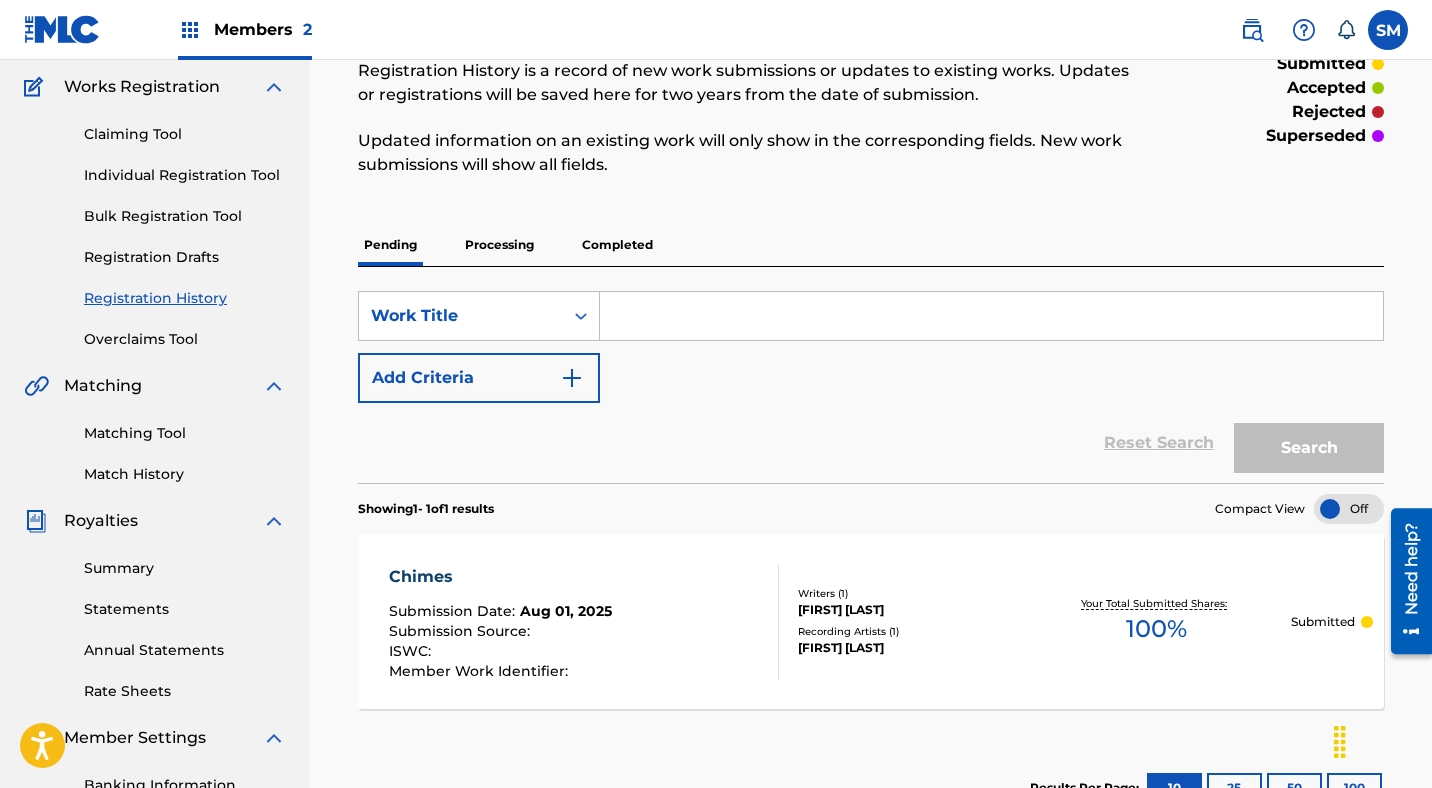 scroll, scrollTop: 71, scrollLeft: 0, axis: vertical 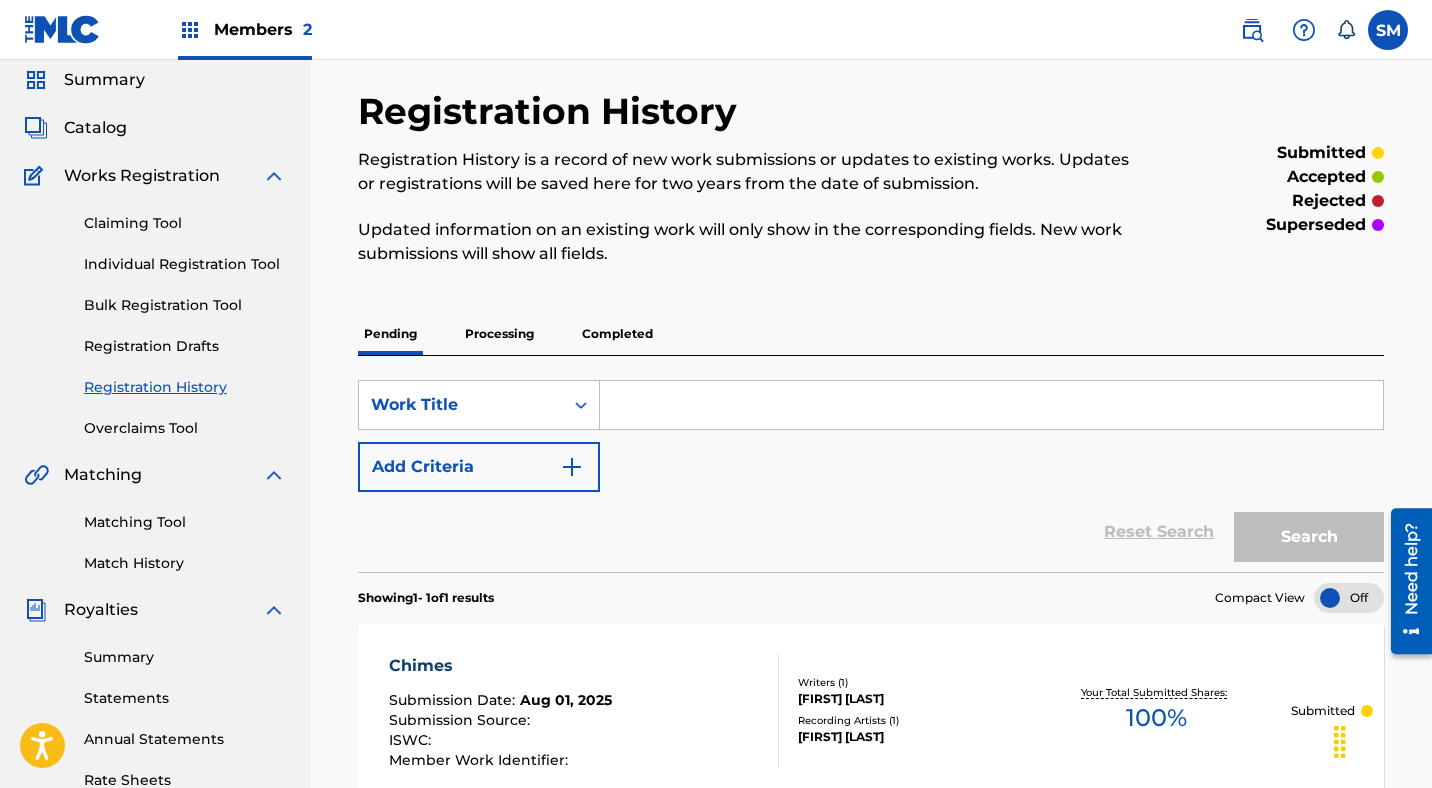 click on "Catalog" at bounding box center (95, 128) 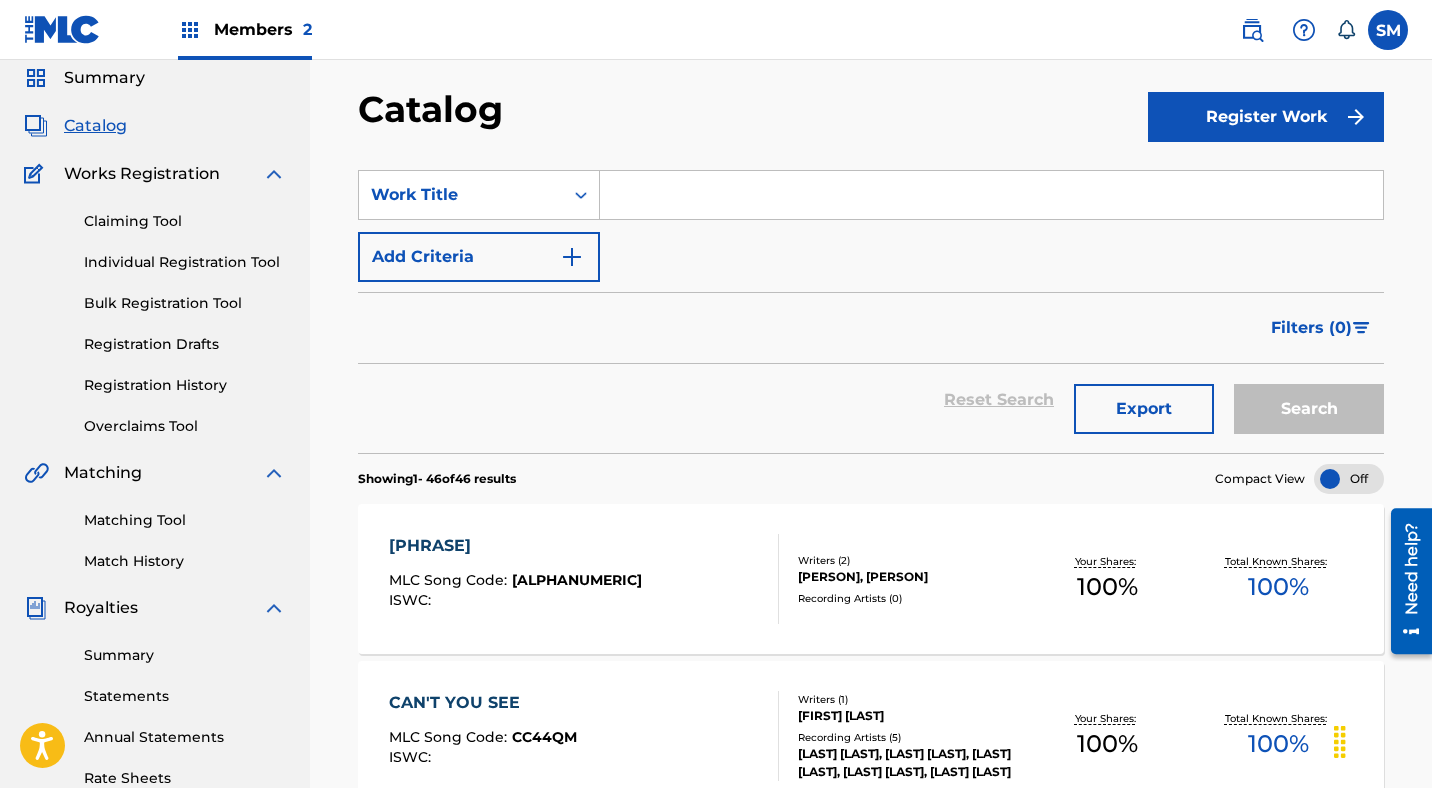 scroll, scrollTop: 0, scrollLeft: 0, axis: both 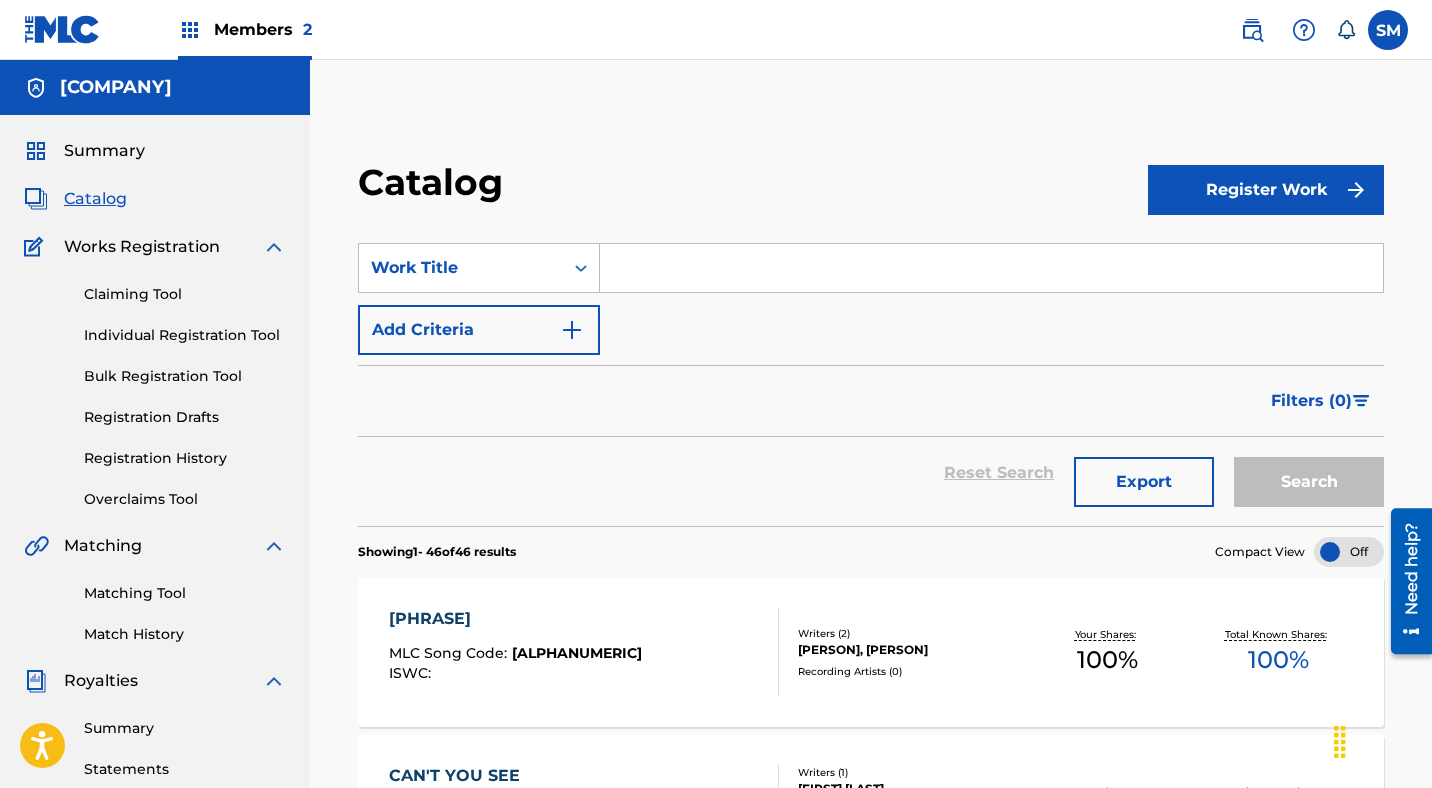 click on "Register Work" at bounding box center [1266, 190] 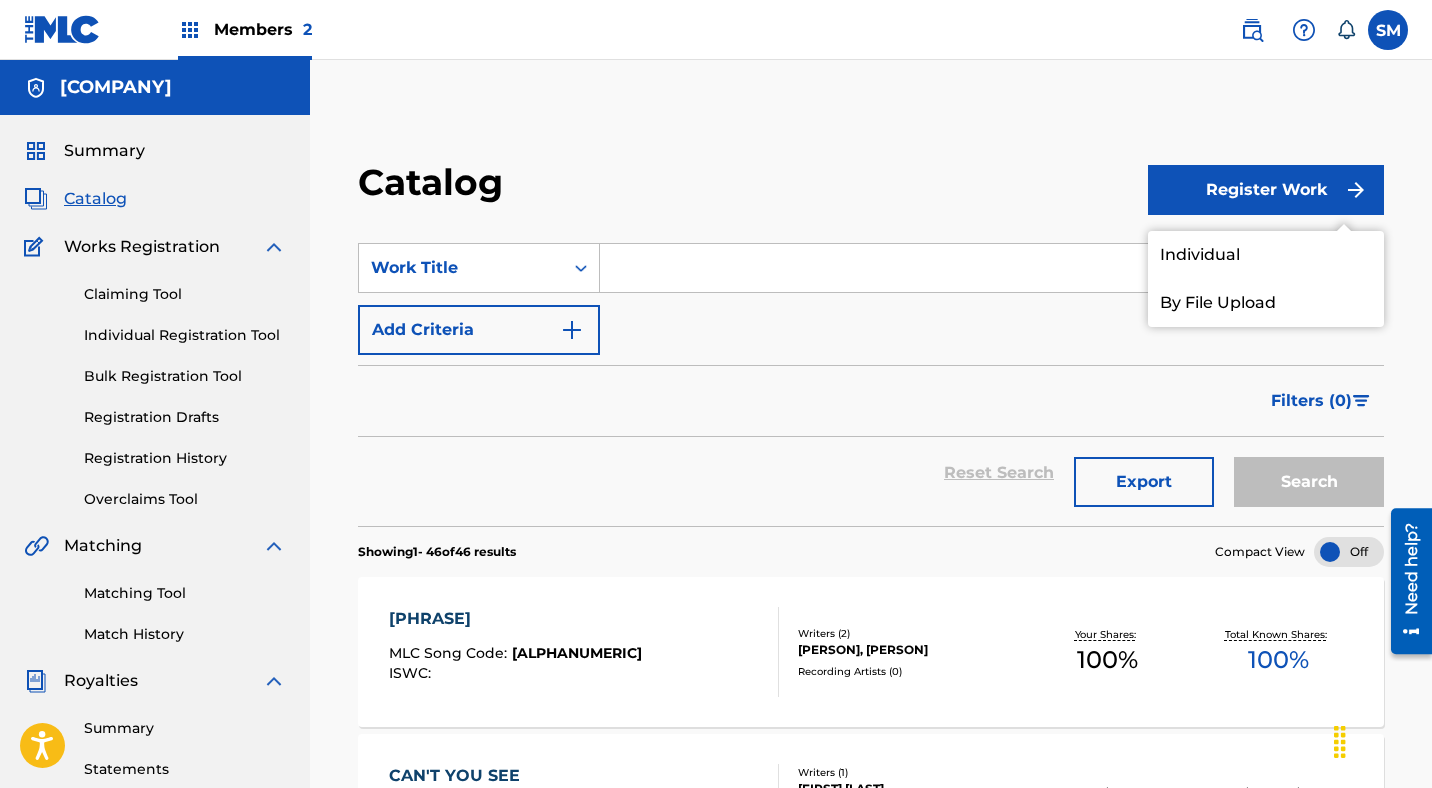 click on "Individual" at bounding box center (1266, 255) 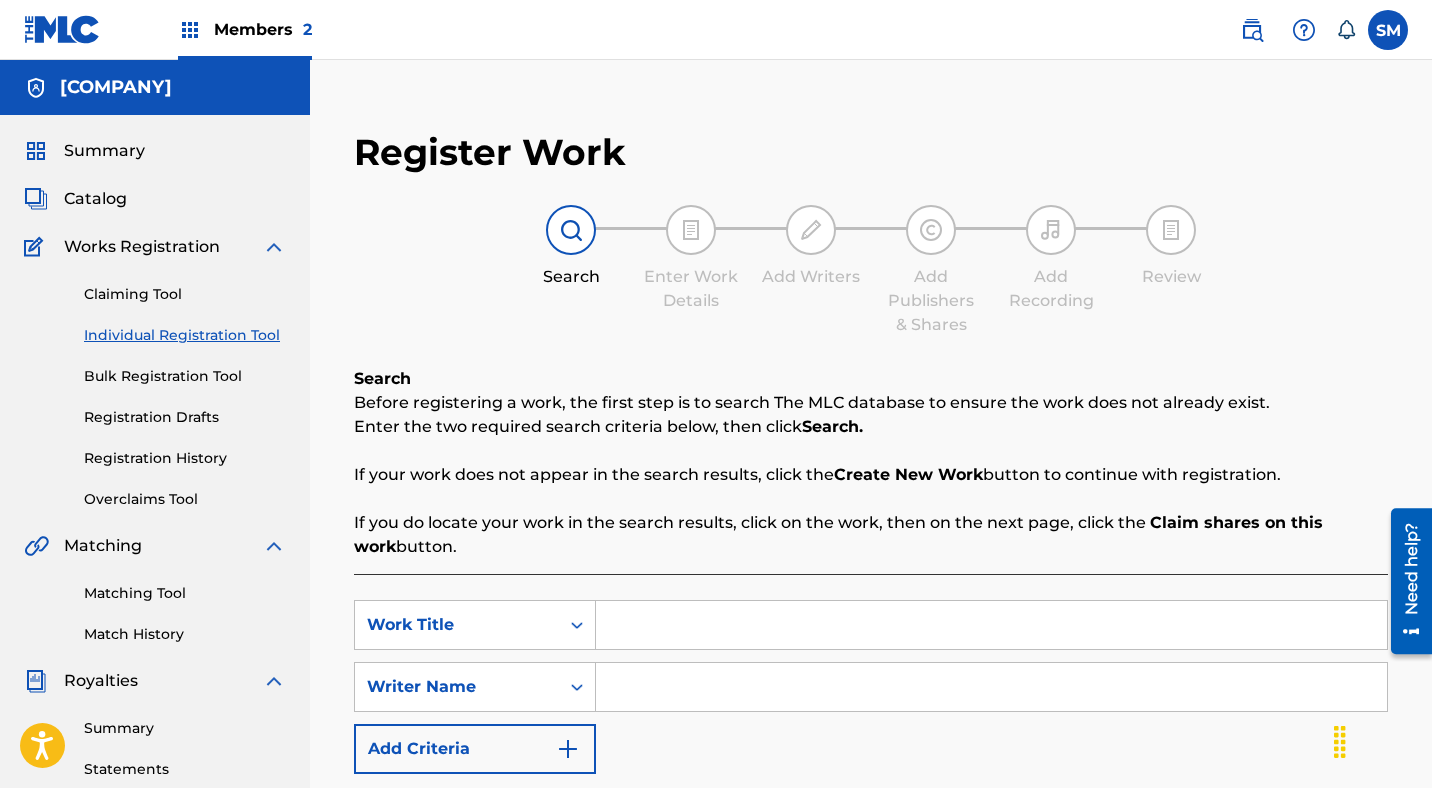 click at bounding box center [991, 625] 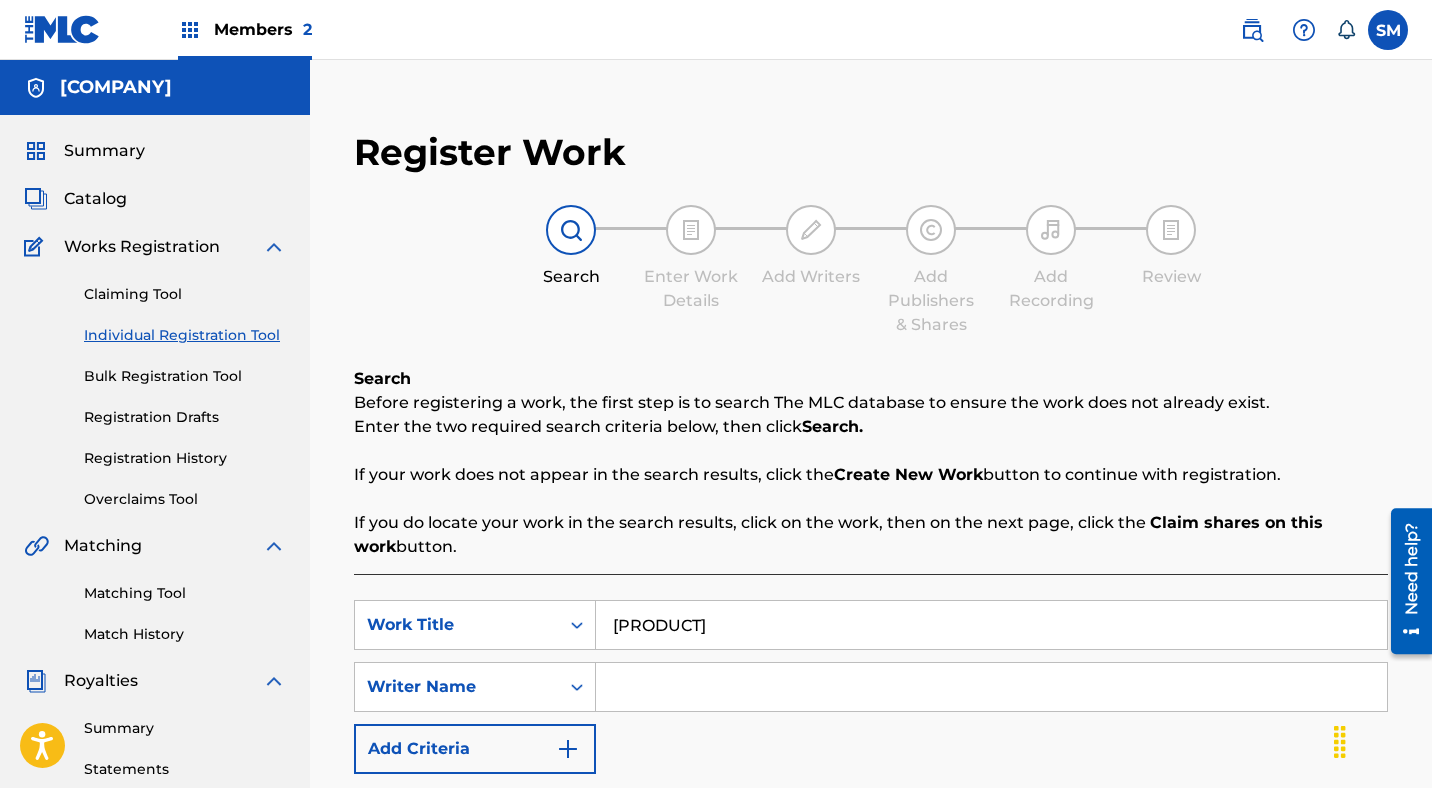 type on "[PRODUCT]" 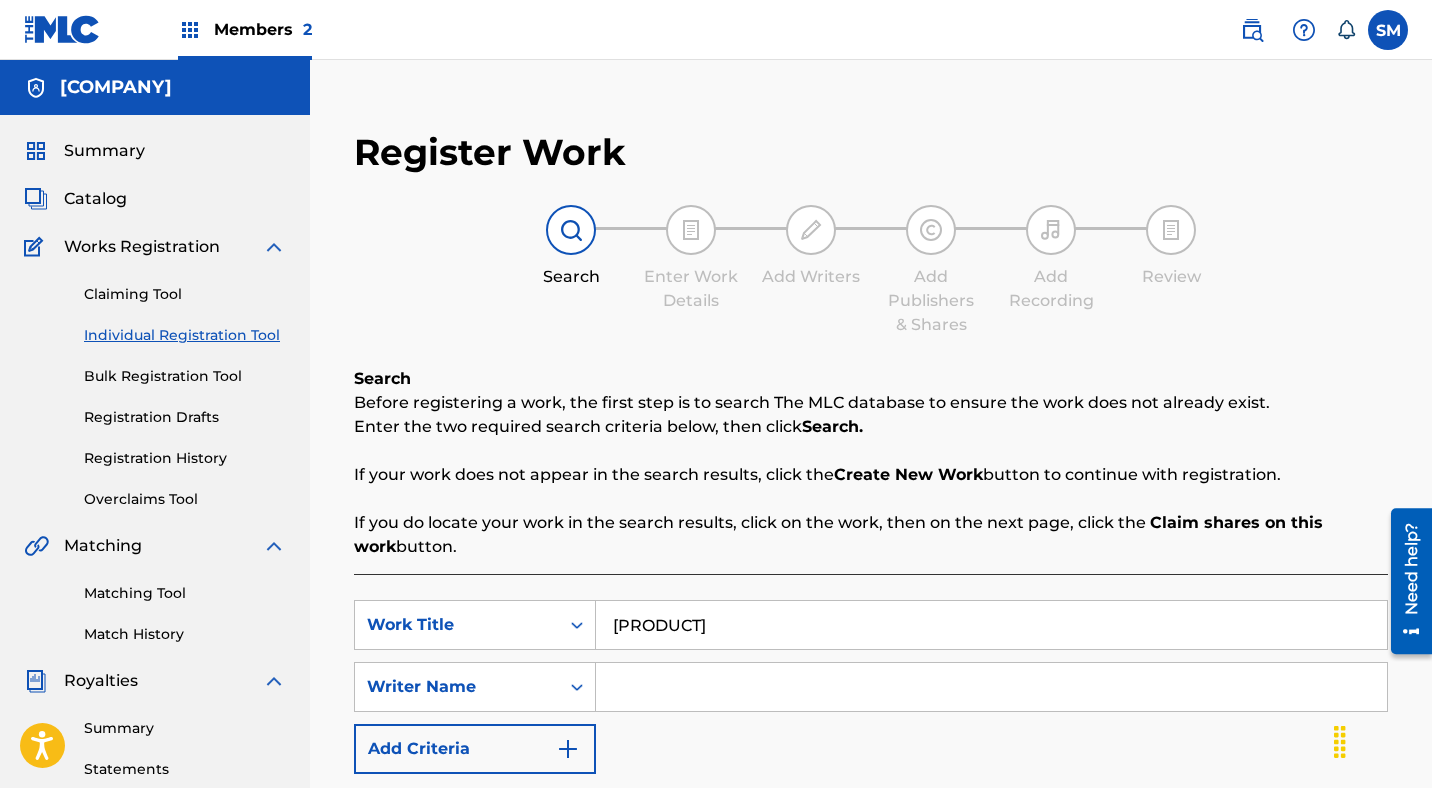 type on "[FIRST] [LAST] [LAST]" 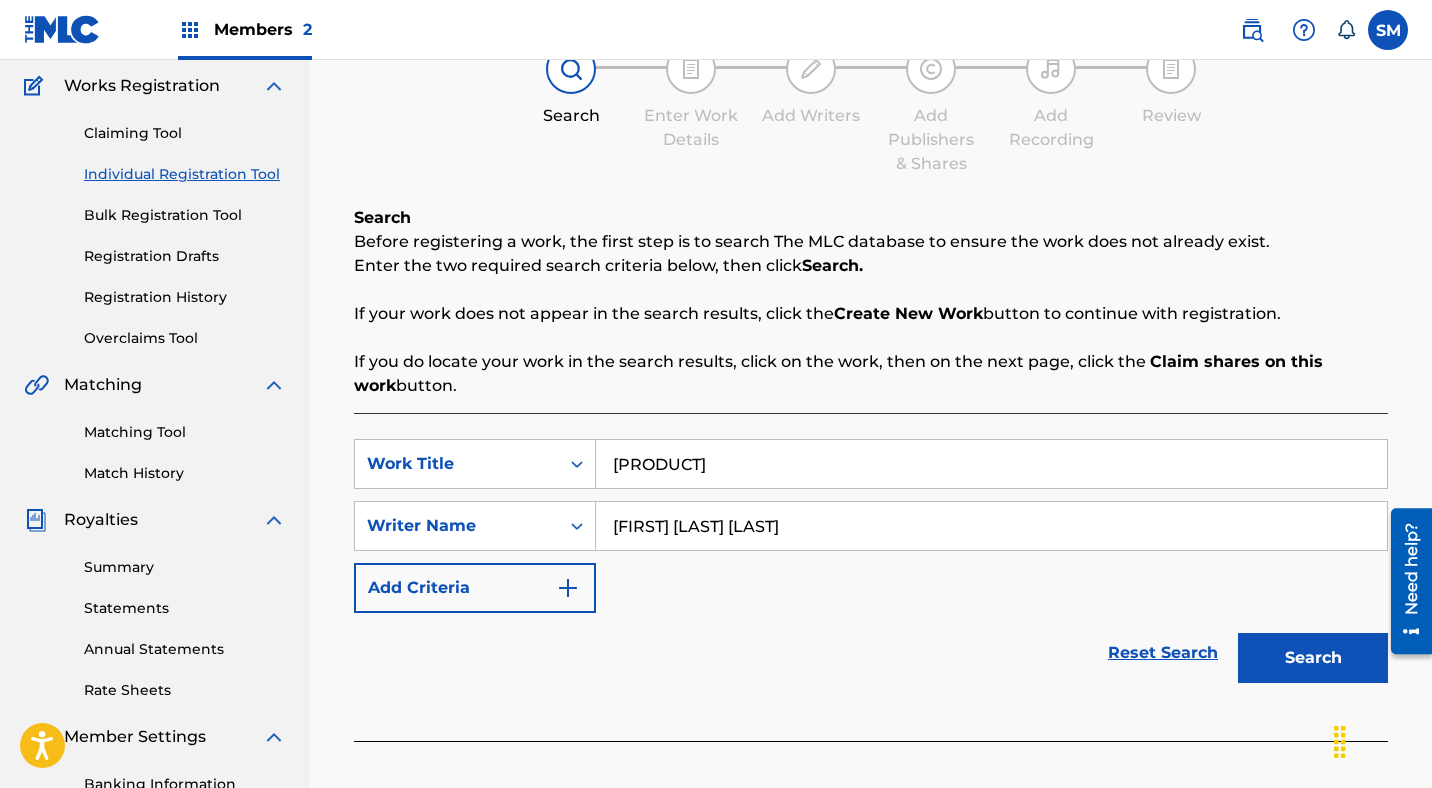 scroll, scrollTop: 185, scrollLeft: 0, axis: vertical 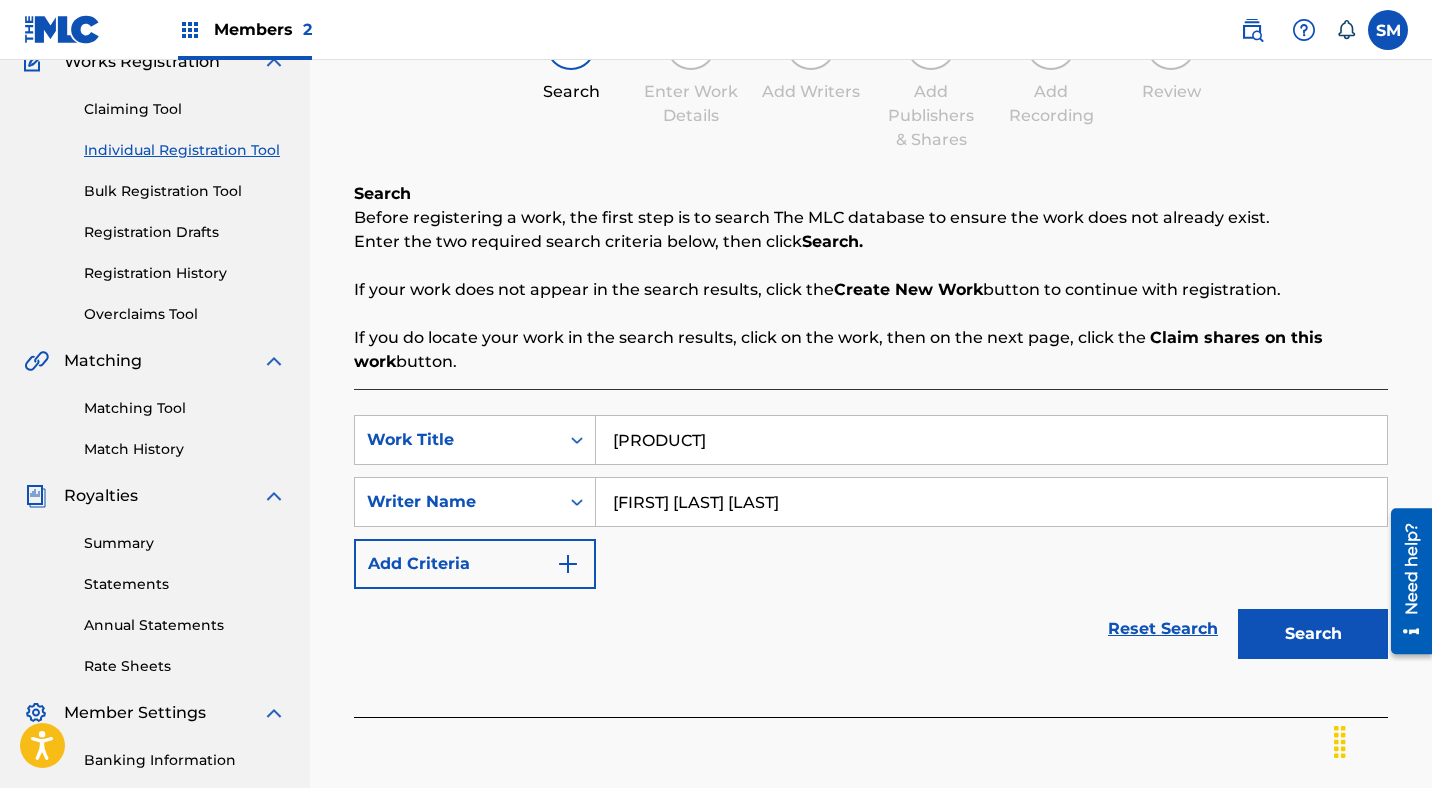 click on "Search" at bounding box center (1313, 634) 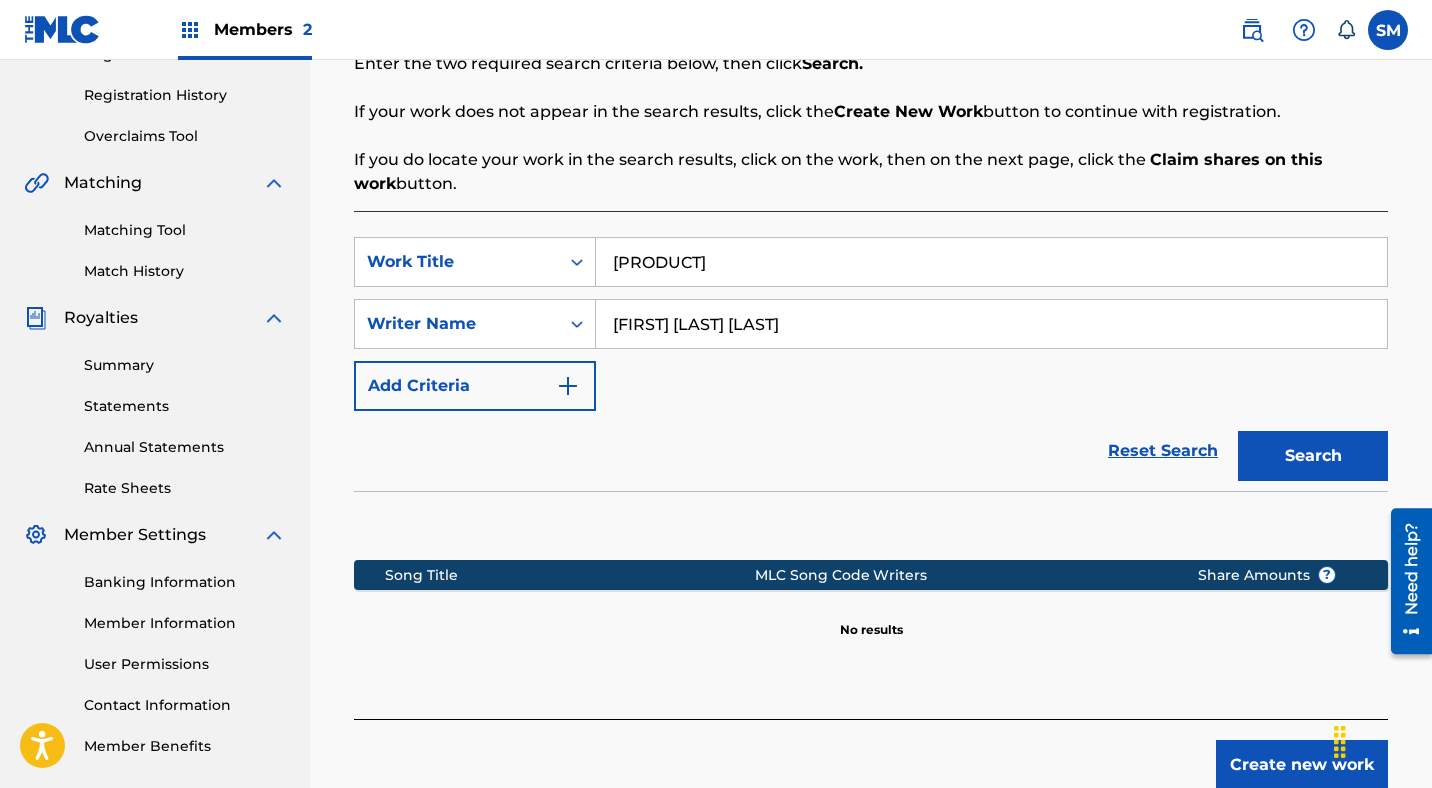 scroll, scrollTop: 481, scrollLeft: 0, axis: vertical 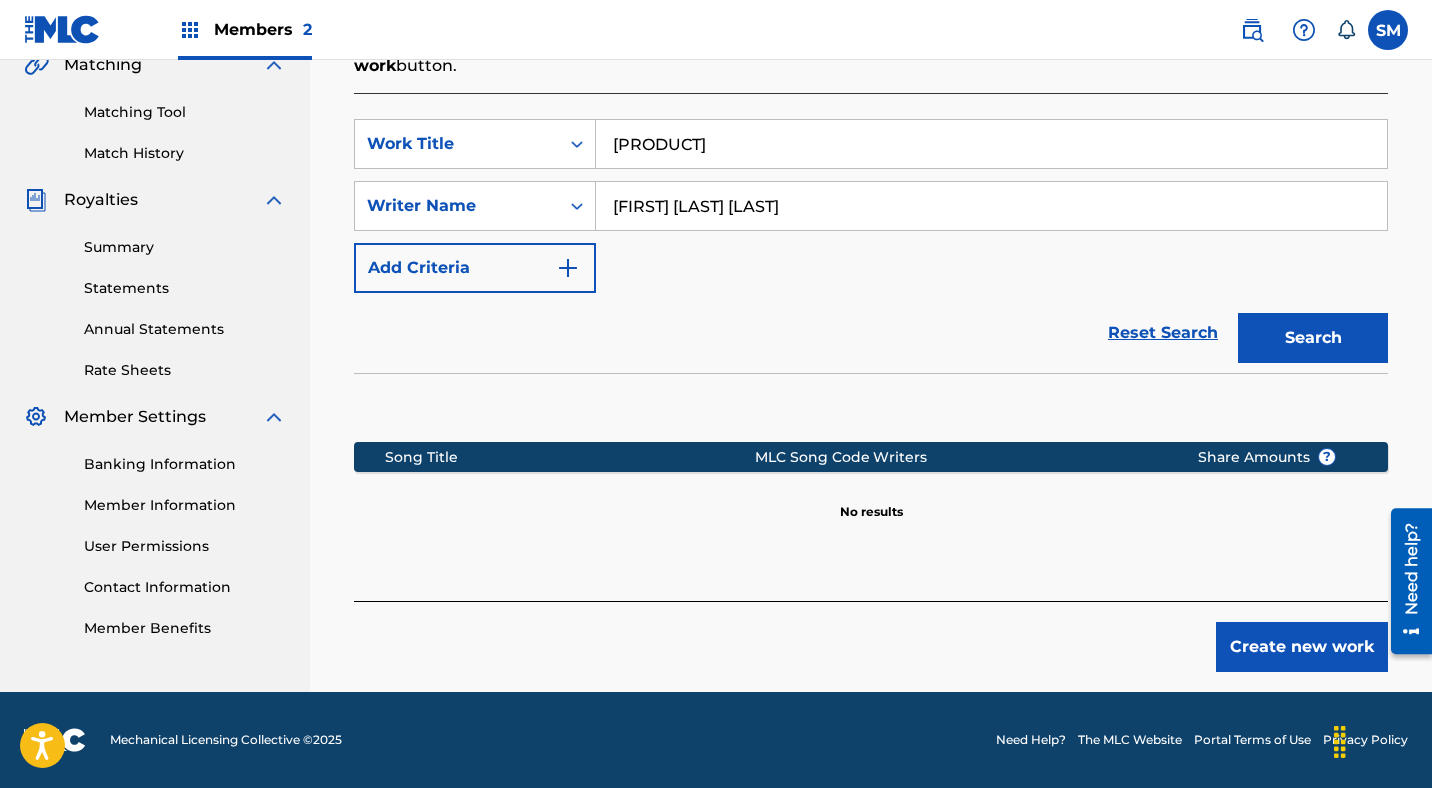click on "Create new work" at bounding box center (1302, 647) 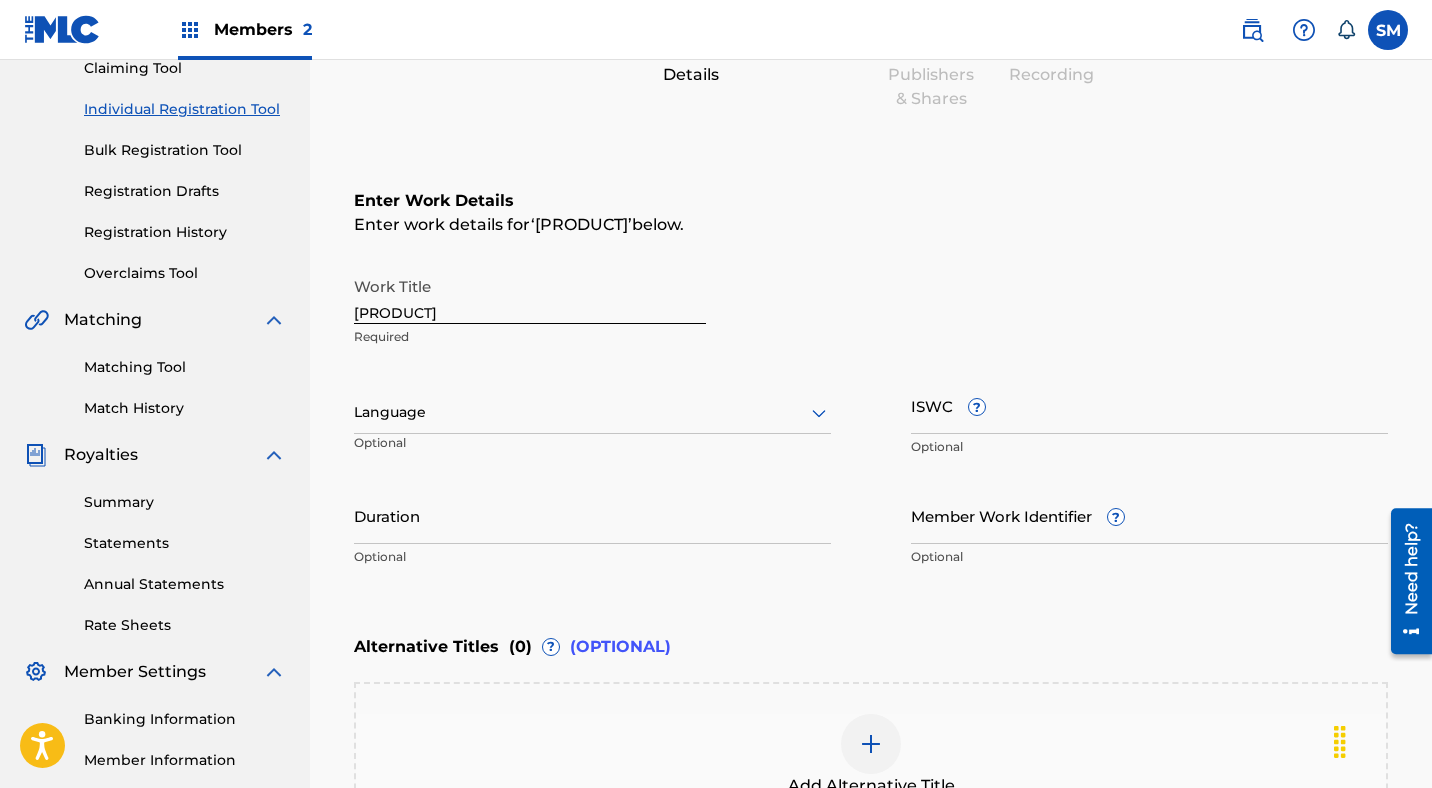 scroll, scrollTop: 236, scrollLeft: 0, axis: vertical 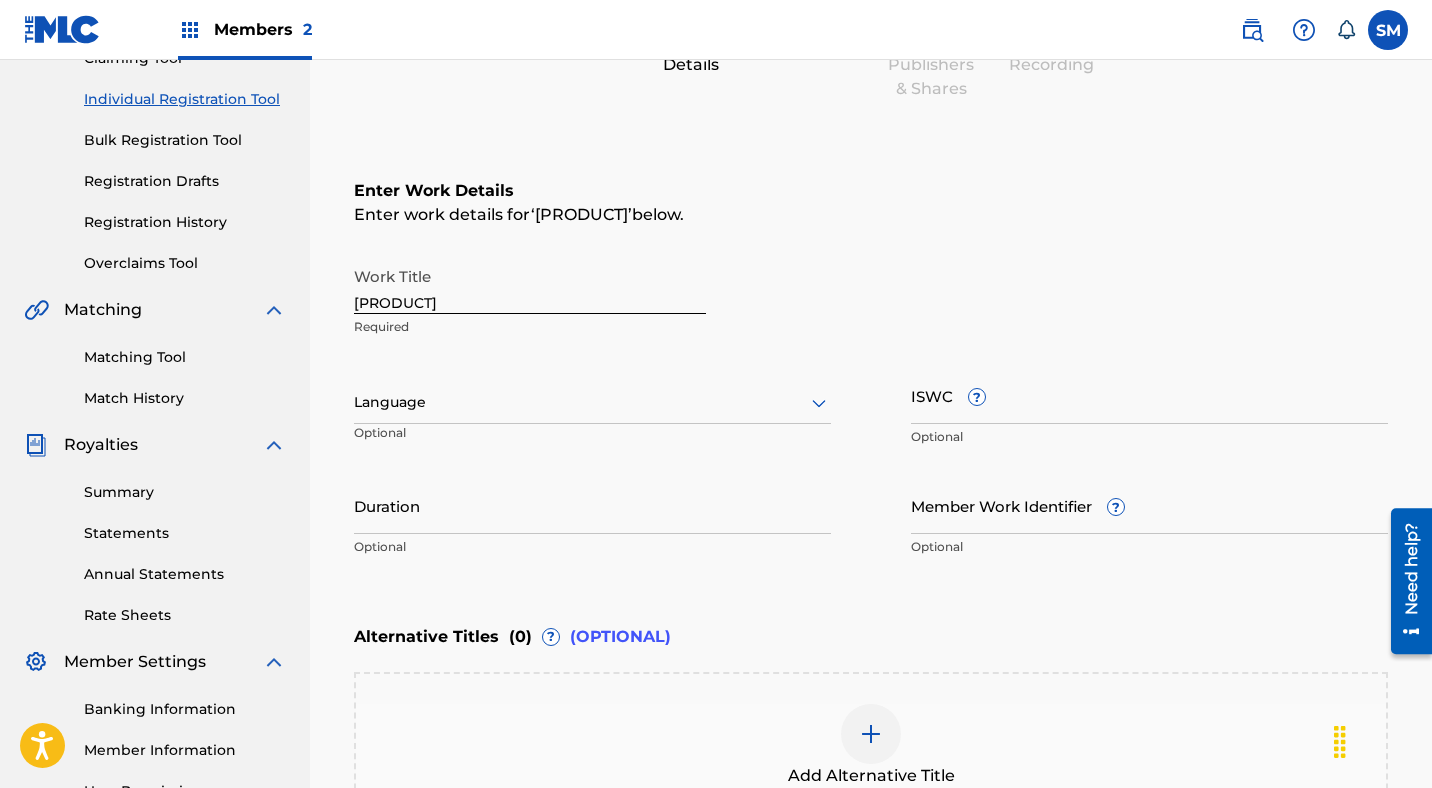 click 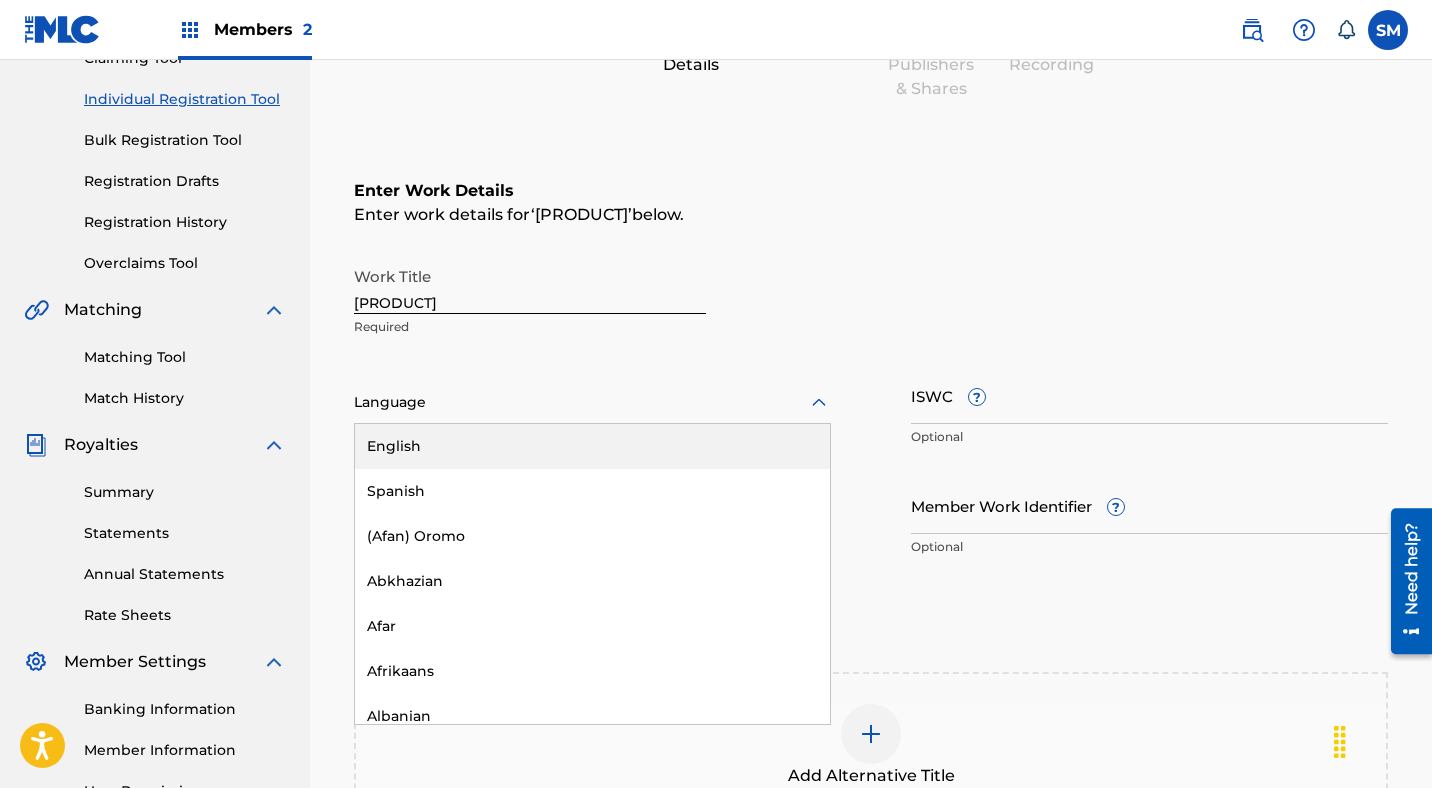 click on "English" at bounding box center [592, 446] 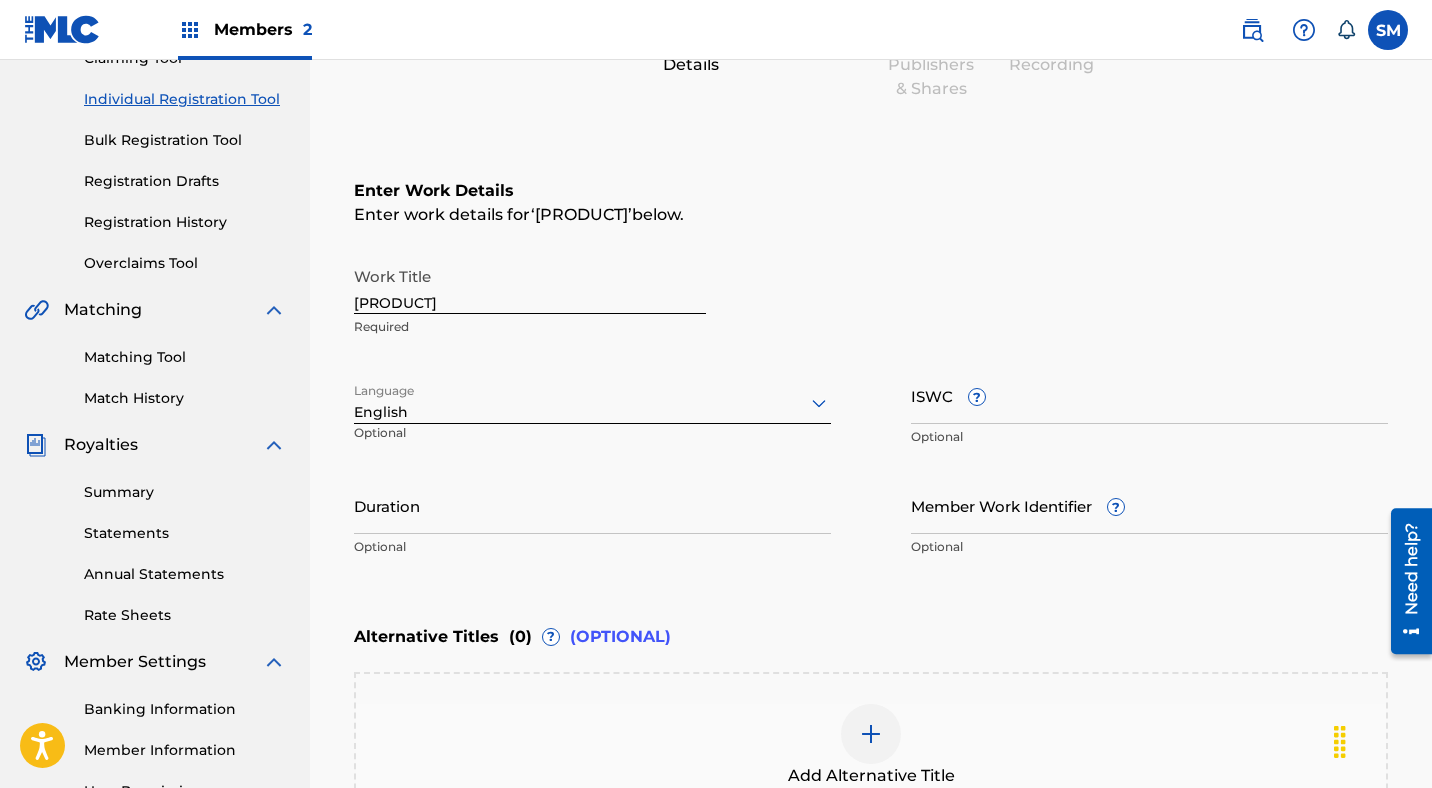 click on "Duration" at bounding box center [592, 505] 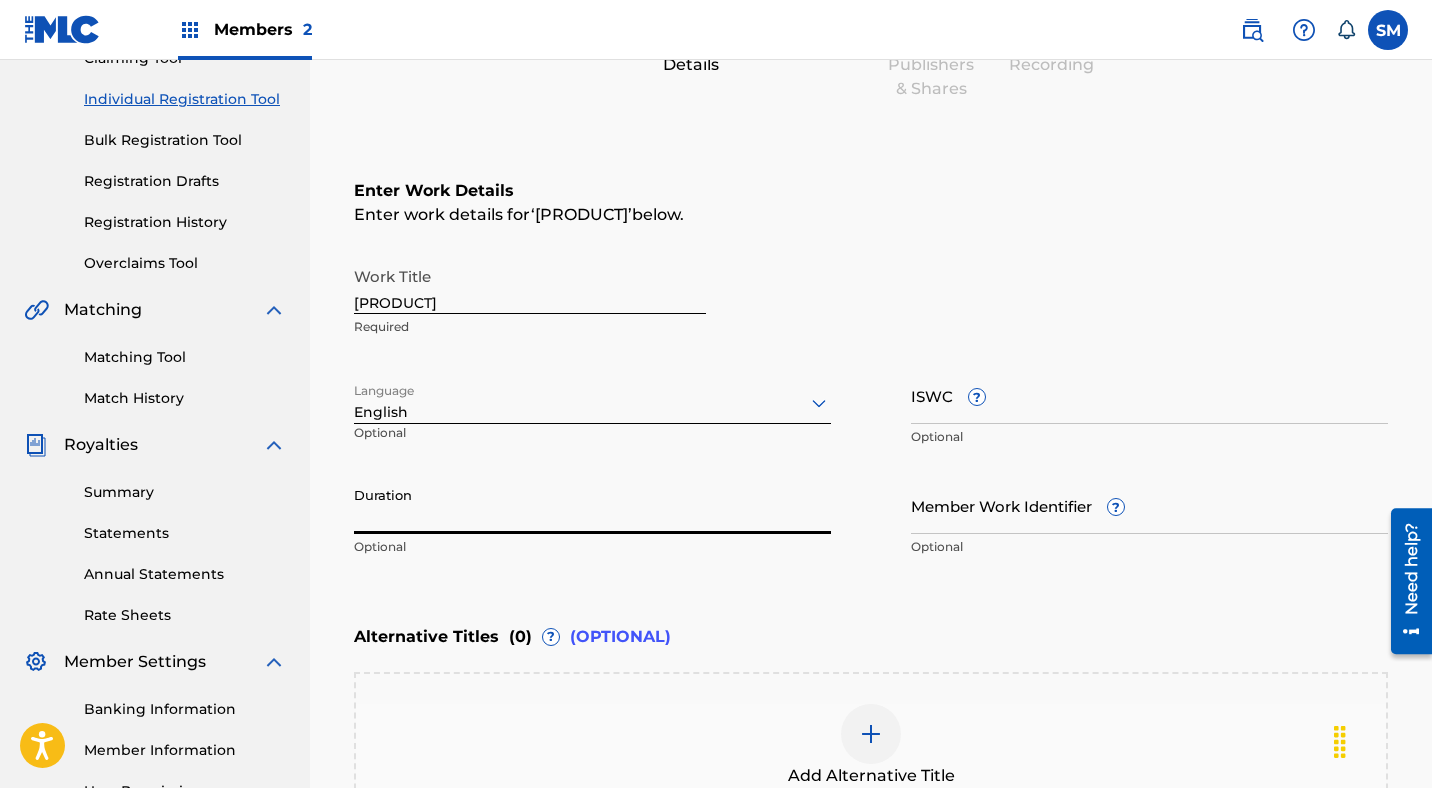 click on "Duration" at bounding box center (592, 505) 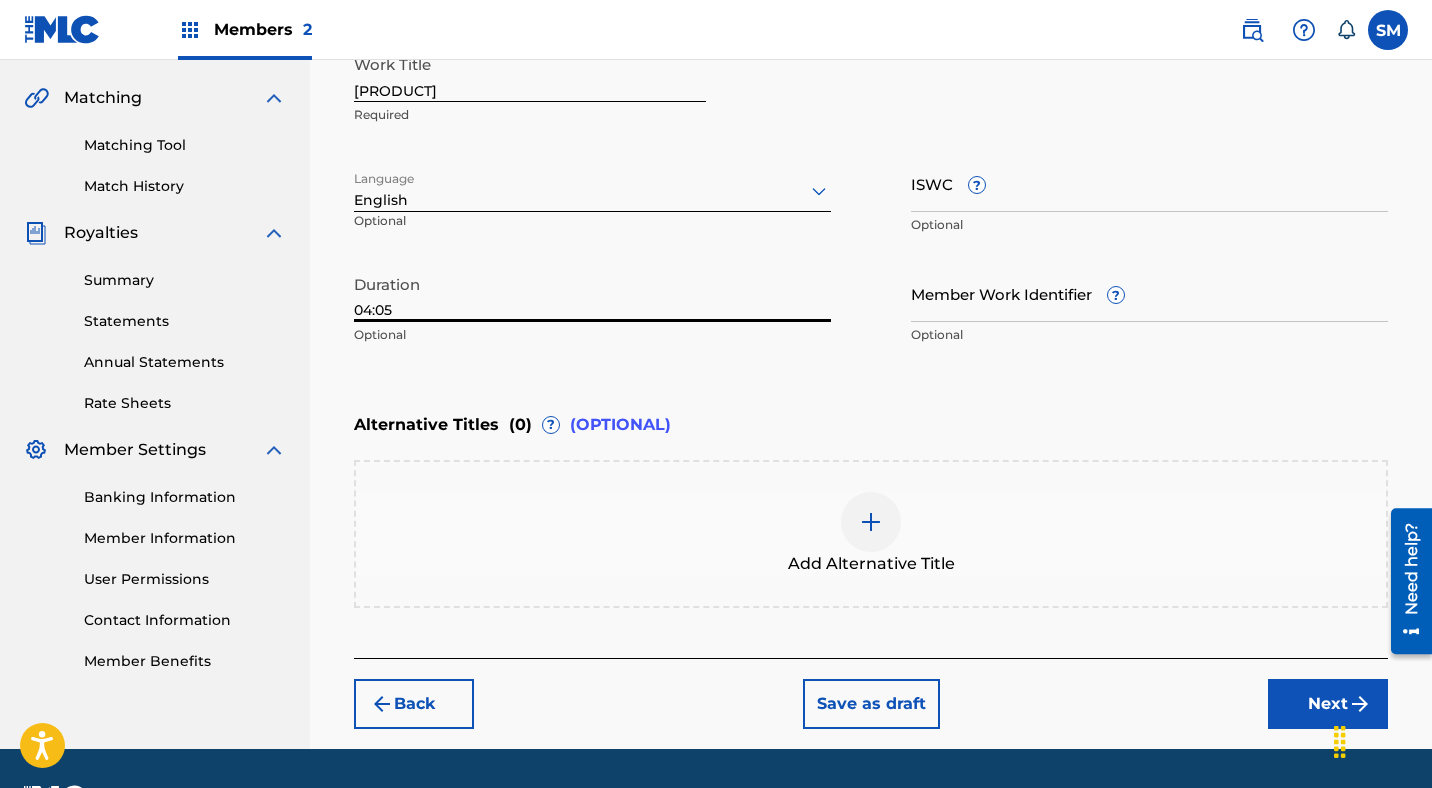 scroll, scrollTop: 505, scrollLeft: 0, axis: vertical 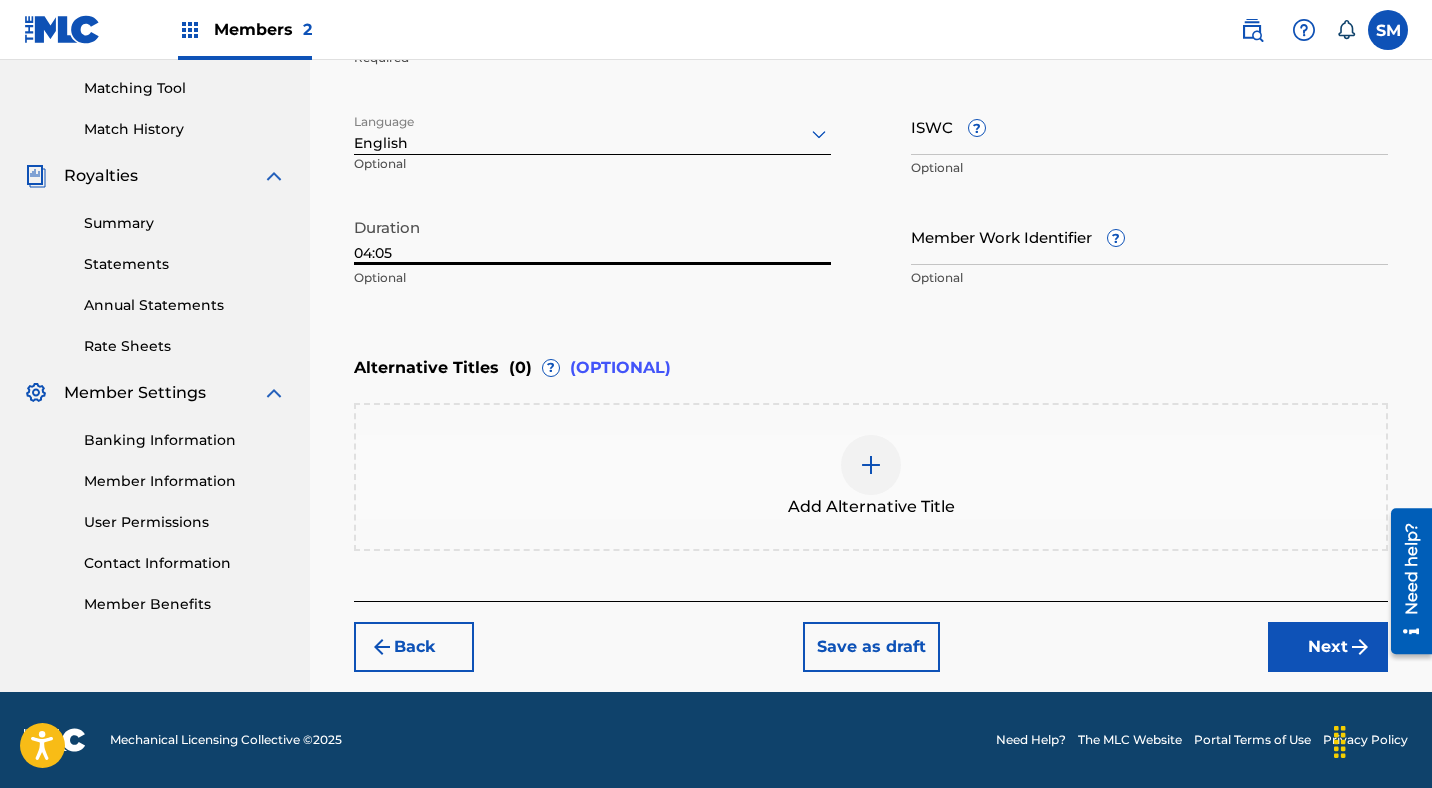 type on "04:05" 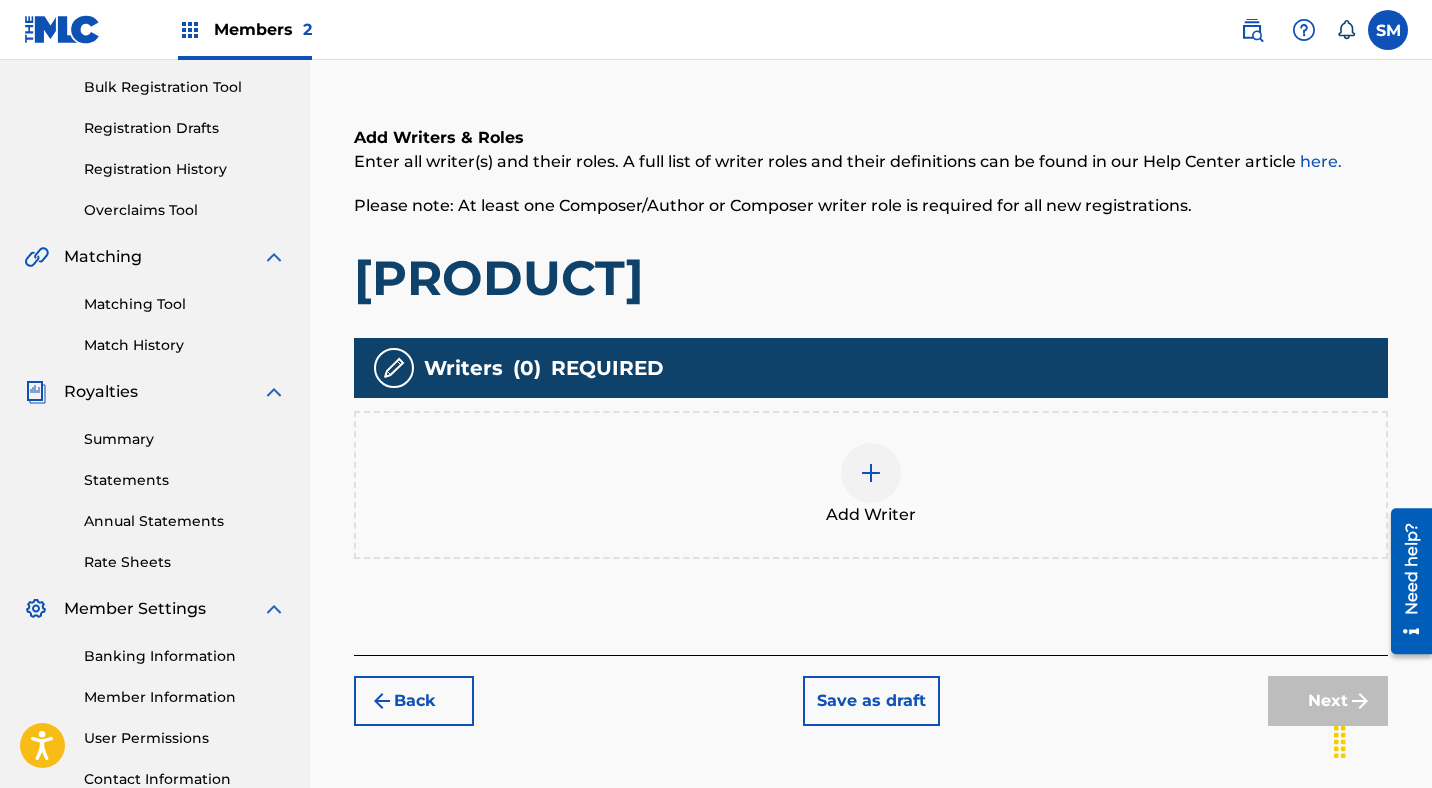 scroll, scrollTop: 311, scrollLeft: 0, axis: vertical 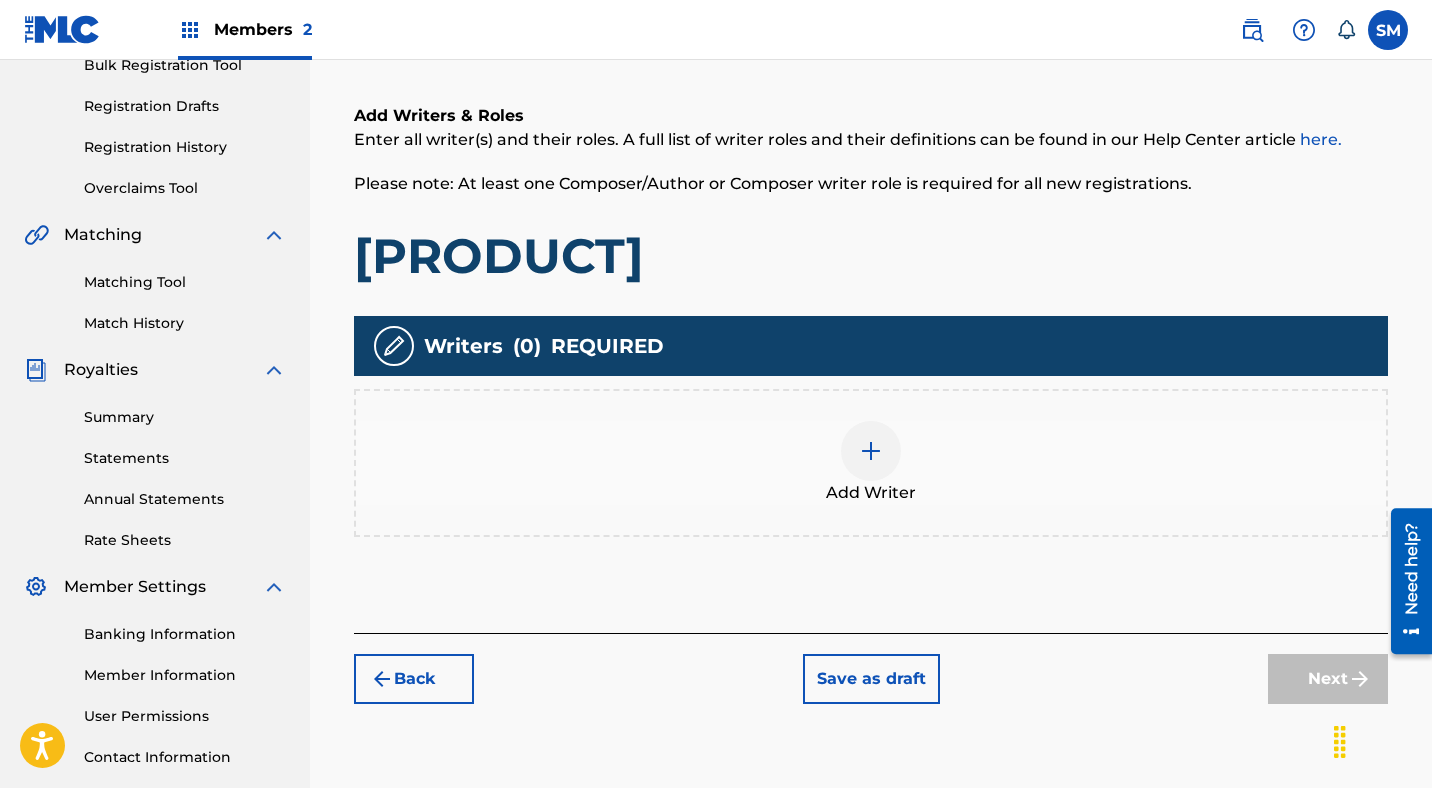 click at bounding box center (871, 451) 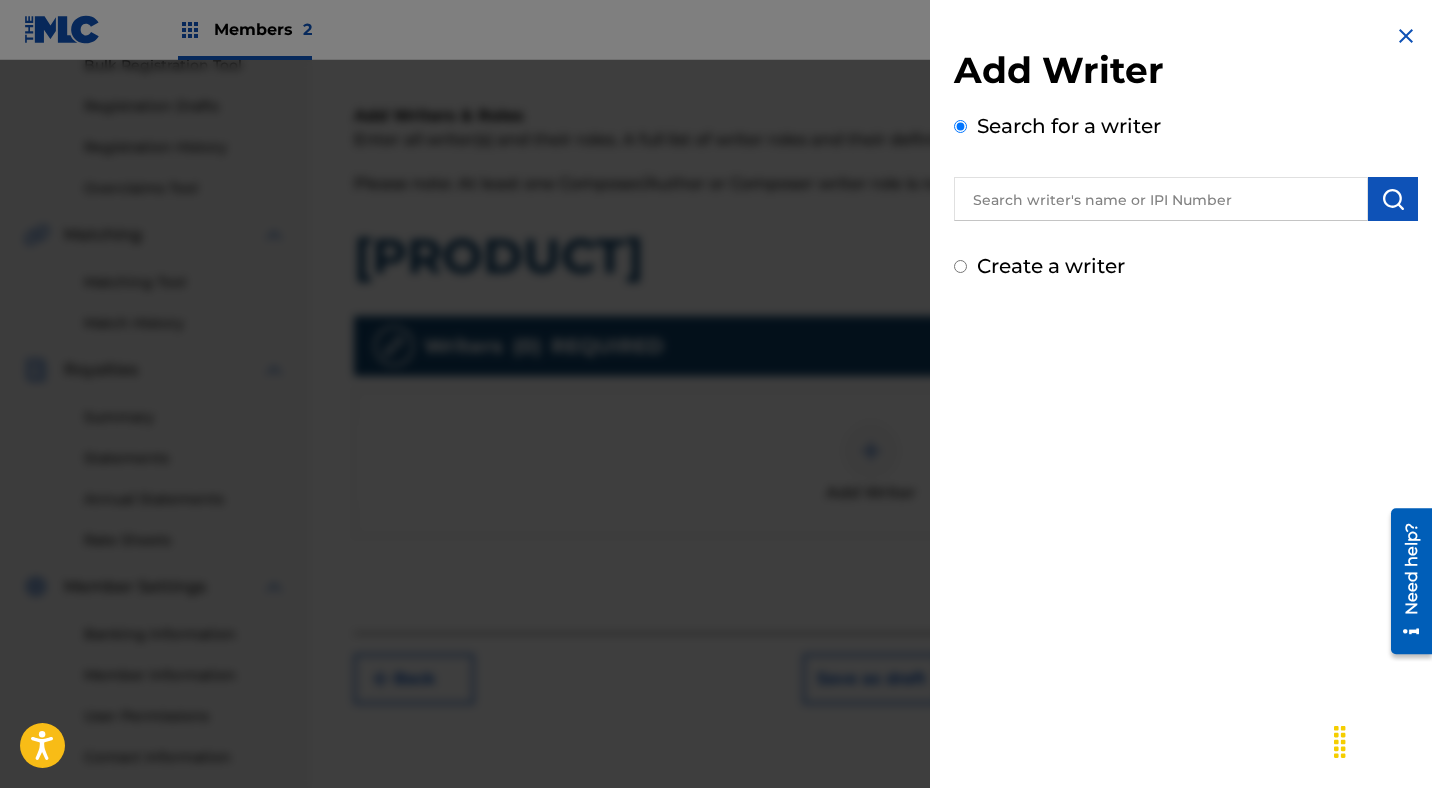click at bounding box center (1161, 199) 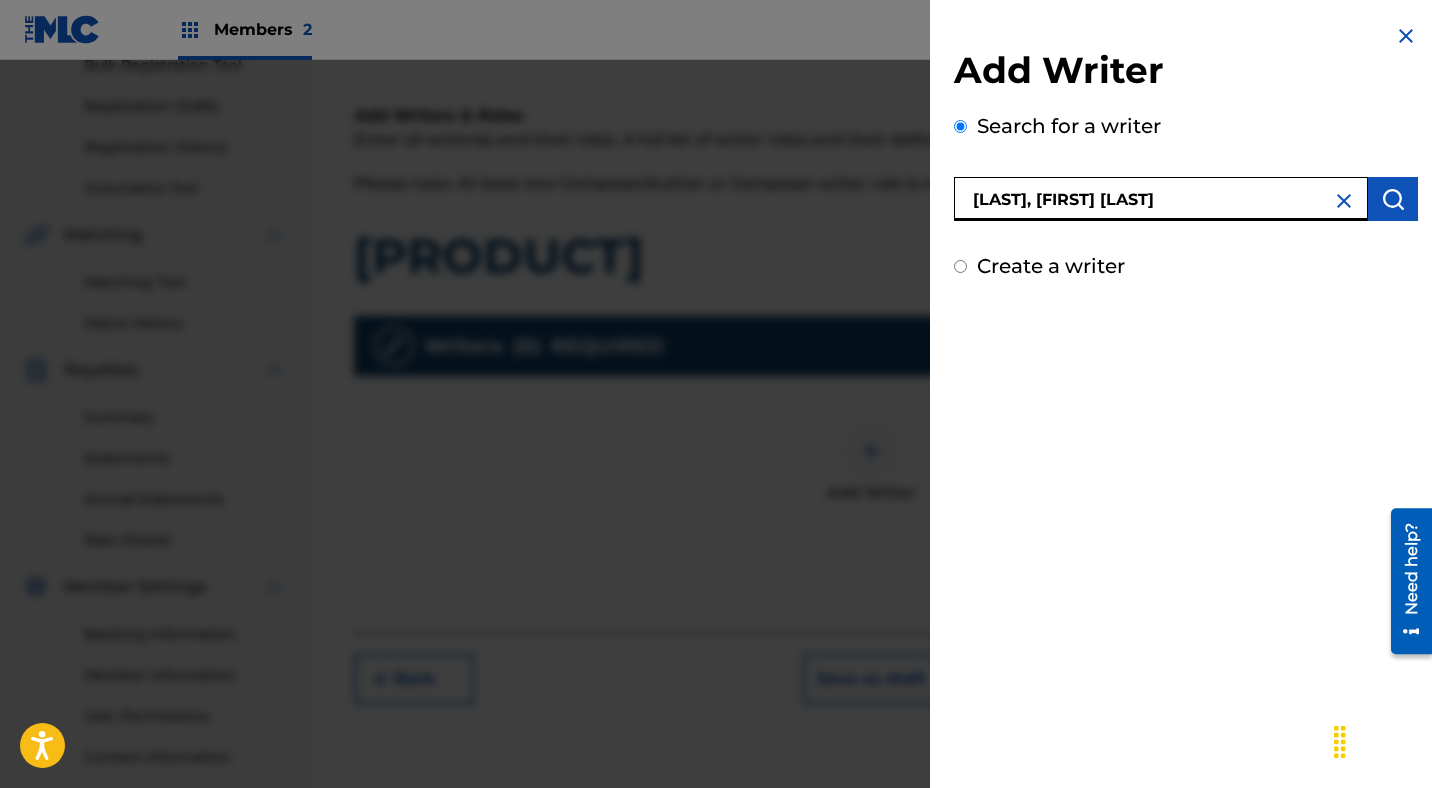 type on "[LAST], [FIRST] [LAST]" 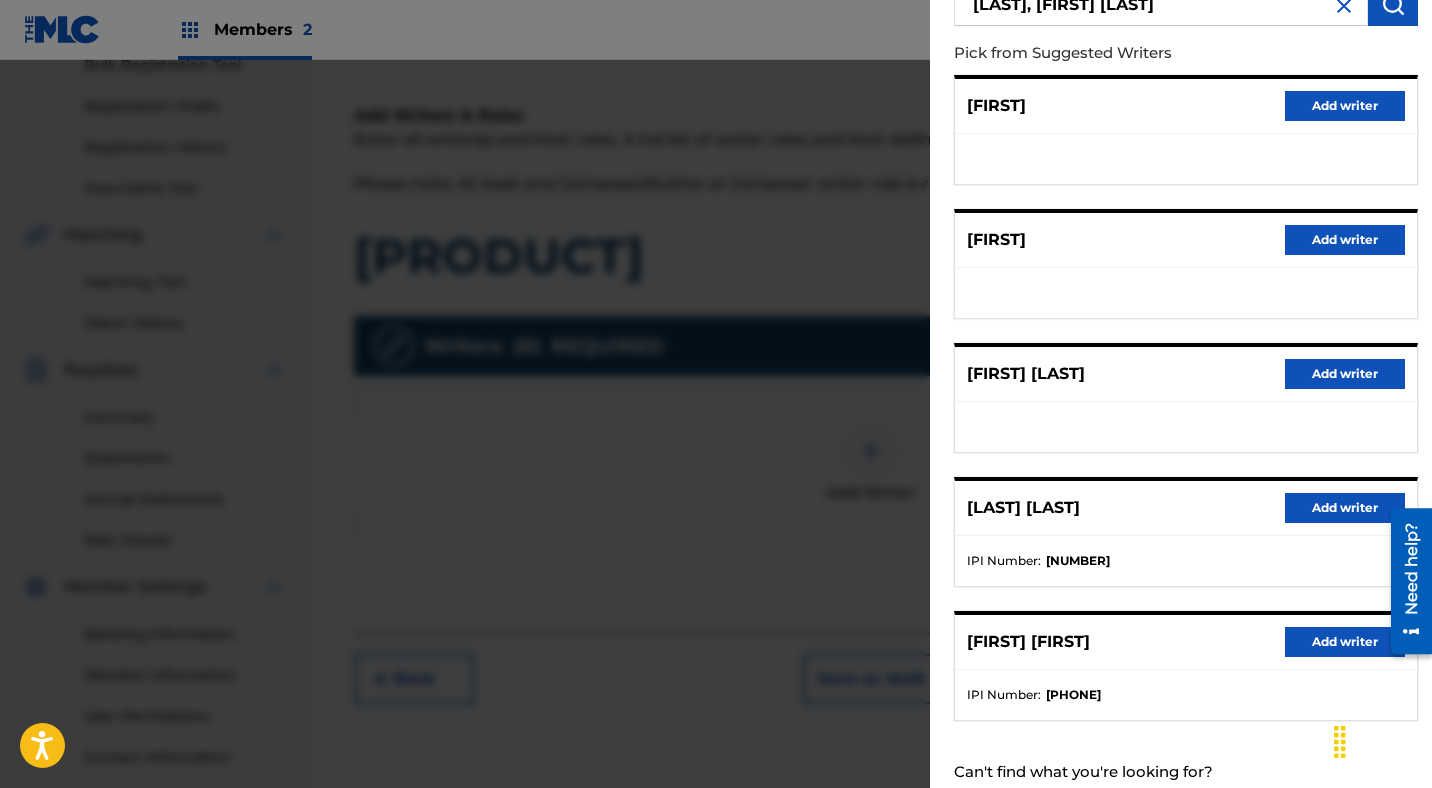 scroll, scrollTop: 254, scrollLeft: 0, axis: vertical 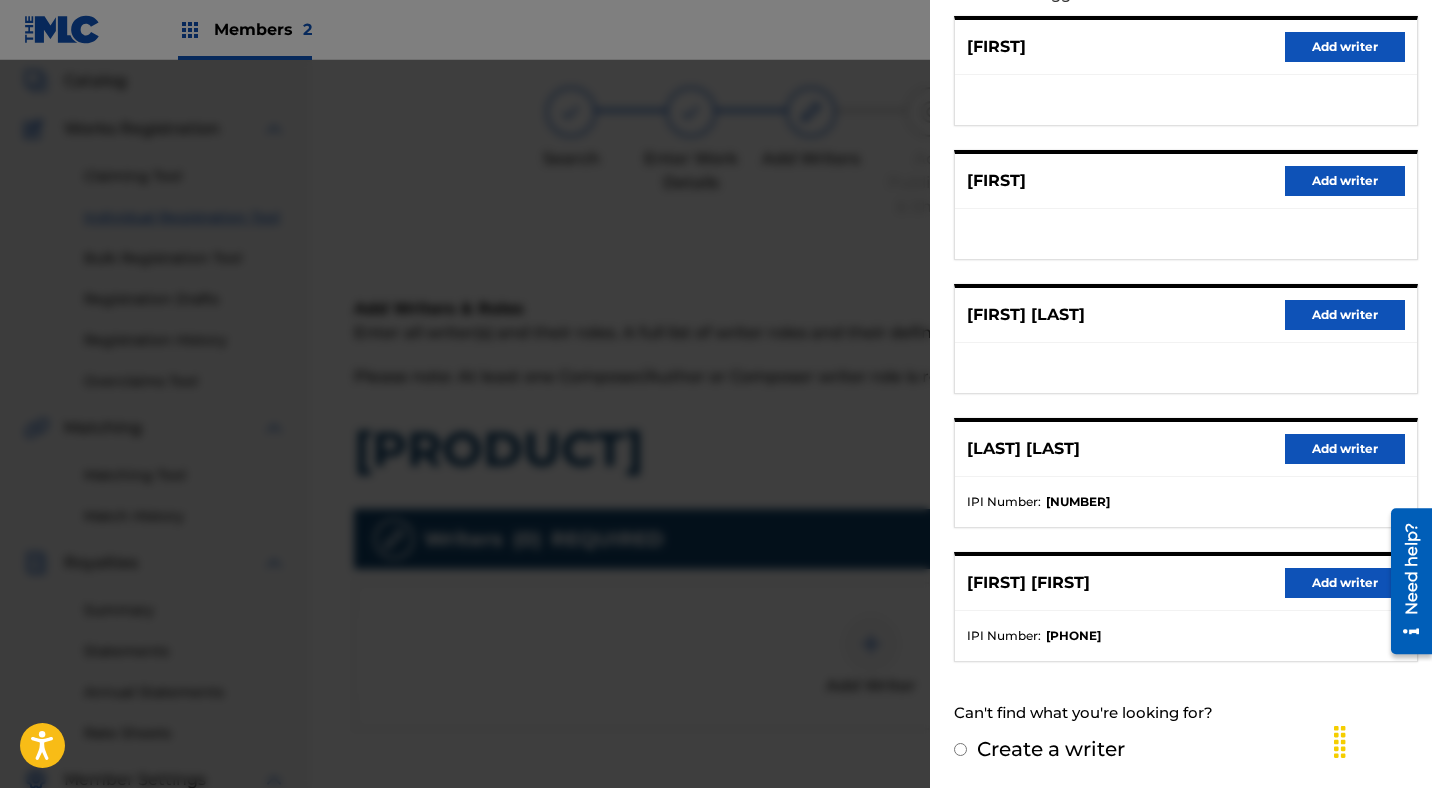 click on "Create a writer" at bounding box center (960, 749) 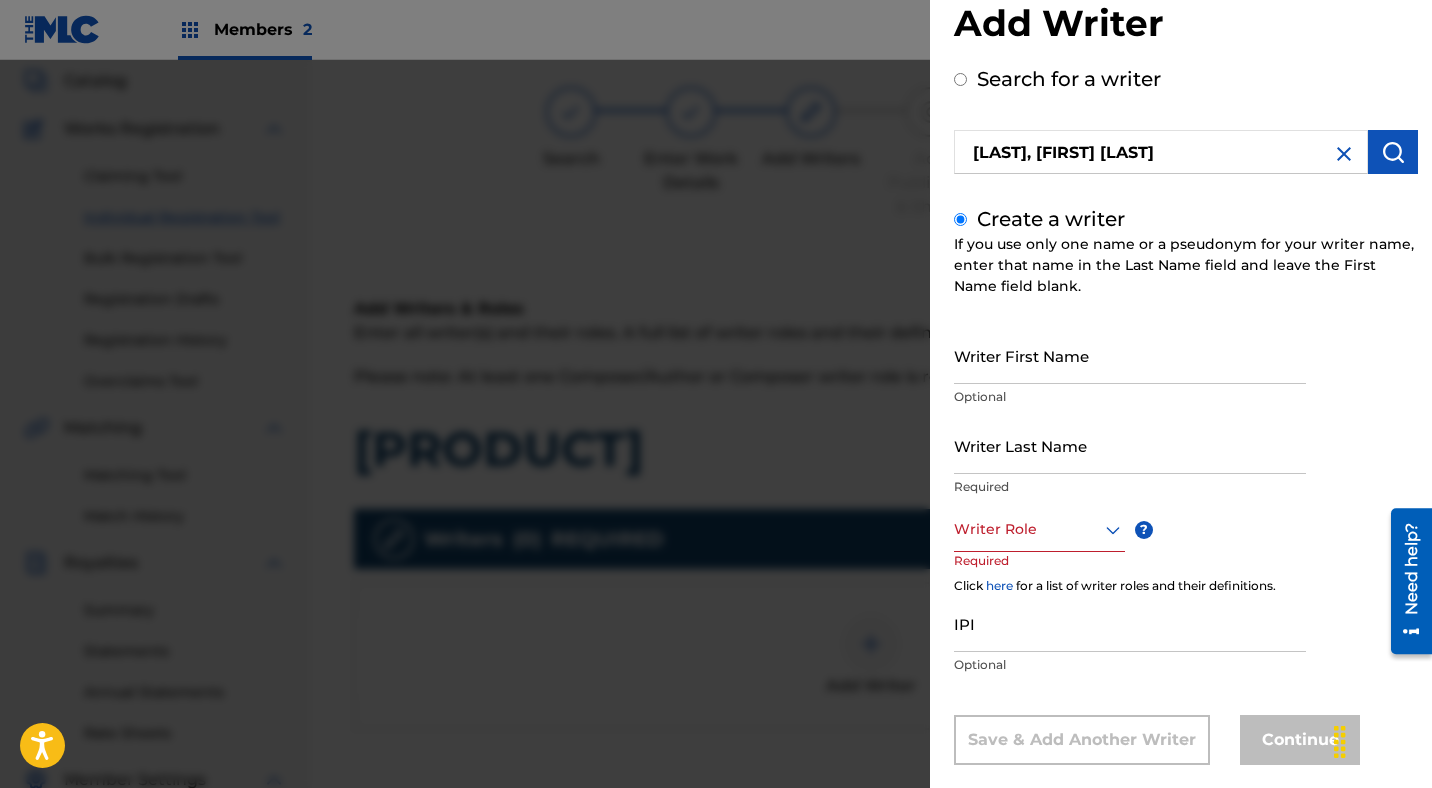 scroll, scrollTop: 50, scrollLeft: 0, axis: vertical 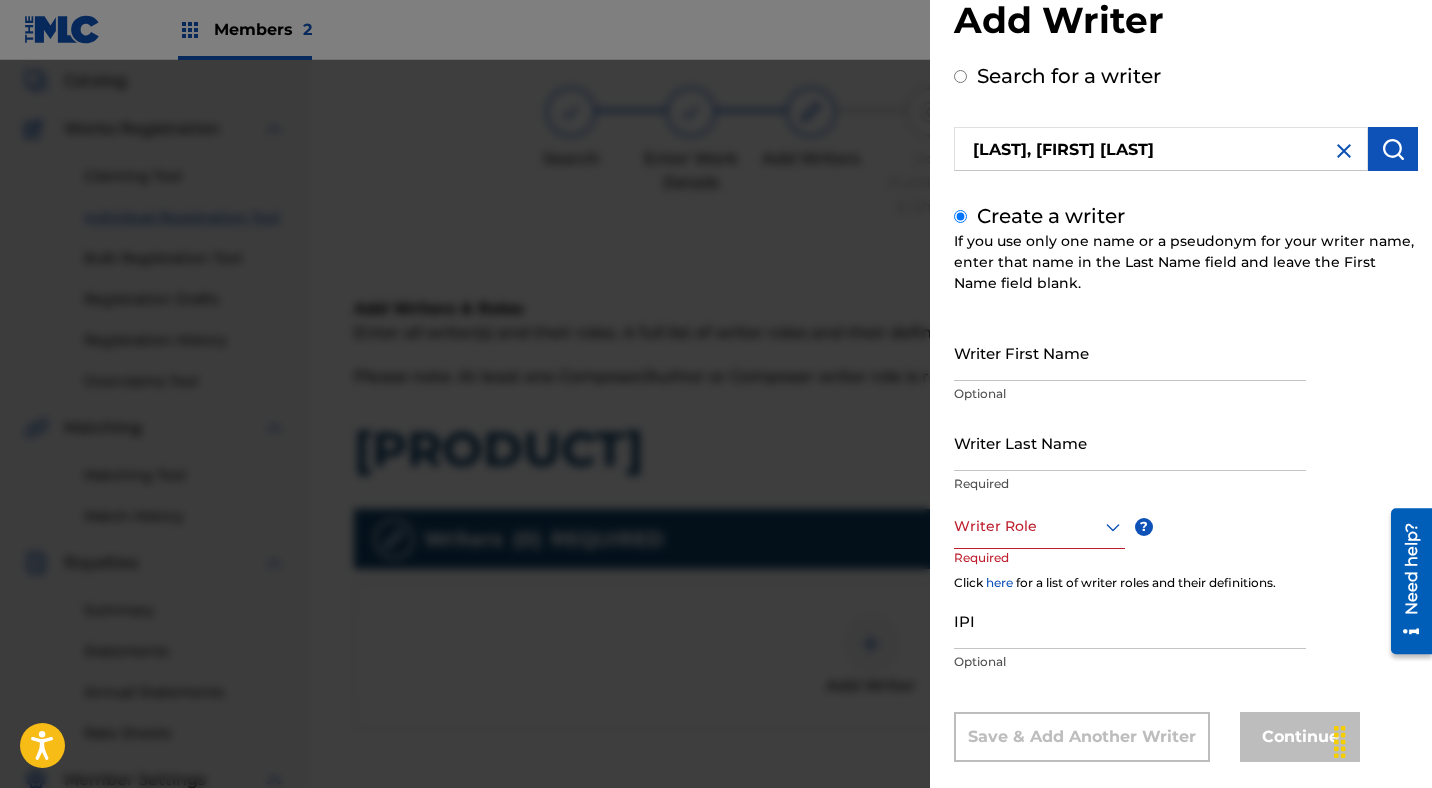 click on "Writer First Name" at bounding box center [1130, 352] 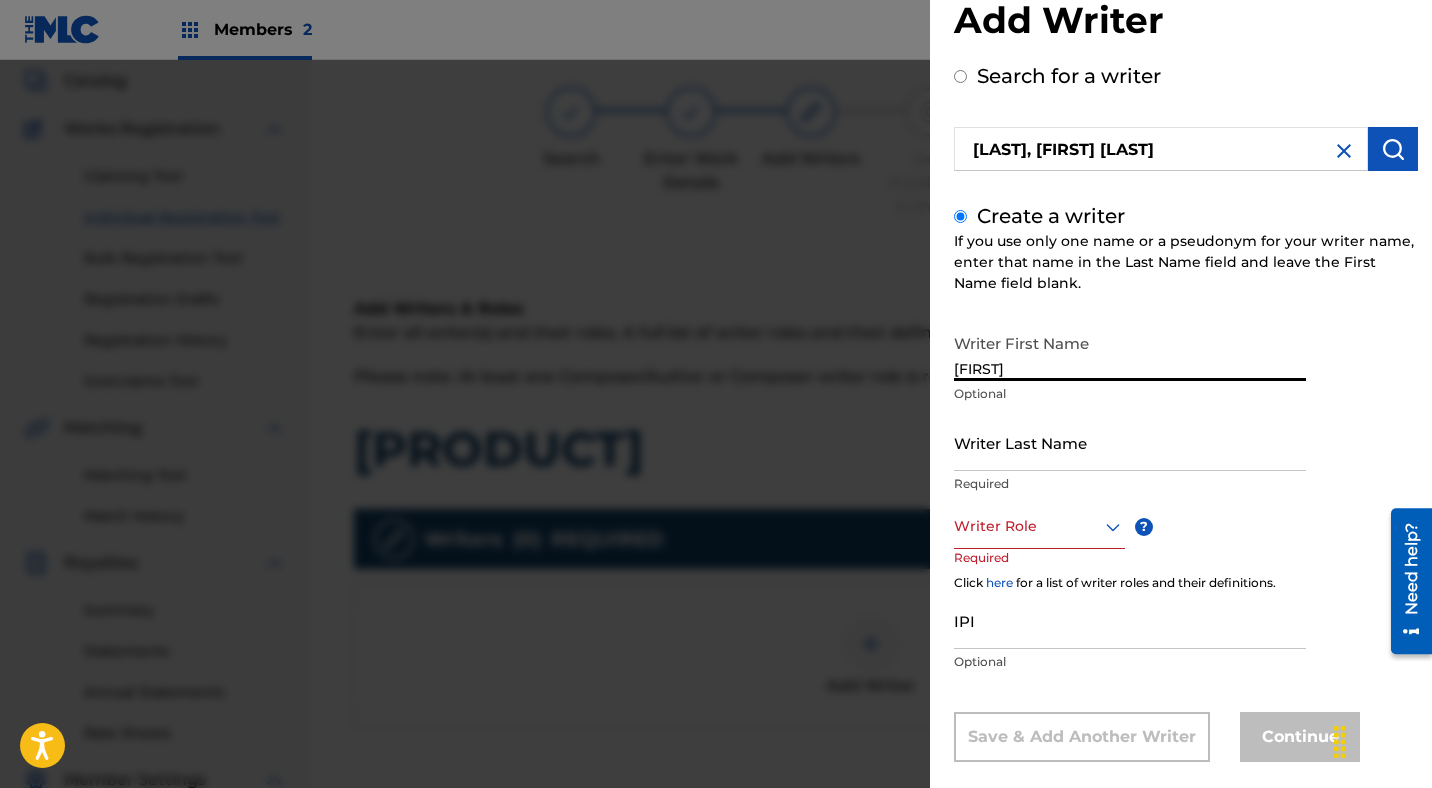 type on "[FIRST]" 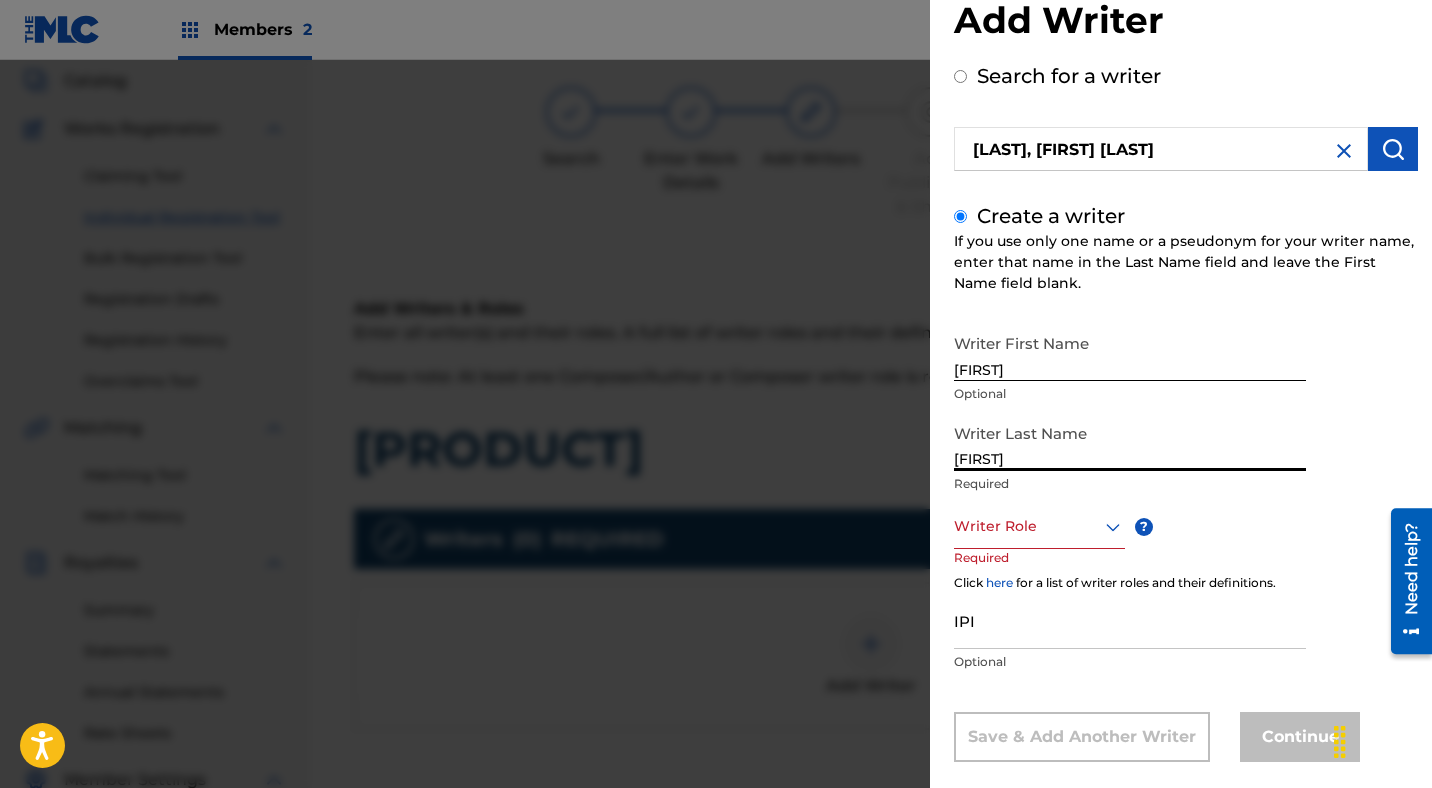 type on "[FIRST]" 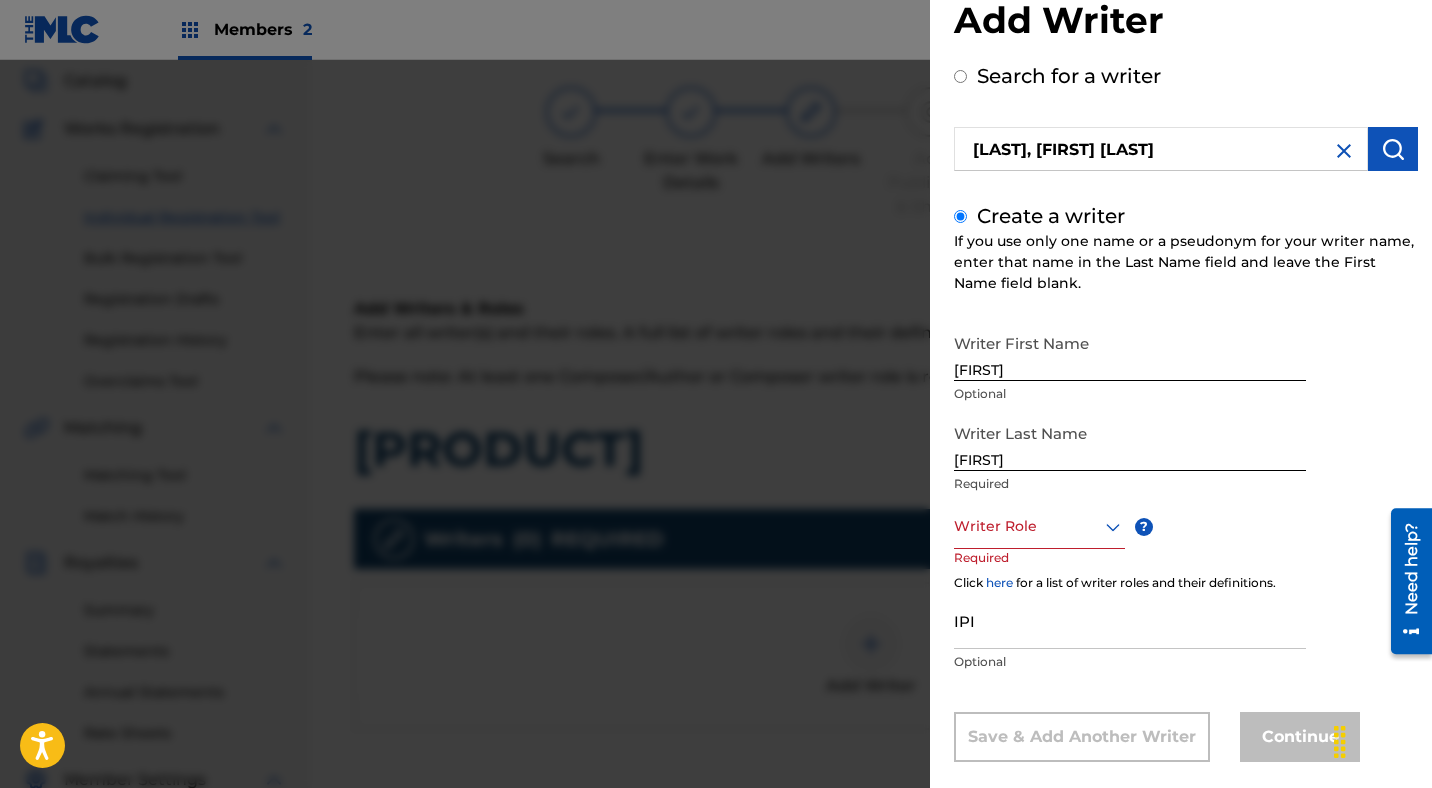 scroll, scrollTop: 78, scrollLeft: 0, axis: vertical 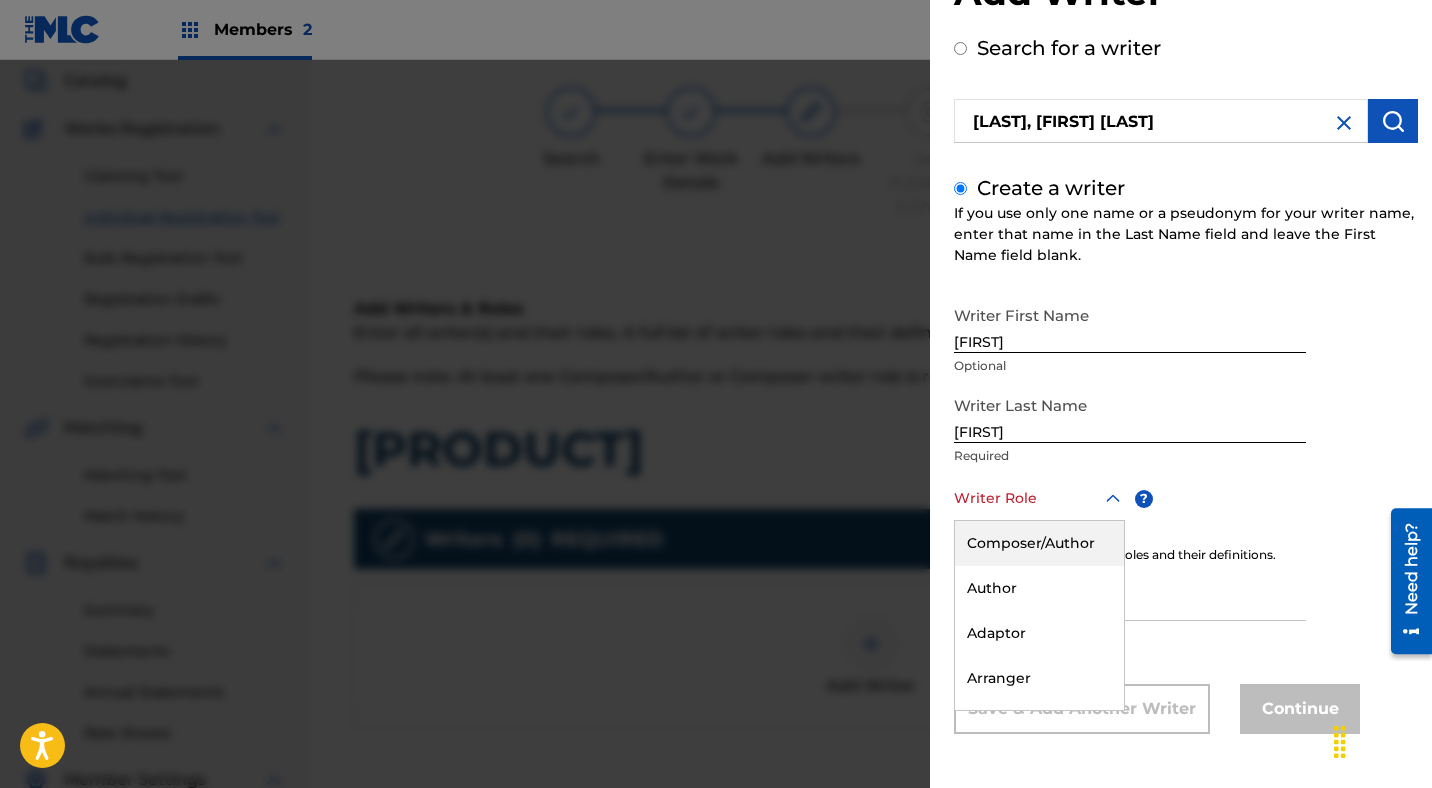 click on "Writer Role" at bounding box center (1039, 498) 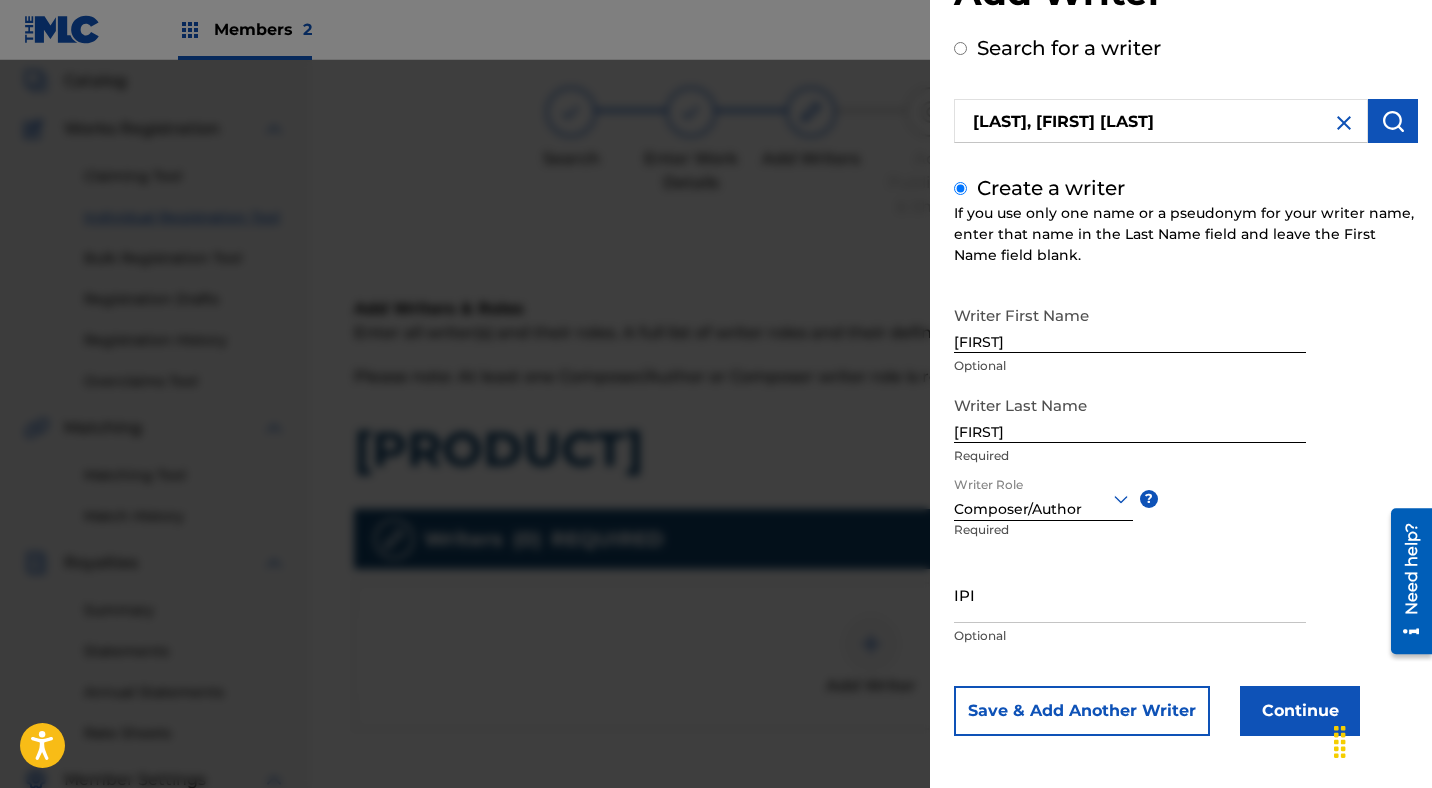 scroll, scrollTop: 80, scrollLeft: 0, axis: vertical 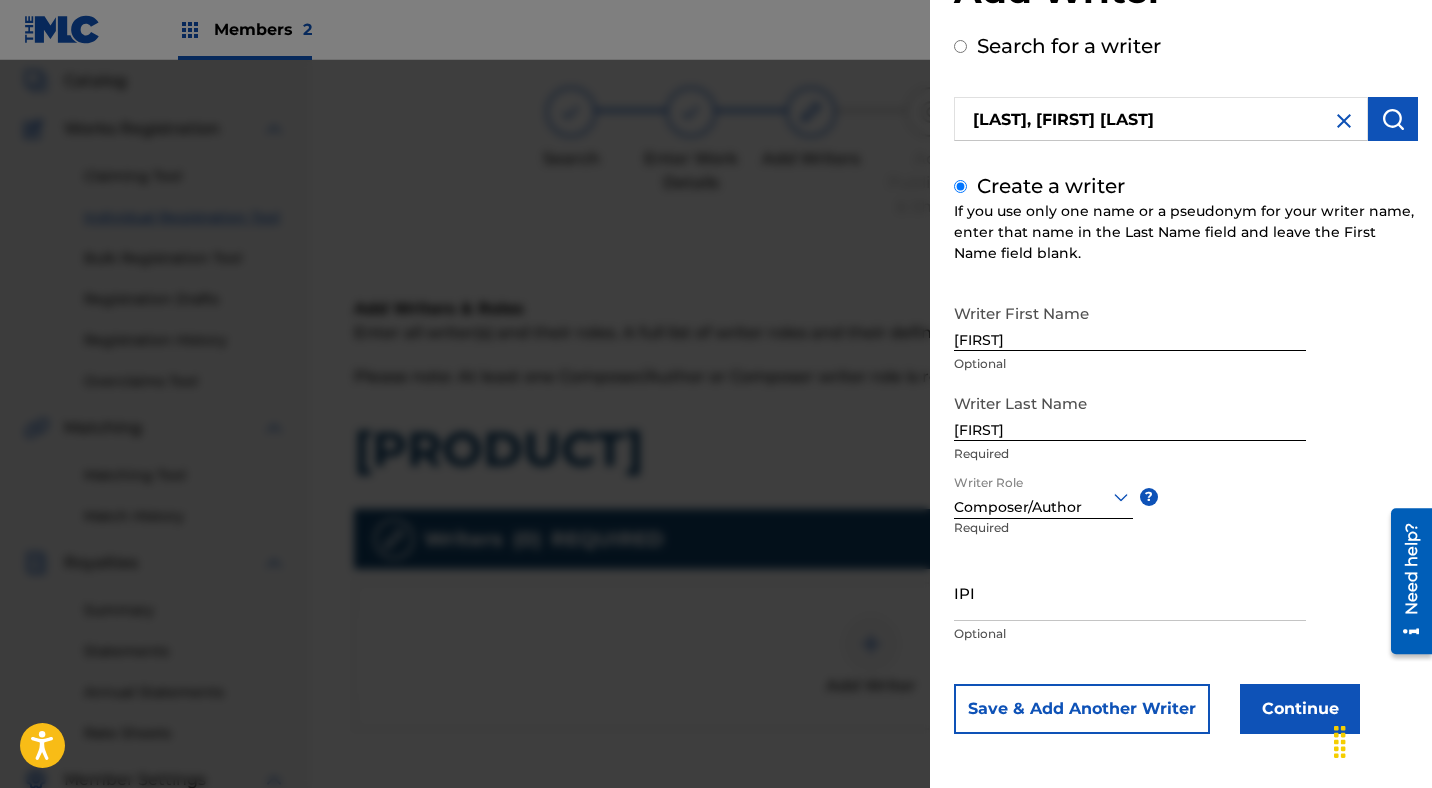 click on "Writer First Name [FIRST] Optional Writer Last Name [LAST] Required Writer Role Composer/Author ? Required IPI Optional Save & Add Another Writer Continue" at bounding box center [1186, 514] 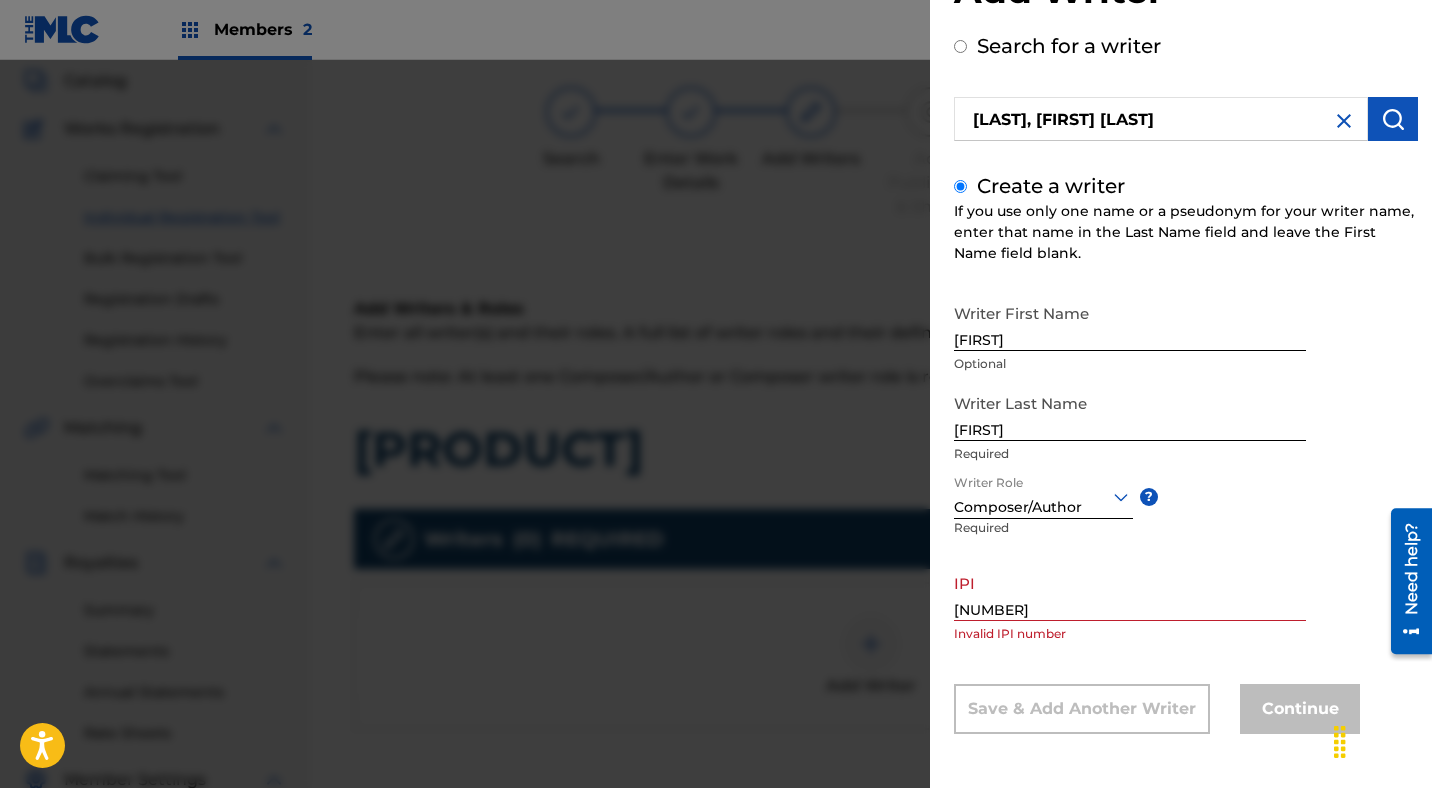 click on "Continue" at bounding box center (1300, 709) 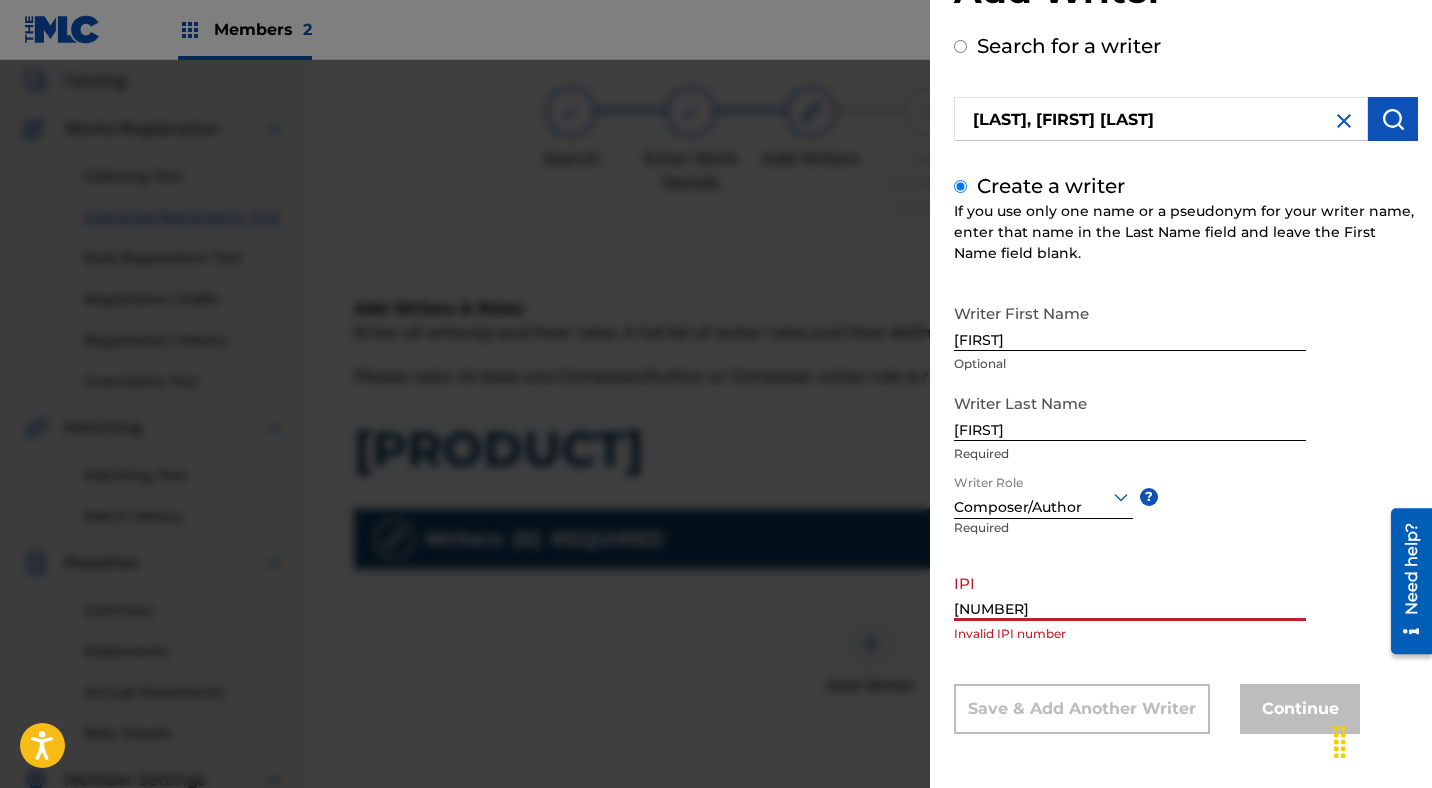 click on "[NUMBER]" at bounding box center (1130, 592) 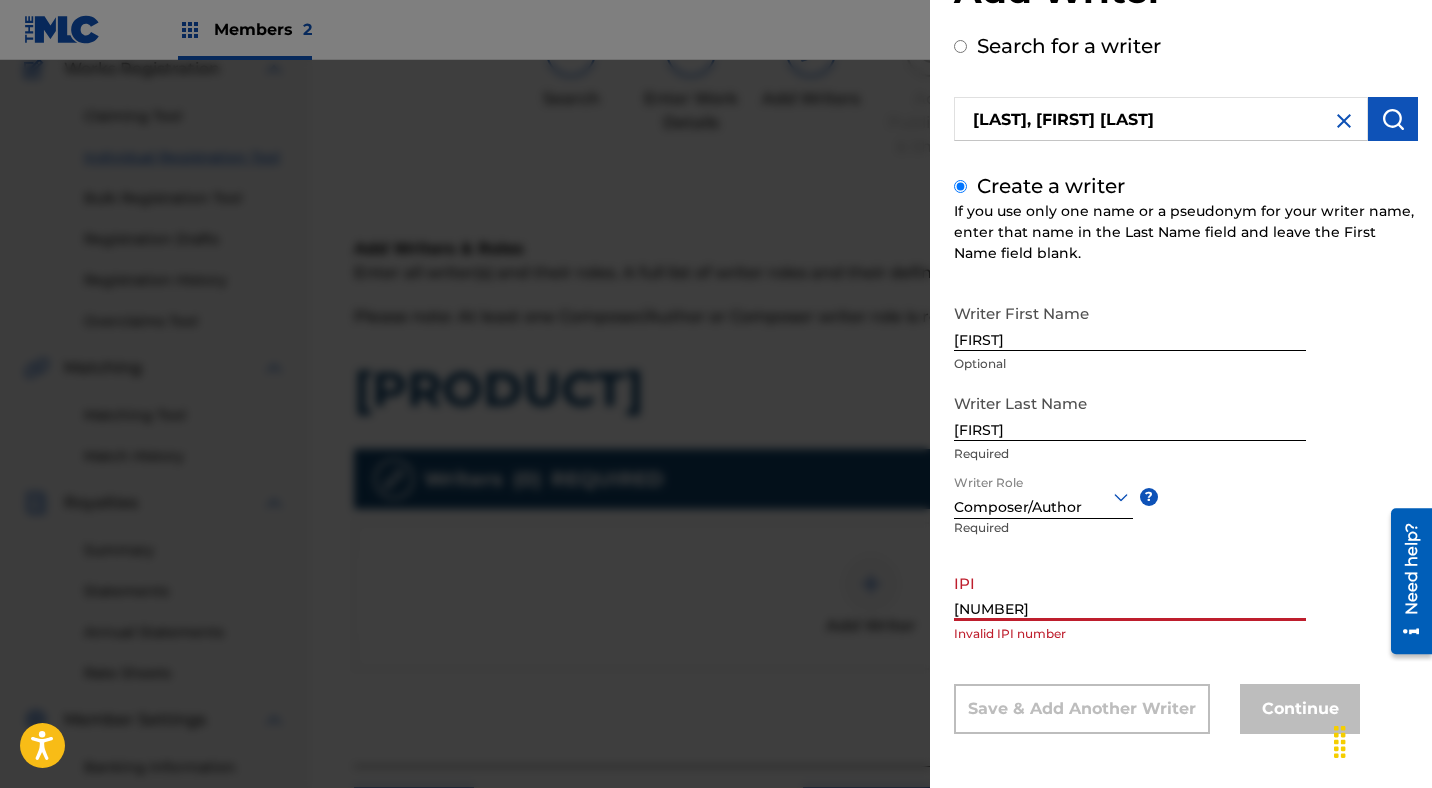 scroll, scrollTop: 180, scrollLeft: 0, axis: vertical 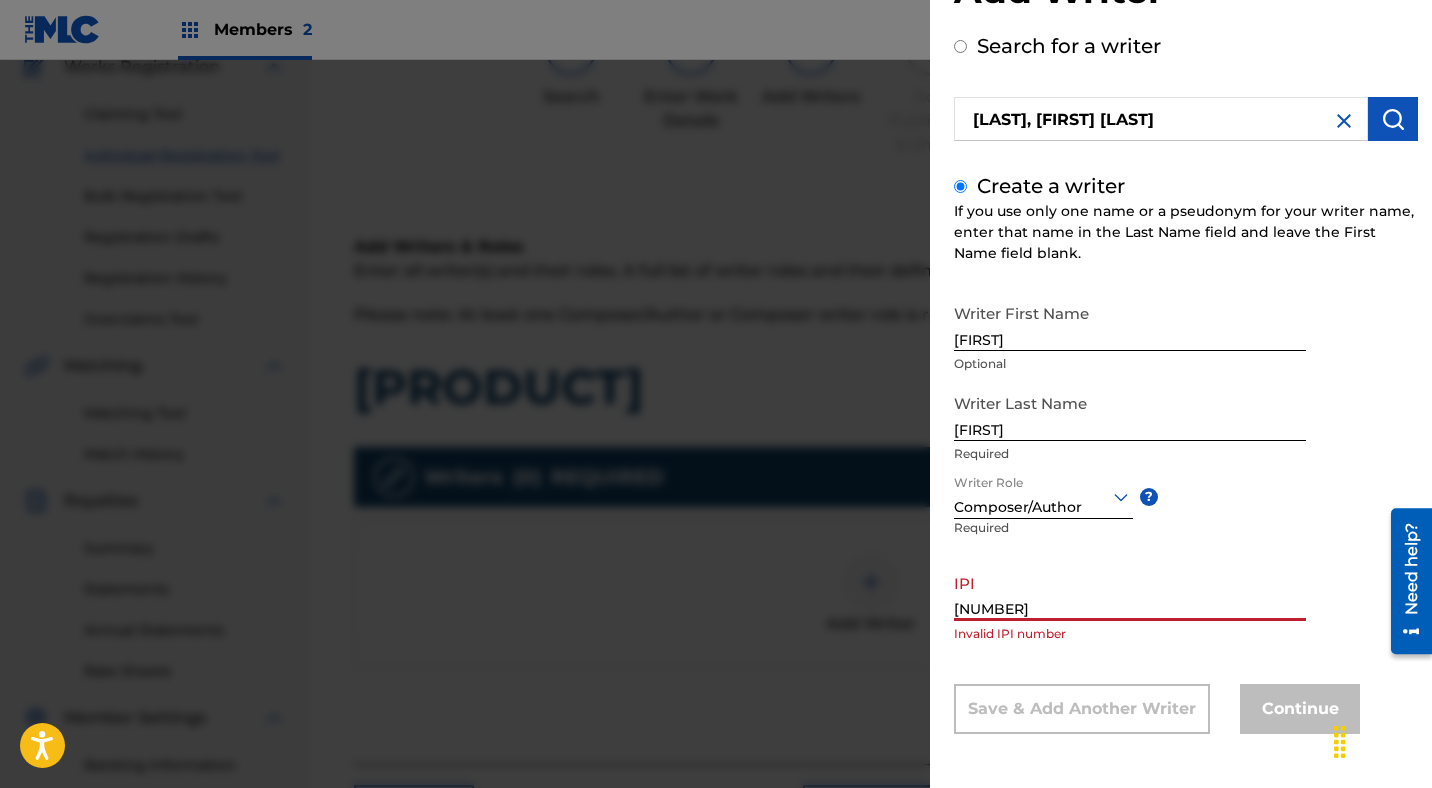 click on "Writer First Name [FIRST] Optional Writer Last Name [LAST] Required Writer Role Composer/Author ? Required IPI [NUMBER] Invalid IPI number Save & Add Another Writer Continue" at bounding box center [1186, 514] 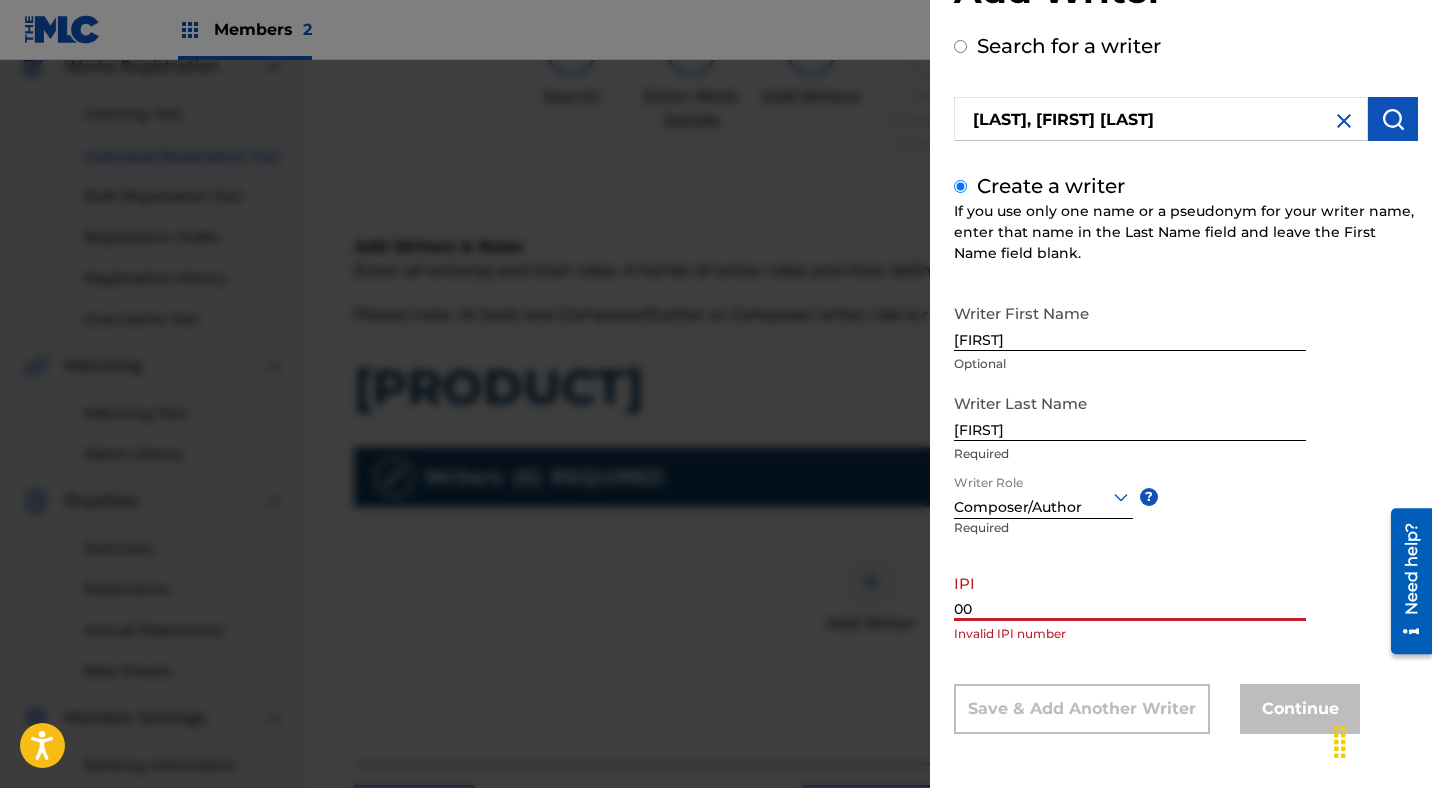 type on "0" 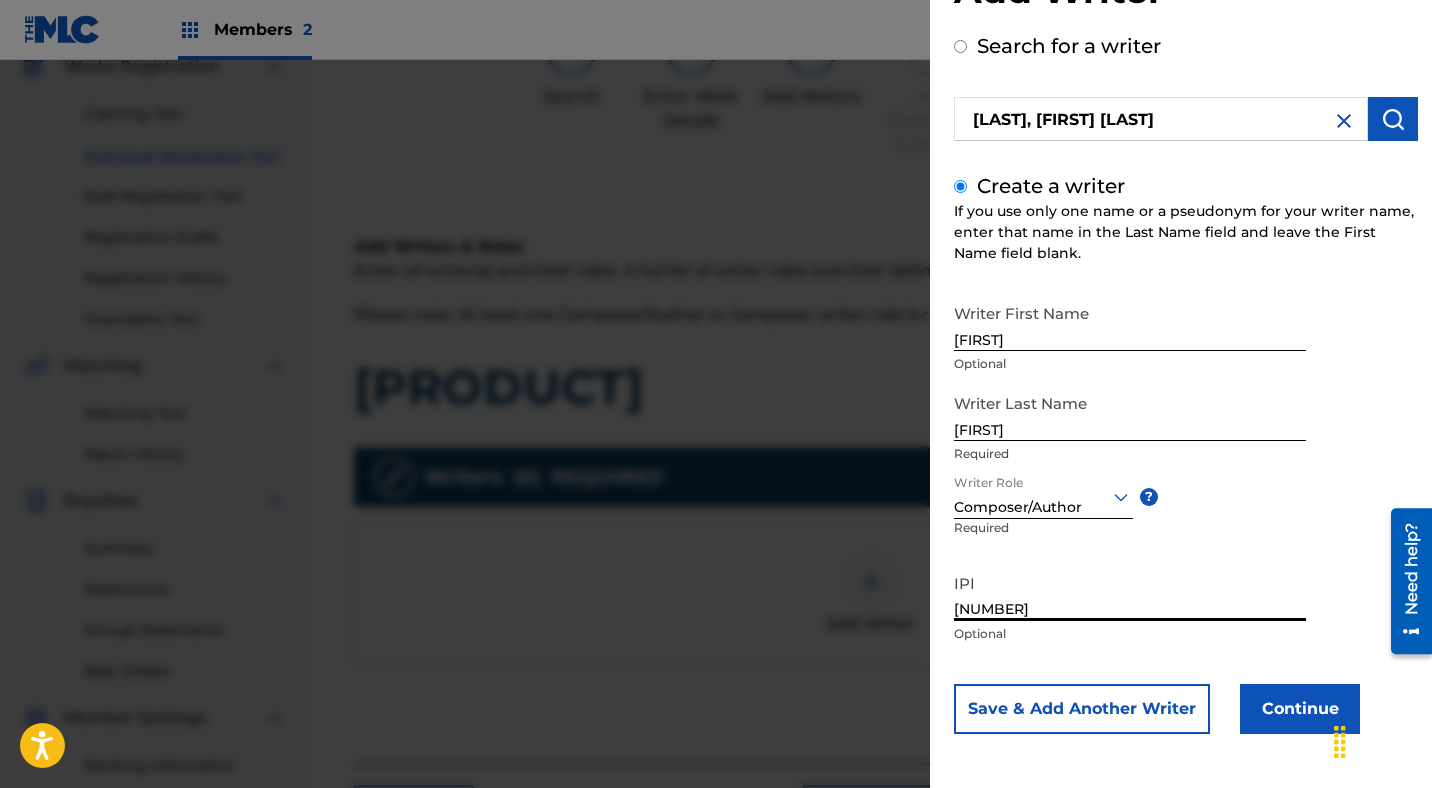 type on "[NUMBER]" 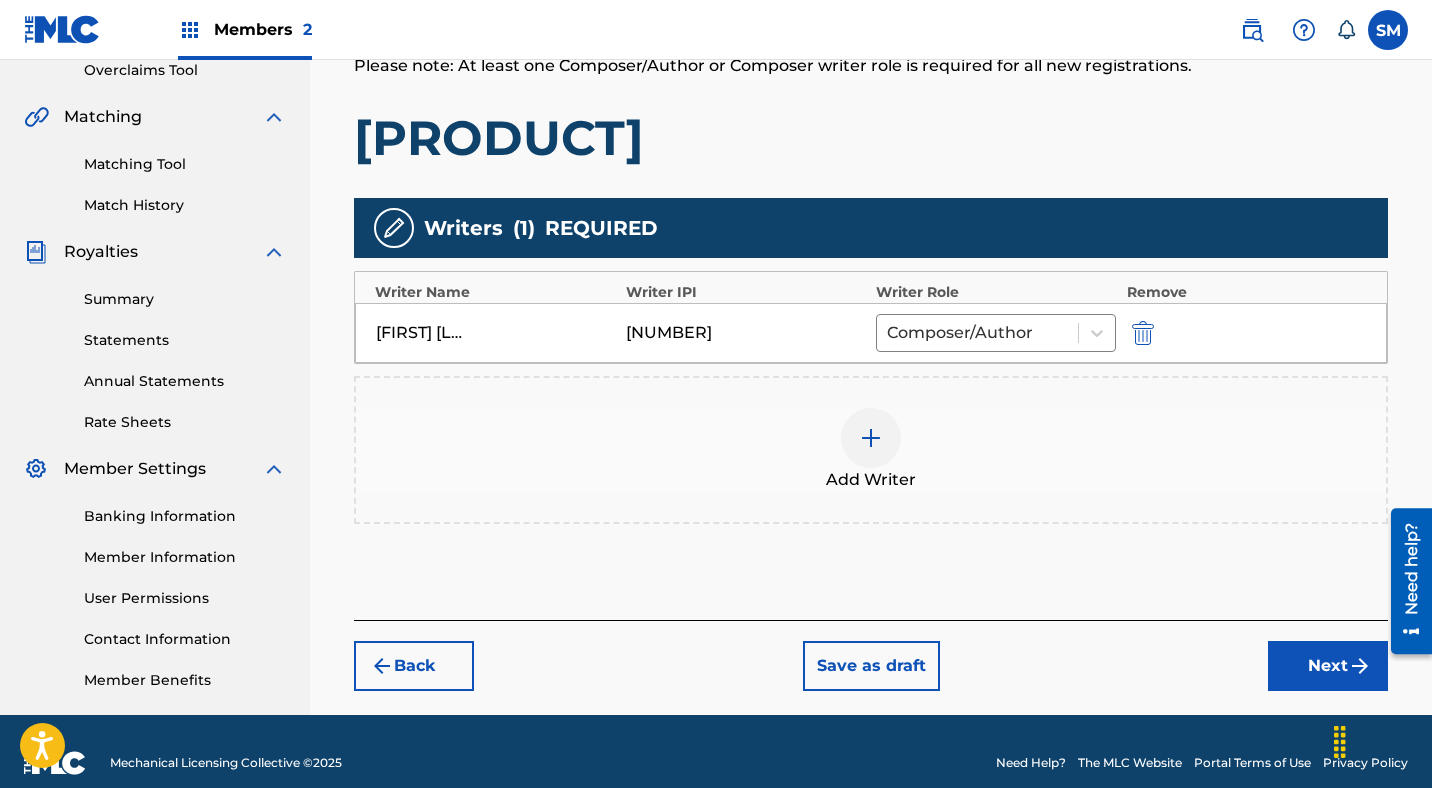 scroll, scrollTop: 432, scrollLeft: 0, axis: vertical 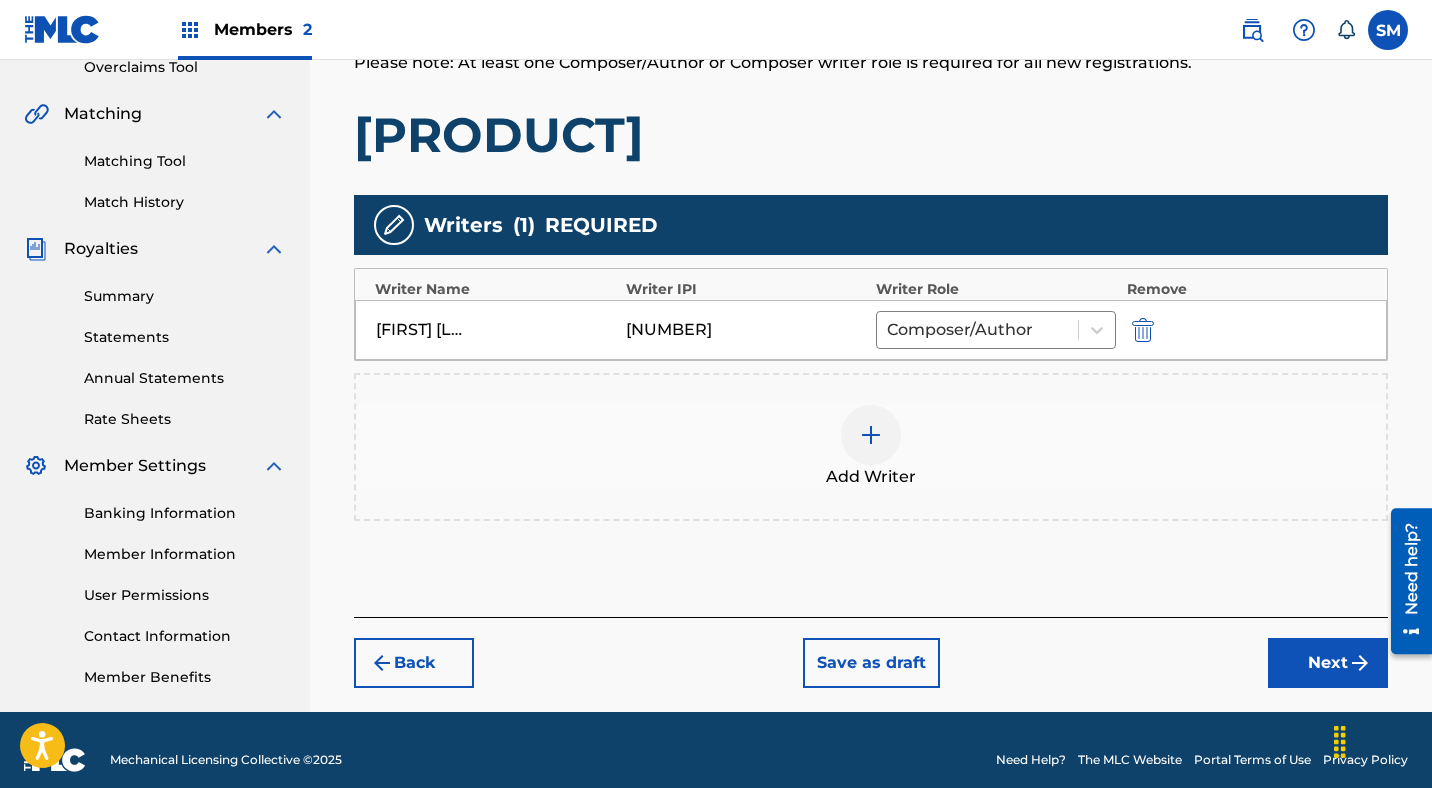 click on "Next" at bounding box center (1328, 663) 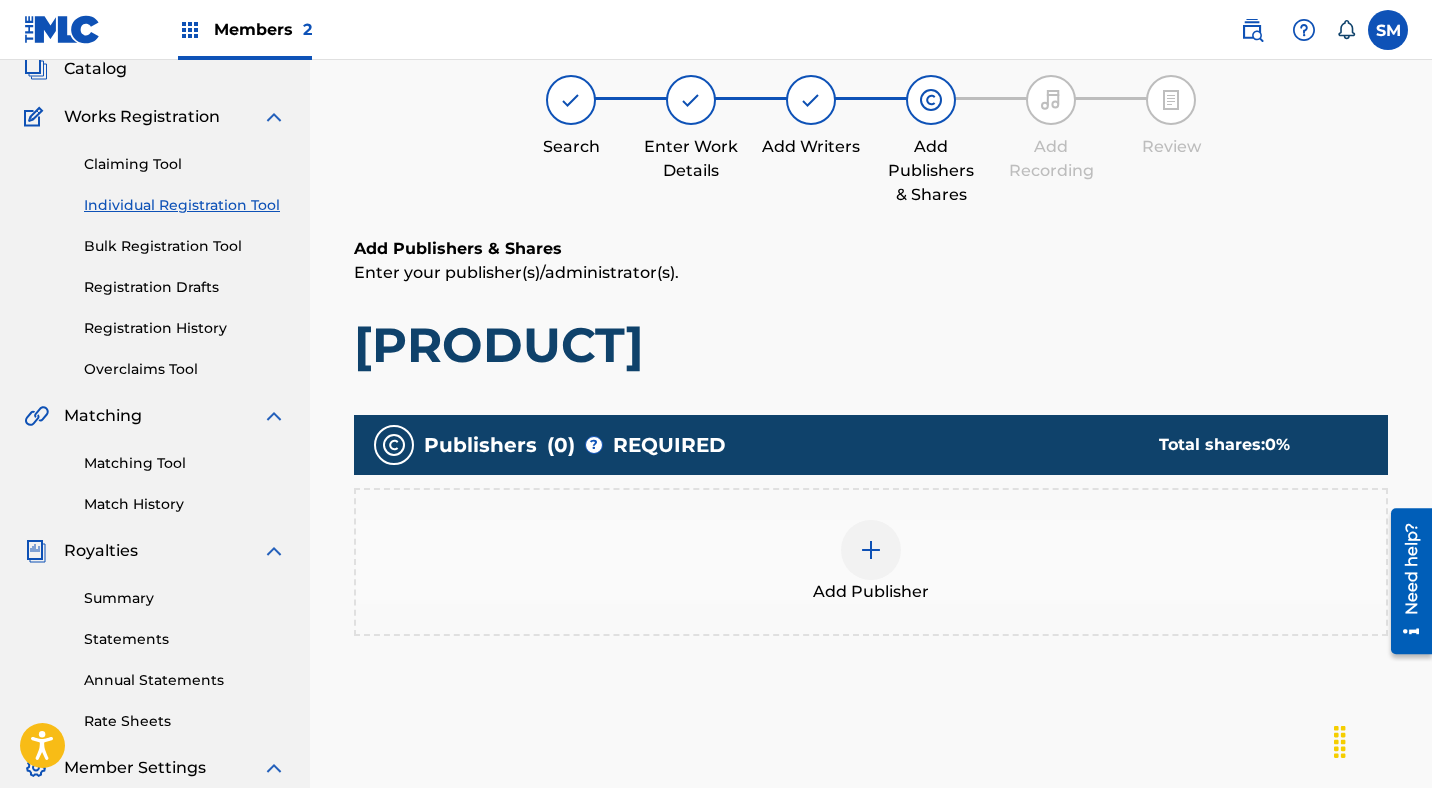 scroll, scrollTop: 90, scrollLeft: 0, axis: vertical 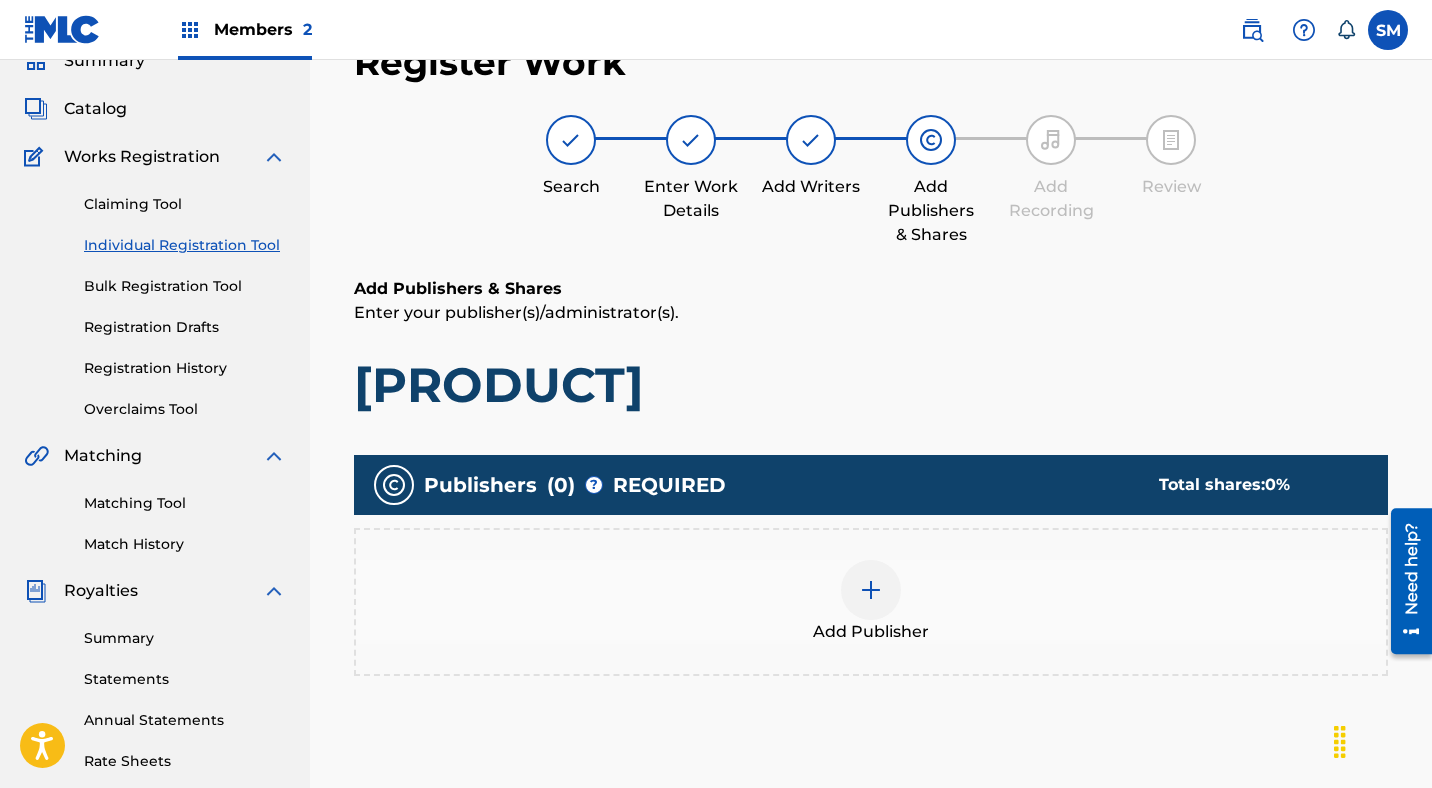 click at bounding box center [871, 590] 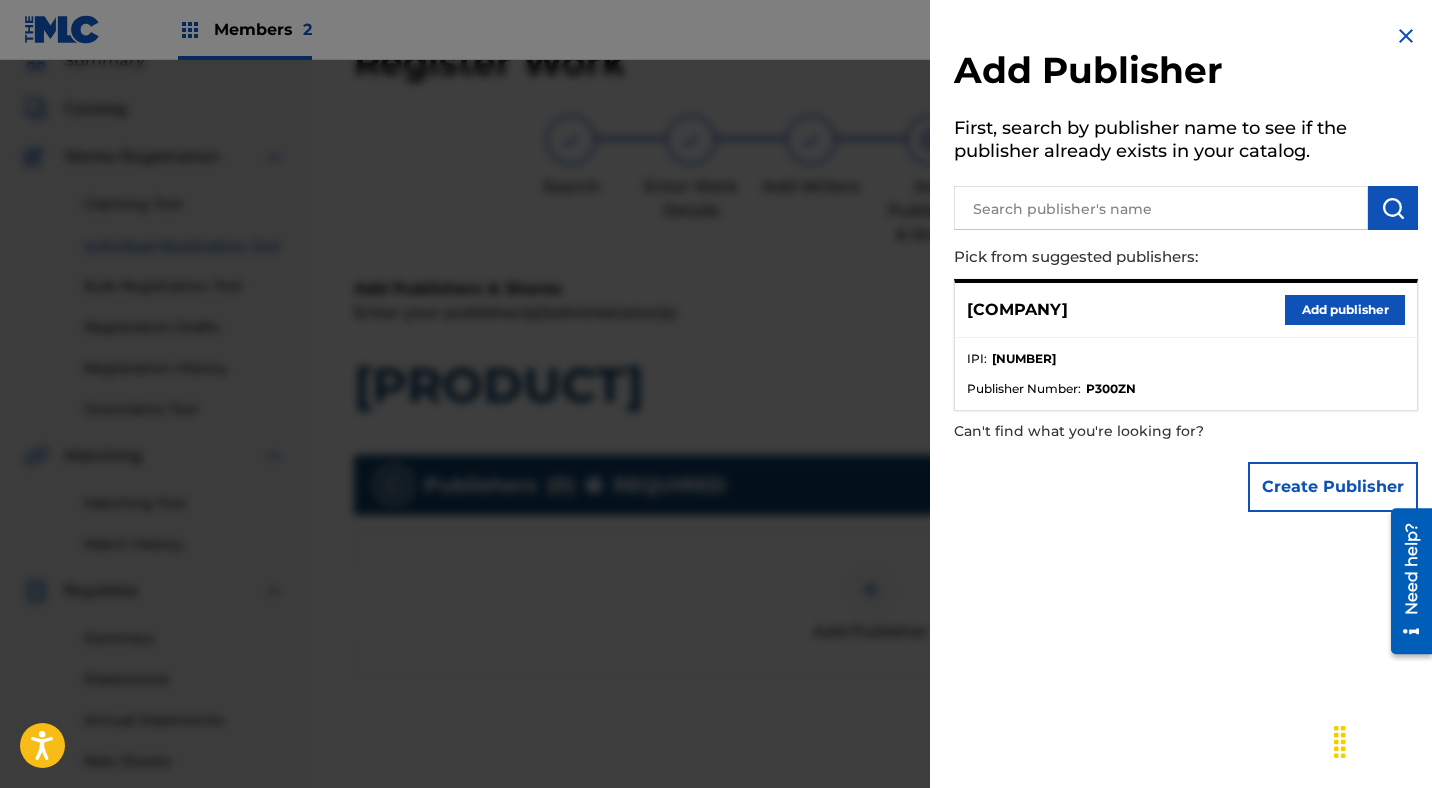 click on "Add publisher" at bounding box center [1345, 310] 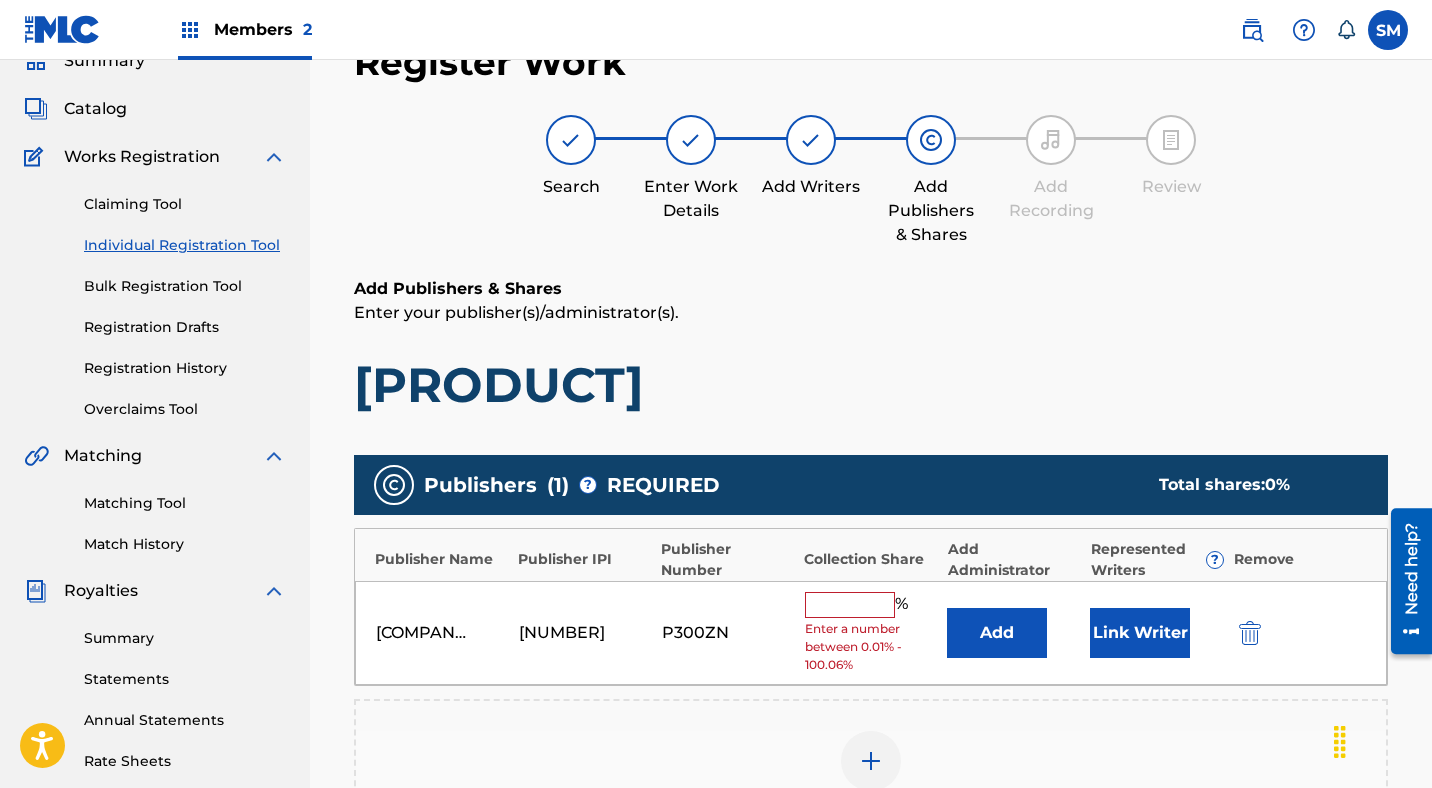 click at bounding box center [850, 605] 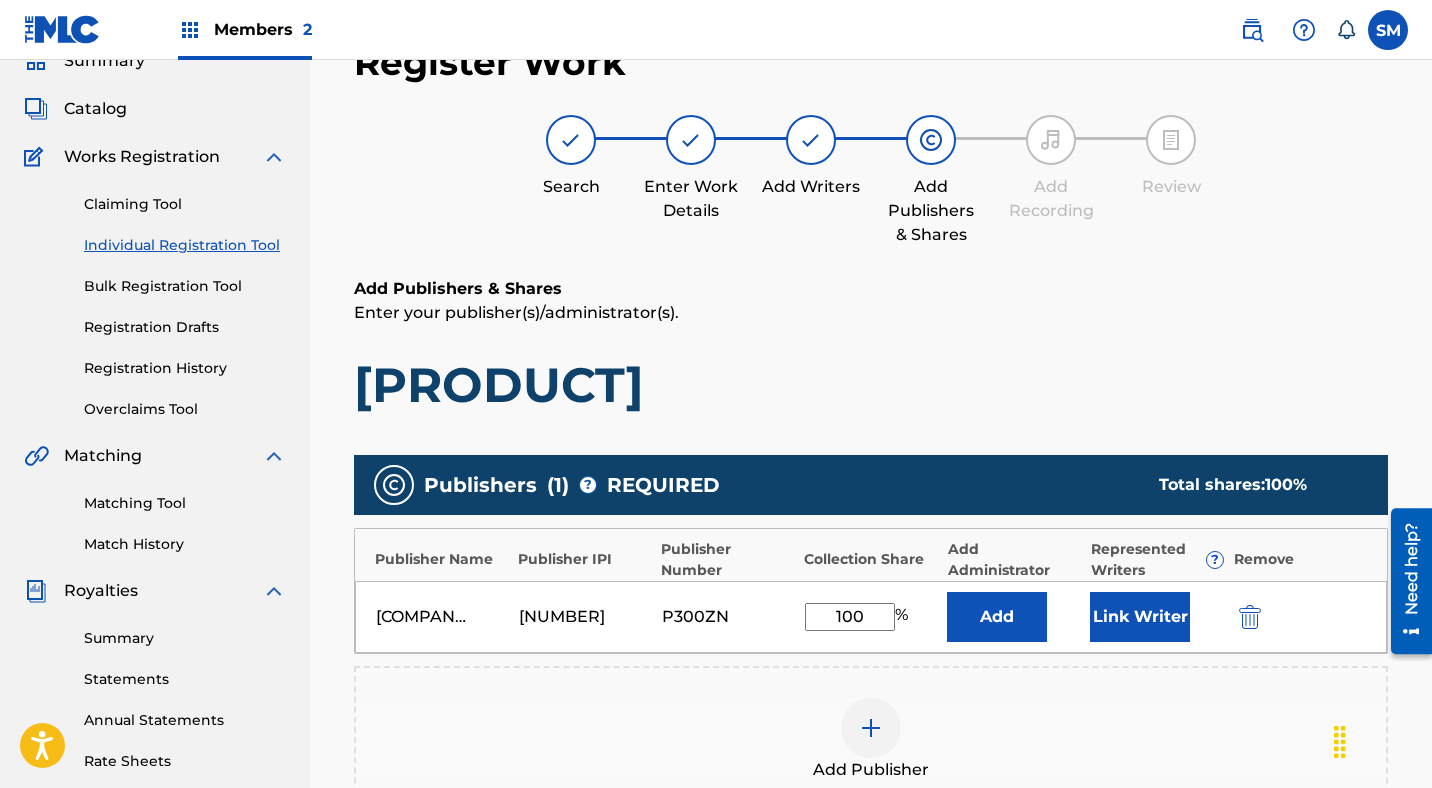 click on "Link Writer" at bounding box center [1140, 617] 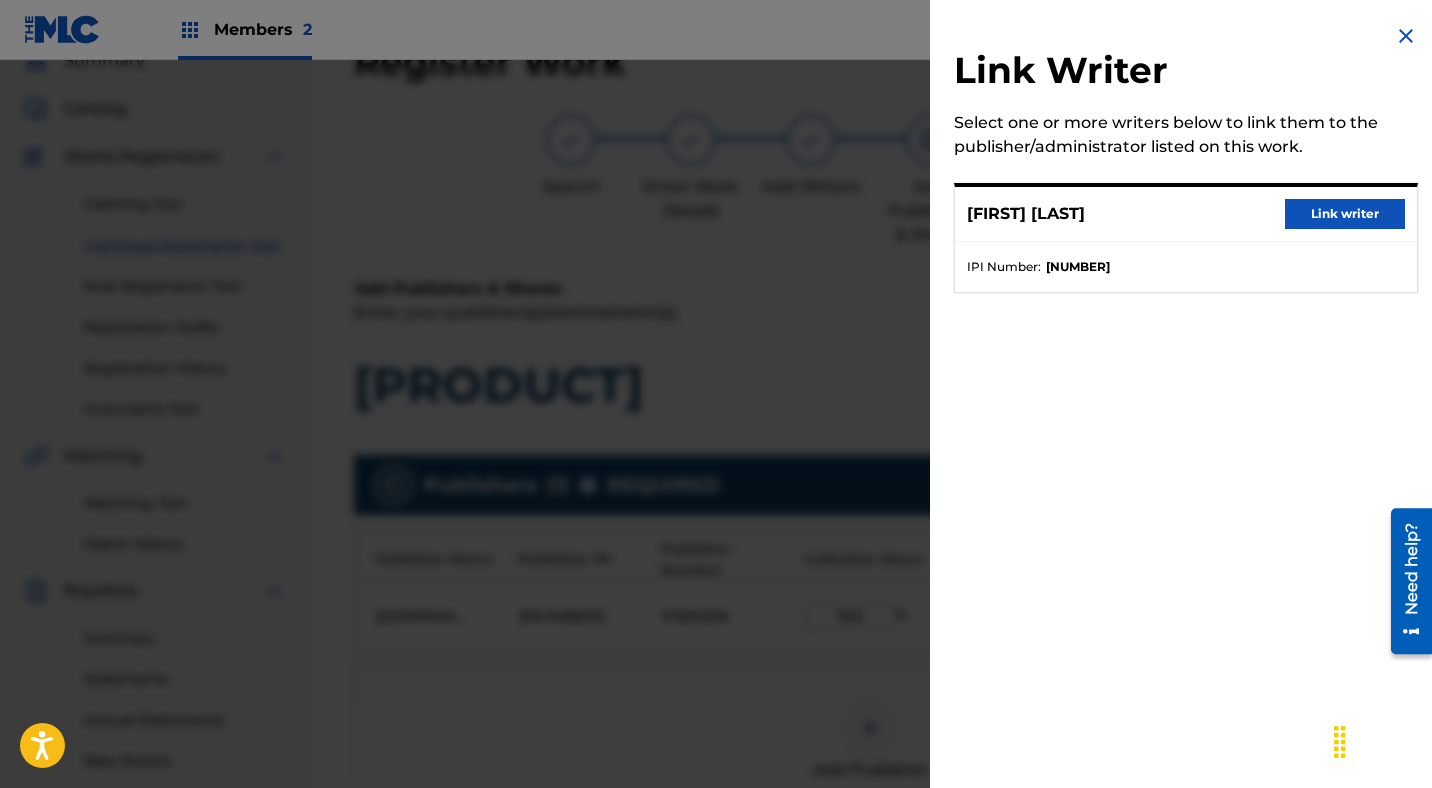click on "Link writer" at bounding box center [1345, 214] 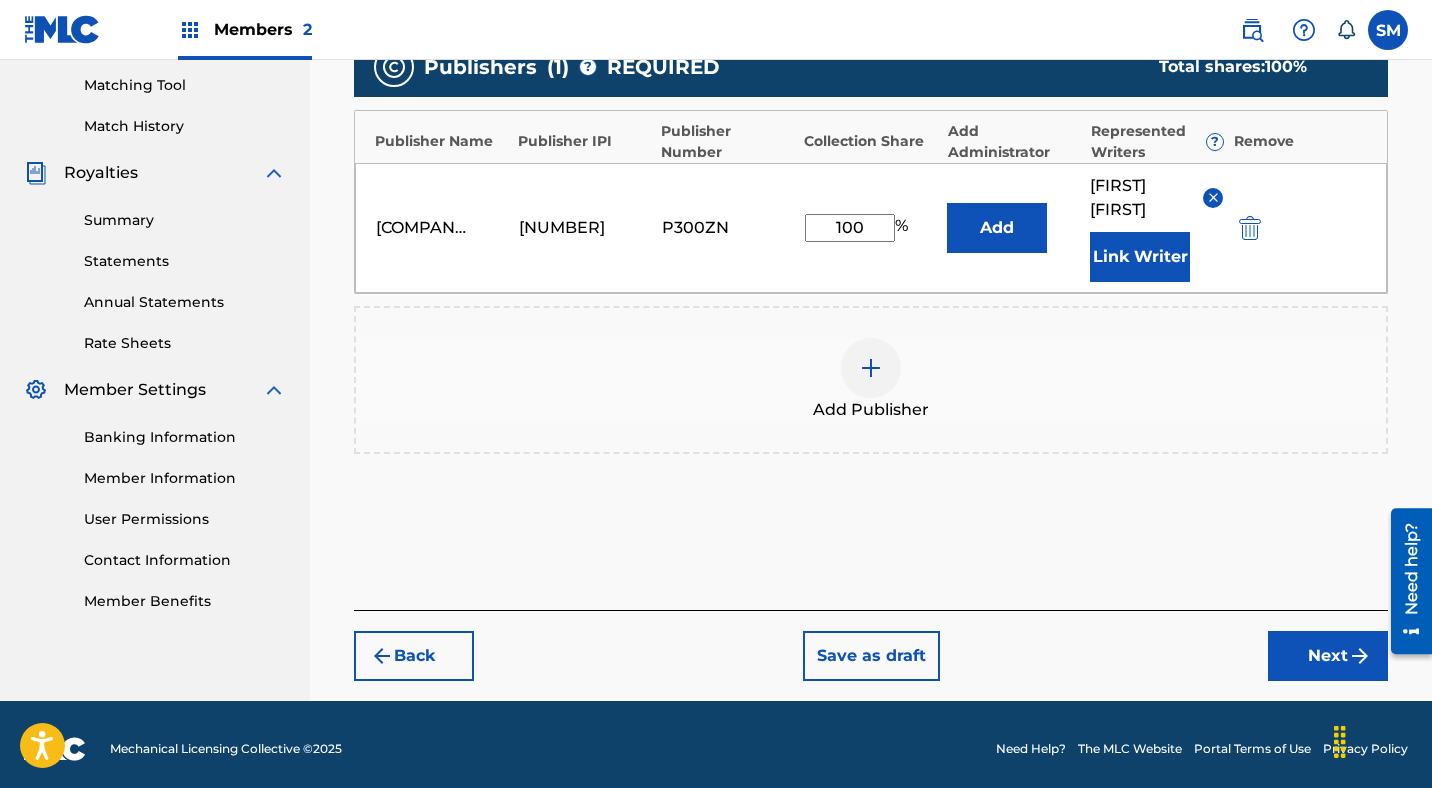scroll, scrollTop: 517, scrollLeft: 0, axis: vertical 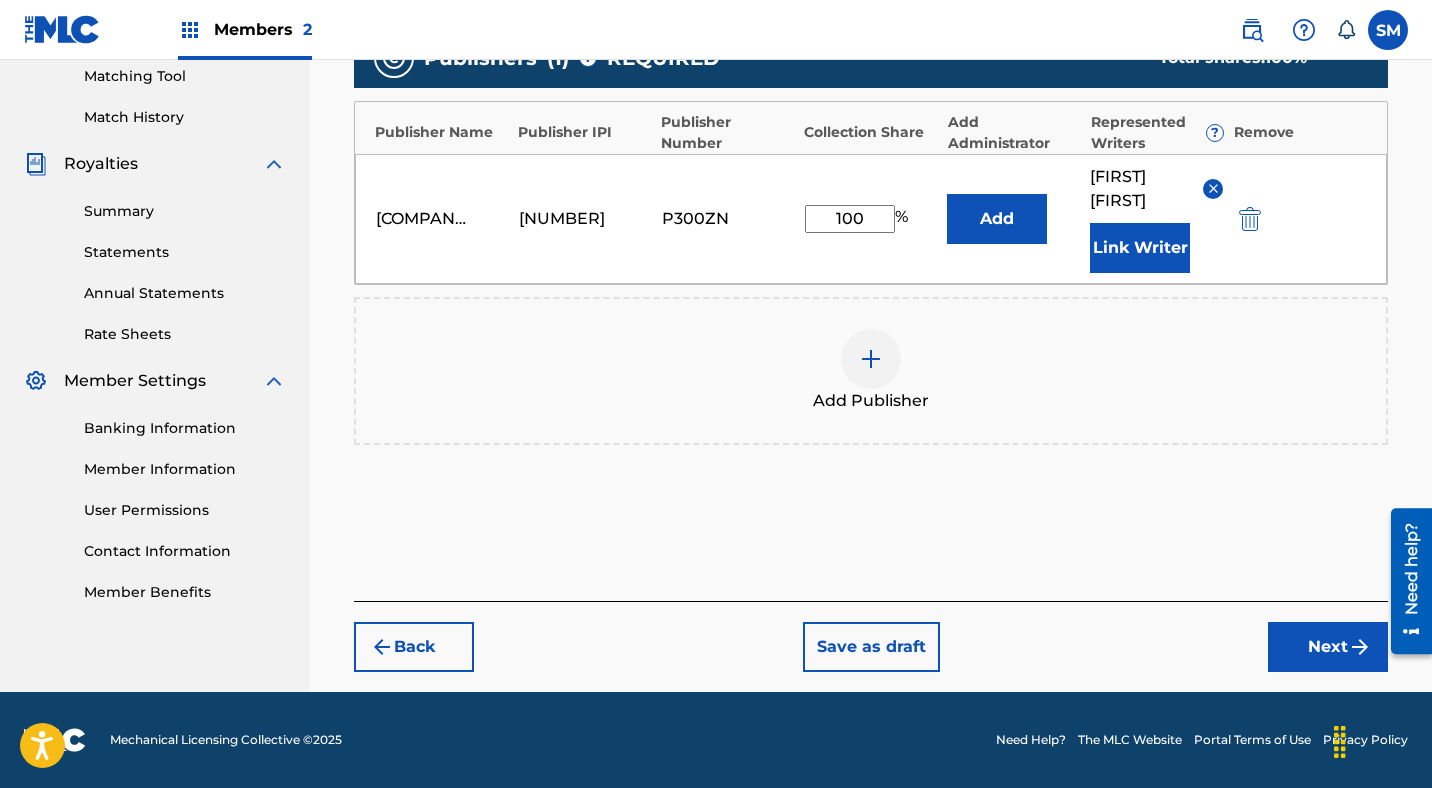 click on "Add [FIRST]   [LAST] Link Writer Add Publisher" at bounding box center (871, 265) 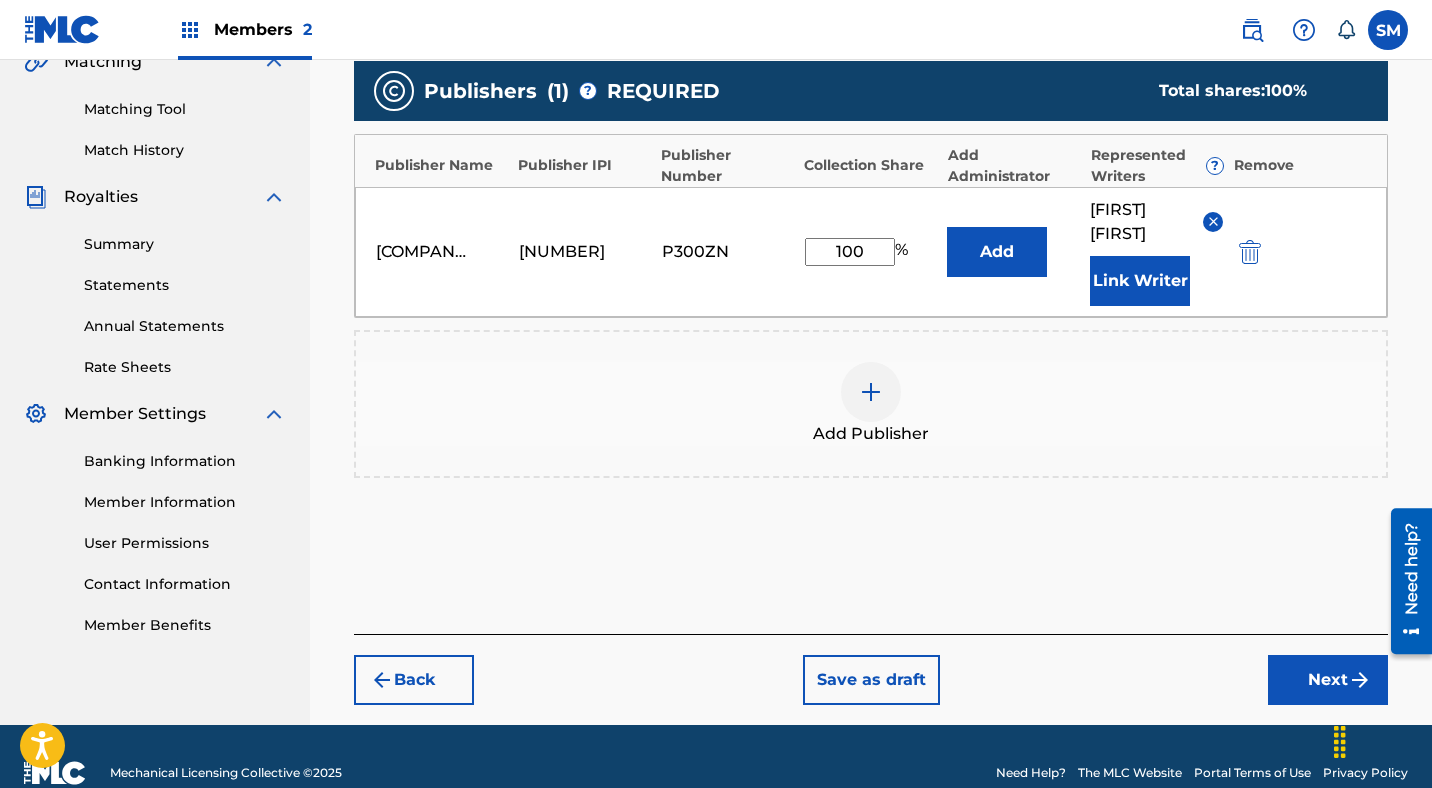 click on "Next" at bounding box center (1328, 680) 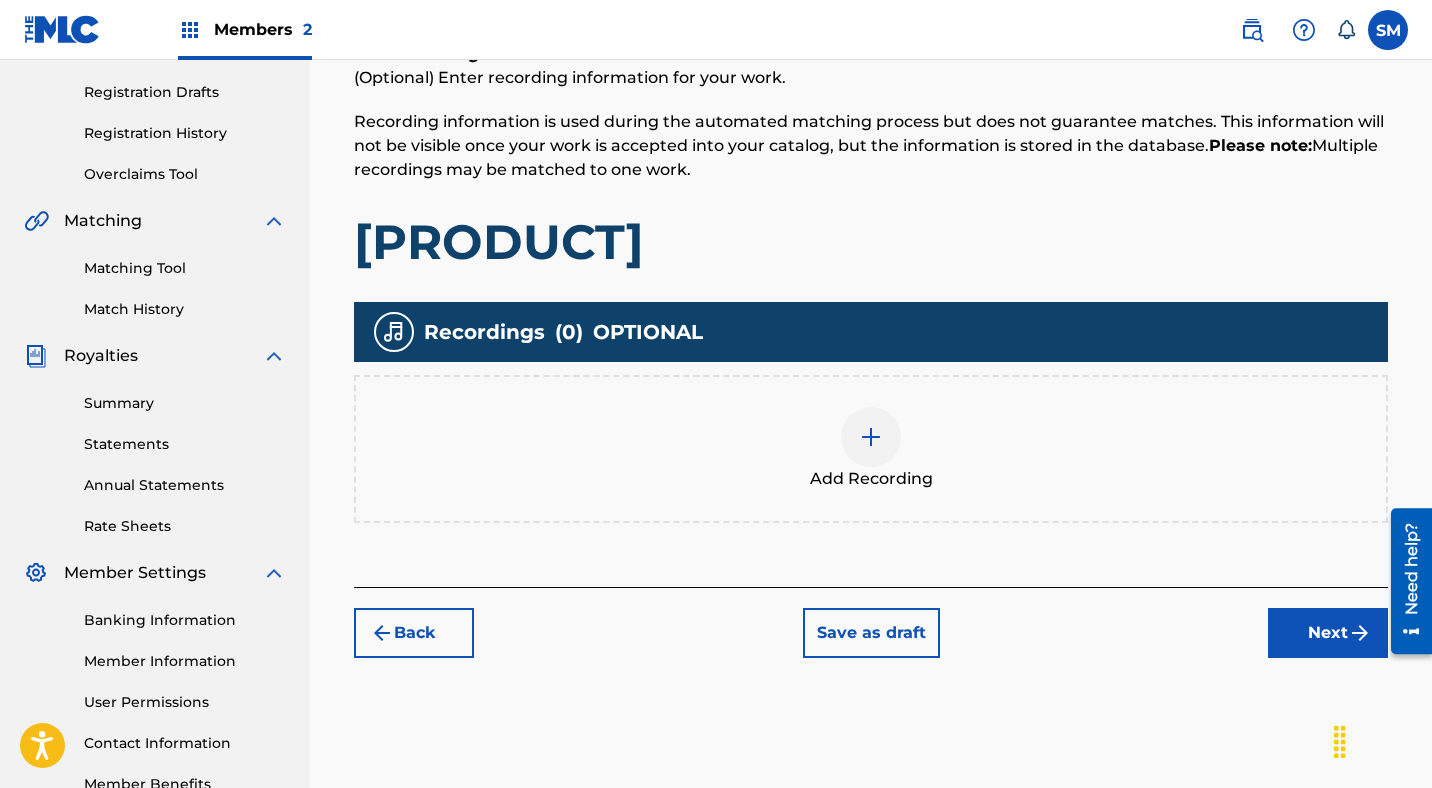 scroll, scrollTop: 341, scrollLeft: 0, axis: vertical 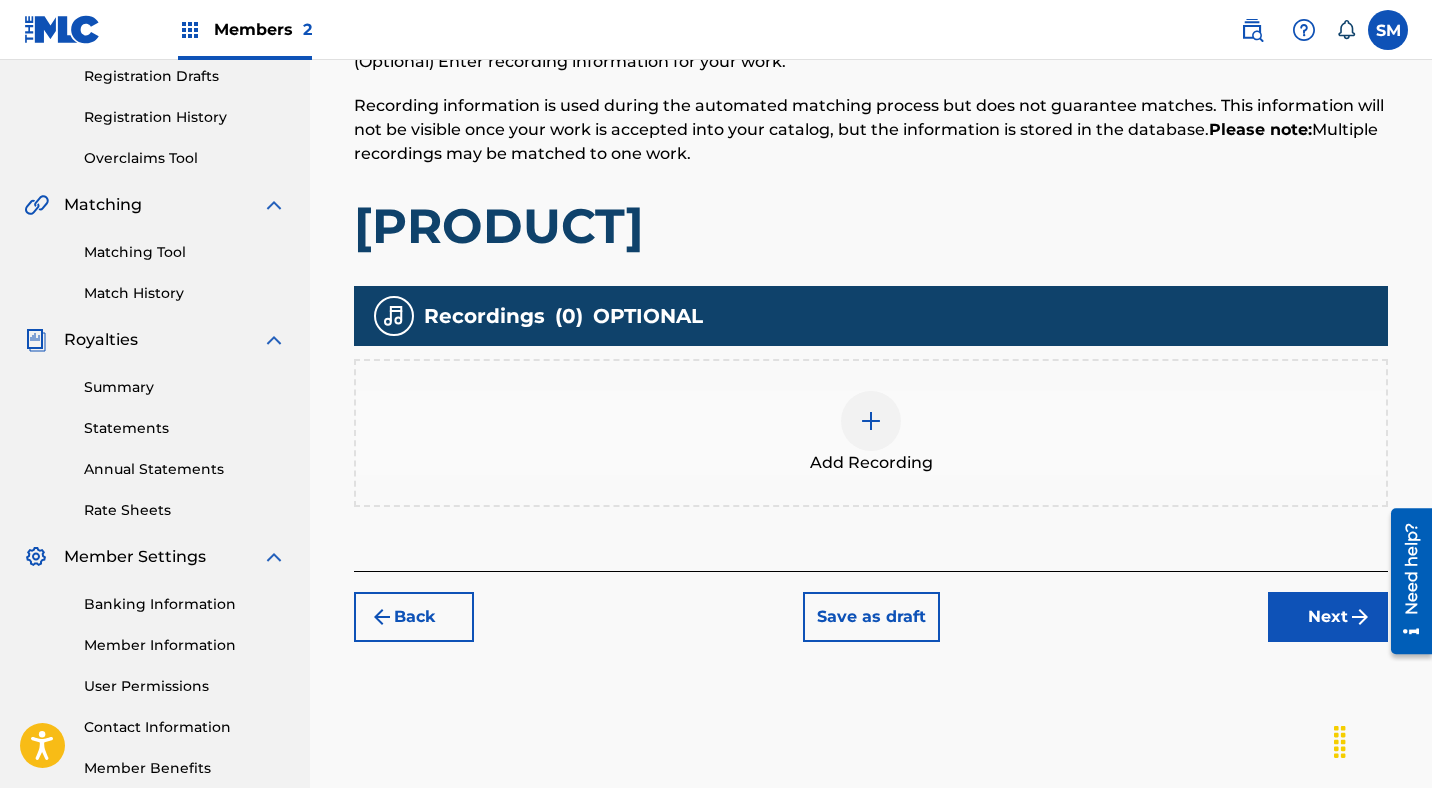 click at bounding box center [871, 421] 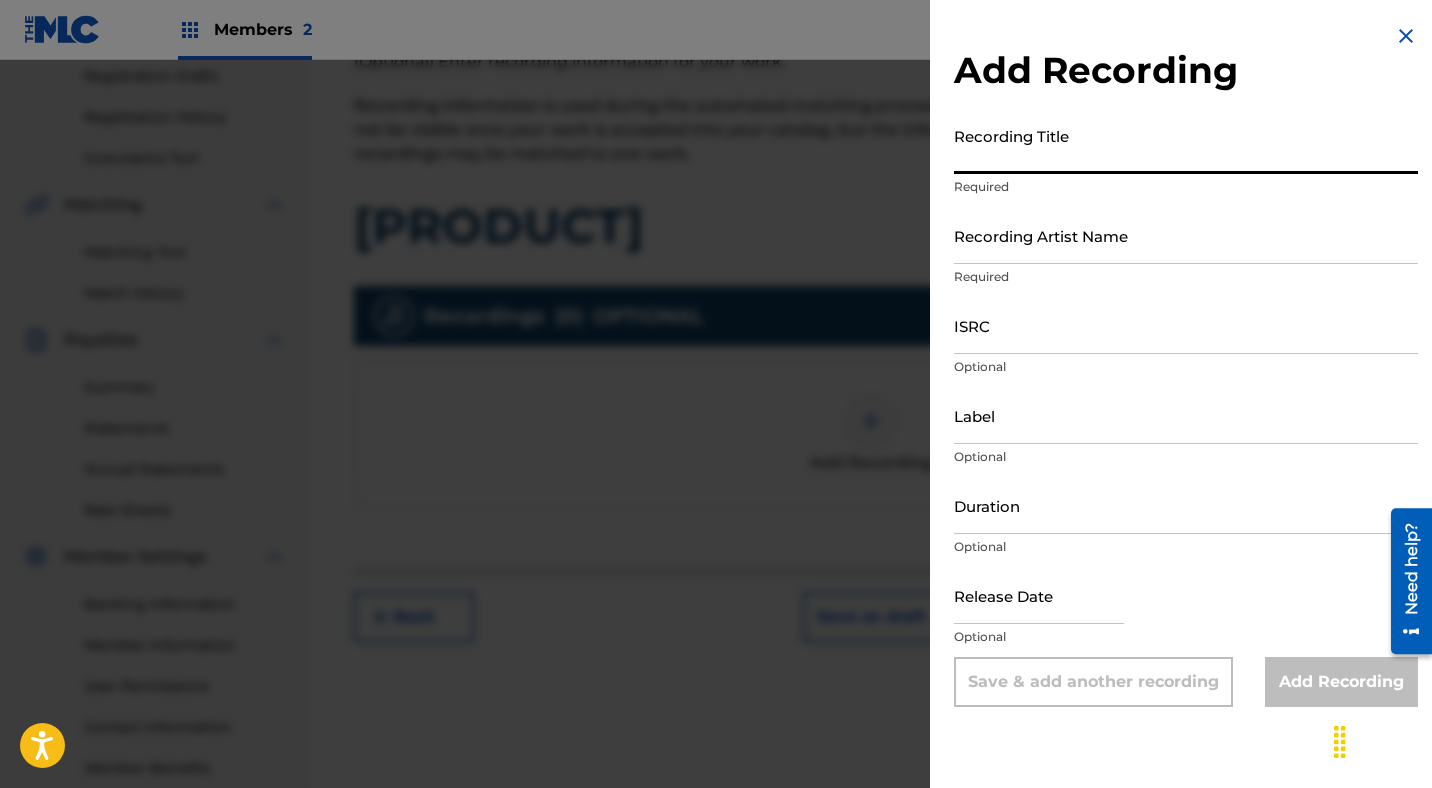 click on "Recording Title" at bounding box center (1186, 145) 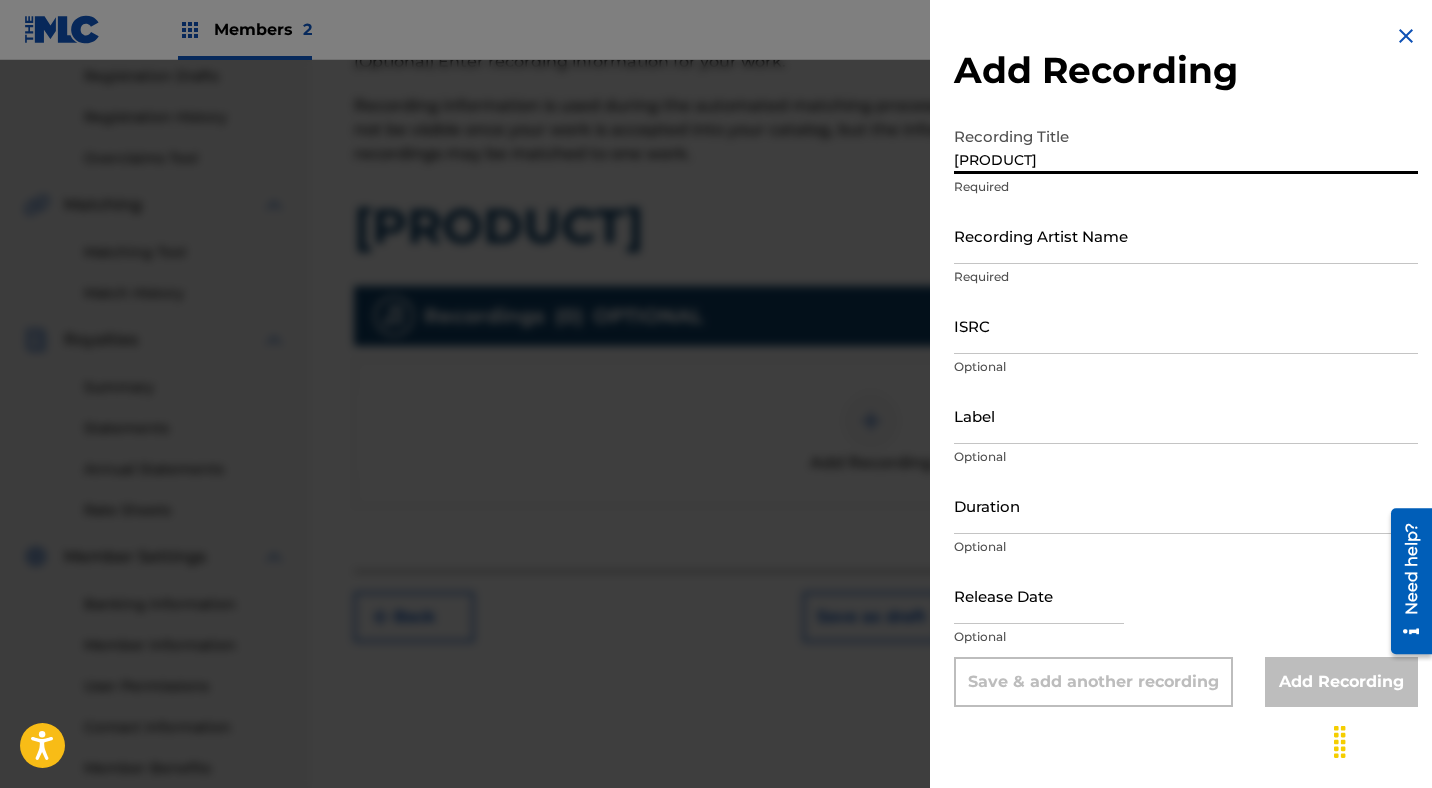 type on "[PRODUCT]" 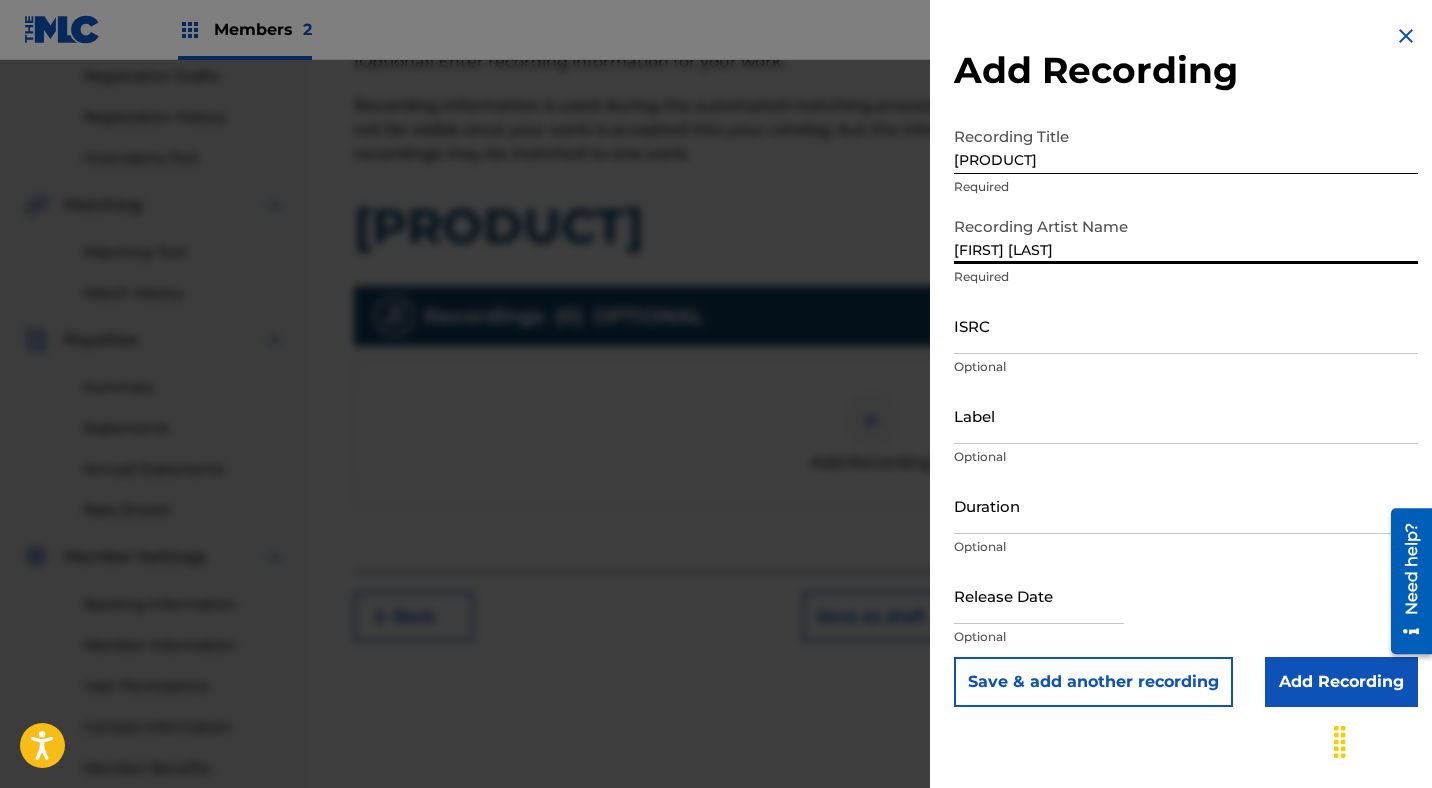 type on "[FIRST] [LAST]" 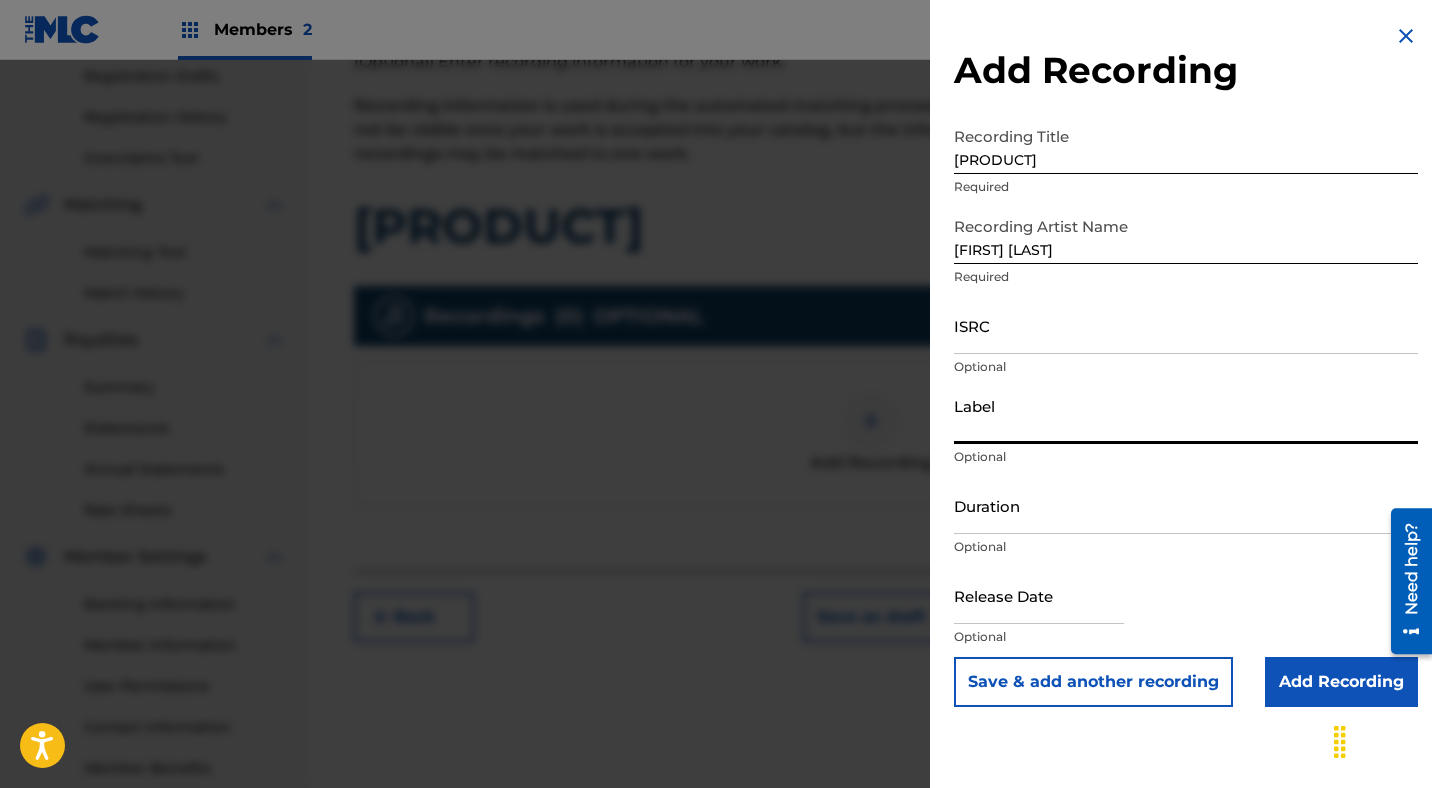 type on "[COMPANY]" 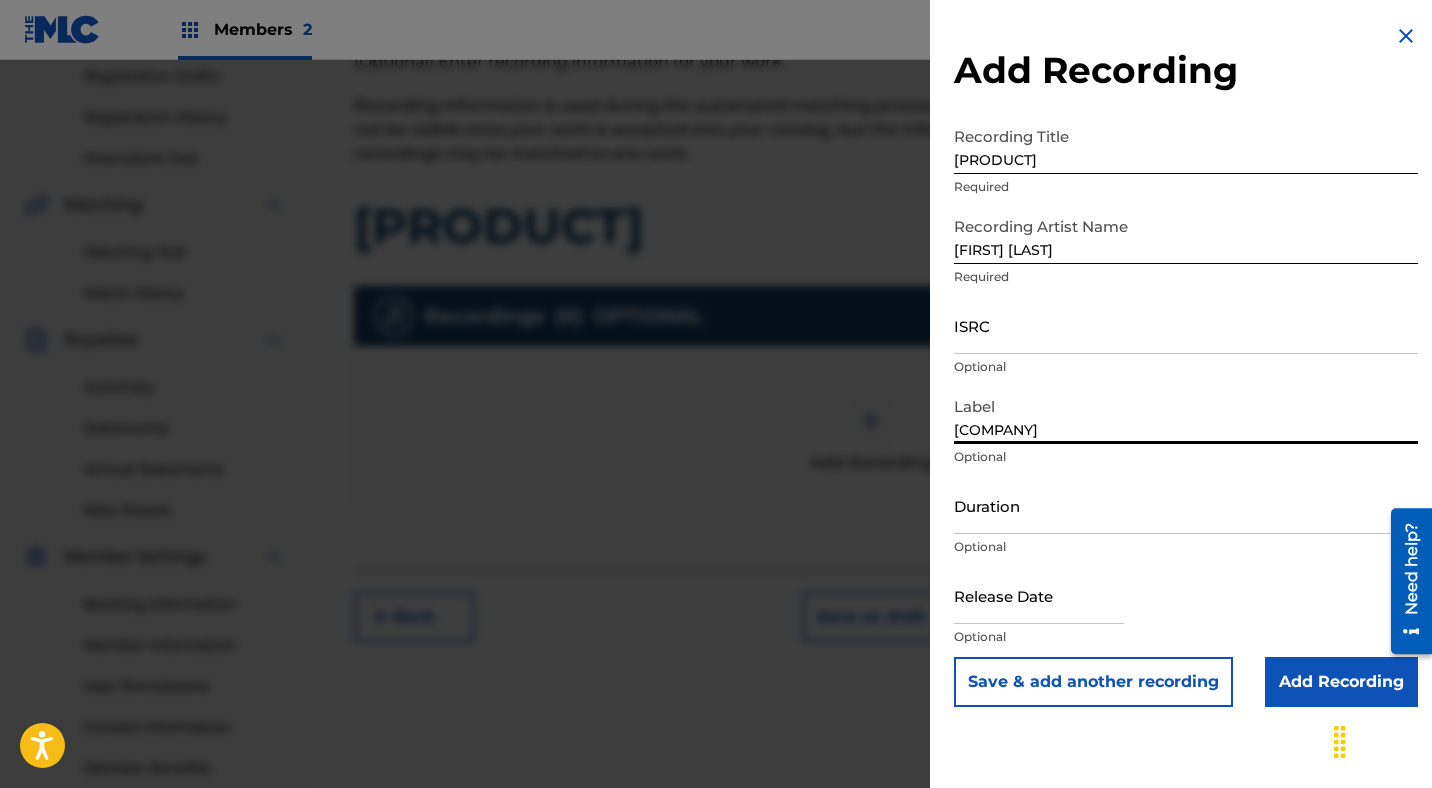 click on "Duration" at bounding box center (1186, 505) 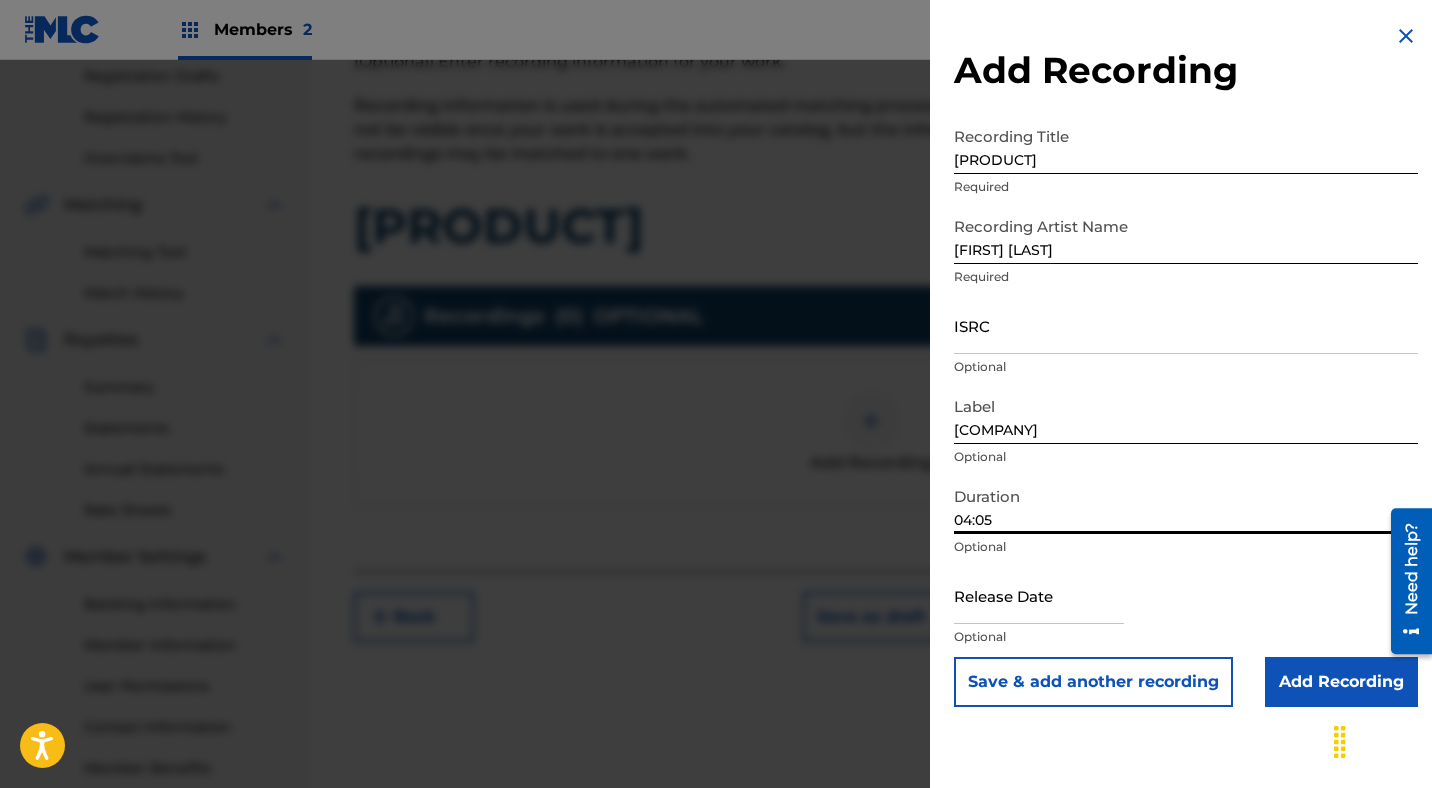type on "04:05" 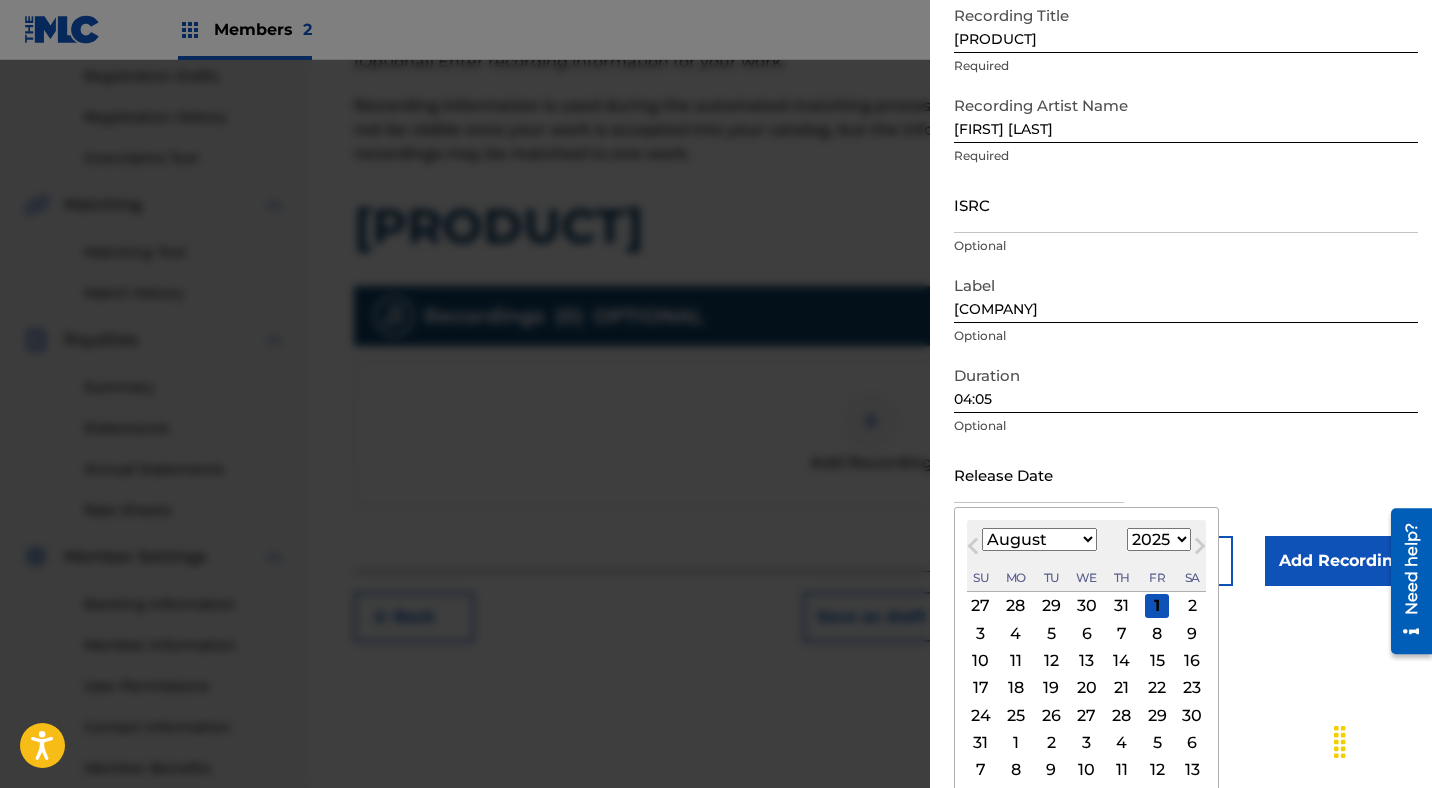 scroll, scrollTop: 124, scrollLeft: 0, axis: vertical 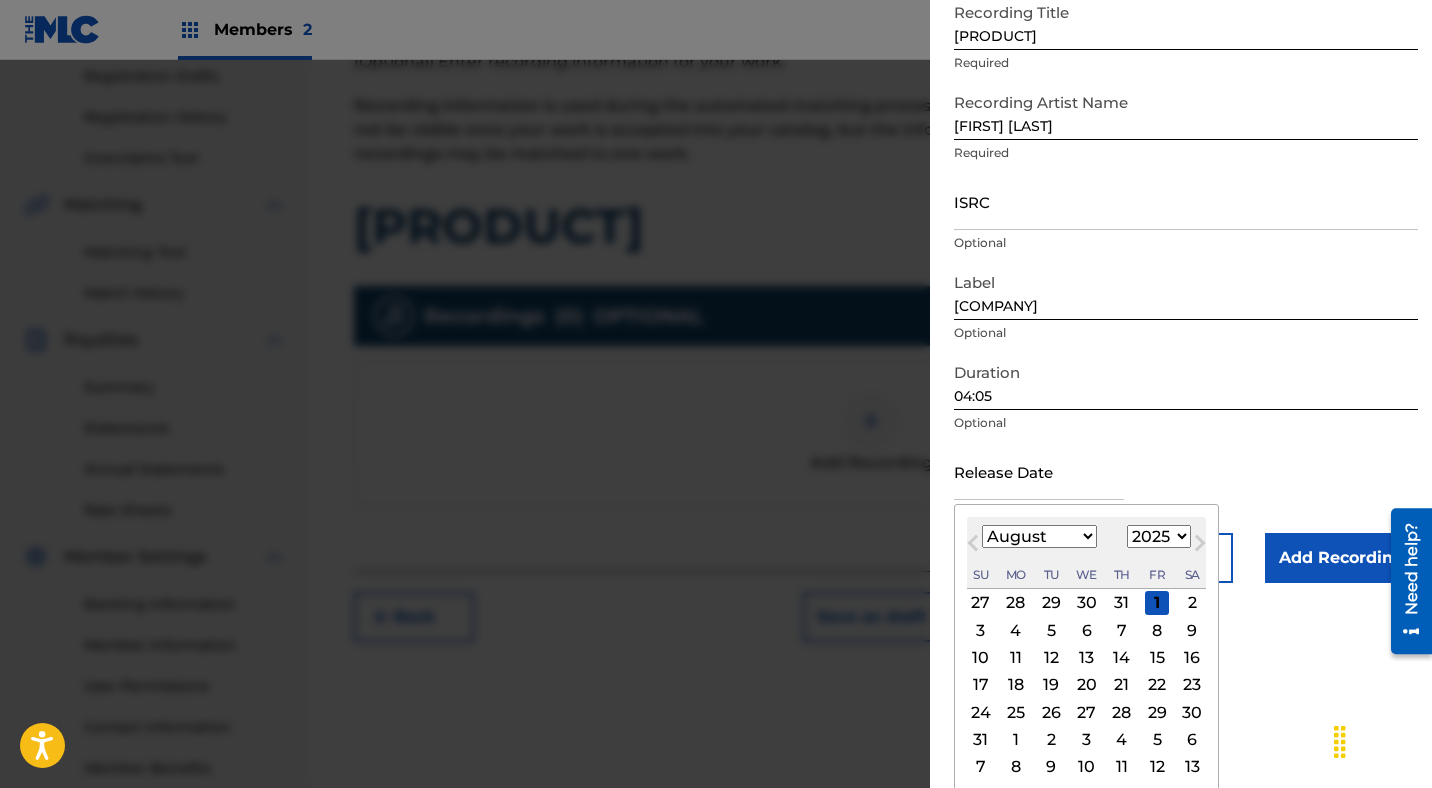 click on "29" at bounding box center [1157, 712] 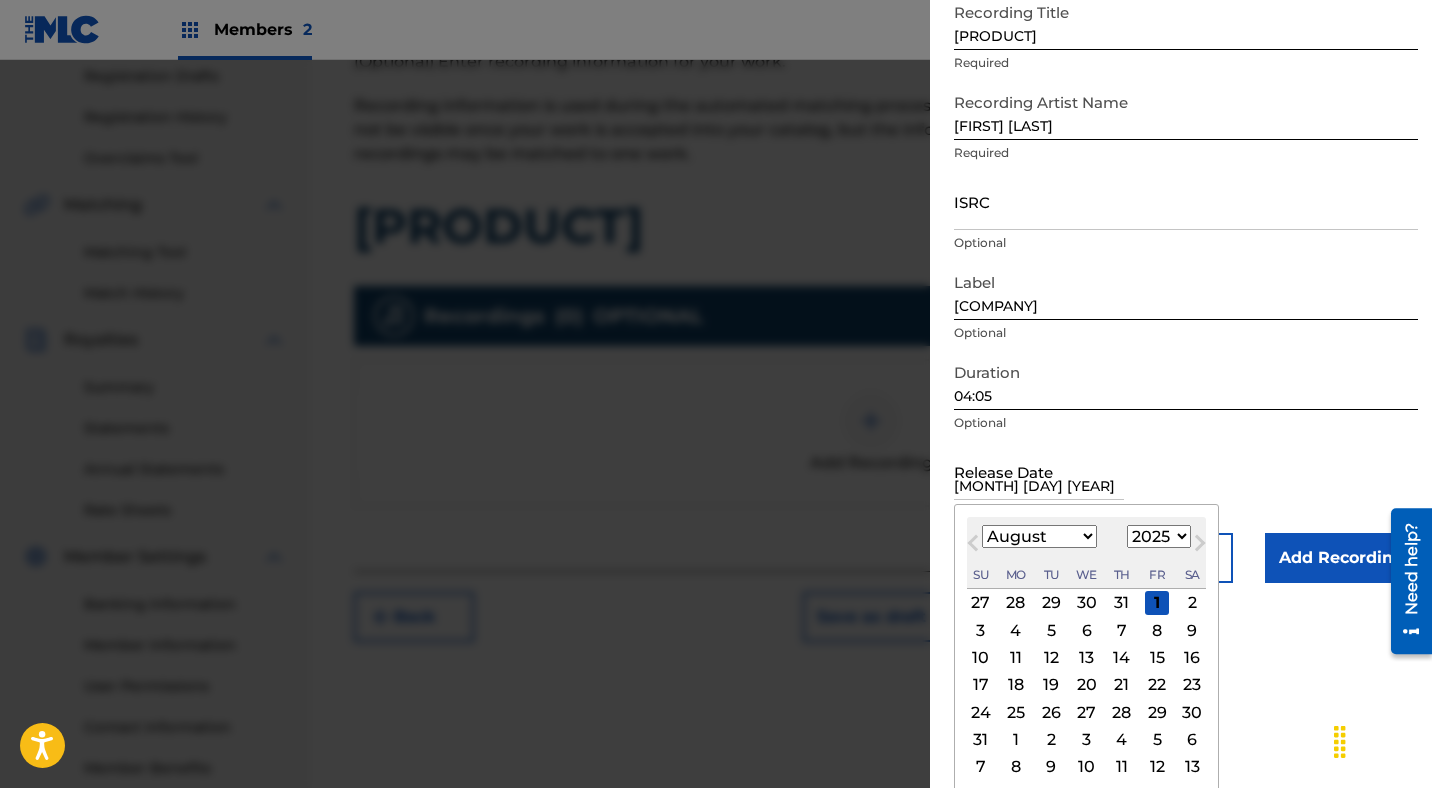 scroll, scrollTop: 0, scrollLeft: 0, axis: both 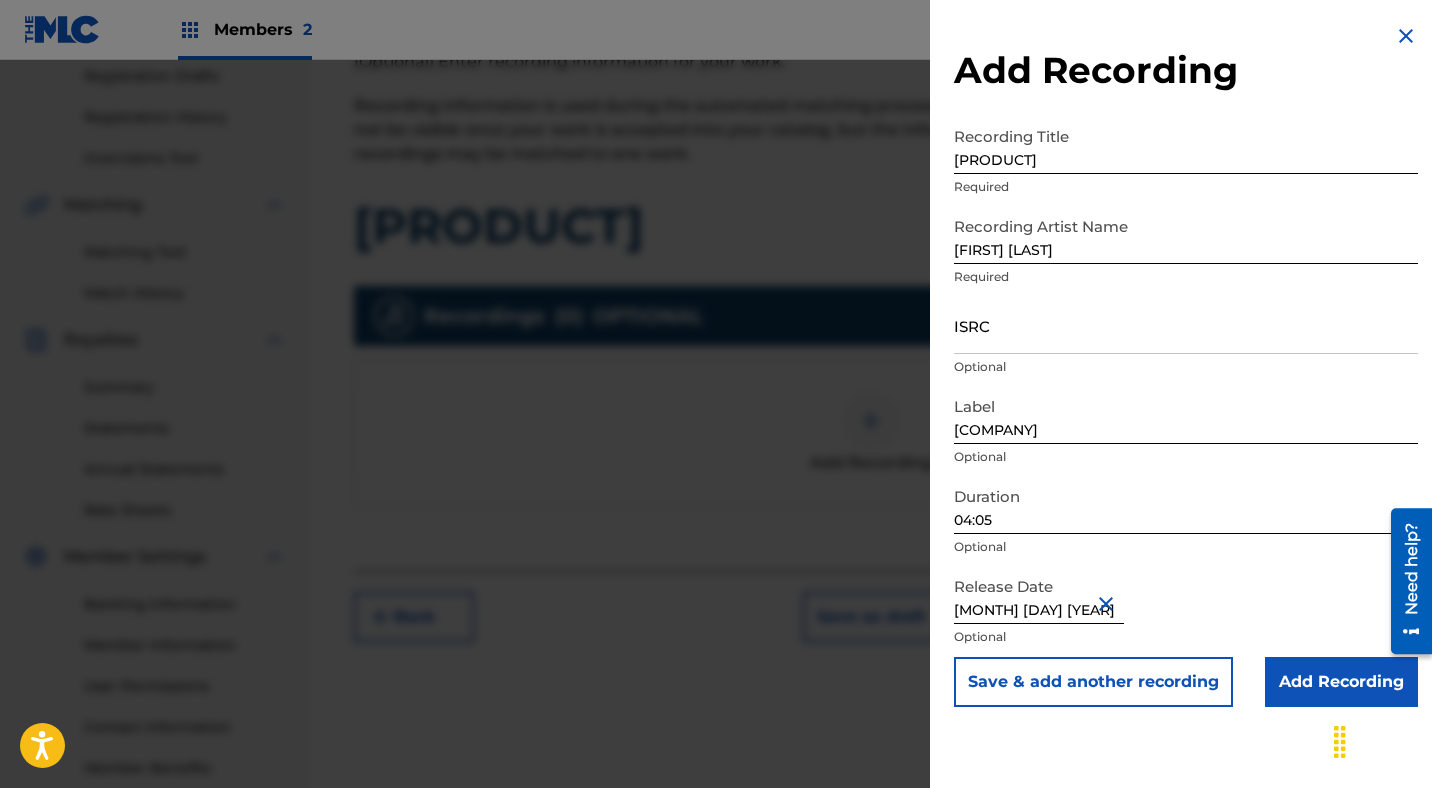 click on "Add Recording" at bounding box center [1341, 682] 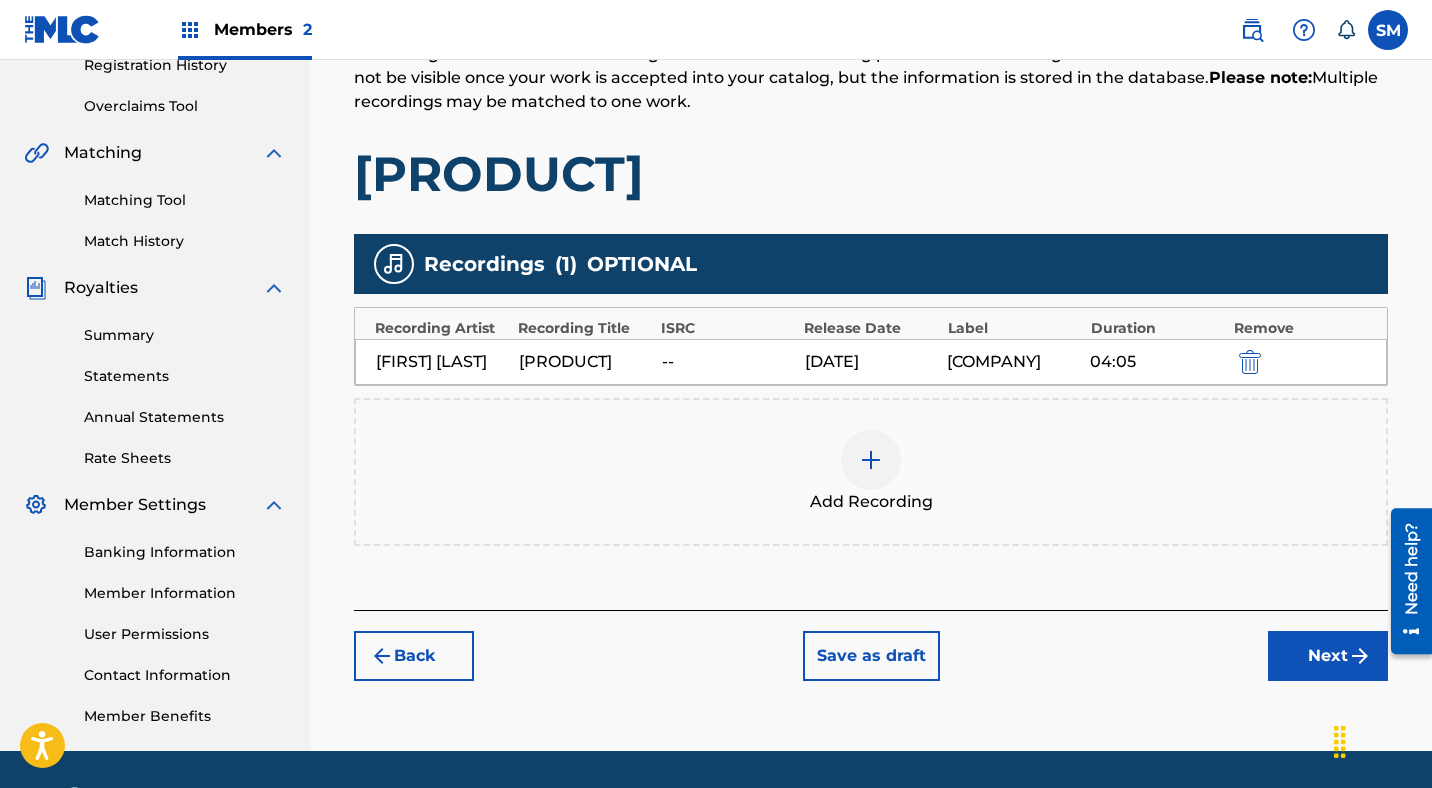scroll, scrollTop: 452, scrollLeft: 0, axis: vertical 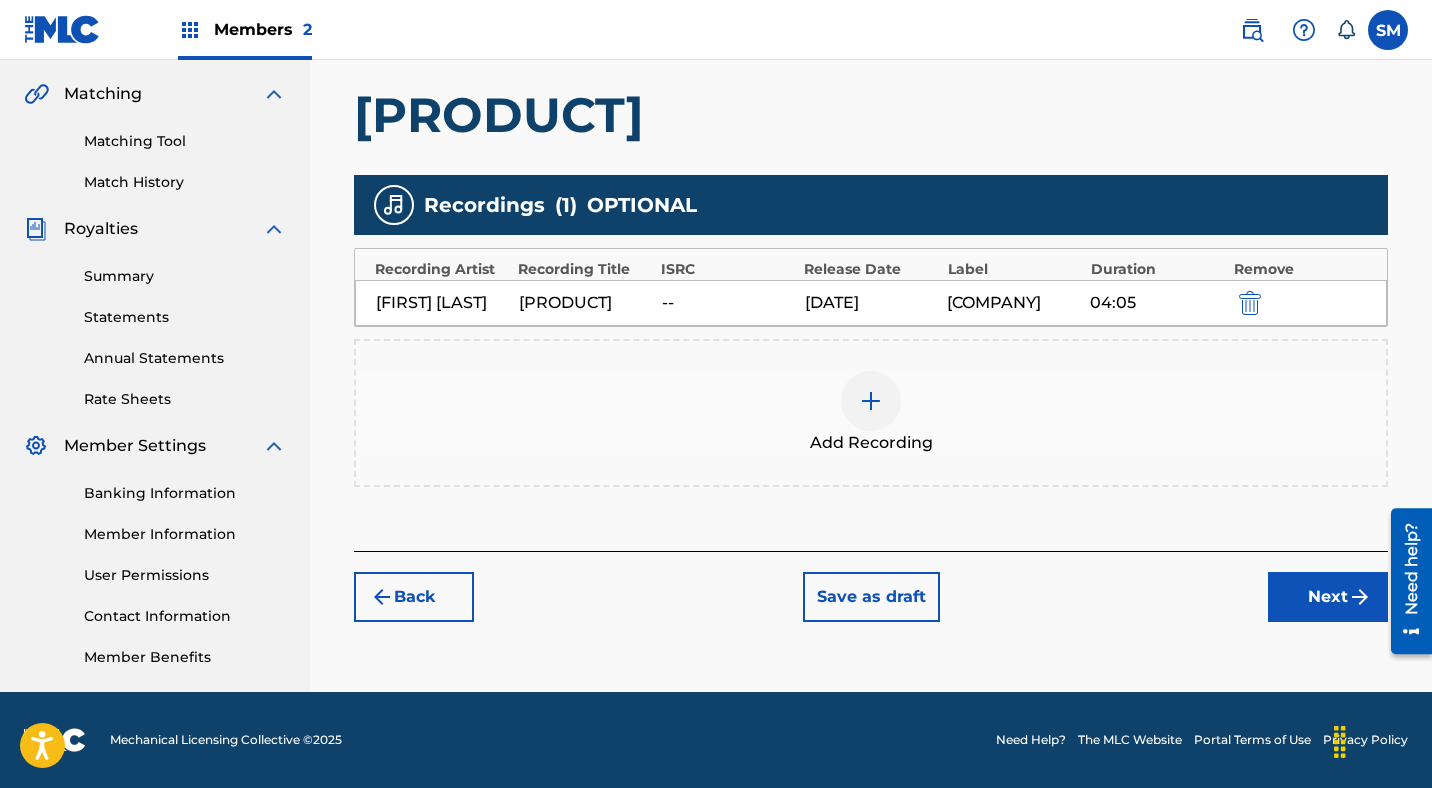 click on "Next" at bounding box center (1328, 597) 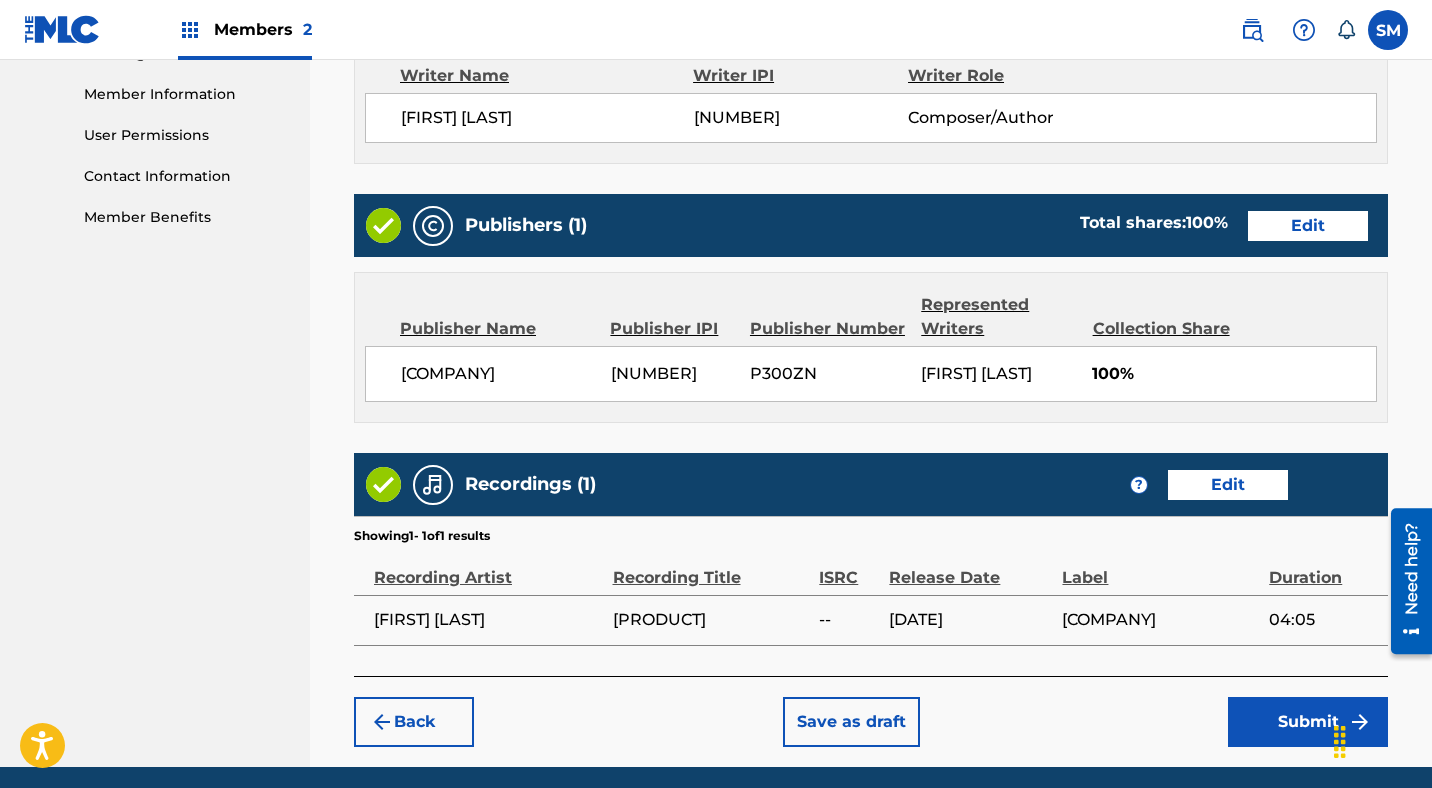 scroll, scrollTop: 991, scrollLeft: 0, axis: vertical 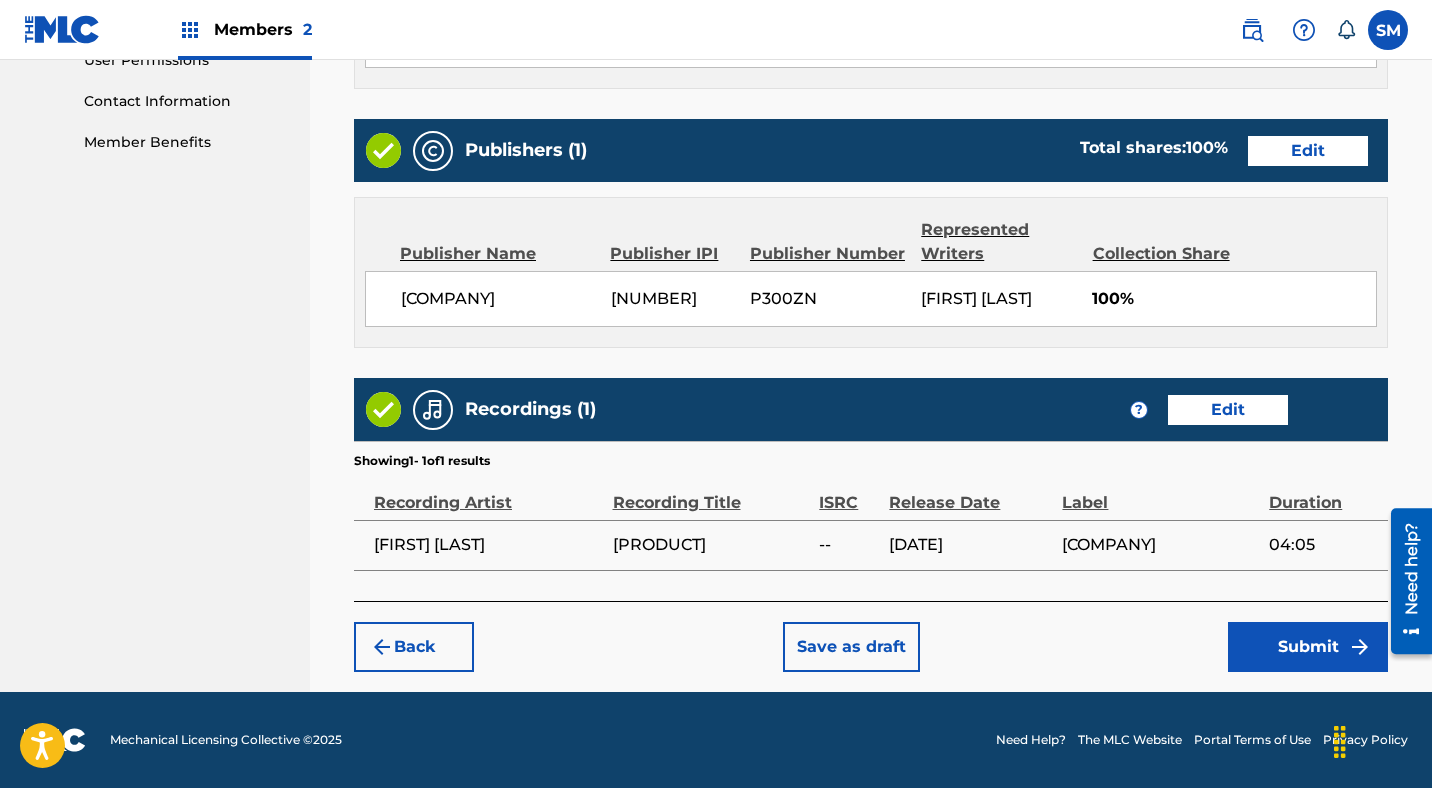 click on "Edit" at bounding box center [1228, 410] 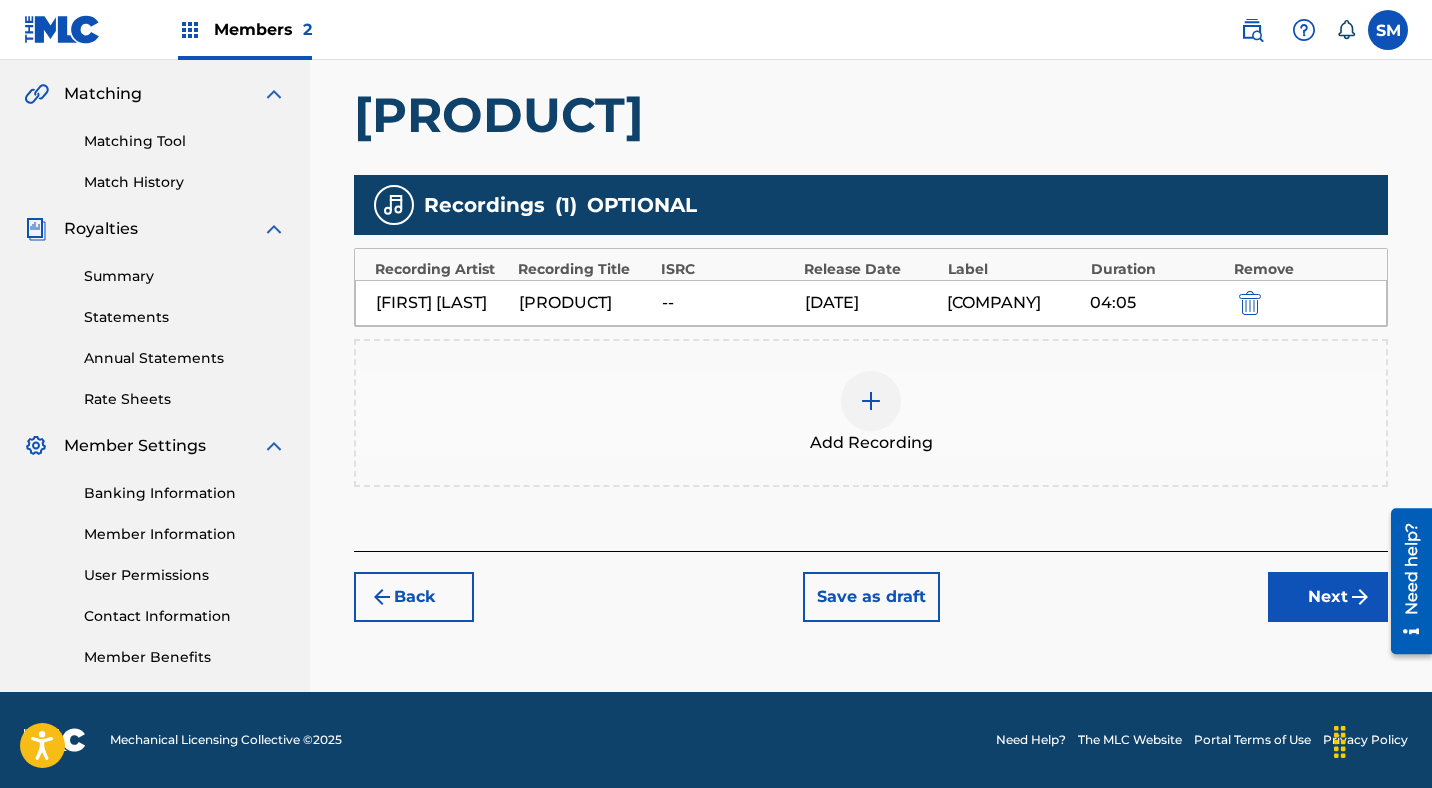 scroll, scrollTop: 452, scrollLeft: 0, axis: vertical 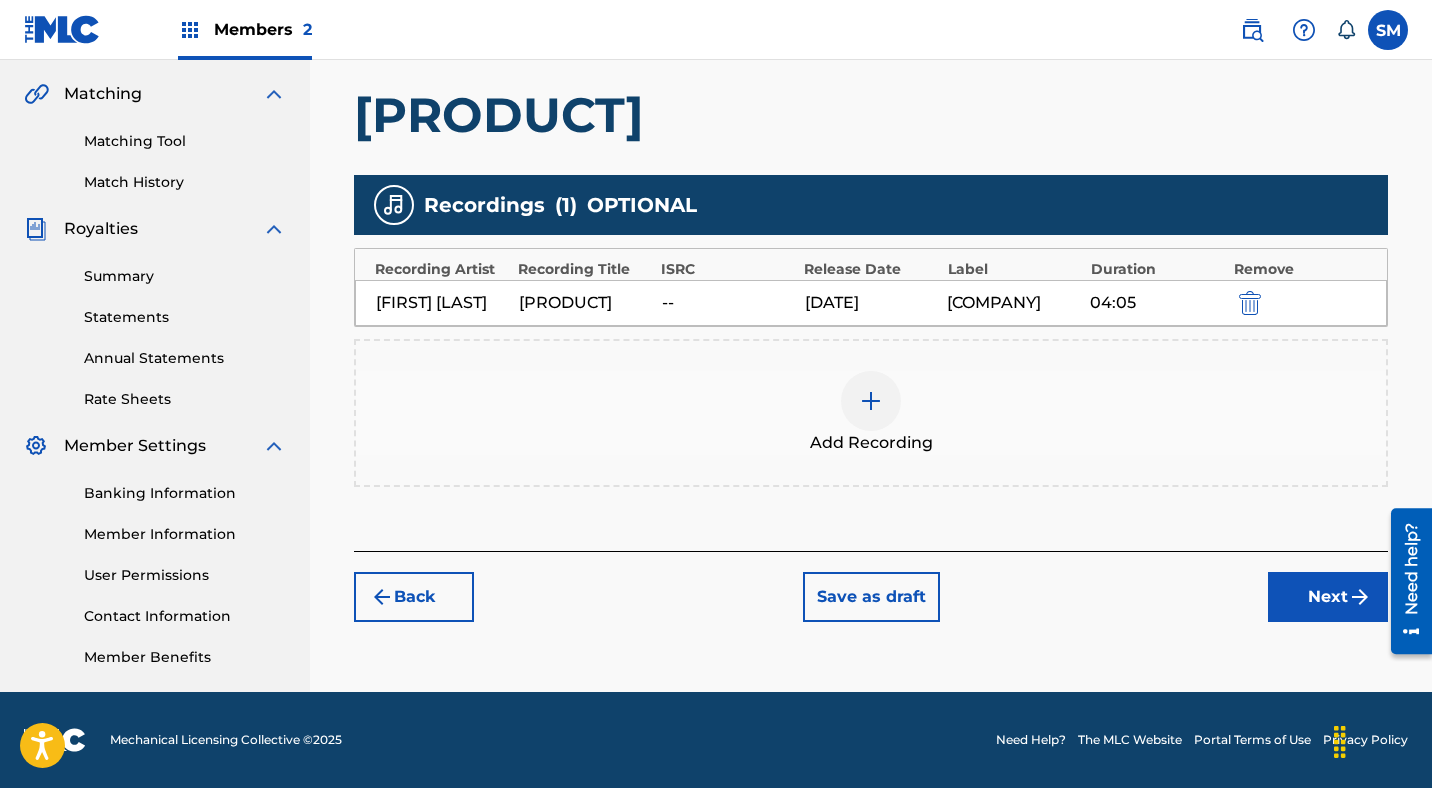 click on "--" at bounding box center (728, 303) 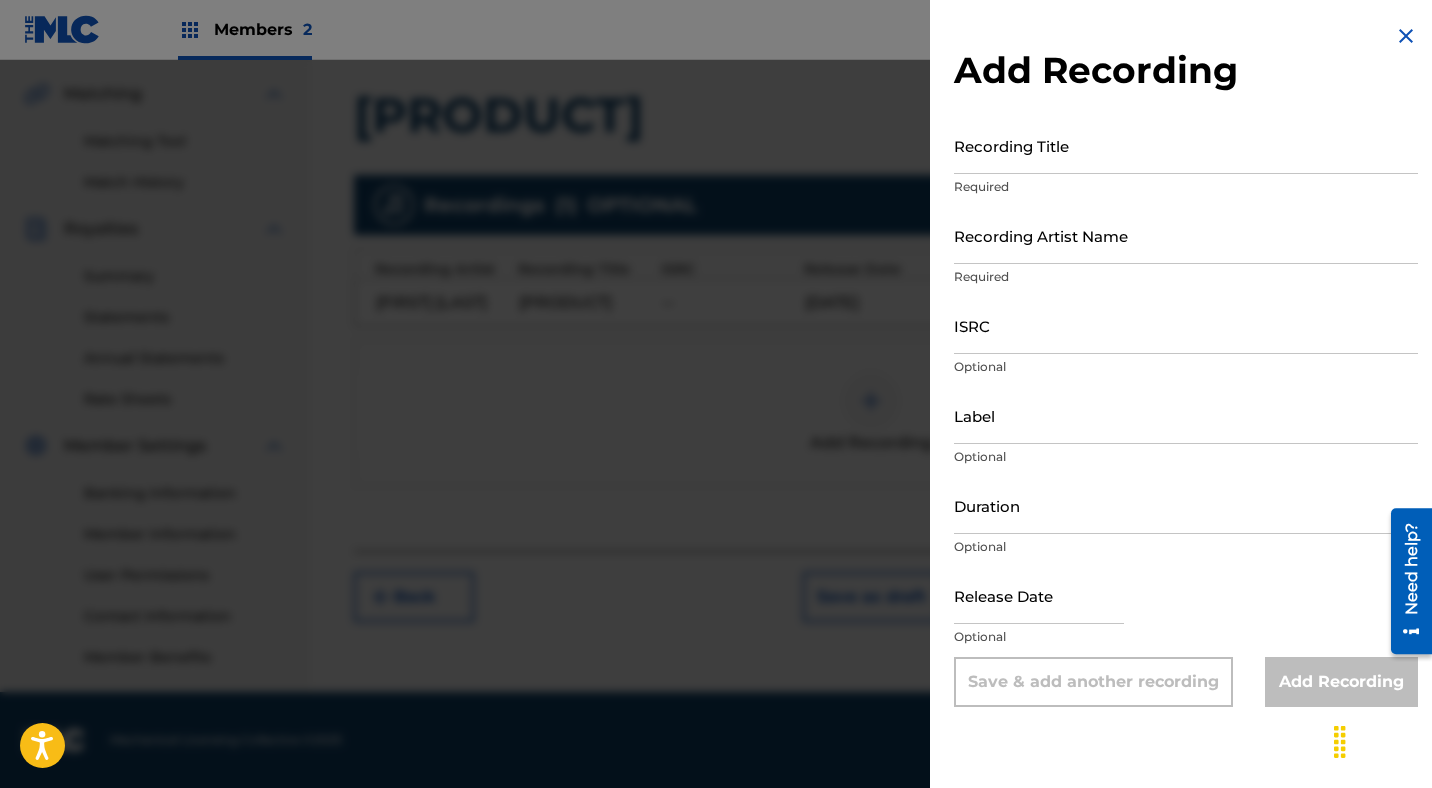 click at bounding box center [1406, 36] 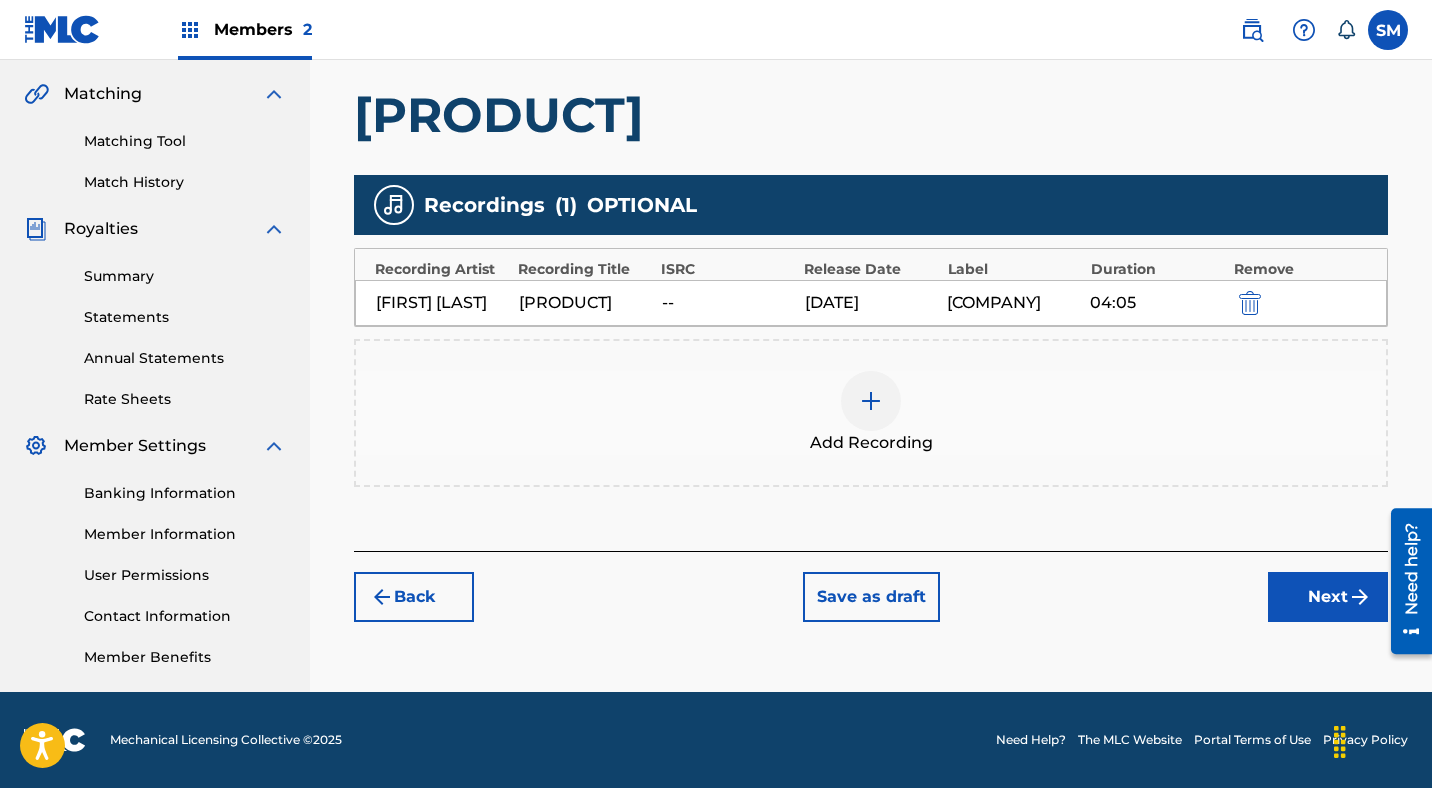 click on "[DATE]" at bounding box center [871, 303] 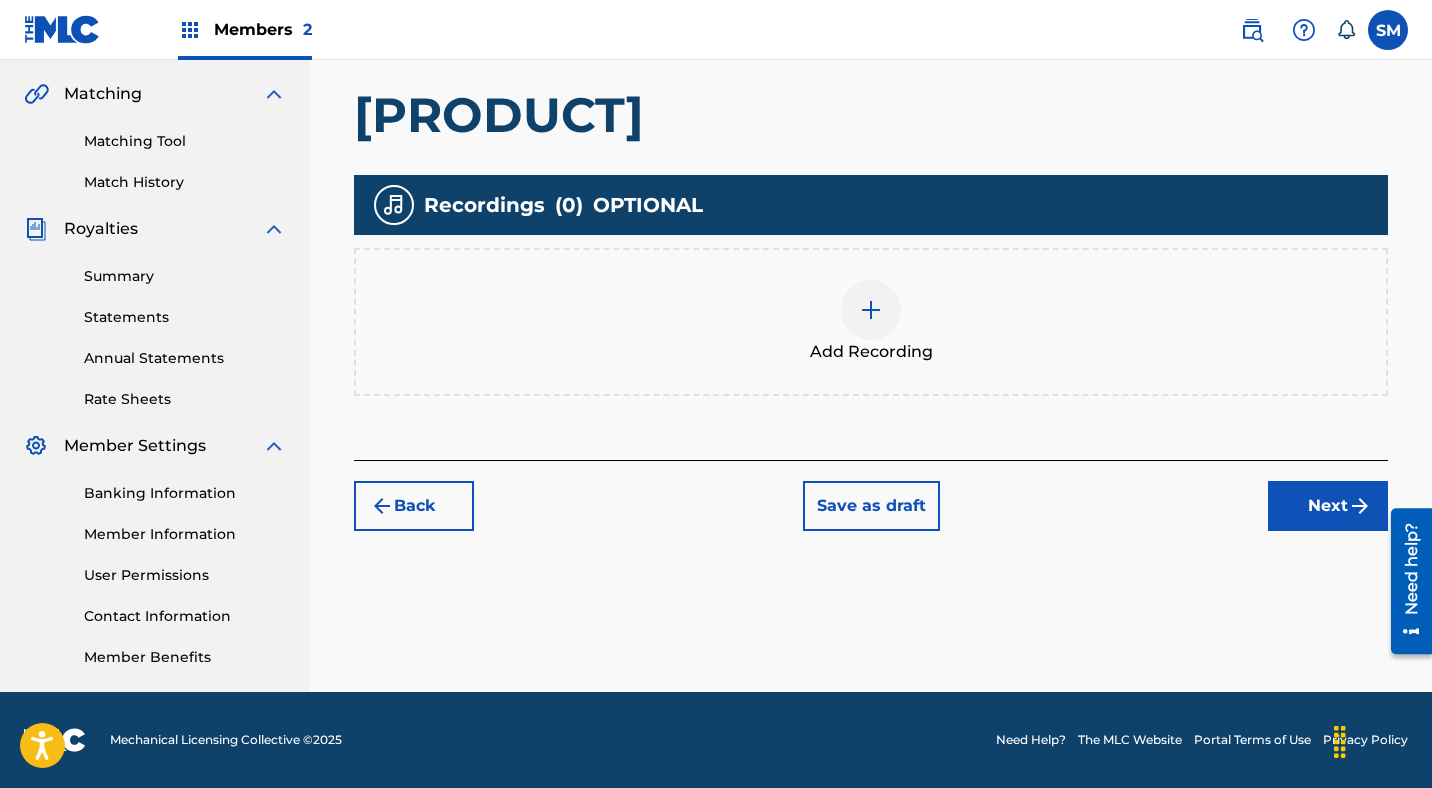 click at bounding box center [871, 310] 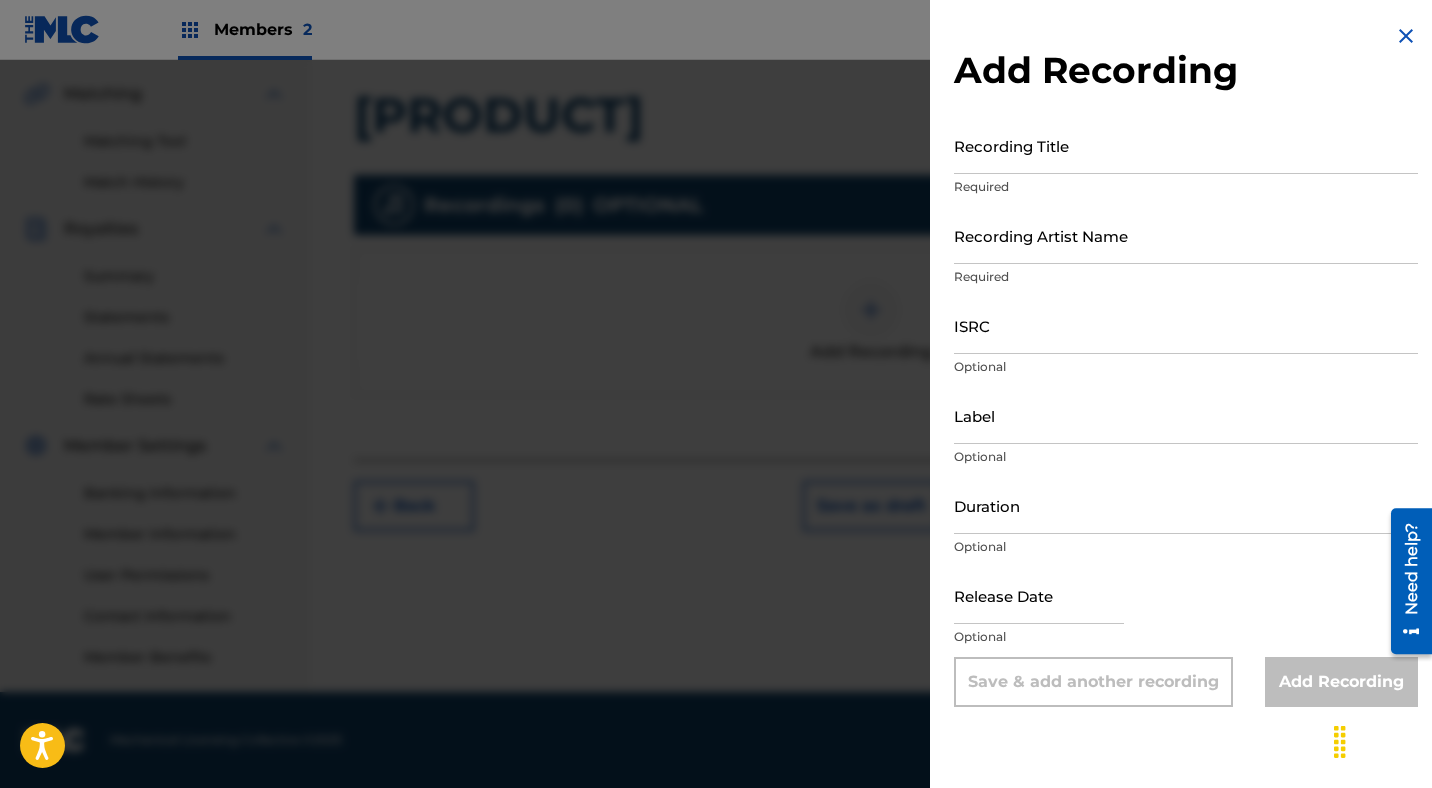 click on "Recording Title" at bounding box center (1186, 145) 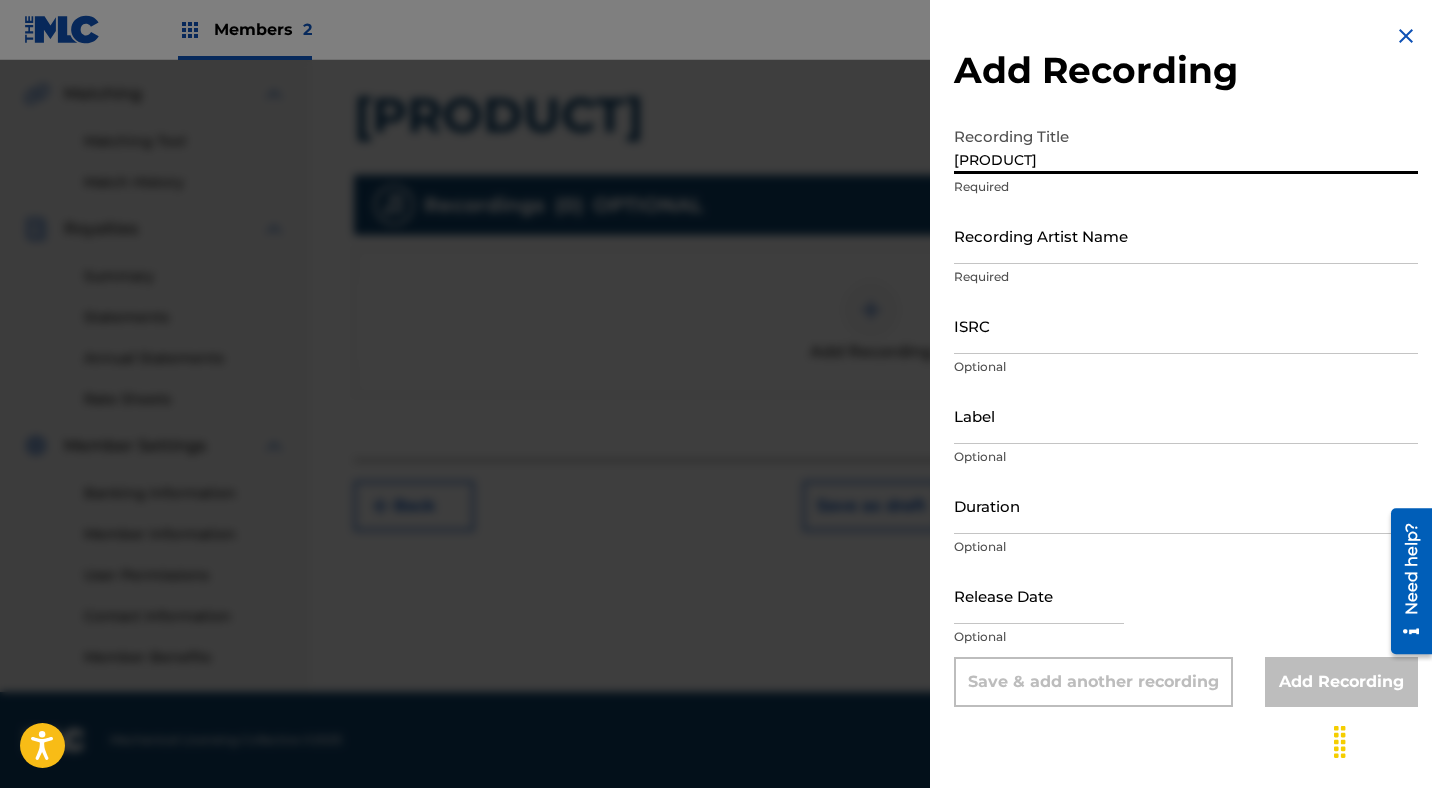 type on "[PRODUCT]" 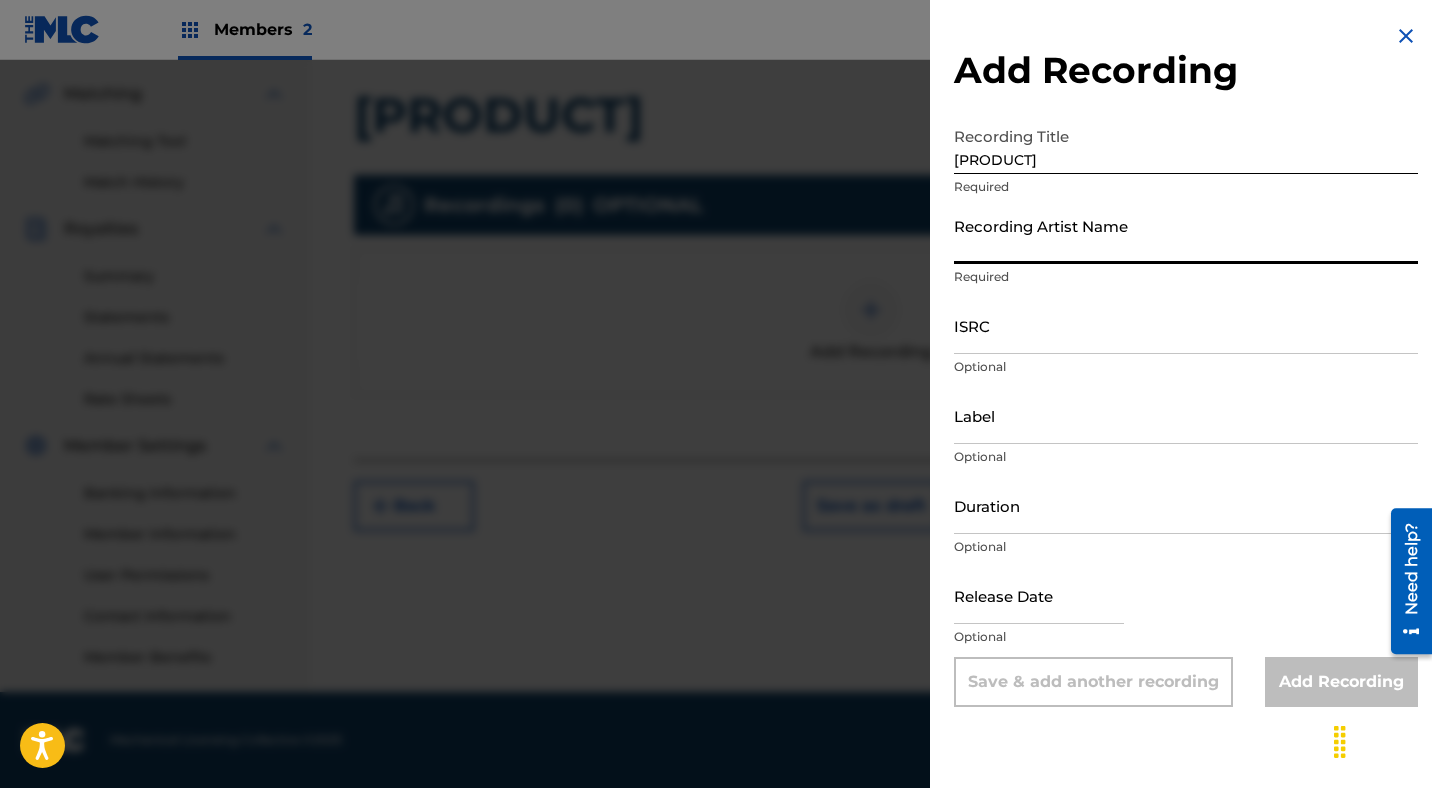 type on "[FIRST] [LAST]" 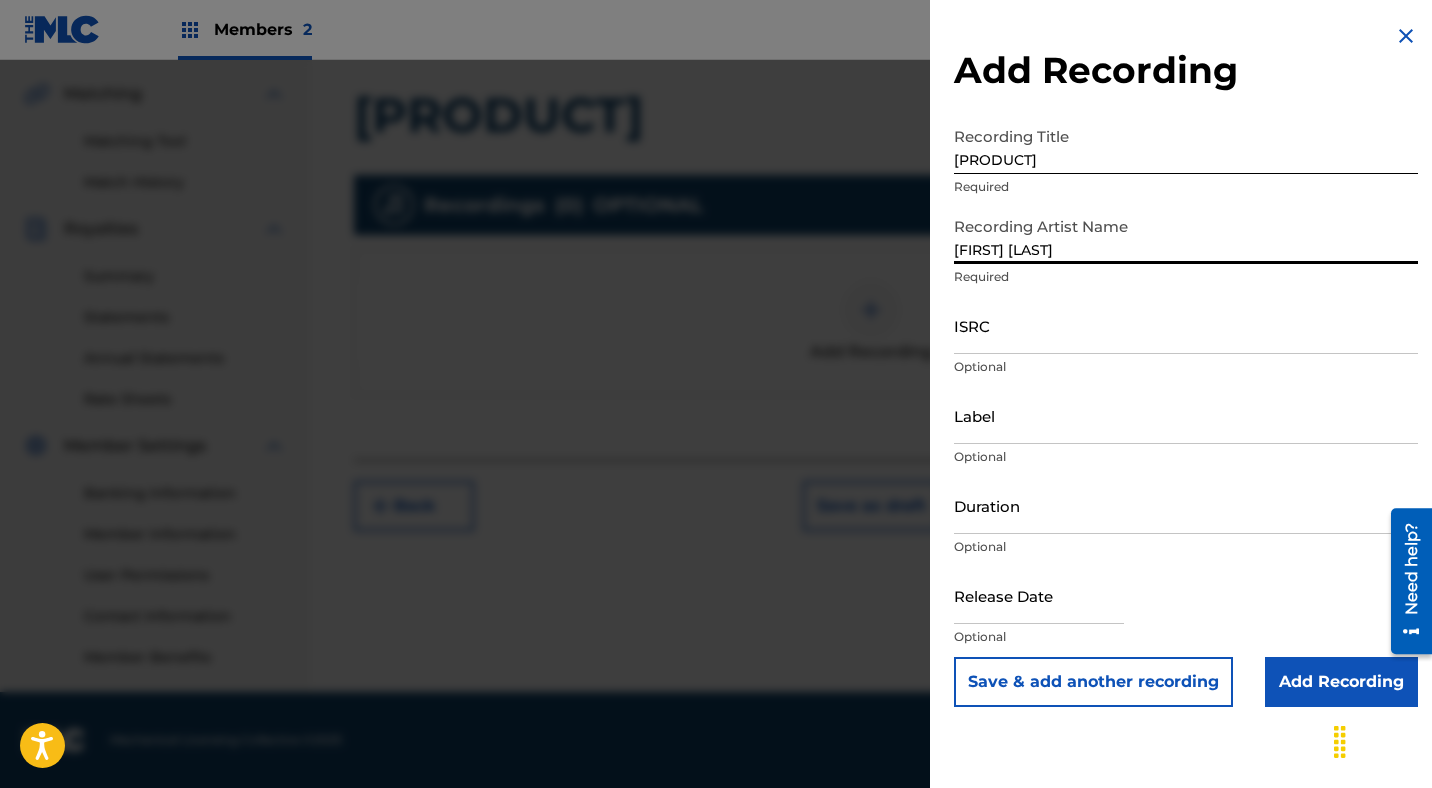 click on "ISRC" at bounding box center (1186, 325) 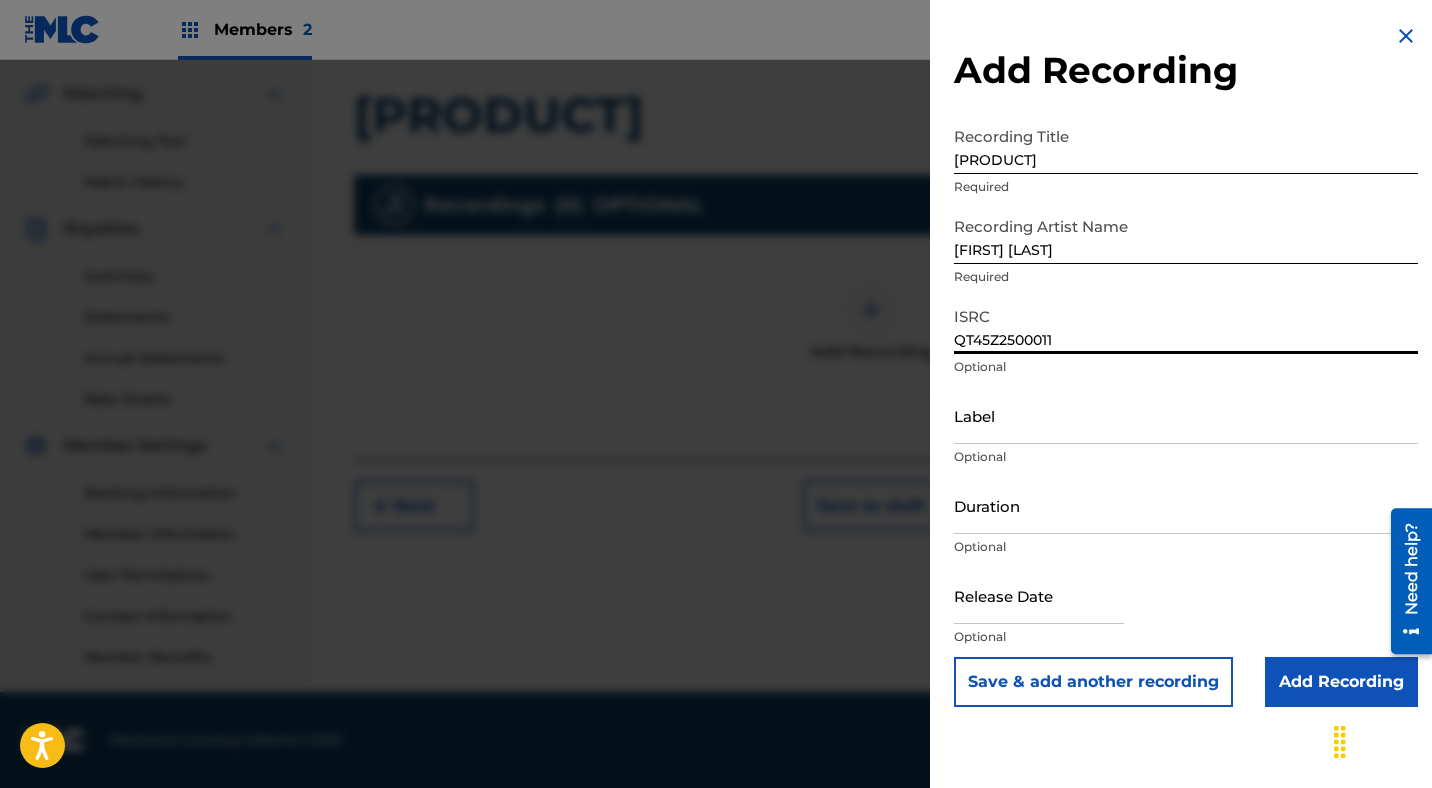 click on "QT45Z2500011" at bounding box center [1186, 325] 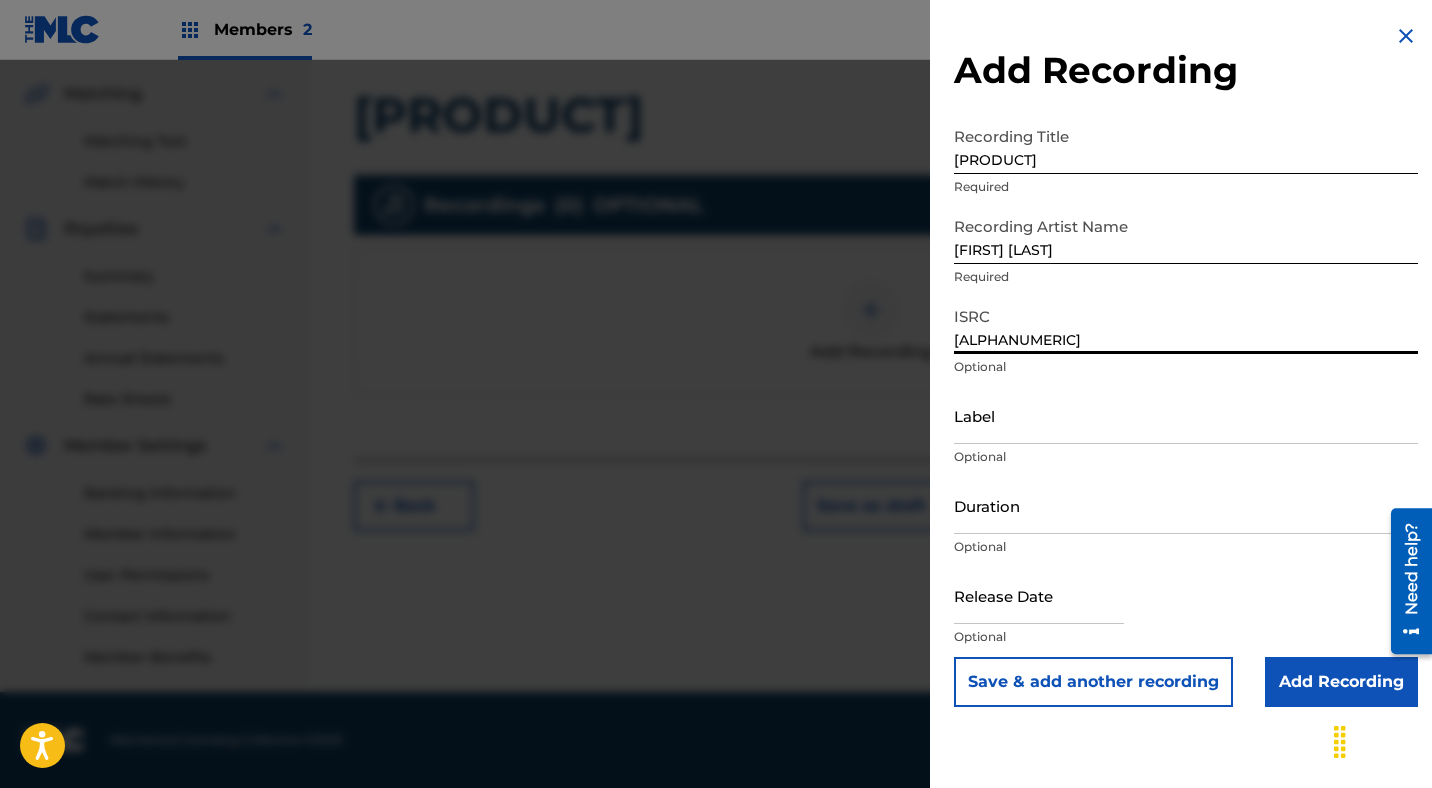 type on "[ALPHANUMERIC]" 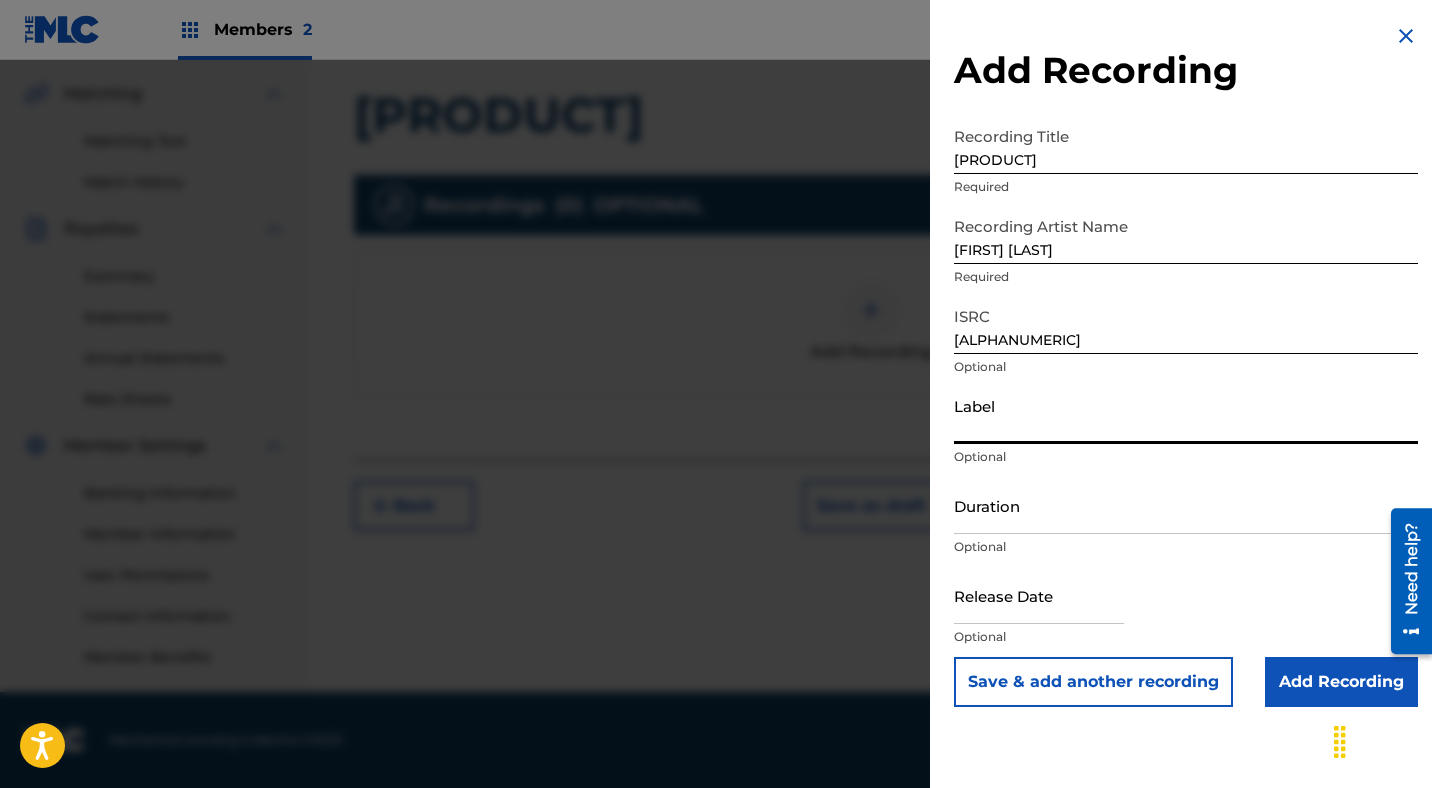 type on "[COMPANY]" 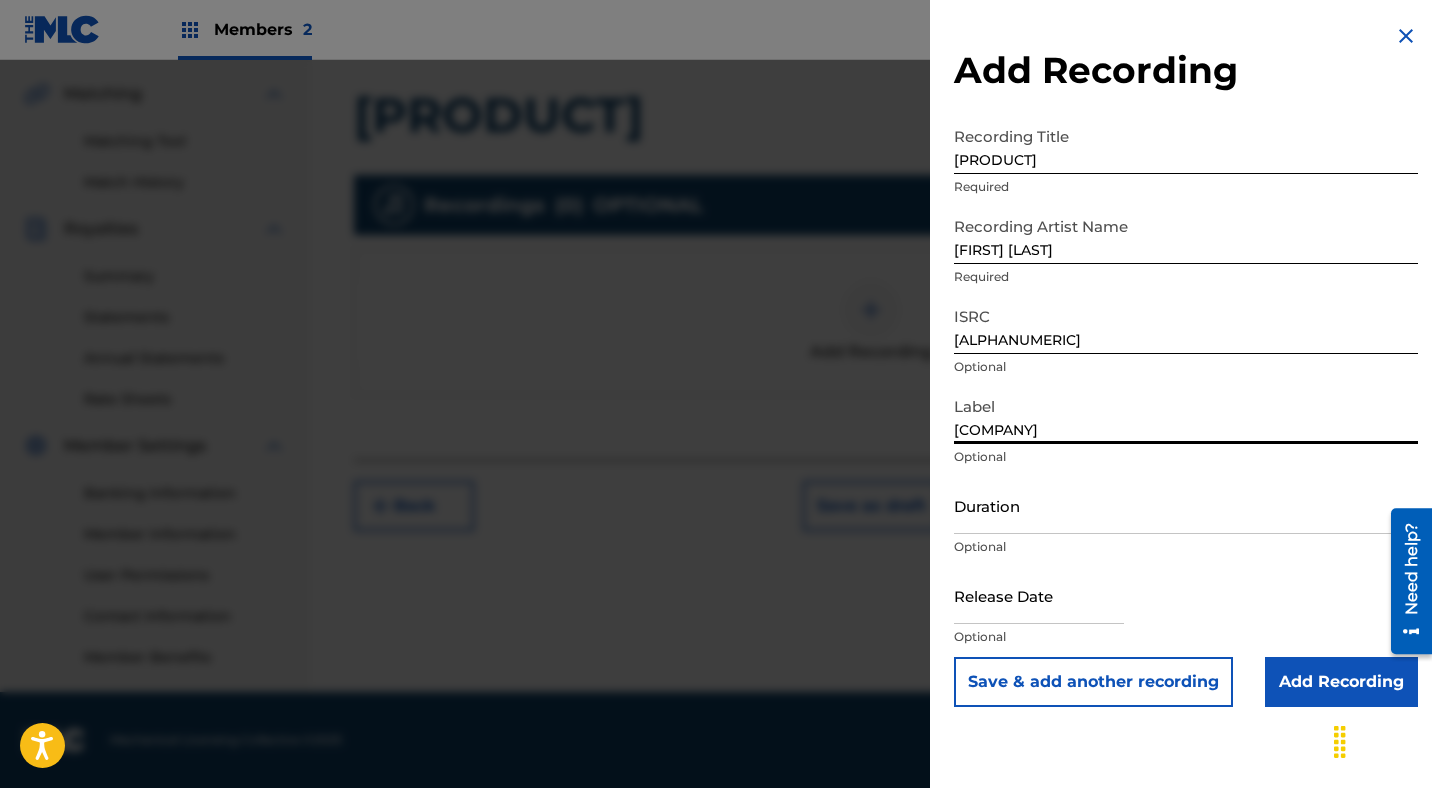 click on "Duration" at bounding box center [1186, 505] 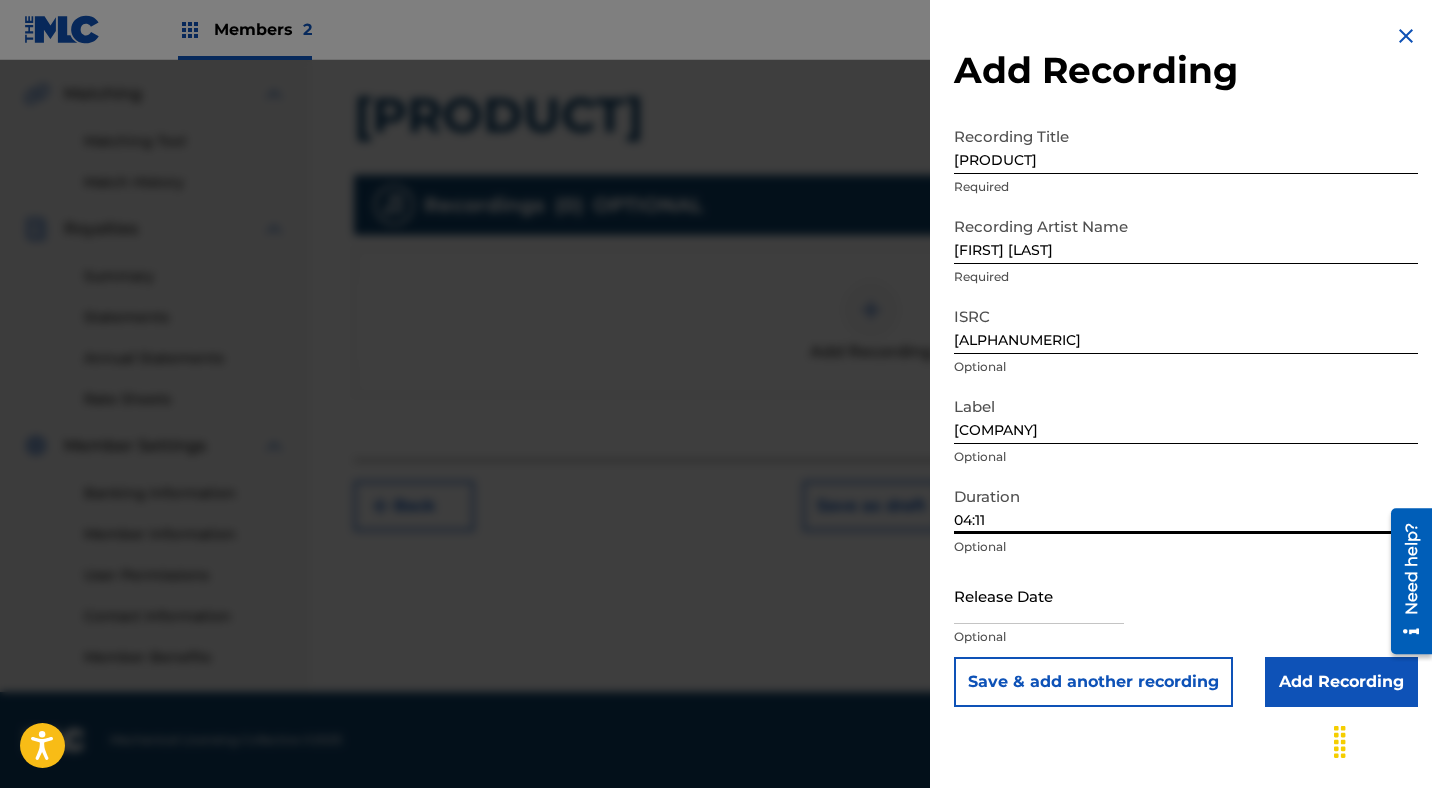click on "04:11" at bounding box center [1186, 505] 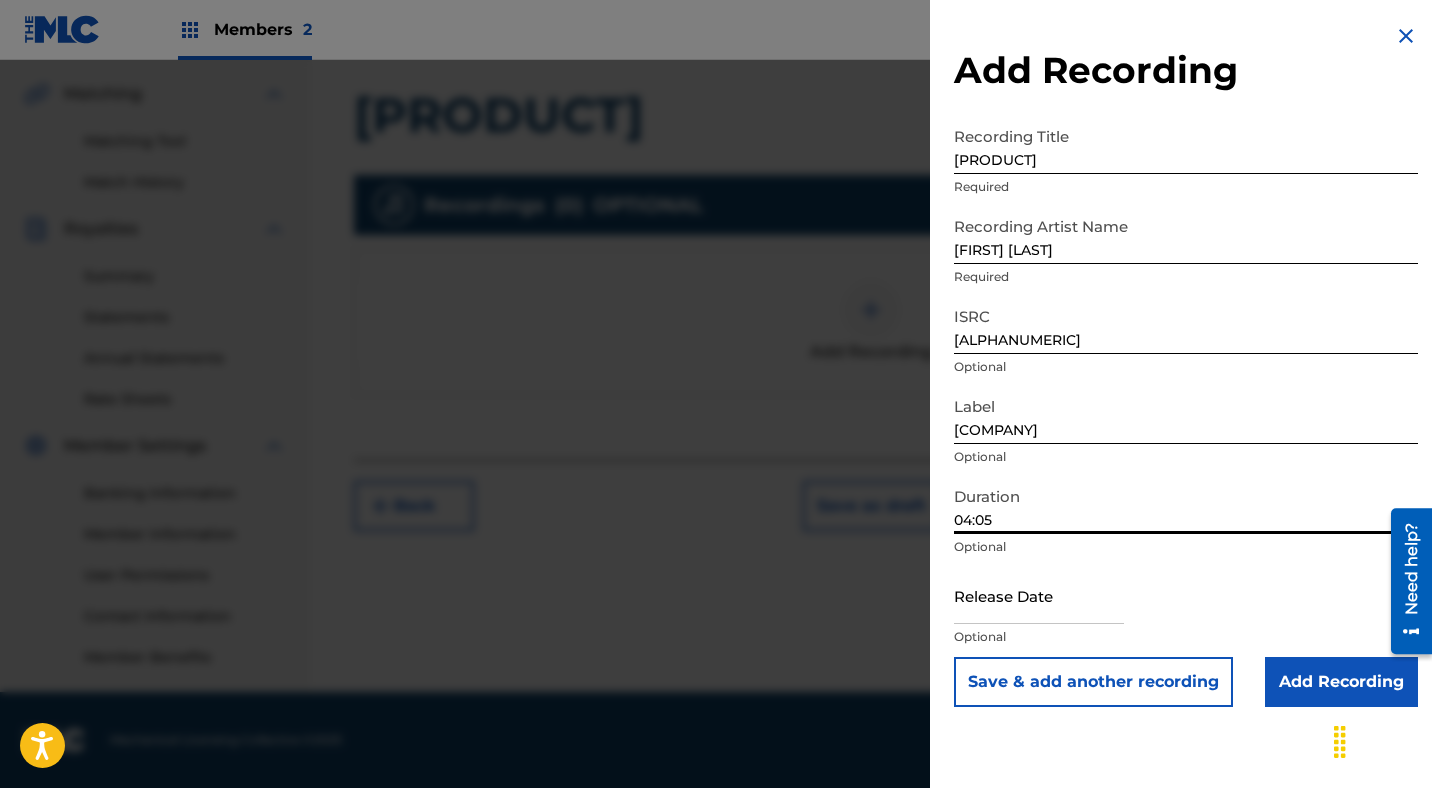 type on "04:05" 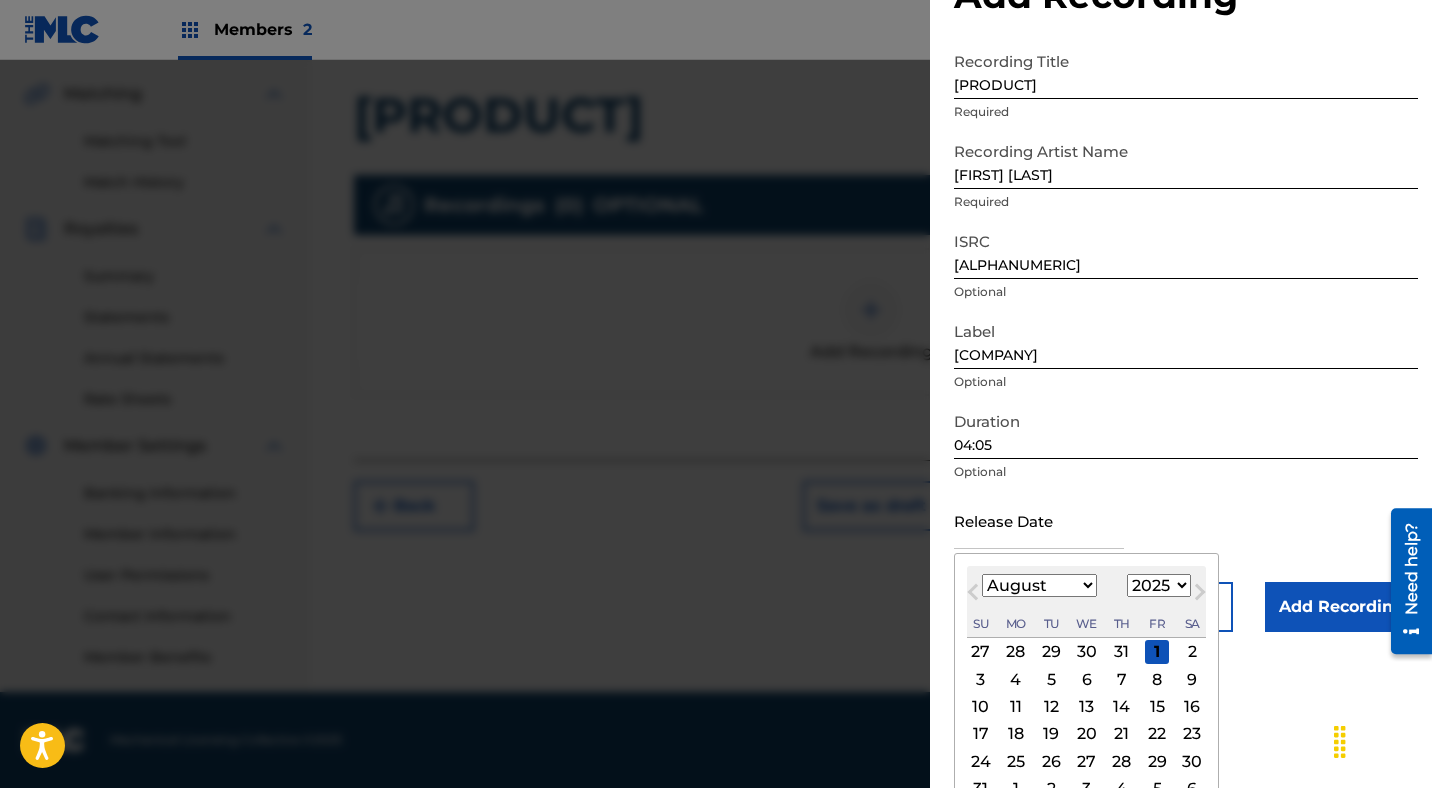 scroll, scrollTop: 86, scrollLeft: 0, axis: vertical 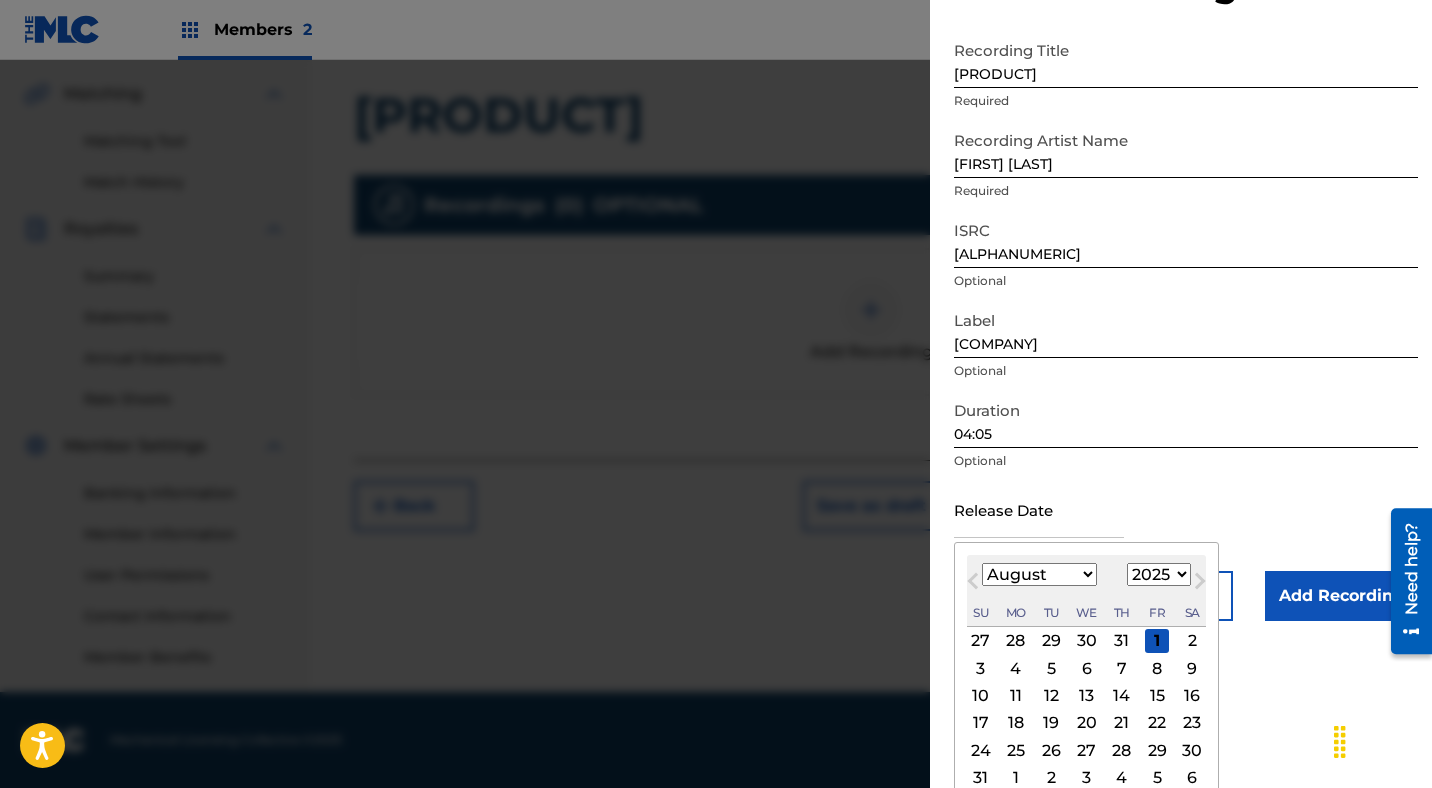 click on "29" at bounding box center [1157, 750] 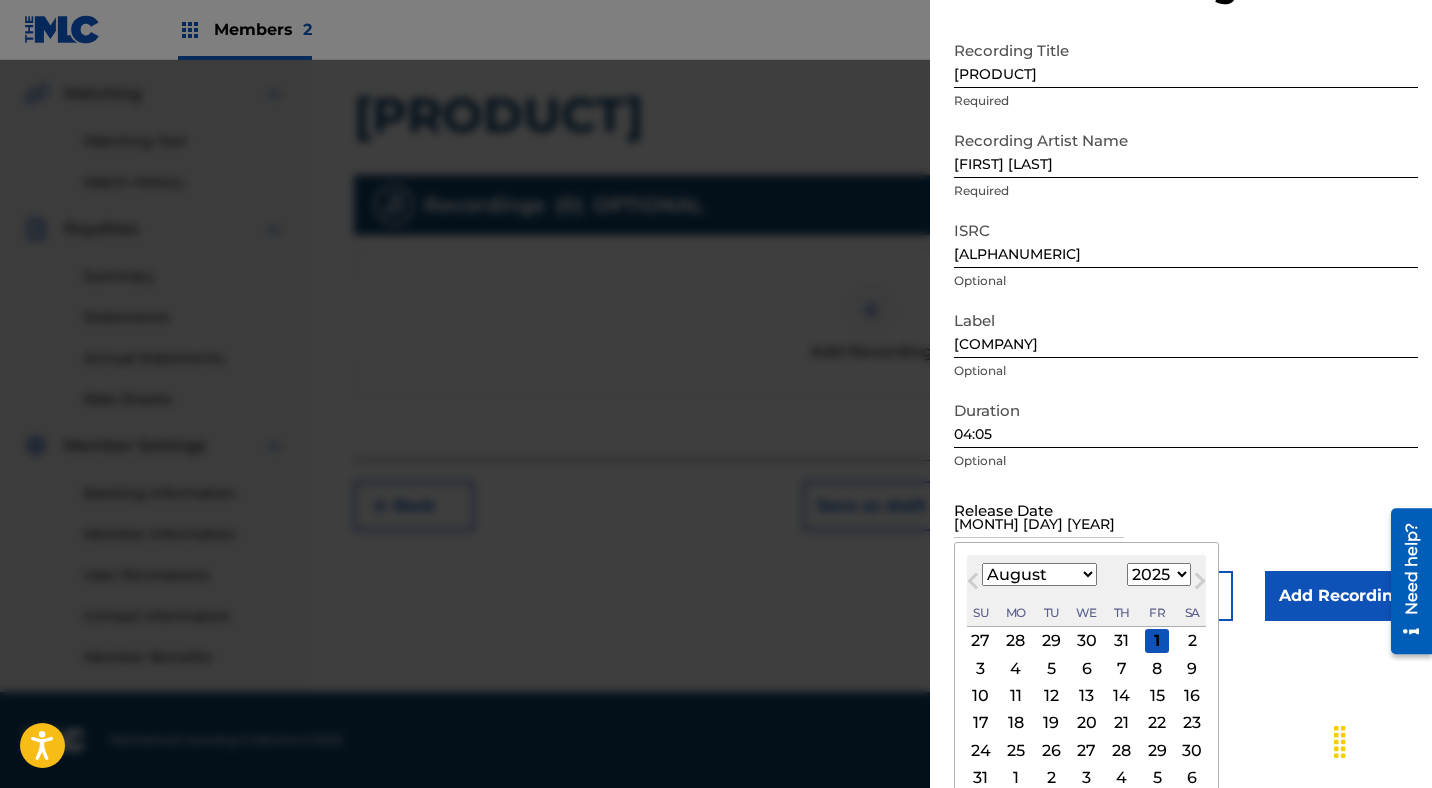 scroll, scrollTop: 0, scrollLeft: 0, axis: both 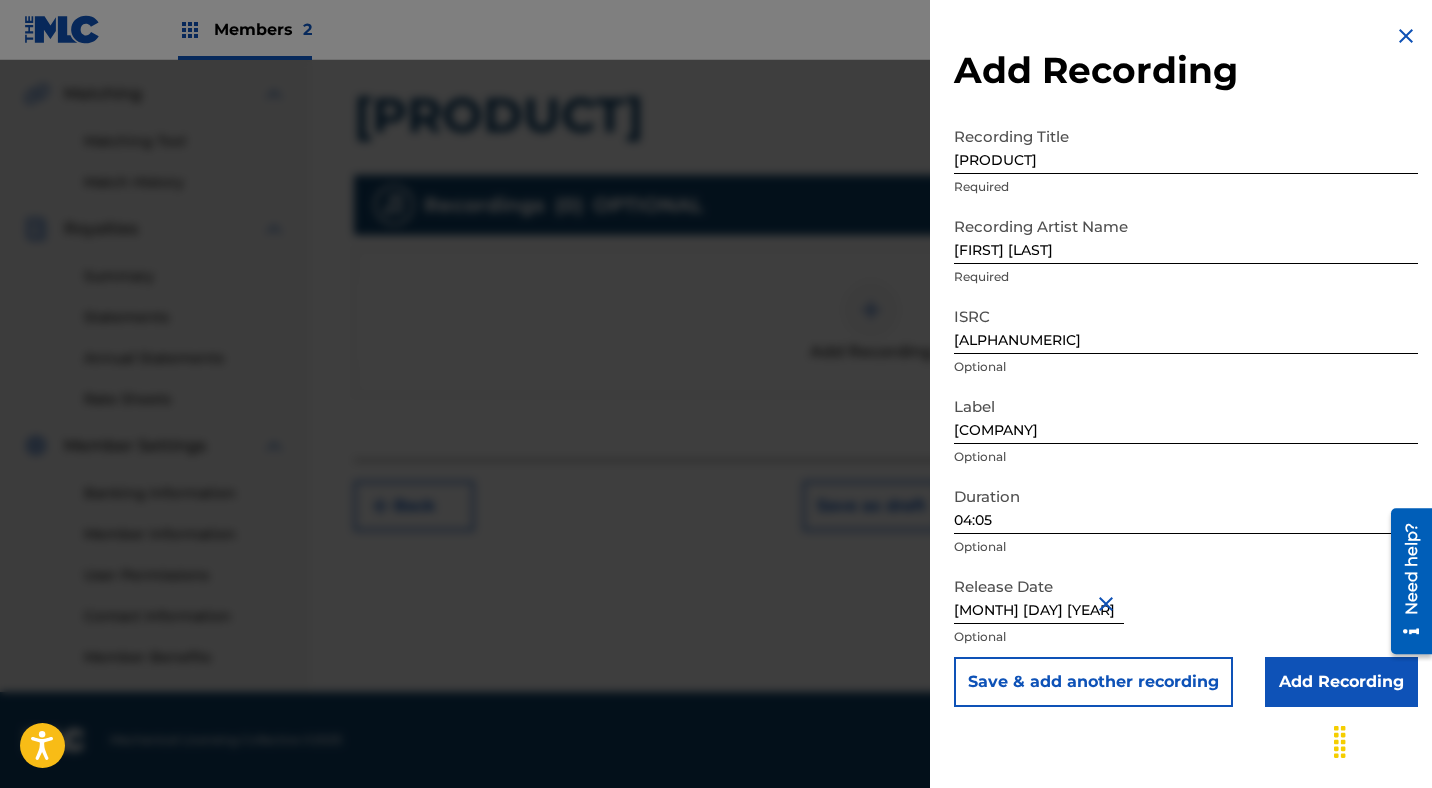 click on "Release Date August 29 2025 Optional" at bounding box center (1186, 612) 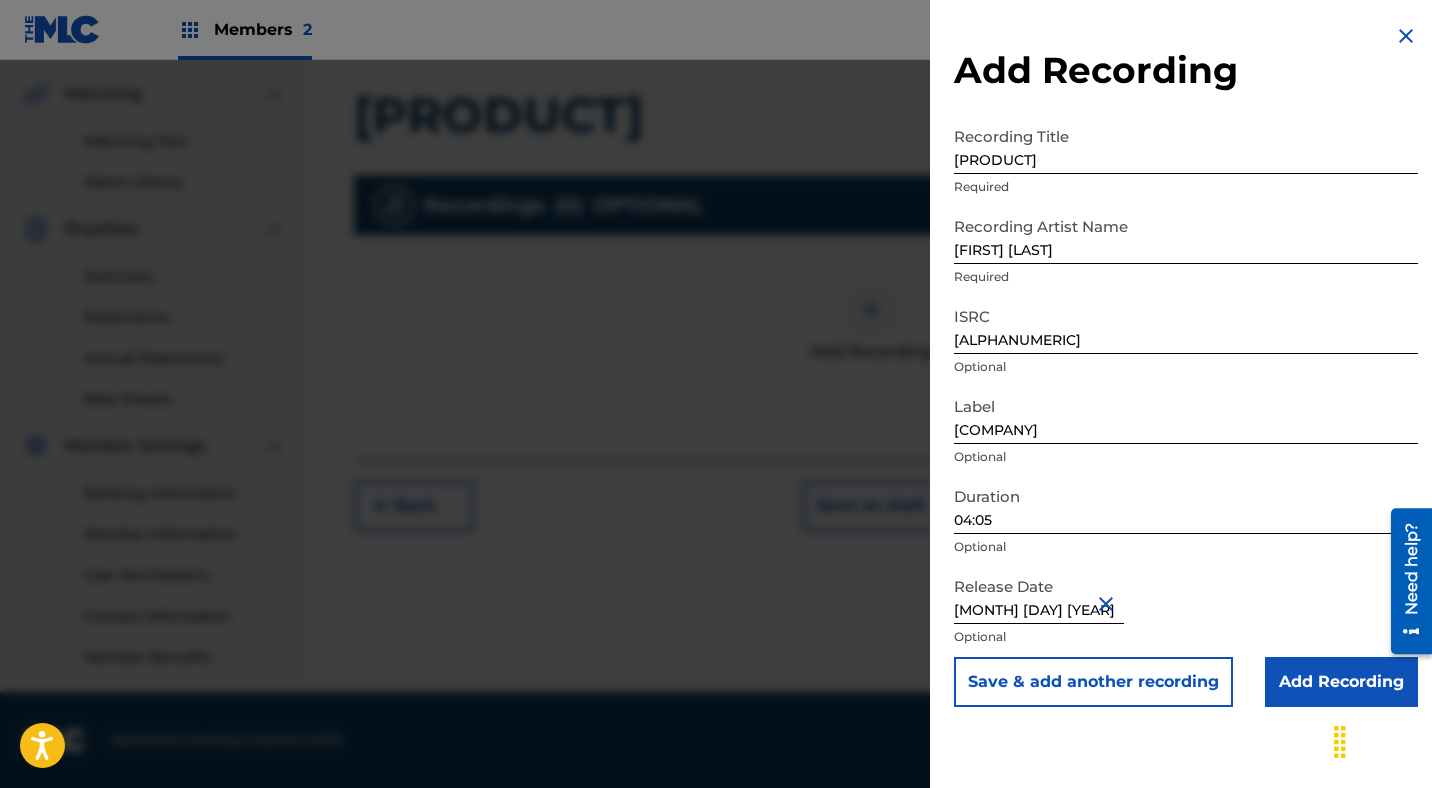 click on "Add Recording" at bounding box center (1341, 682) 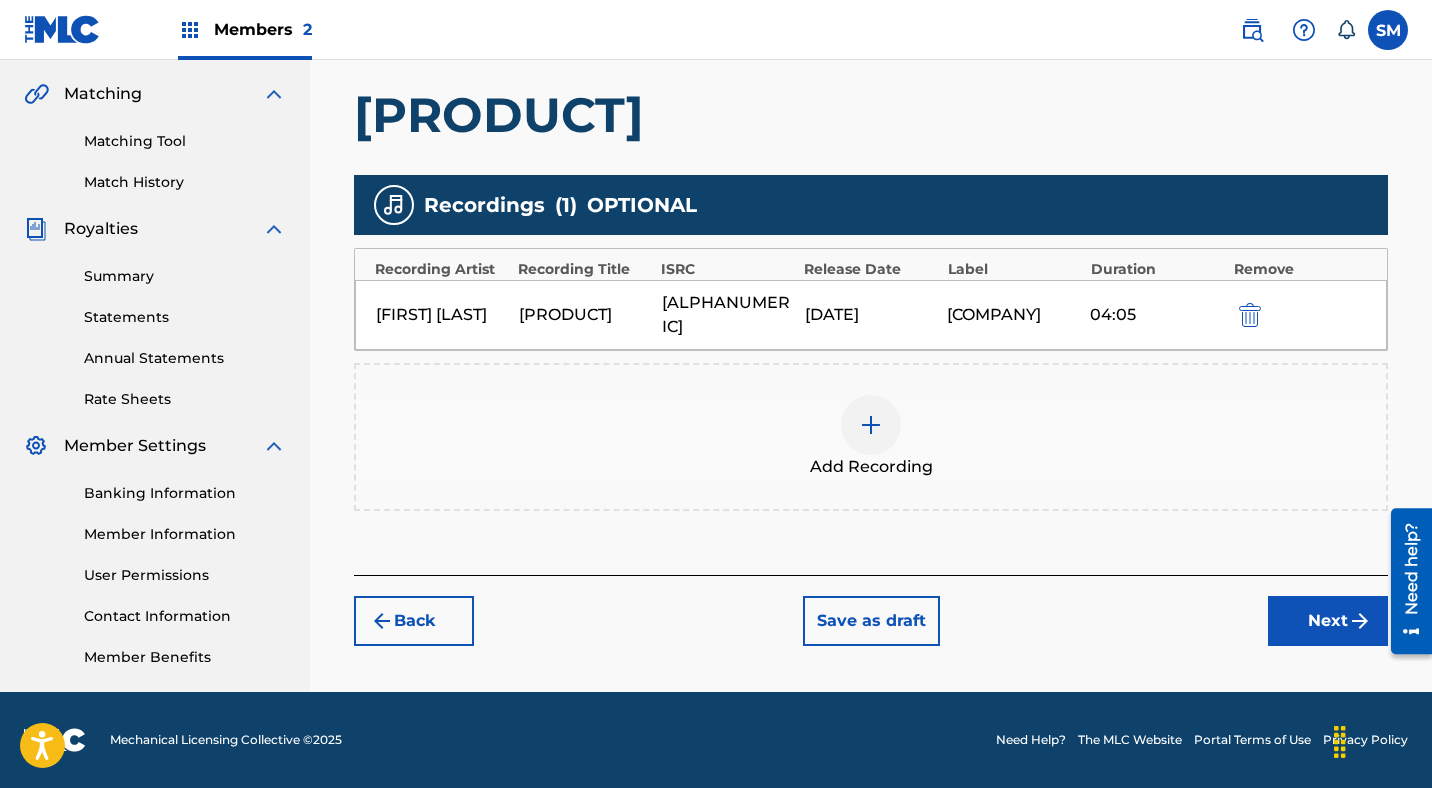 click on "Next" at bounding box center [1328, 621] 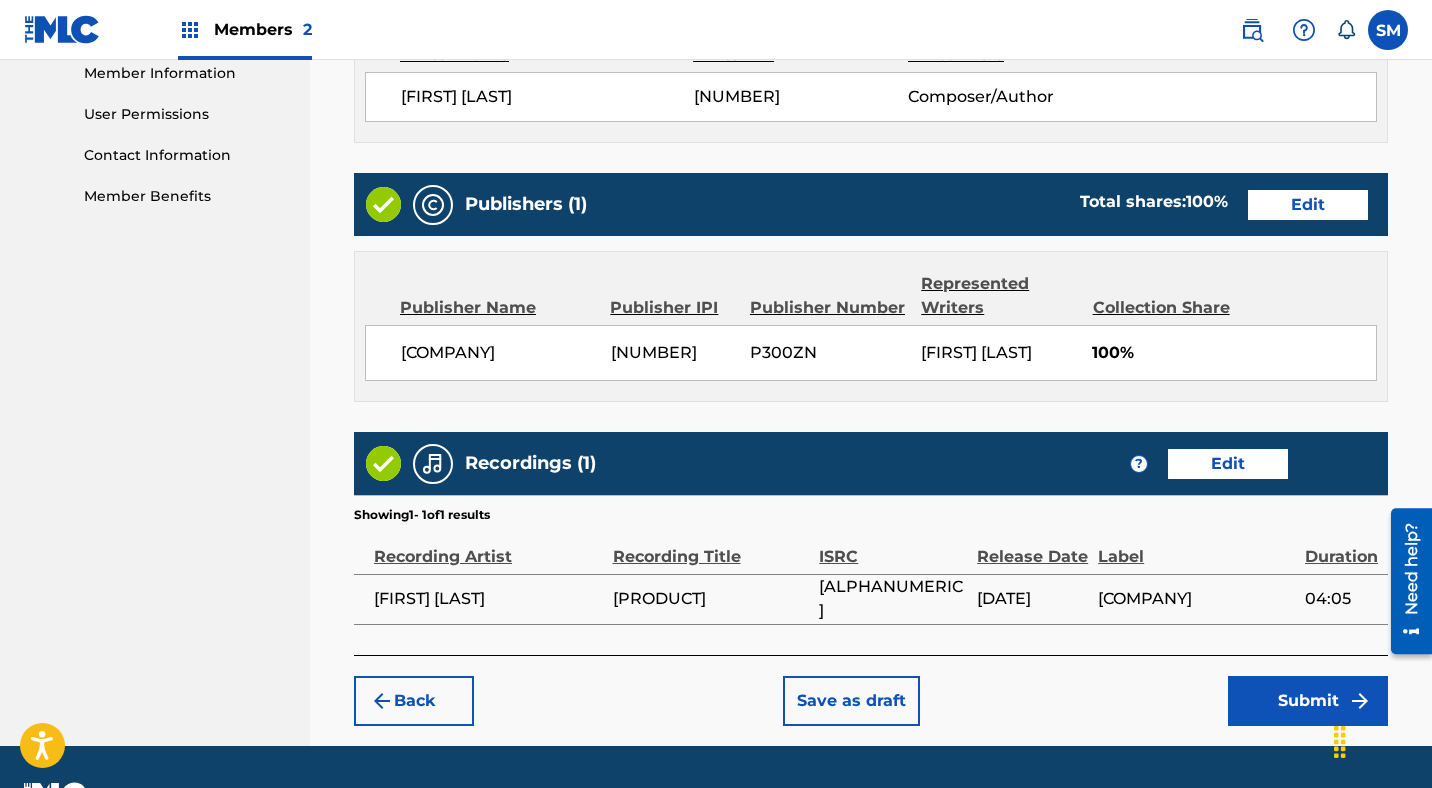 scroll, scrollTop: 991, scrollLeft: 0, axis: vertical 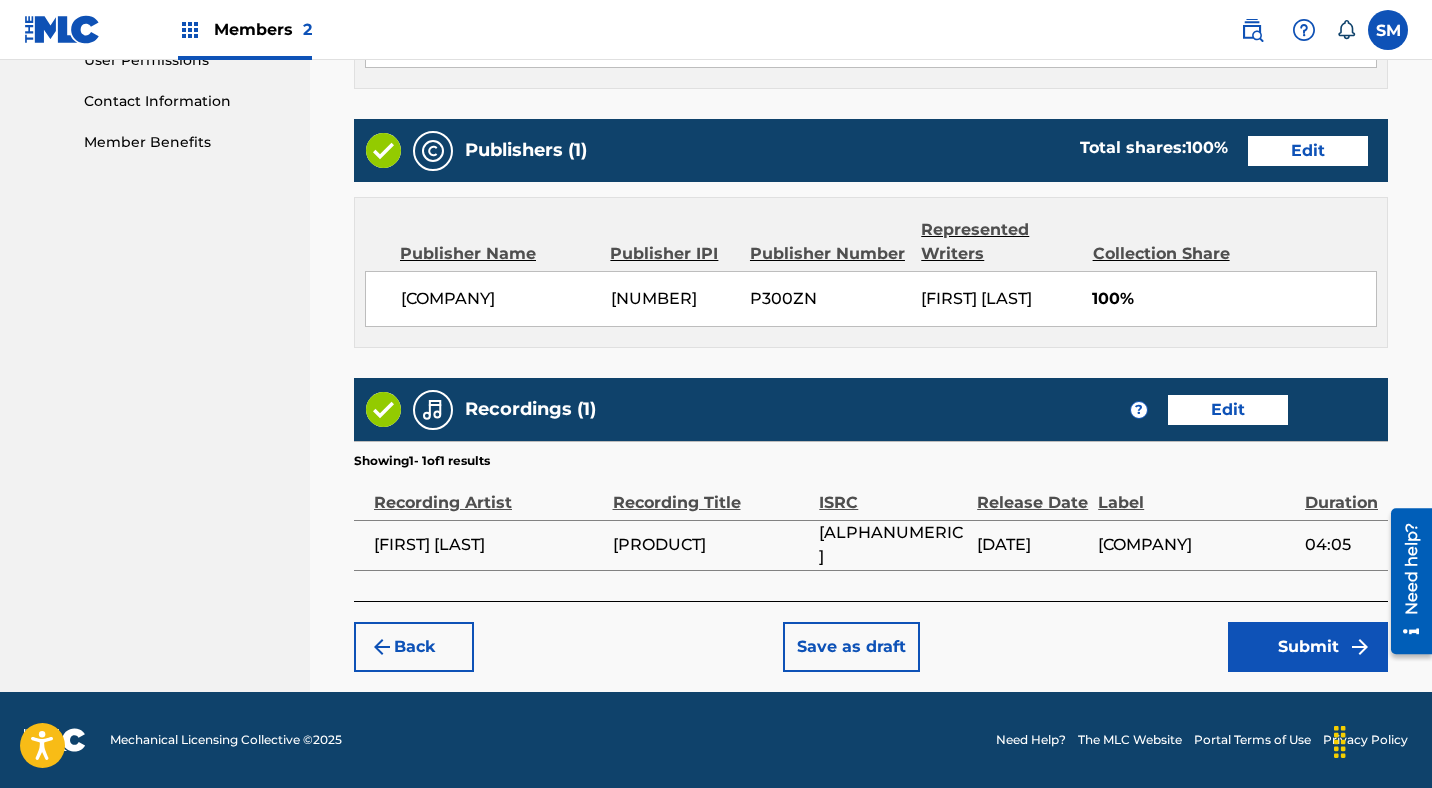 click on "Submit" at bounding box center (1308, 647) 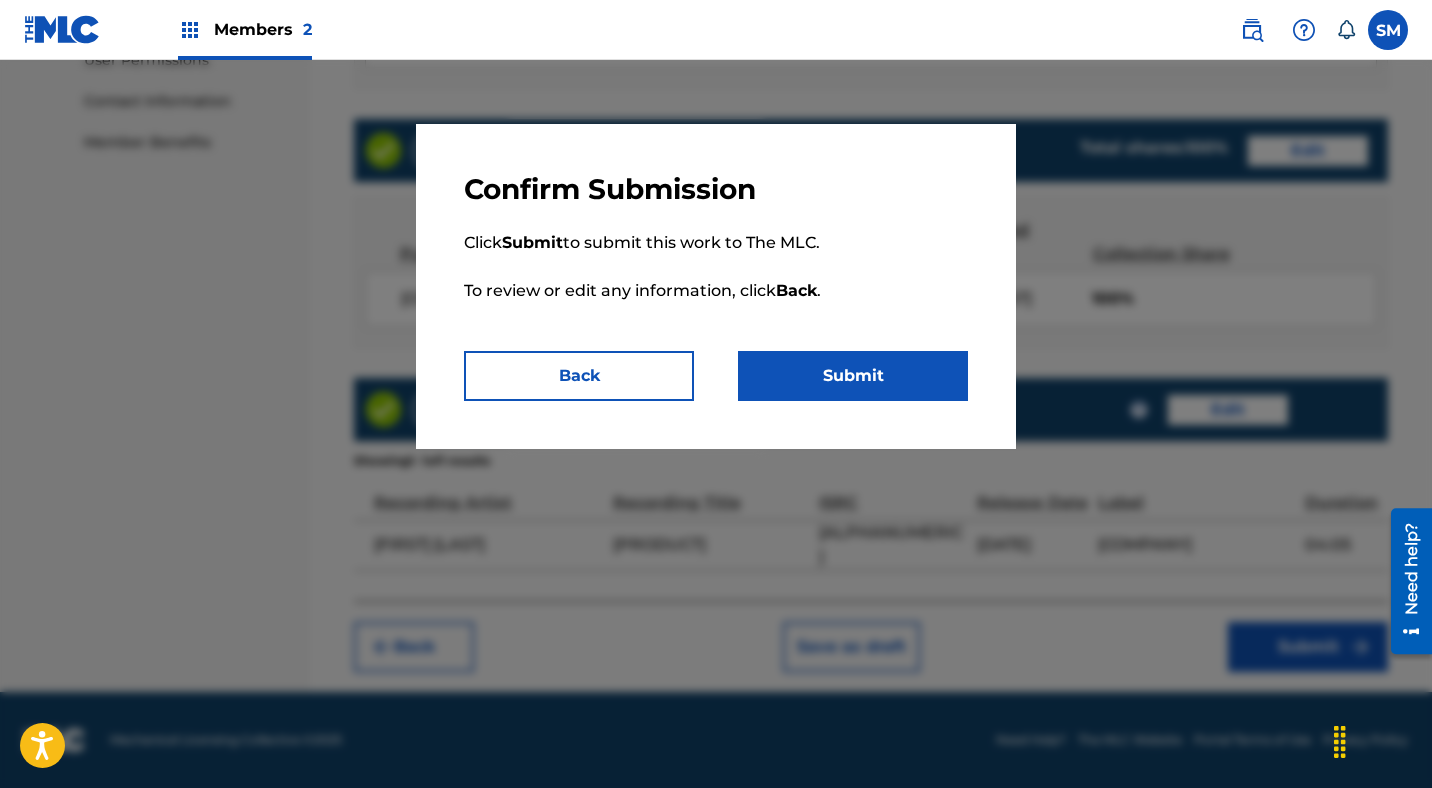 click on "Submit" at bounding box center (853, 376) 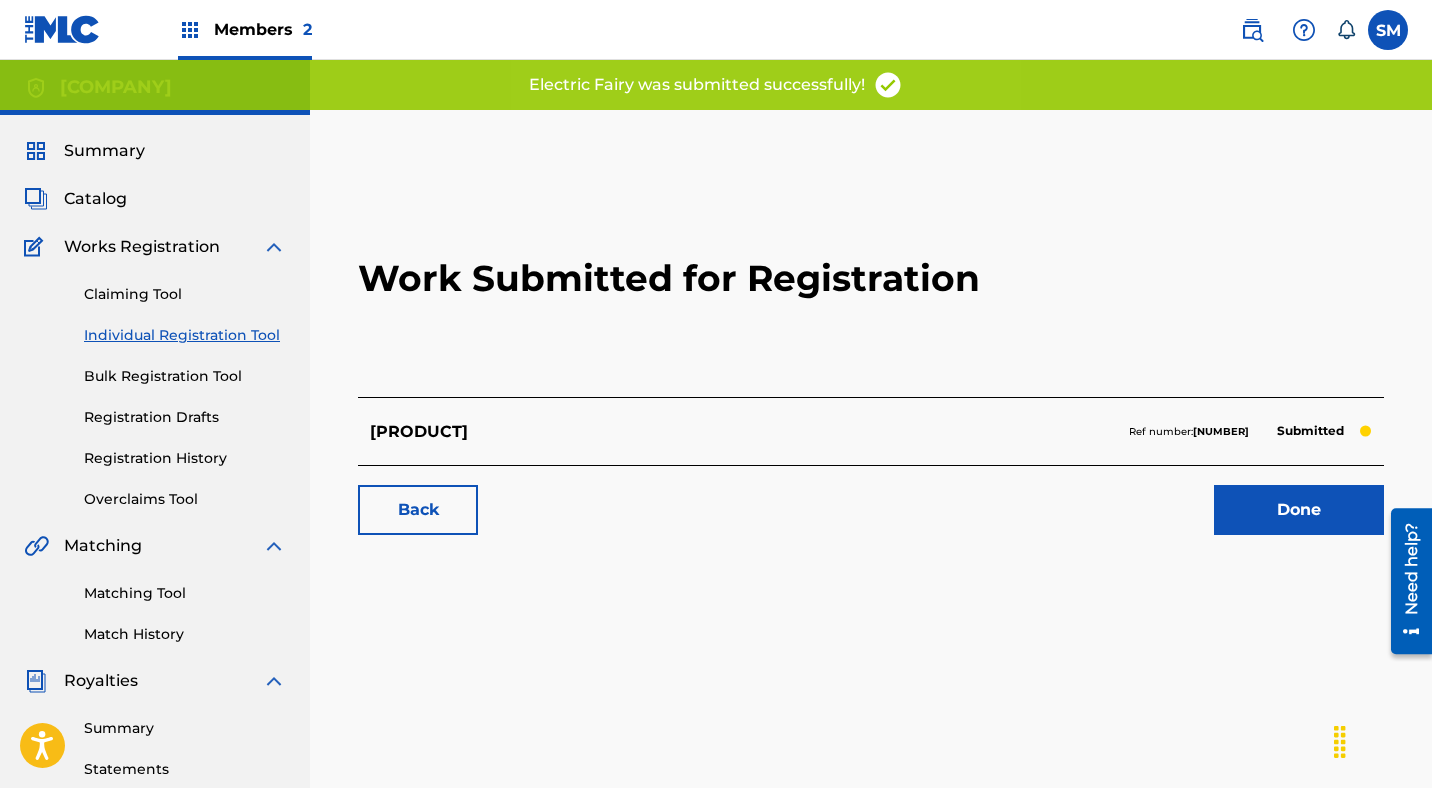 click on "Done" at bounding box center (1299, 510) 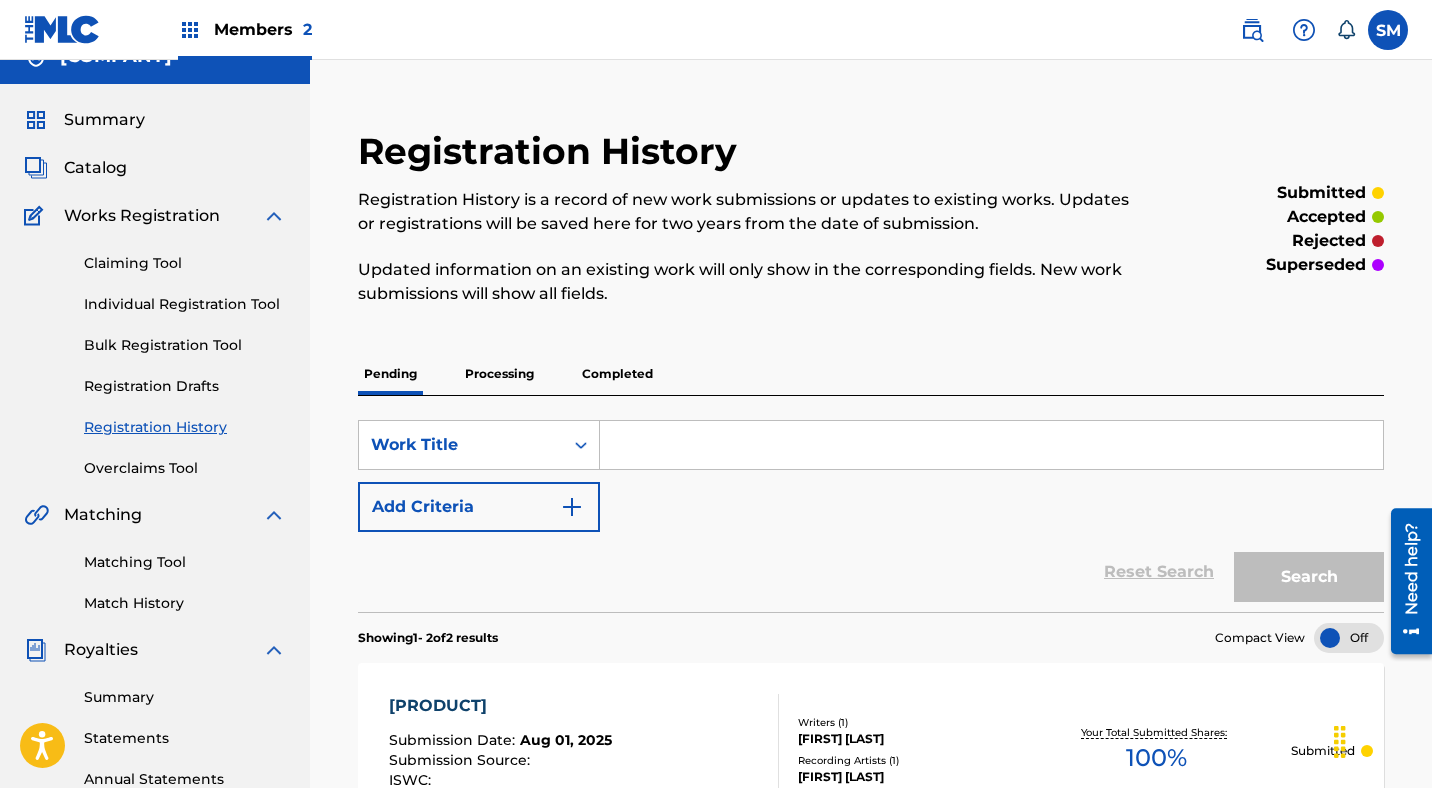 scroll, scrollTop: 0, scrollLeft: 0, axis: both 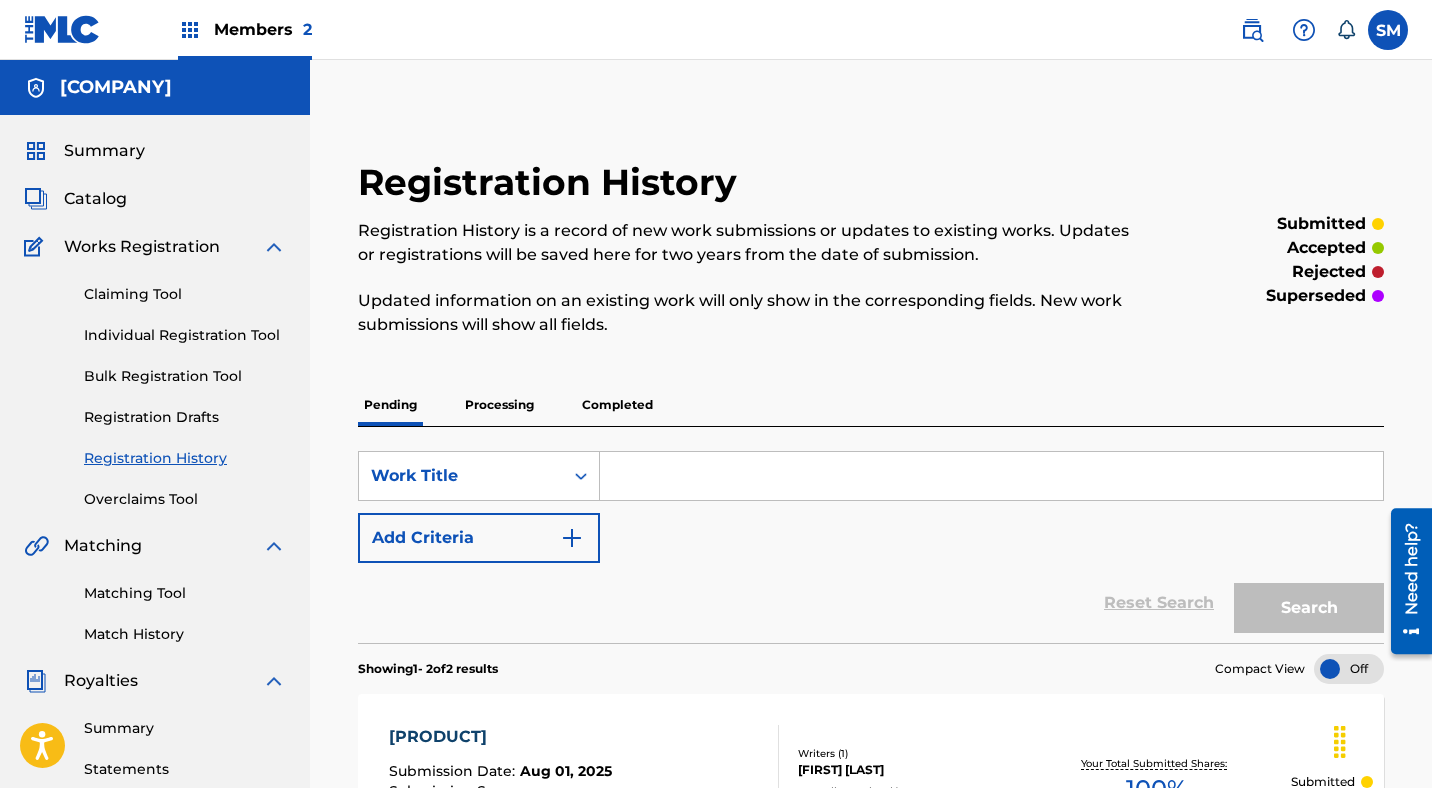 click on "Individual Registration Tool" at bounding box center [185, 335] 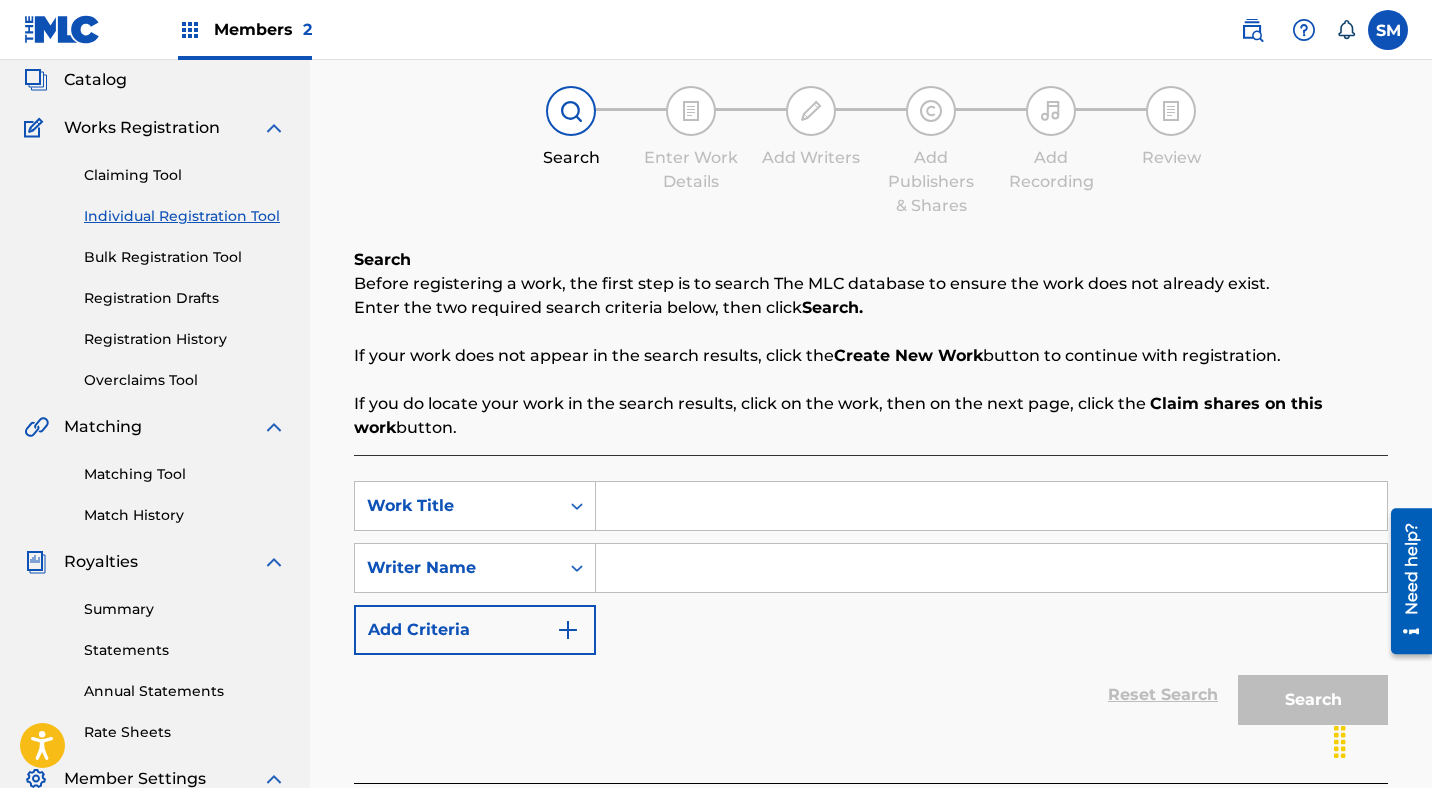 scroll, scrollTop: 151, scrollLeft: 0, axis: vertical 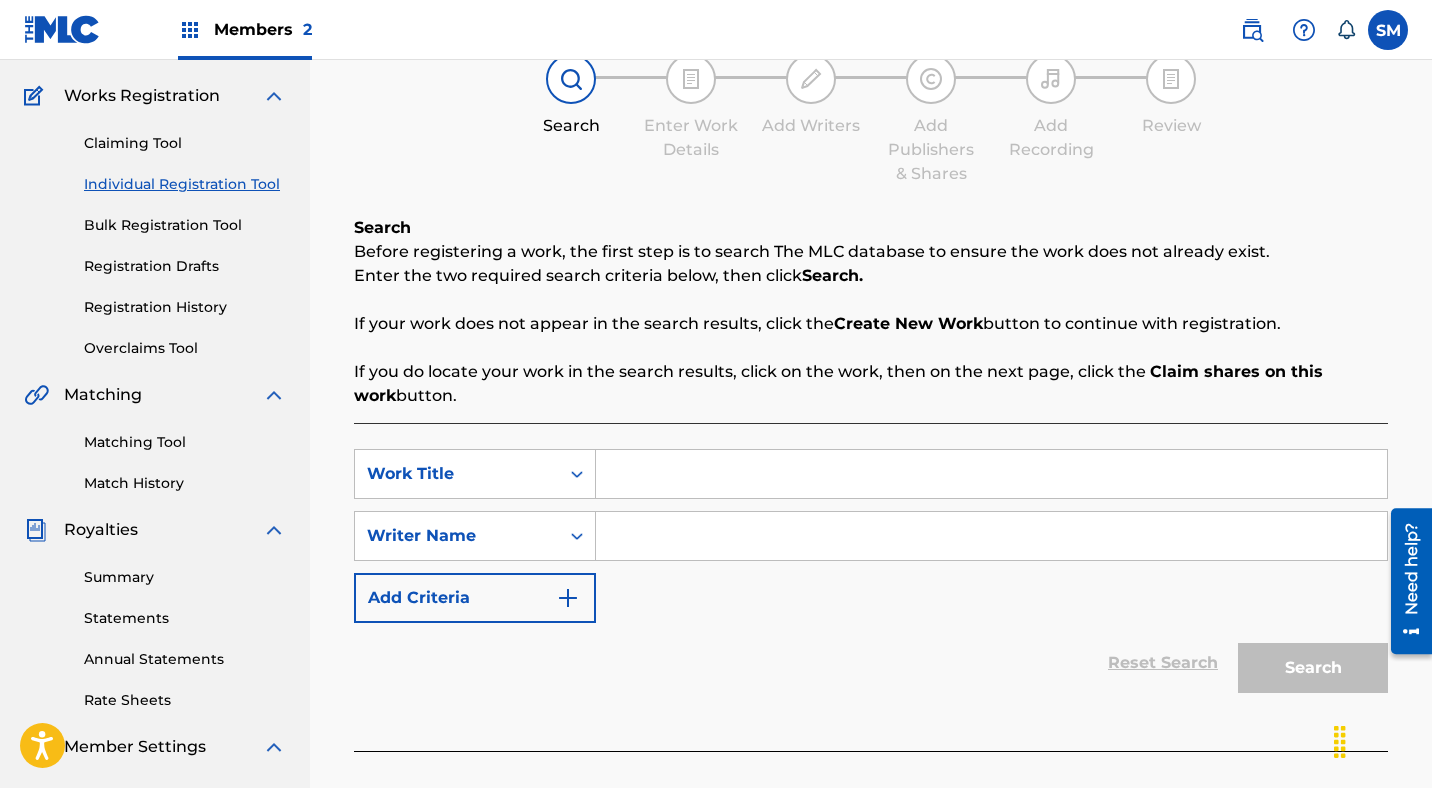 click at bounding box center (991, 474) 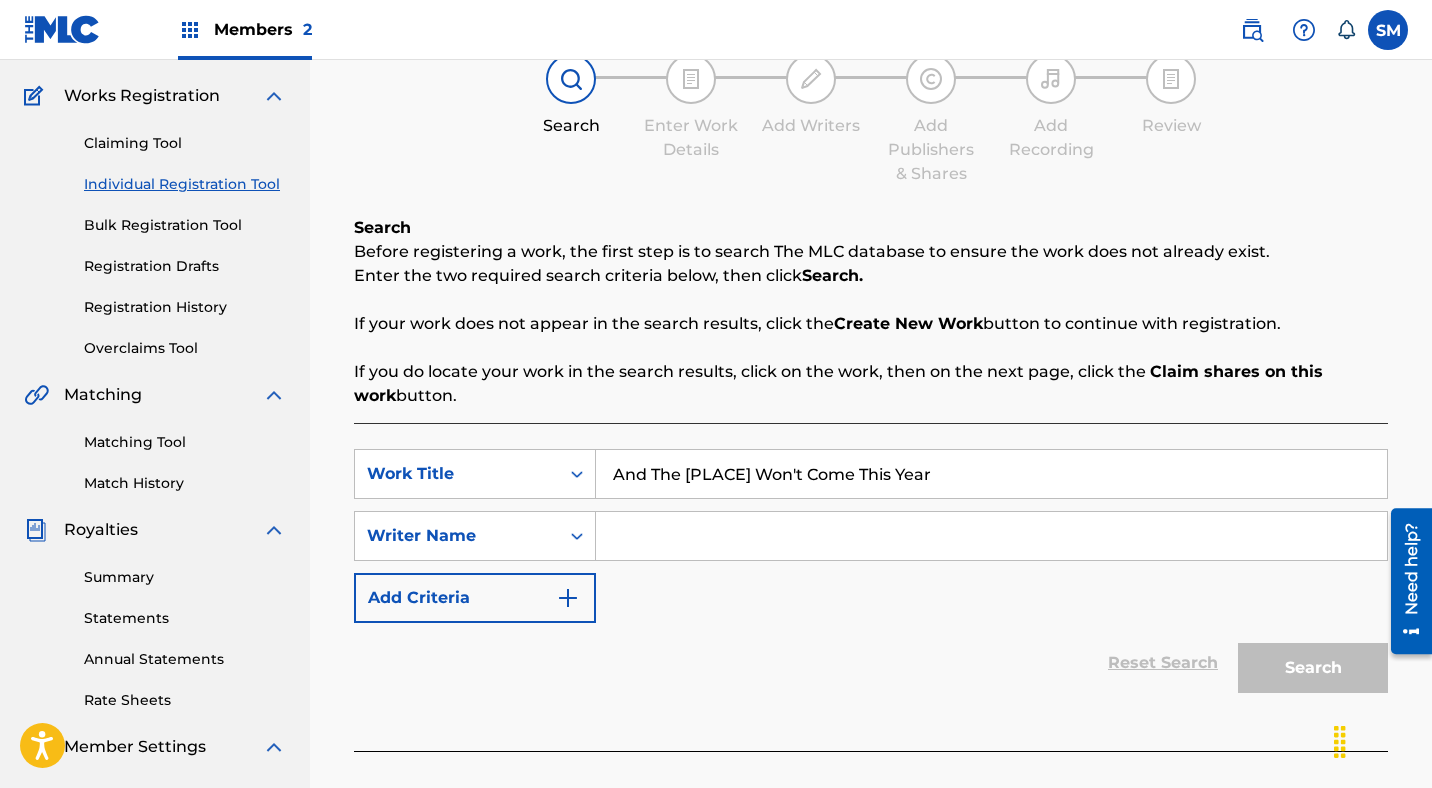 type on "And The [PLACE] Won't Come This Year" 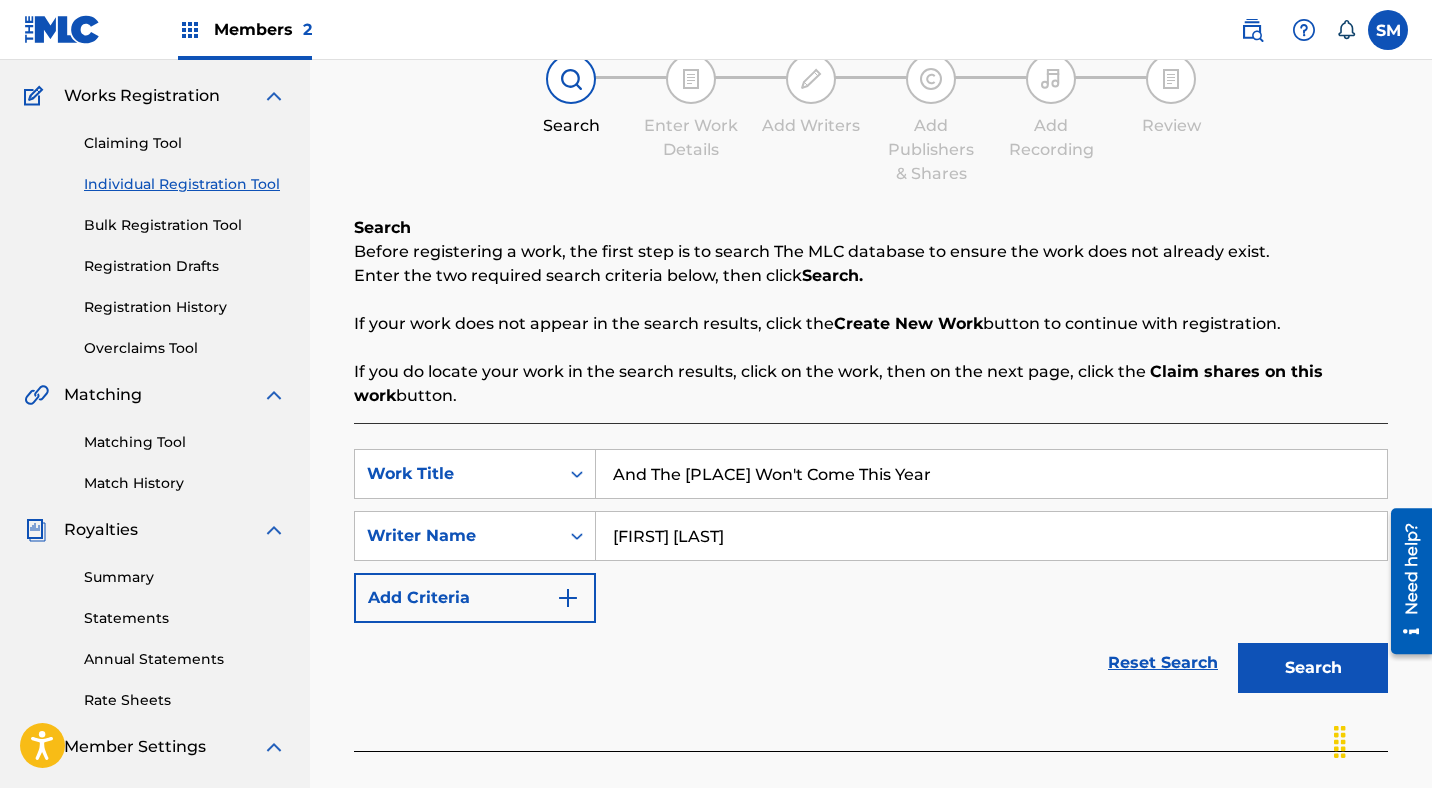 type on "[FIRST] [LAST]" 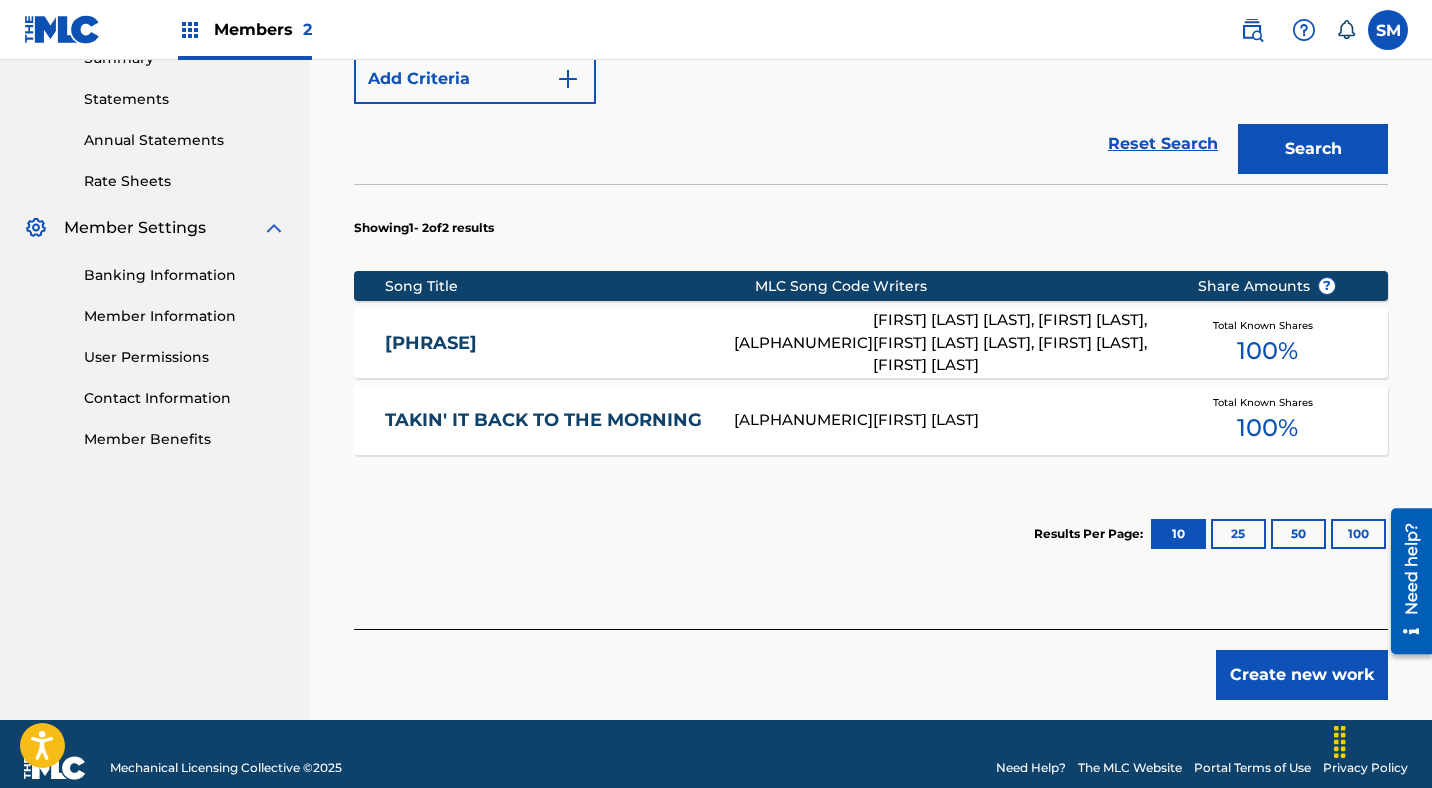scroll, scrollTop: 698, scrollLeft: 0, axis: vertical 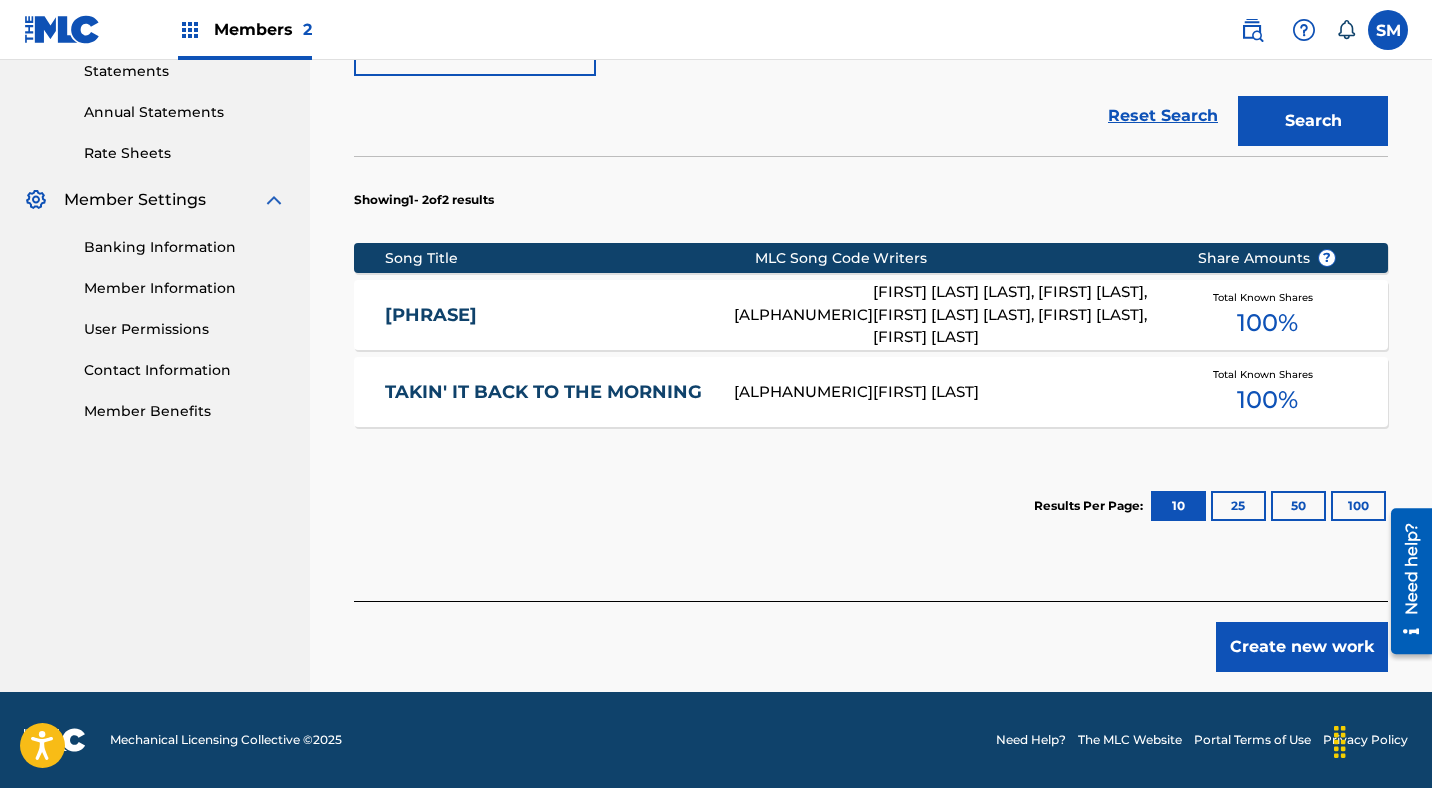 click on "Create new work" at bounding box center [1302, 647] 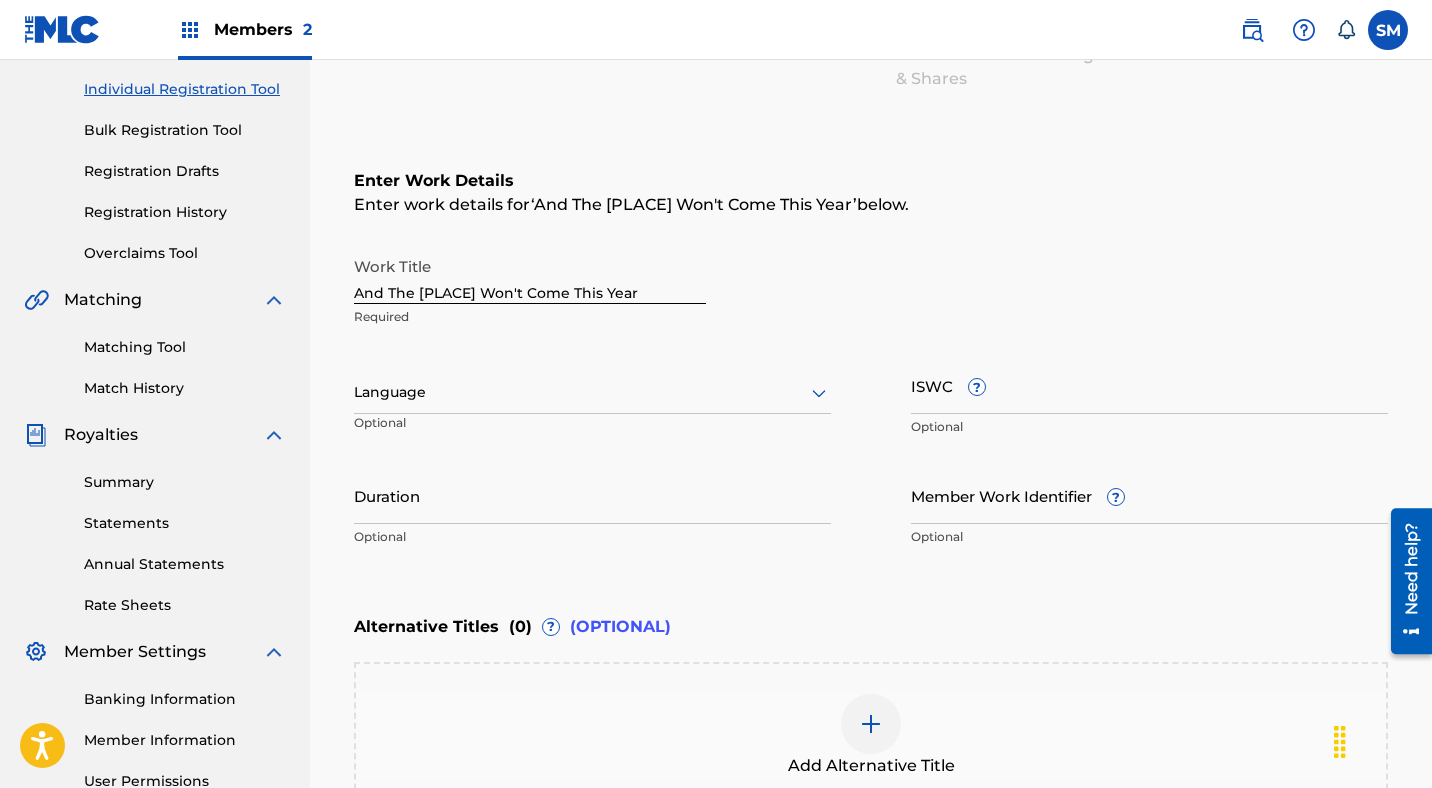 scroll, scrollTop: 254, scrollLeft: 0, axis: vertical 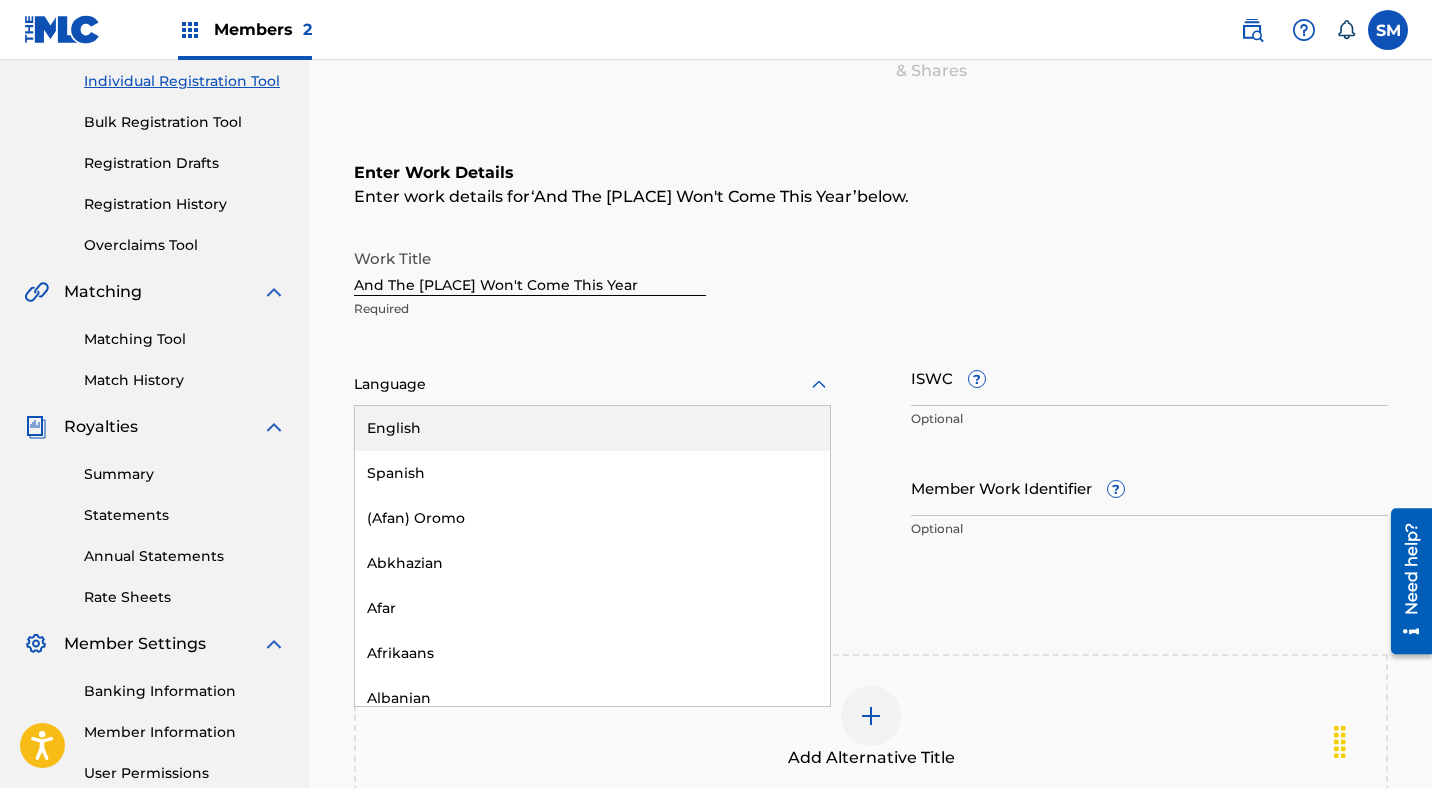 click 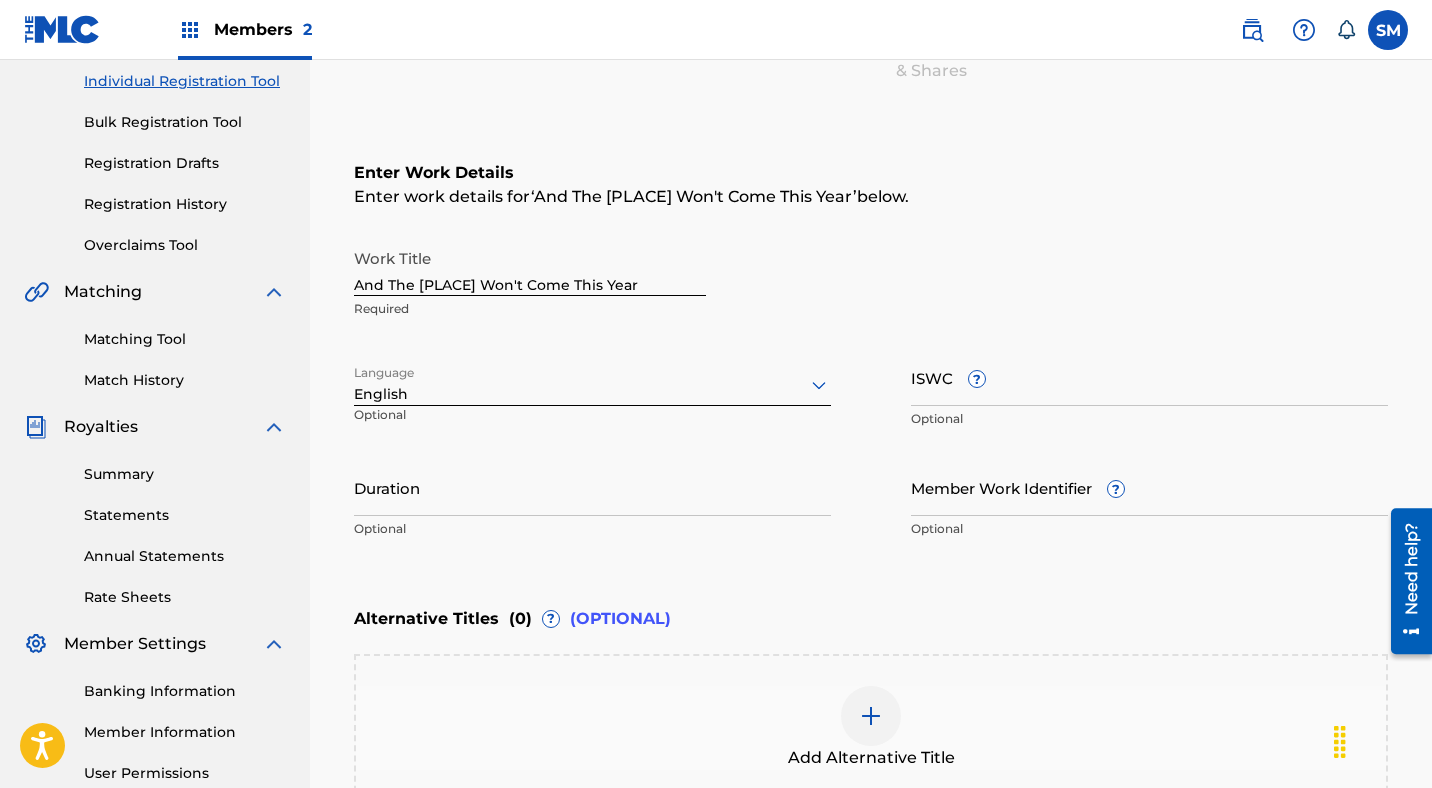 click on "Duration" at bounding box center (592, 487) 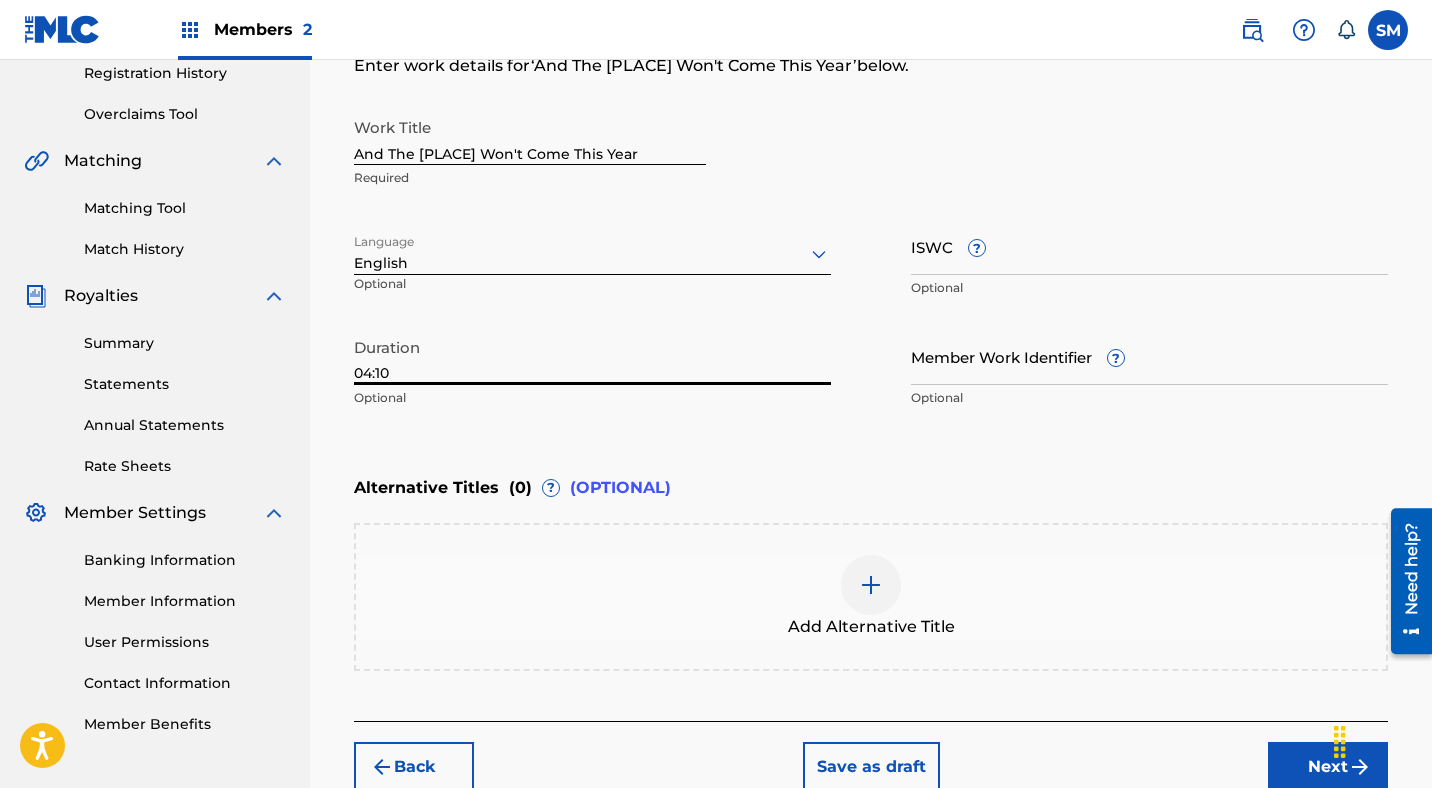 scroll, scrollTop: 395, scrollLeft: 0, axis: vertical 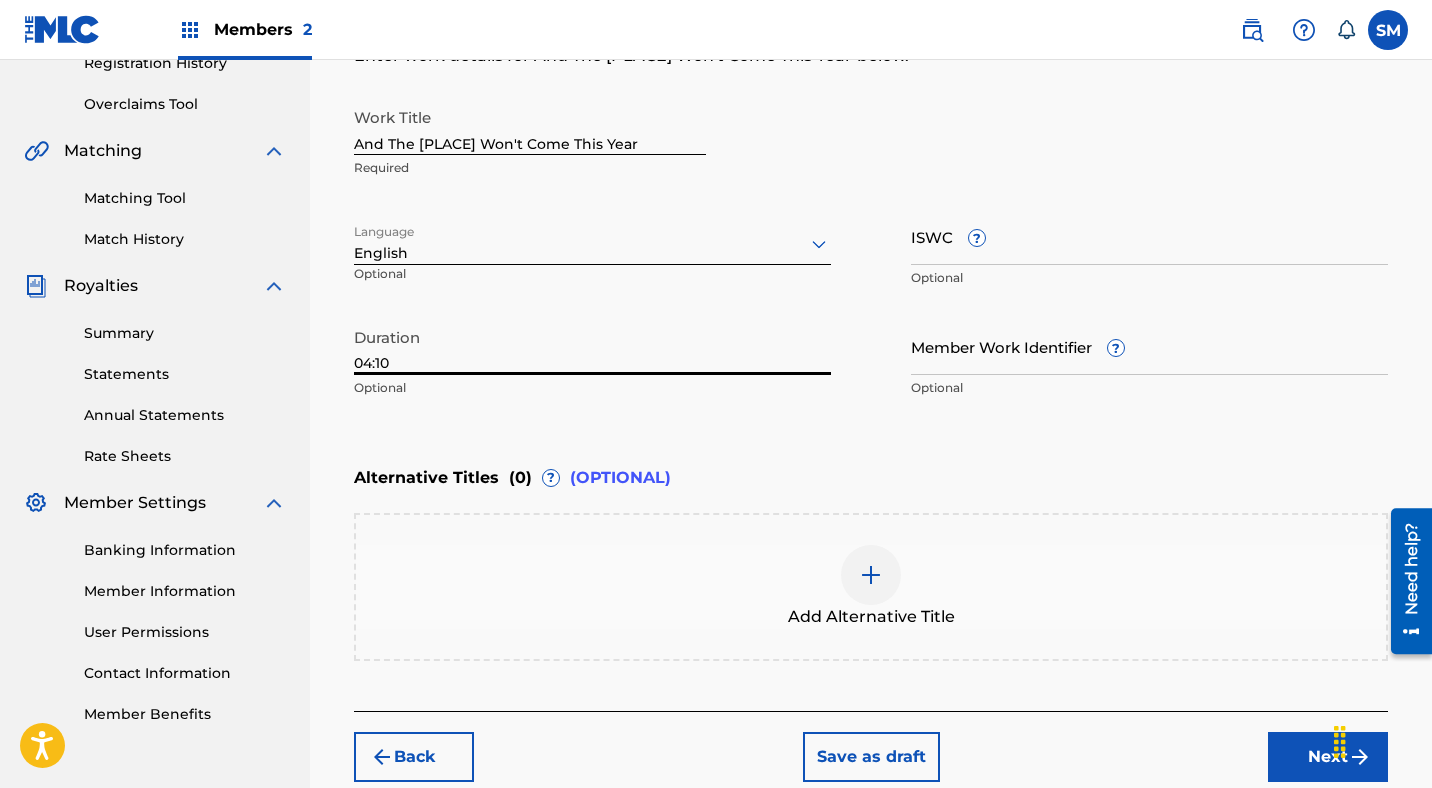 type on "04:10" 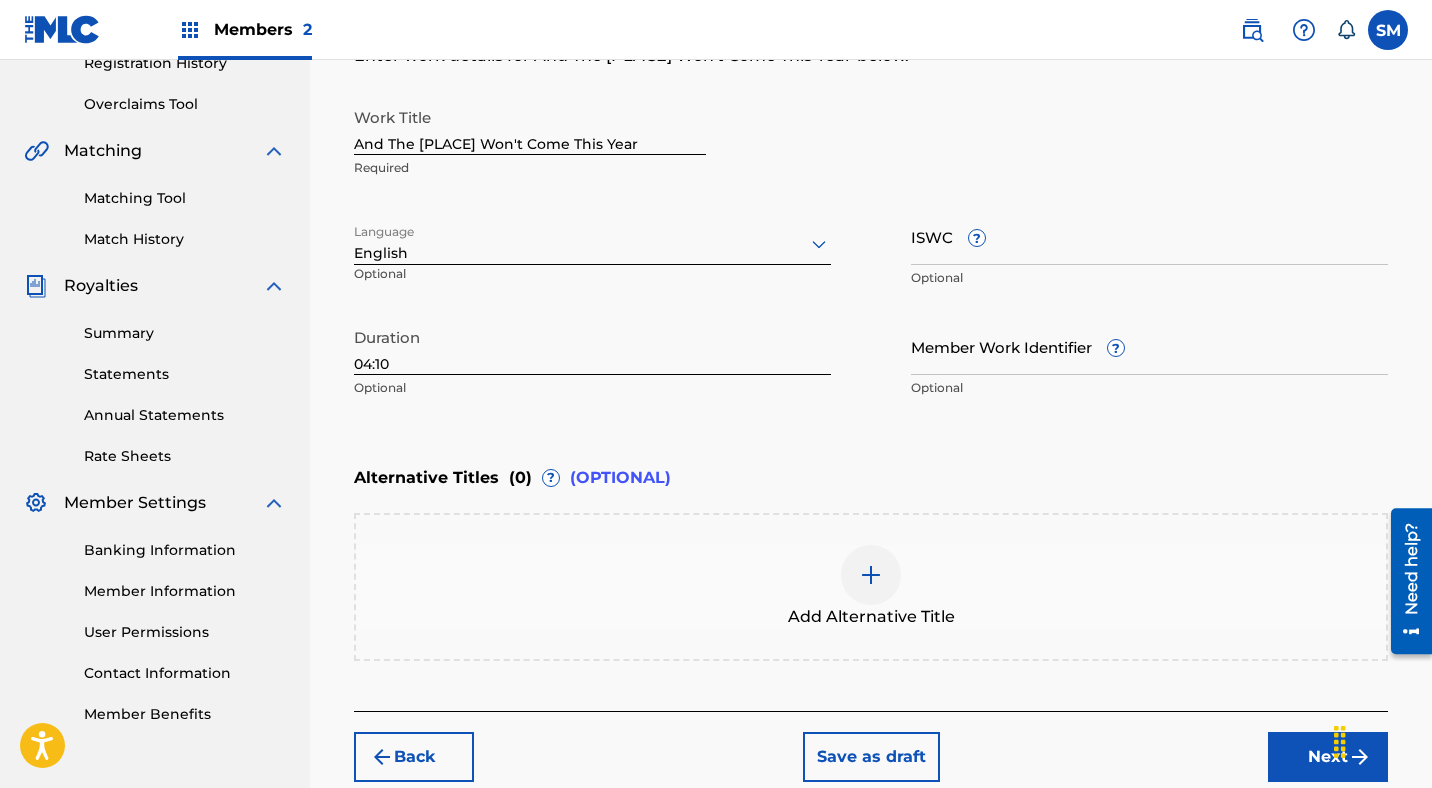 click at bounding box center (871, 575) 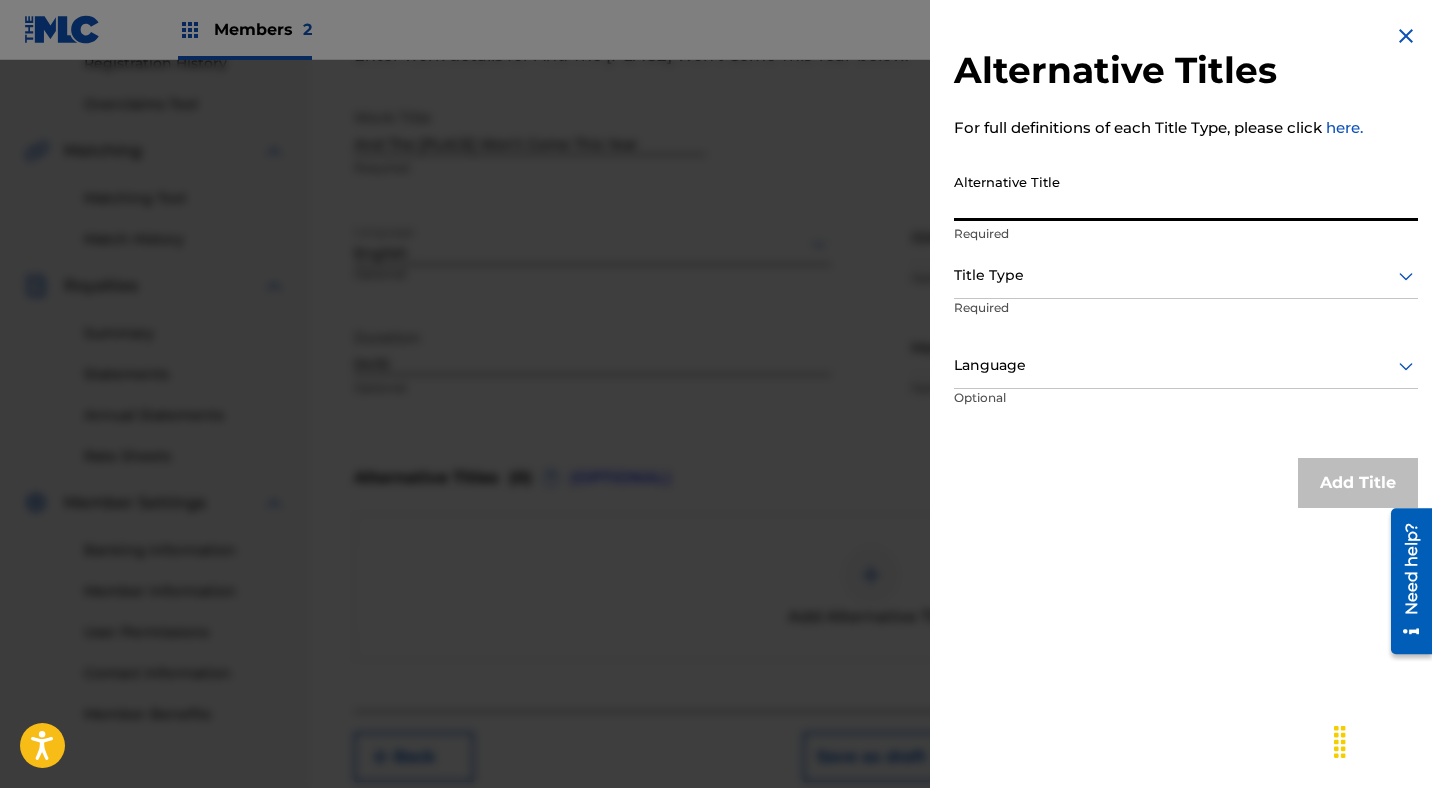 click on "Alternative Title" at bounding box center (1186, 192) 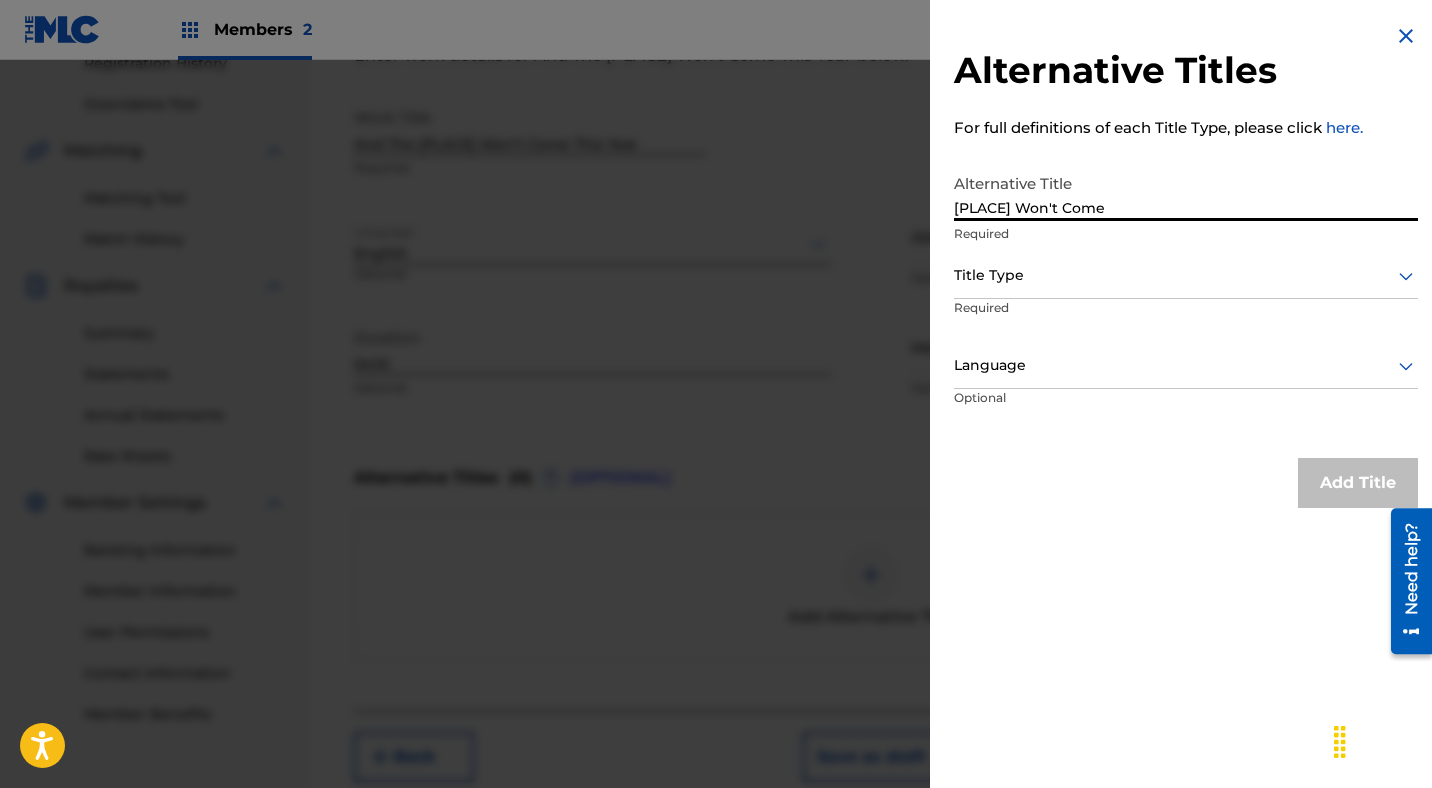 type on "[PLACE] Won't Come" 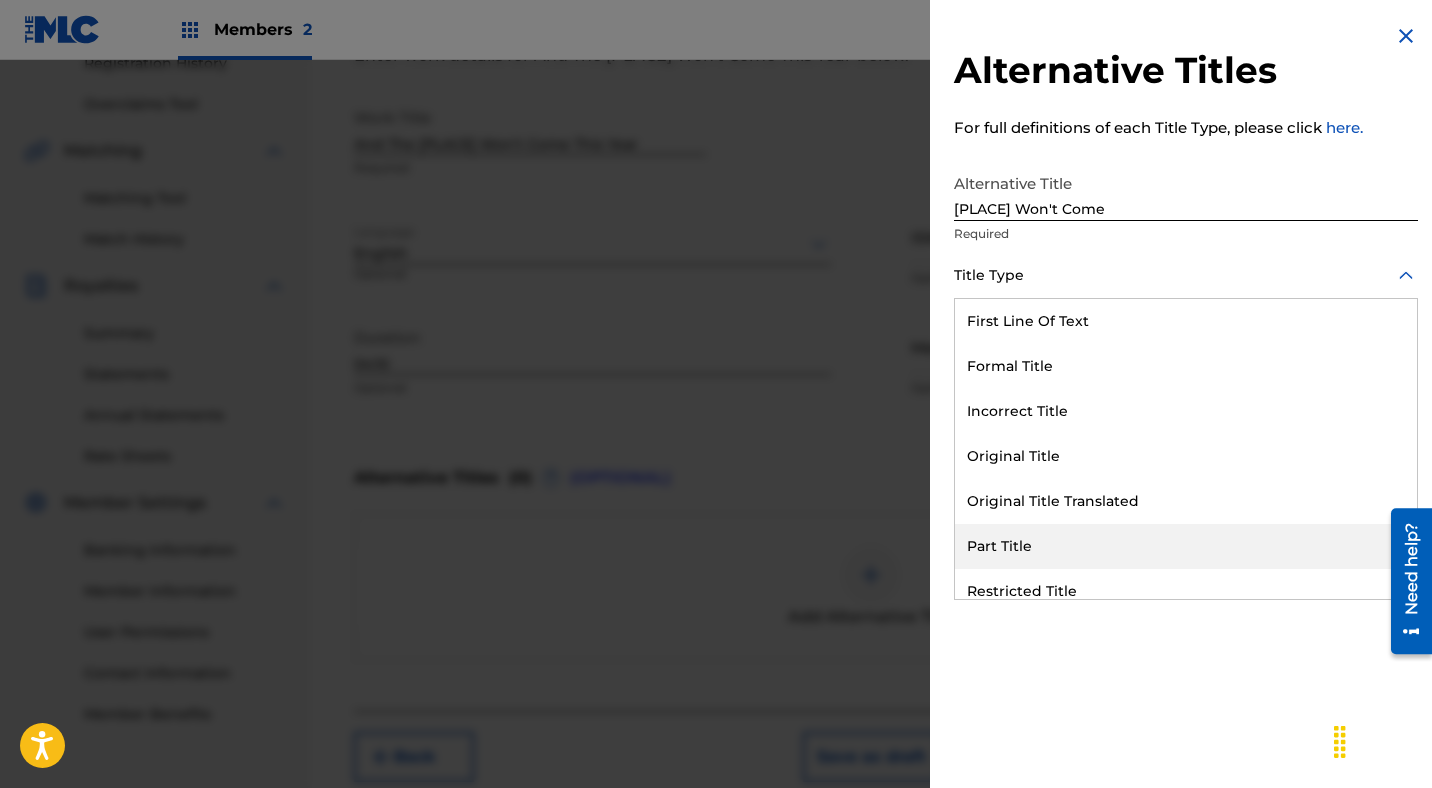 click on "Part Title" at bounding box center [1186, 546] 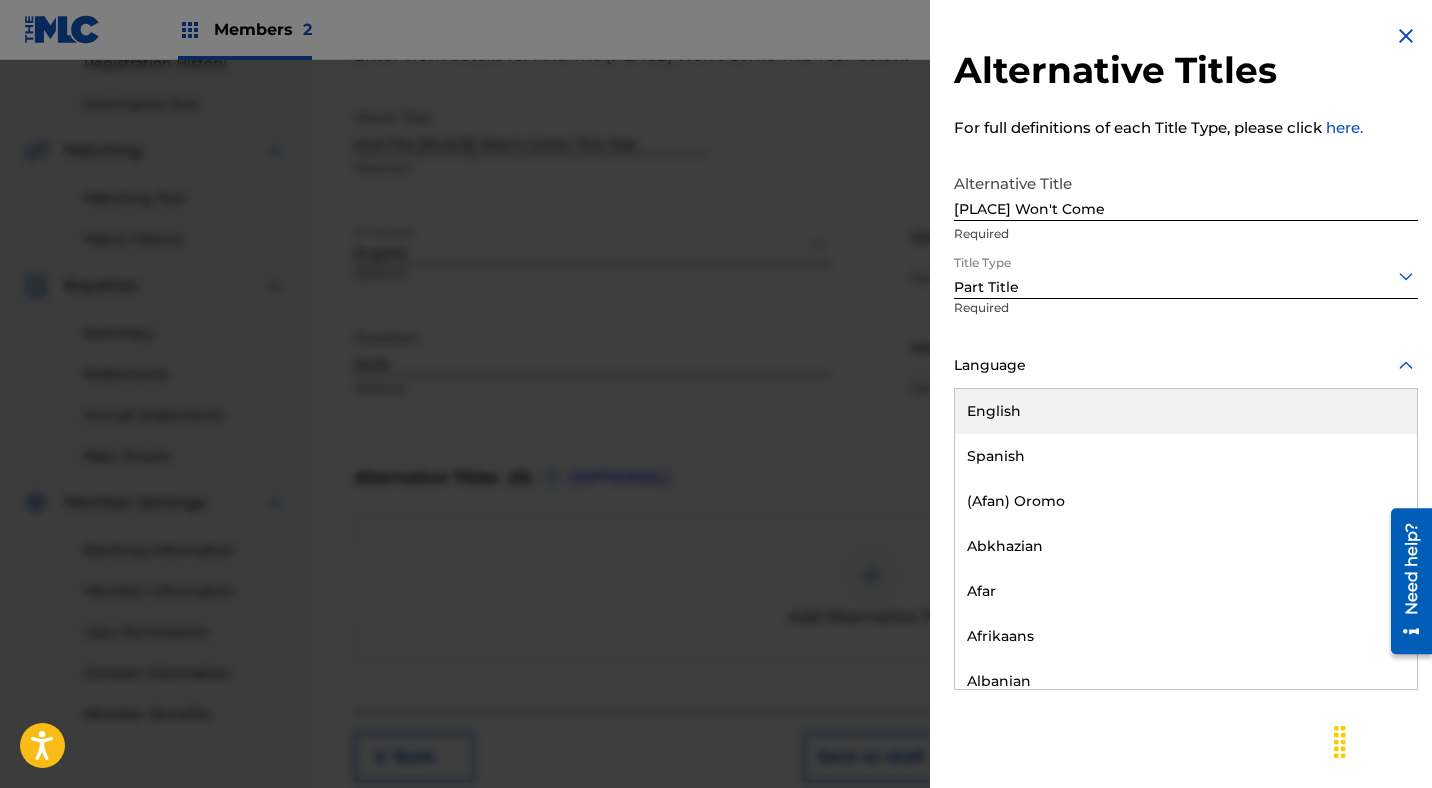click on "Language" at bounding box center [1186, 366] 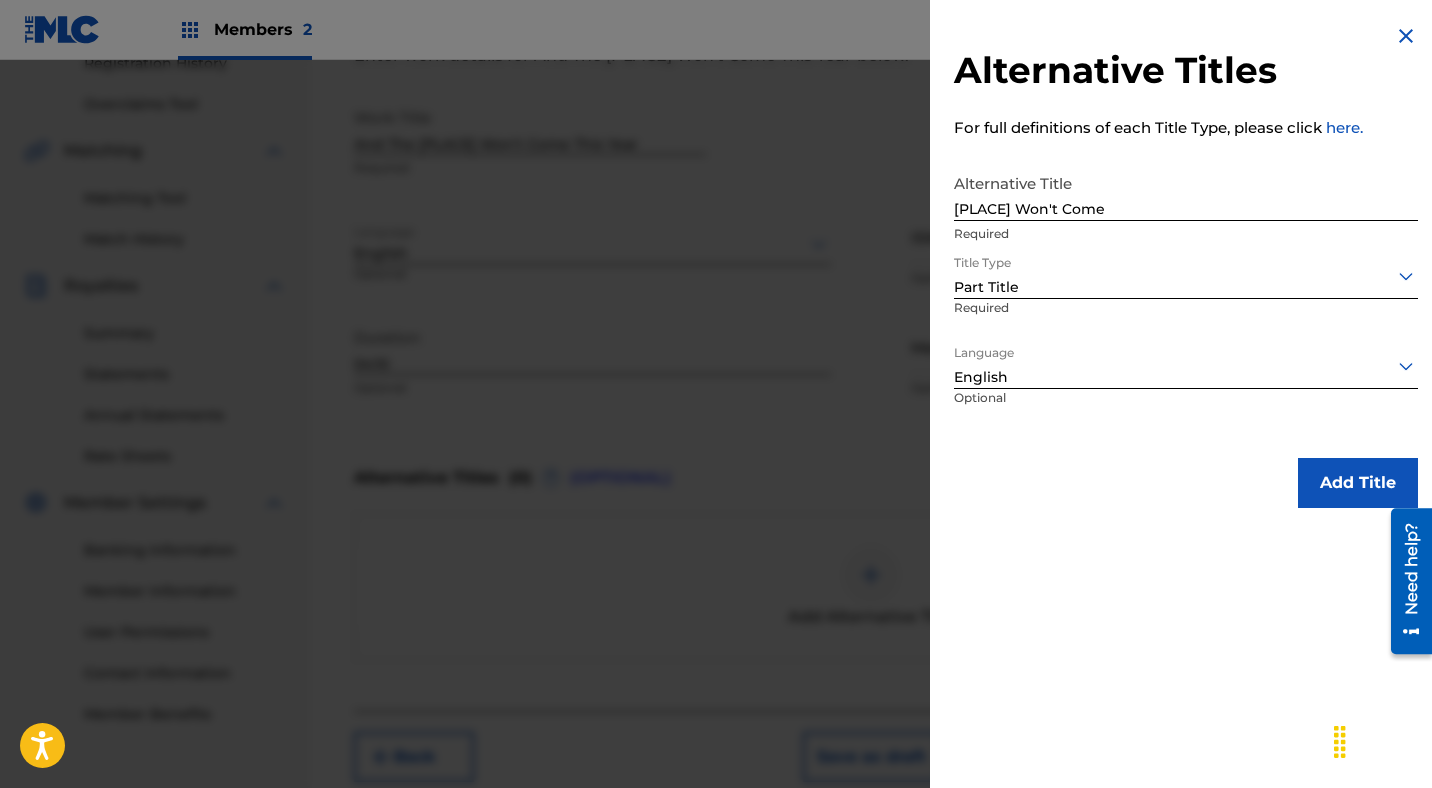 click on "Add Title" at bounding box center (1358, 483) 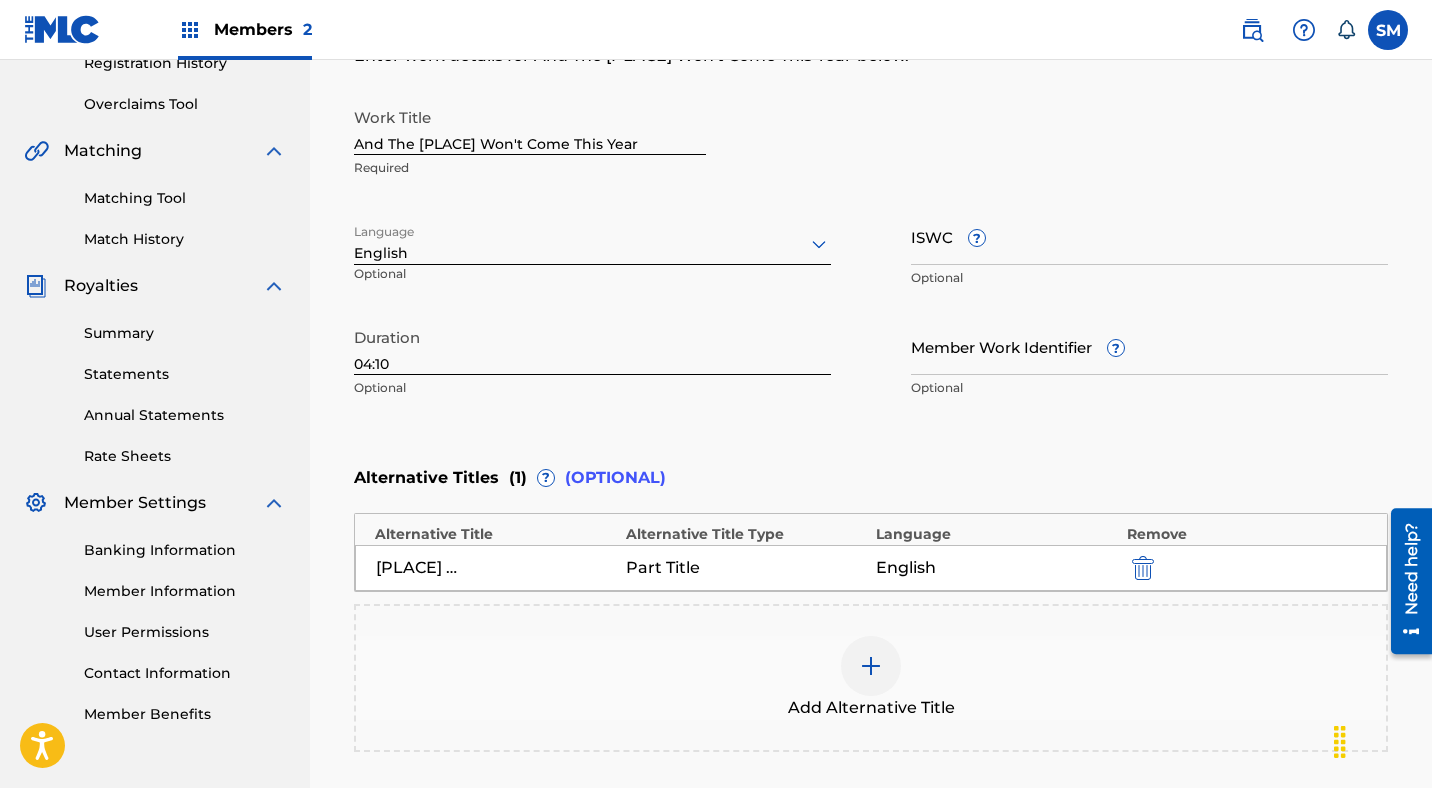 click at bounding box center [871, 666] 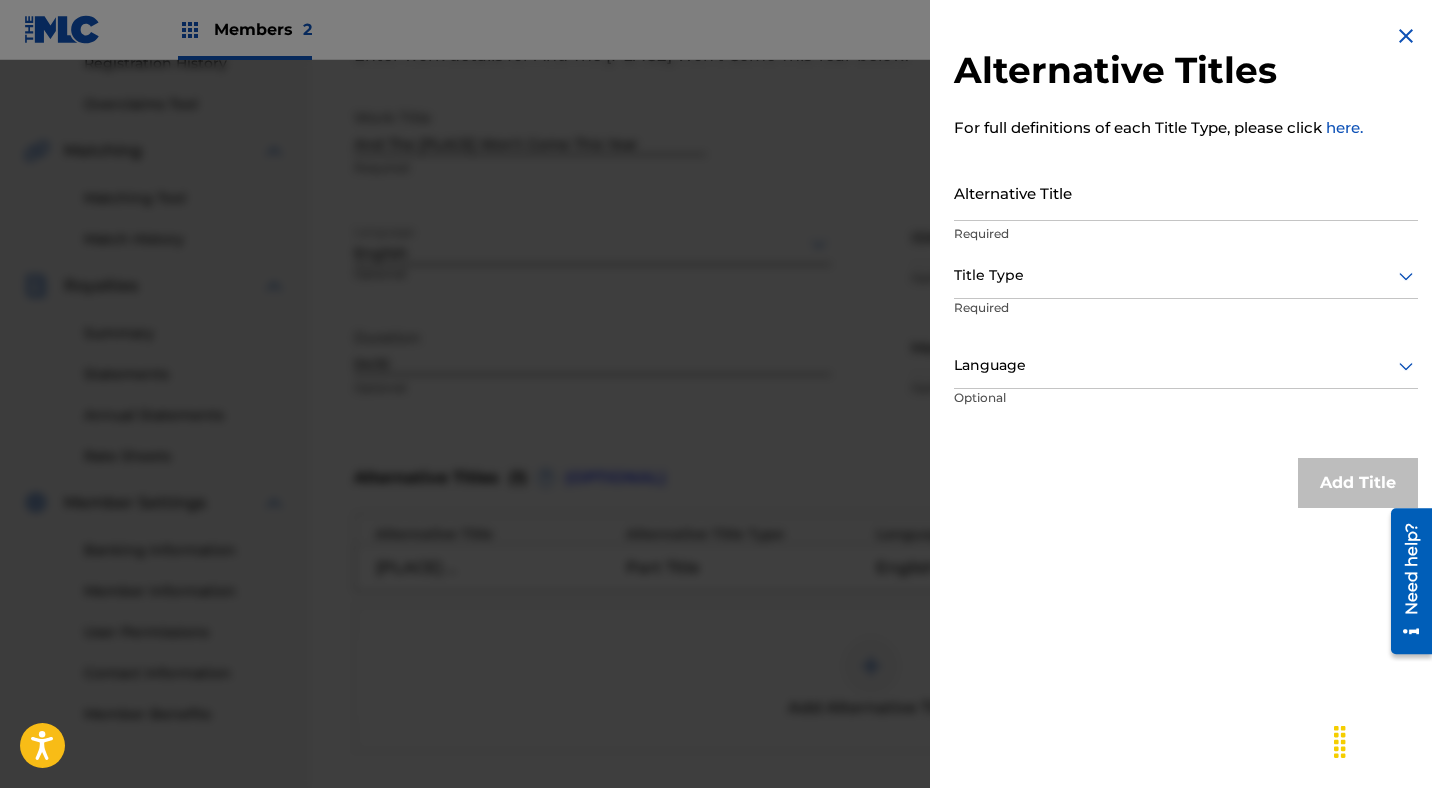click on "Alternative Title" at bounding box center [1186, 192] 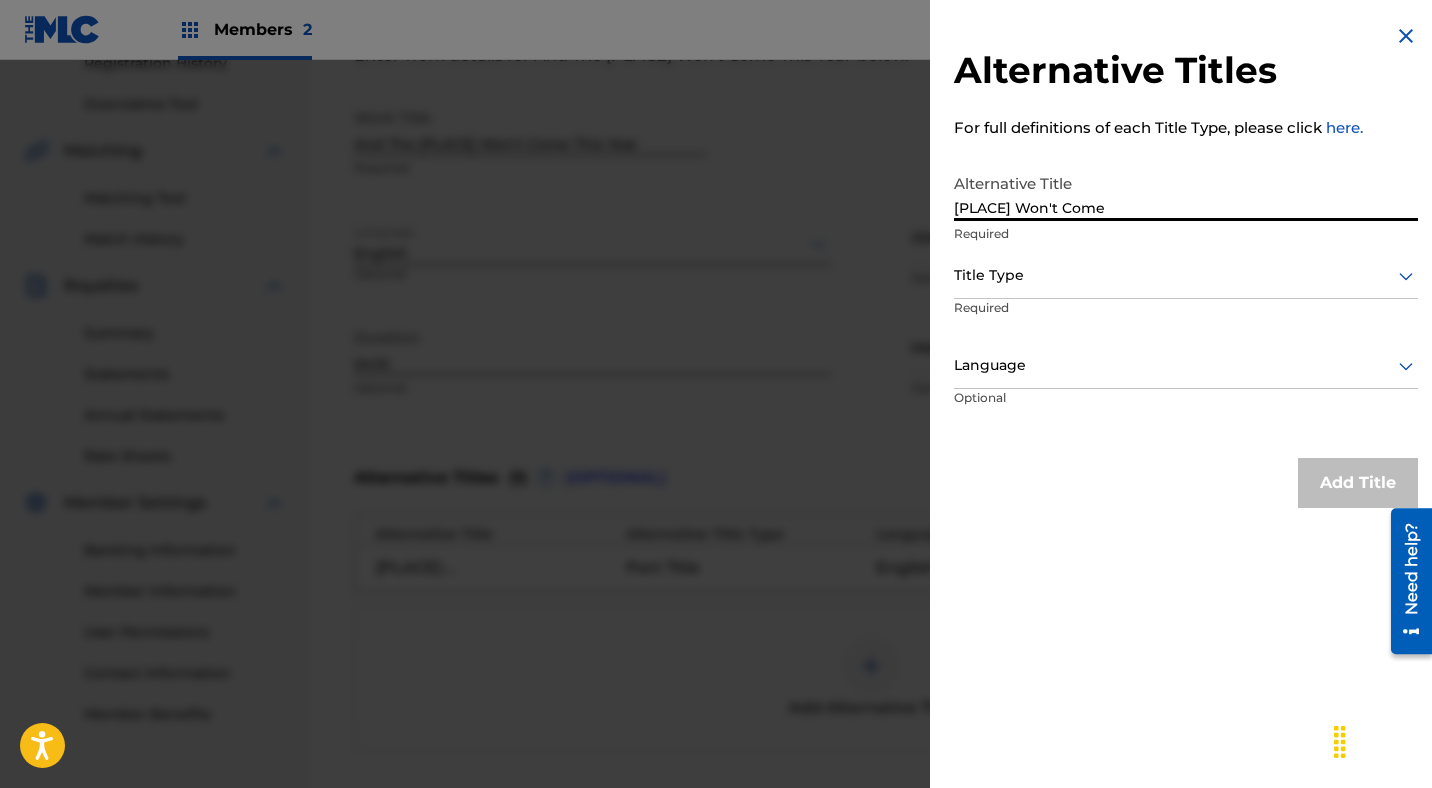 type on "[PLACE] Won't Come" 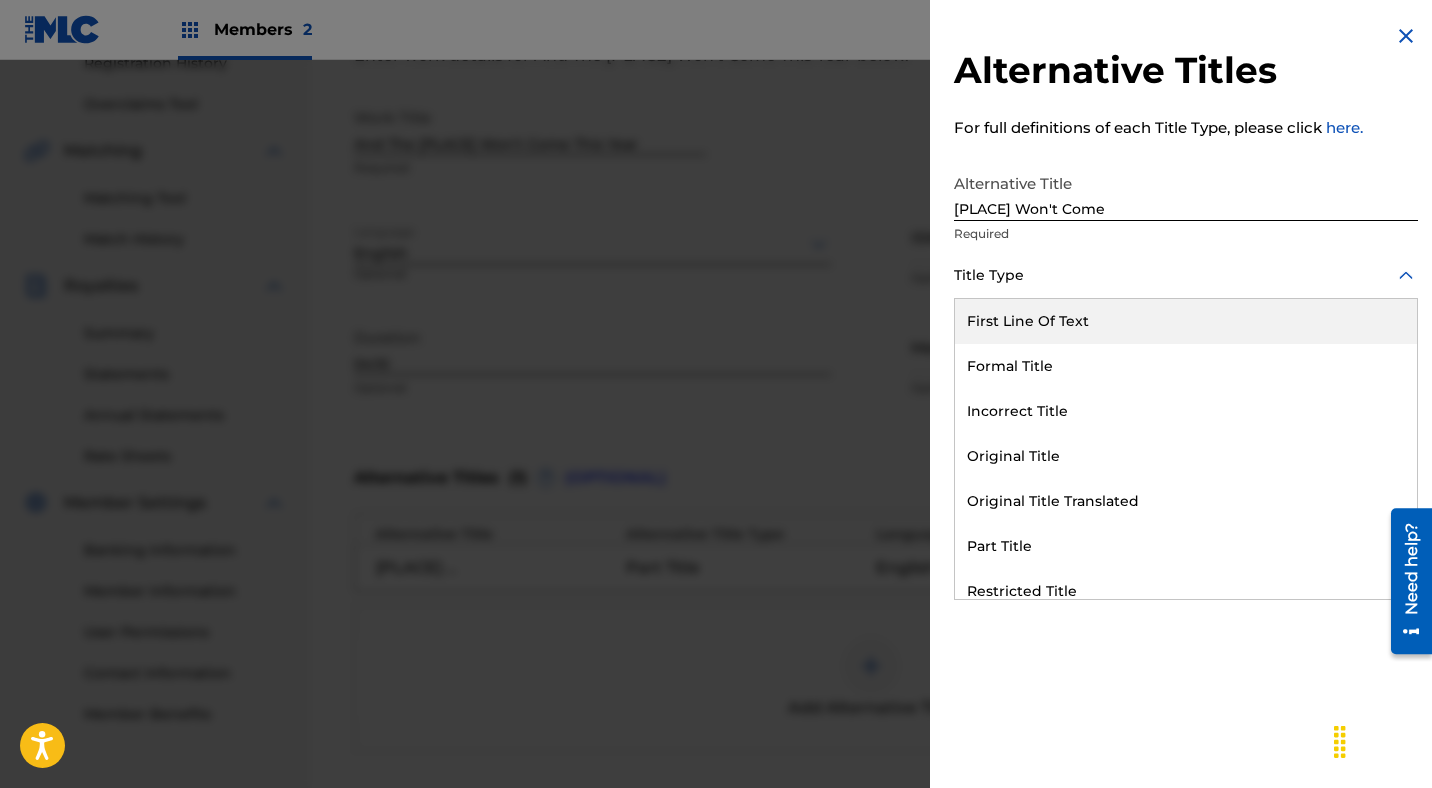 click on "Title Type" at bounding box center [1186, 276] 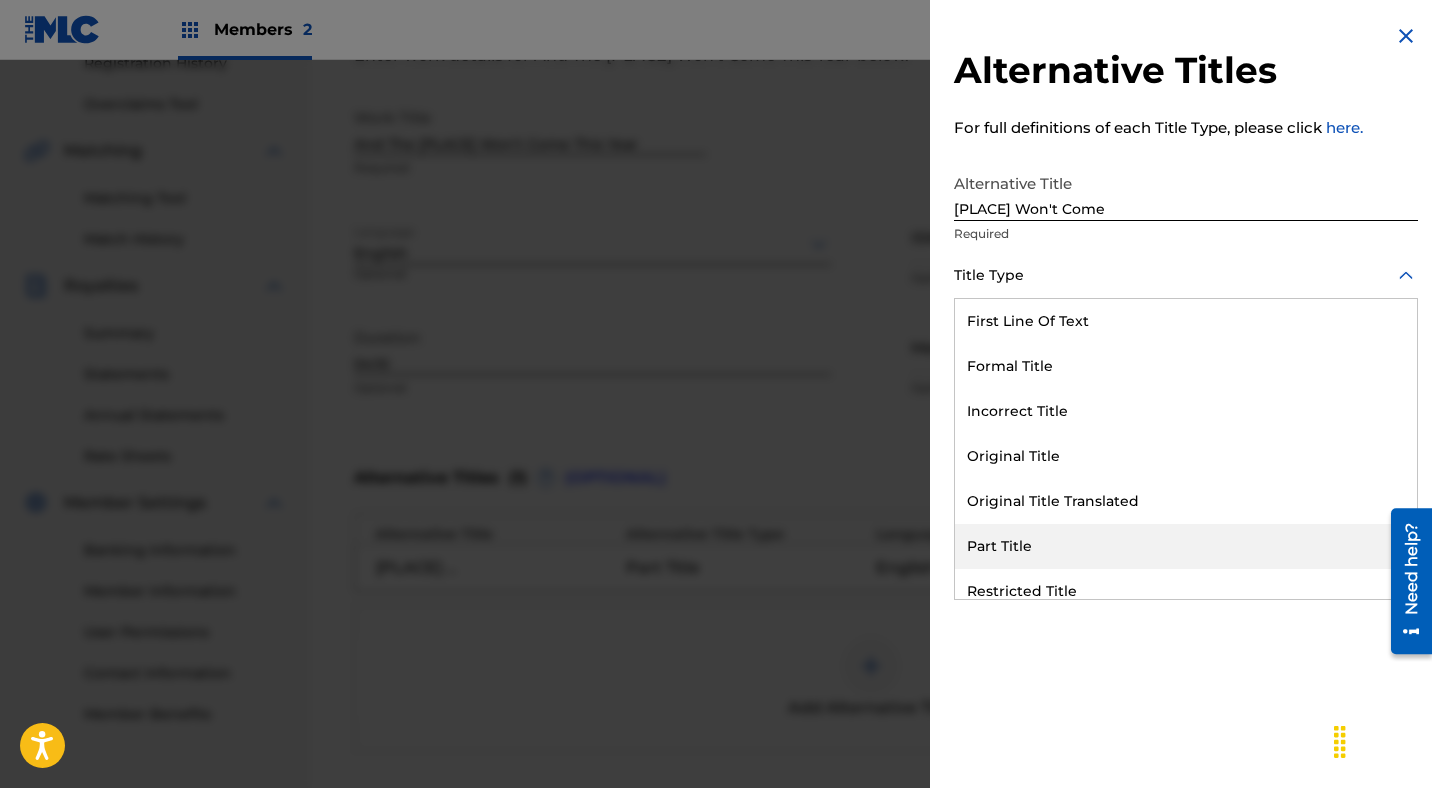 click on "Part Title" at bounding box center [1186, 546] 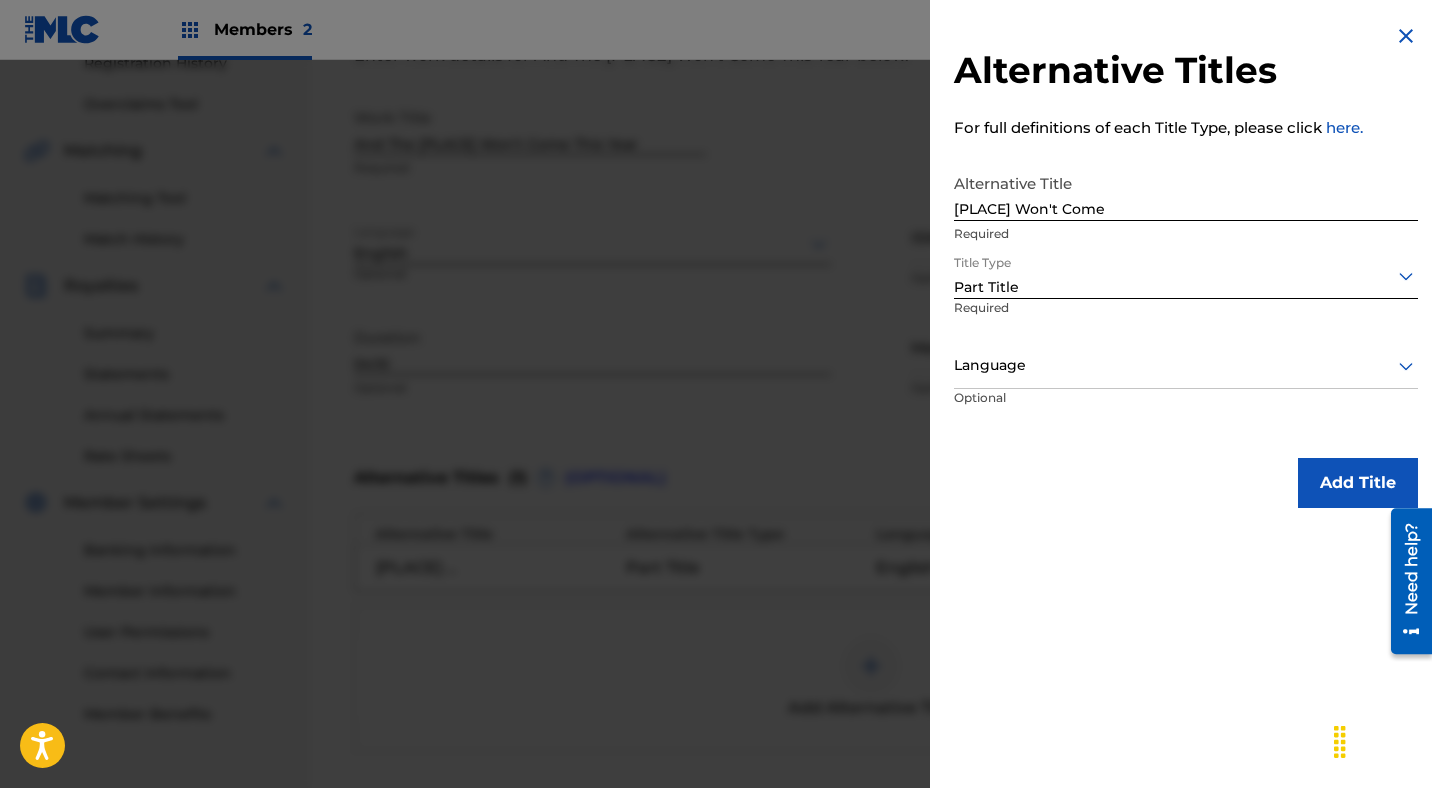 click at bounding box center (1186, 365) 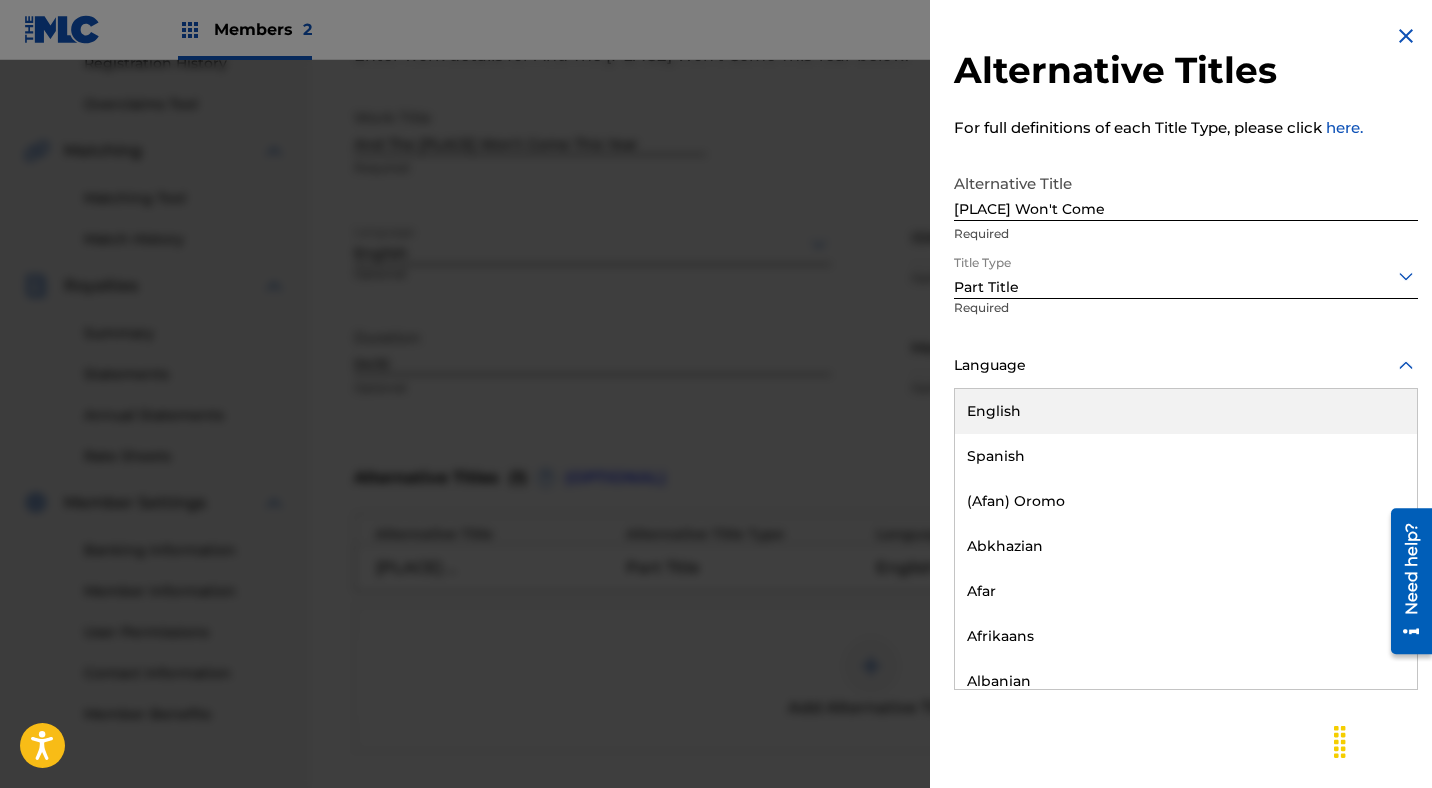 click on "English" at bounding box center [1186, 411] 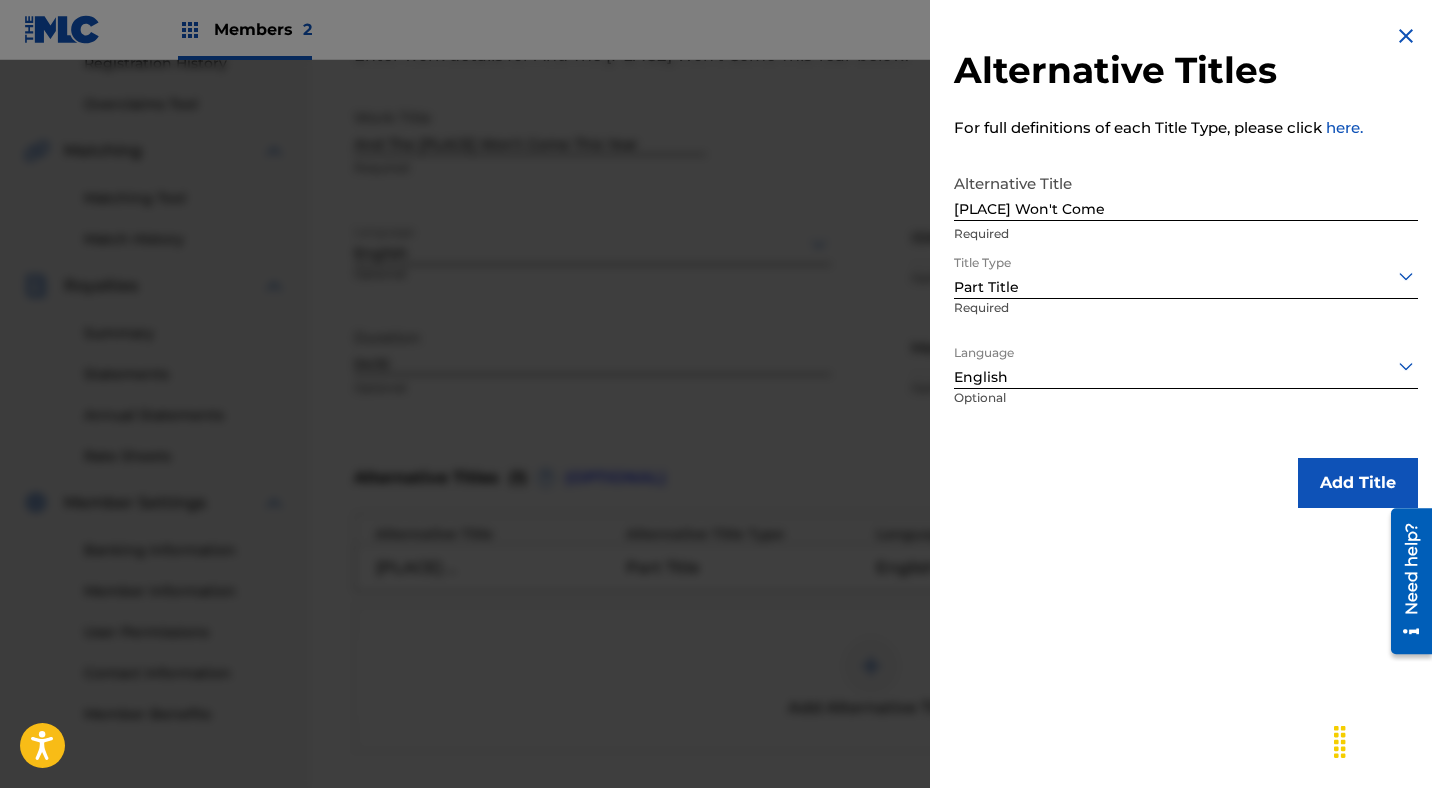 click on "Add Title" at bounding box center [1358, 483] 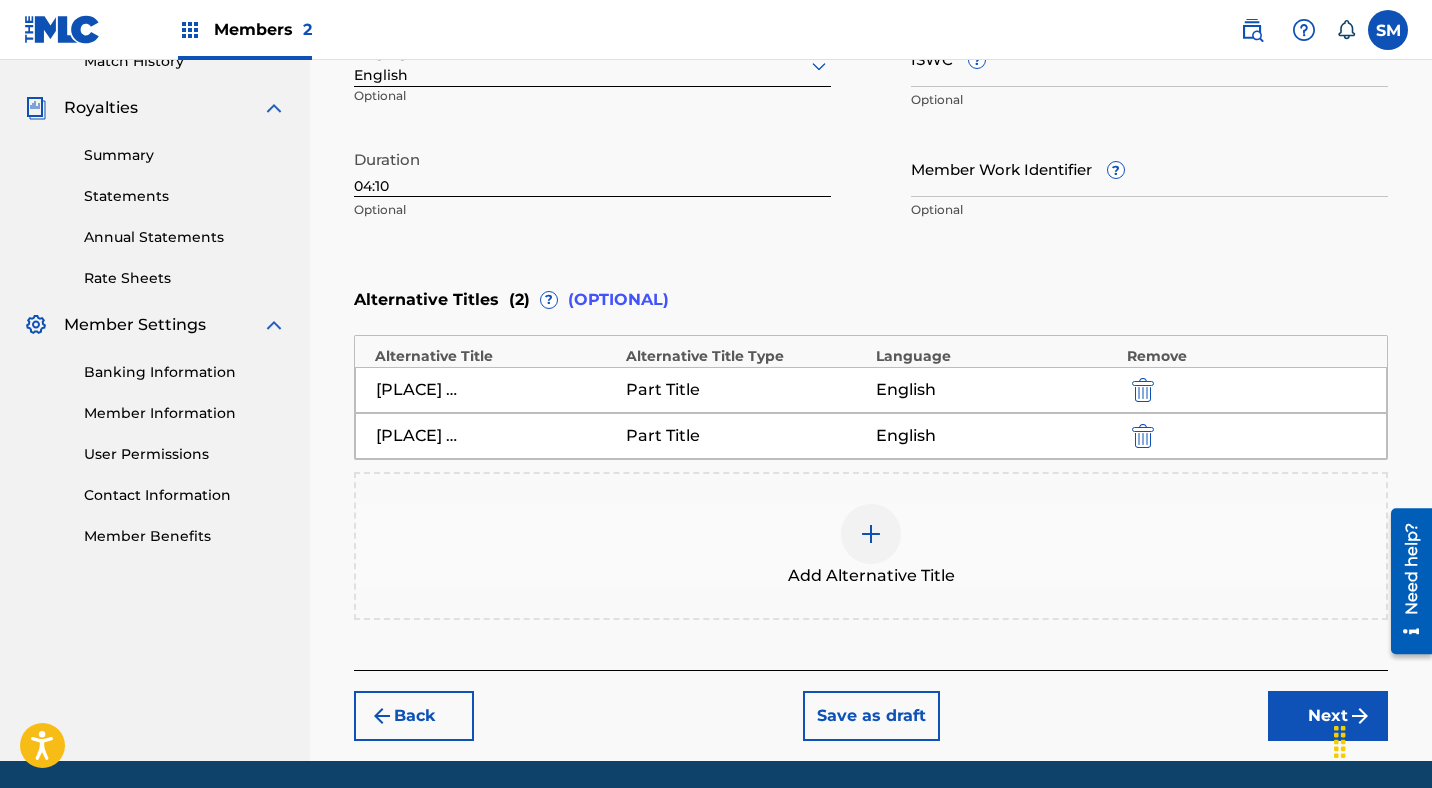 scroll, scrollTop: 642, scrollLeft: 0, axis: vertical 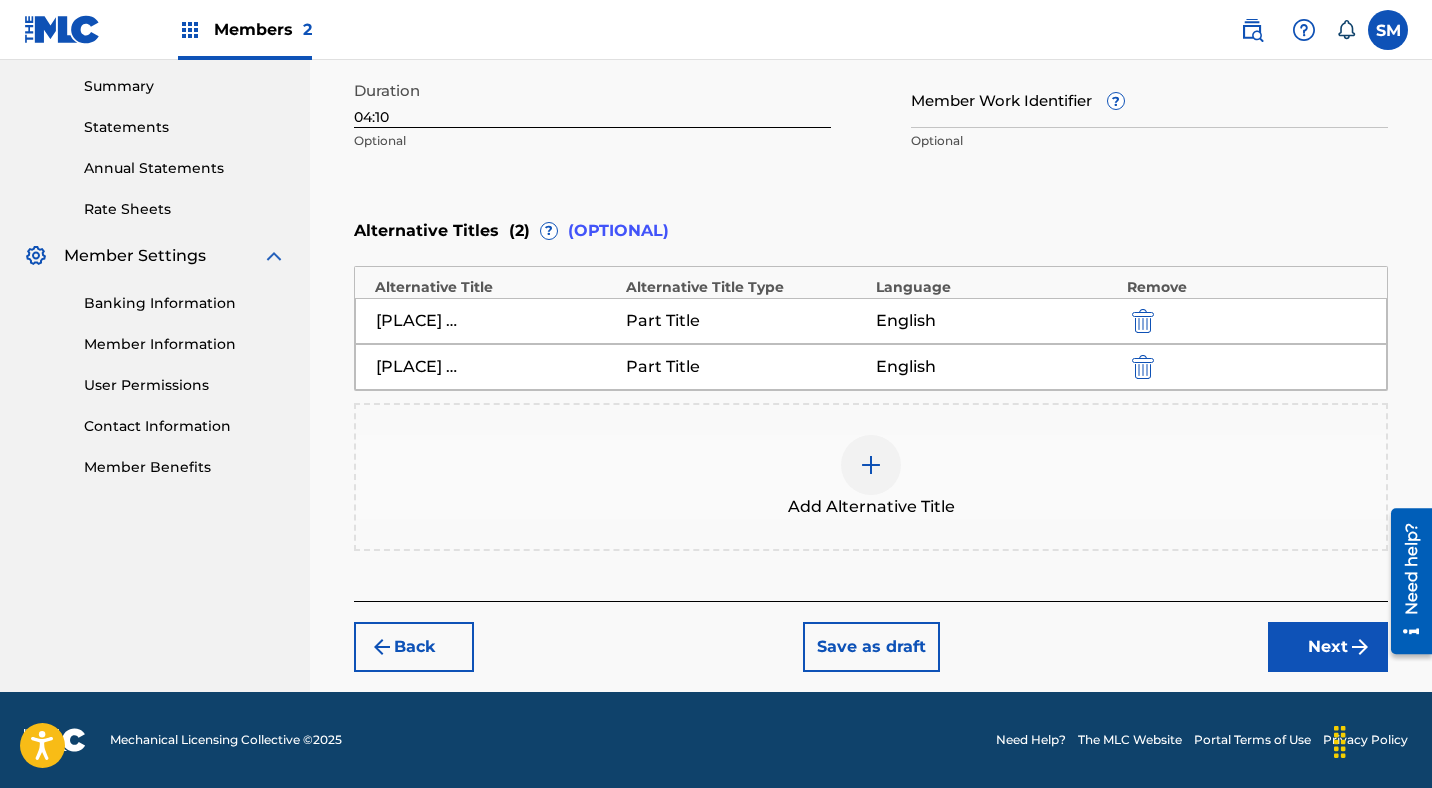 click on "Next" at bounding box center (1328, 647) 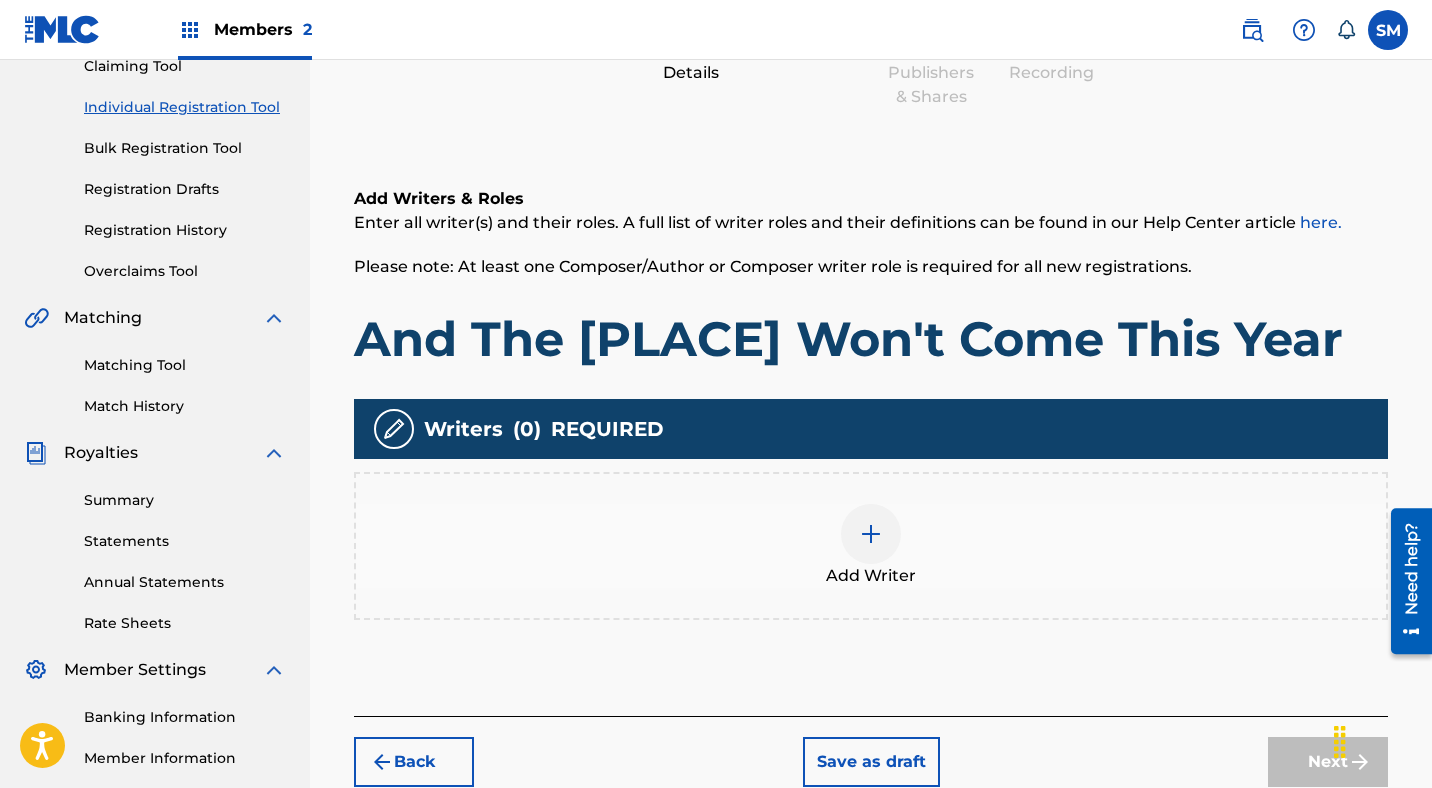 scroll, scrollTop: 280, scrollLeft: 0, axis: vertical 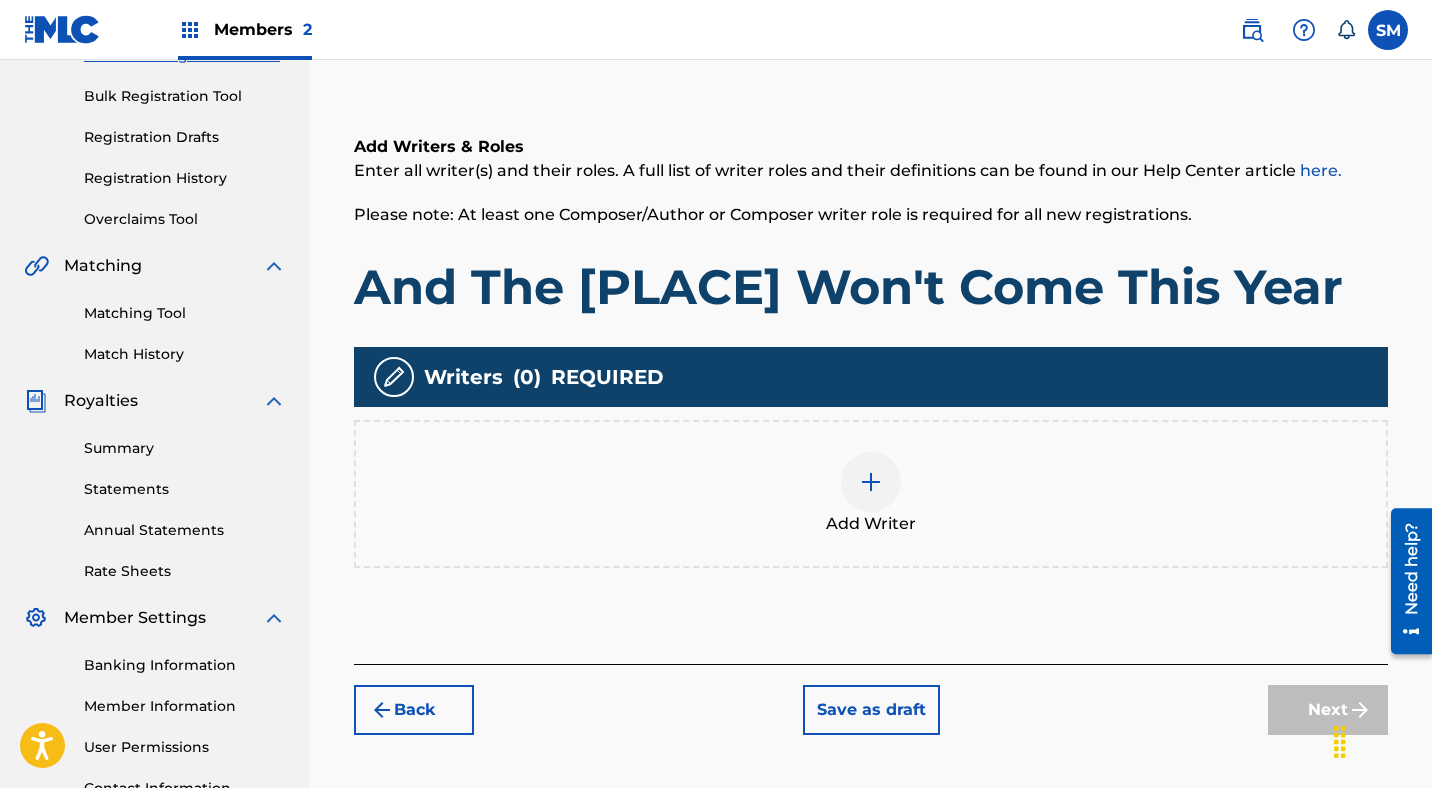 click at bounding box center [871, 482] 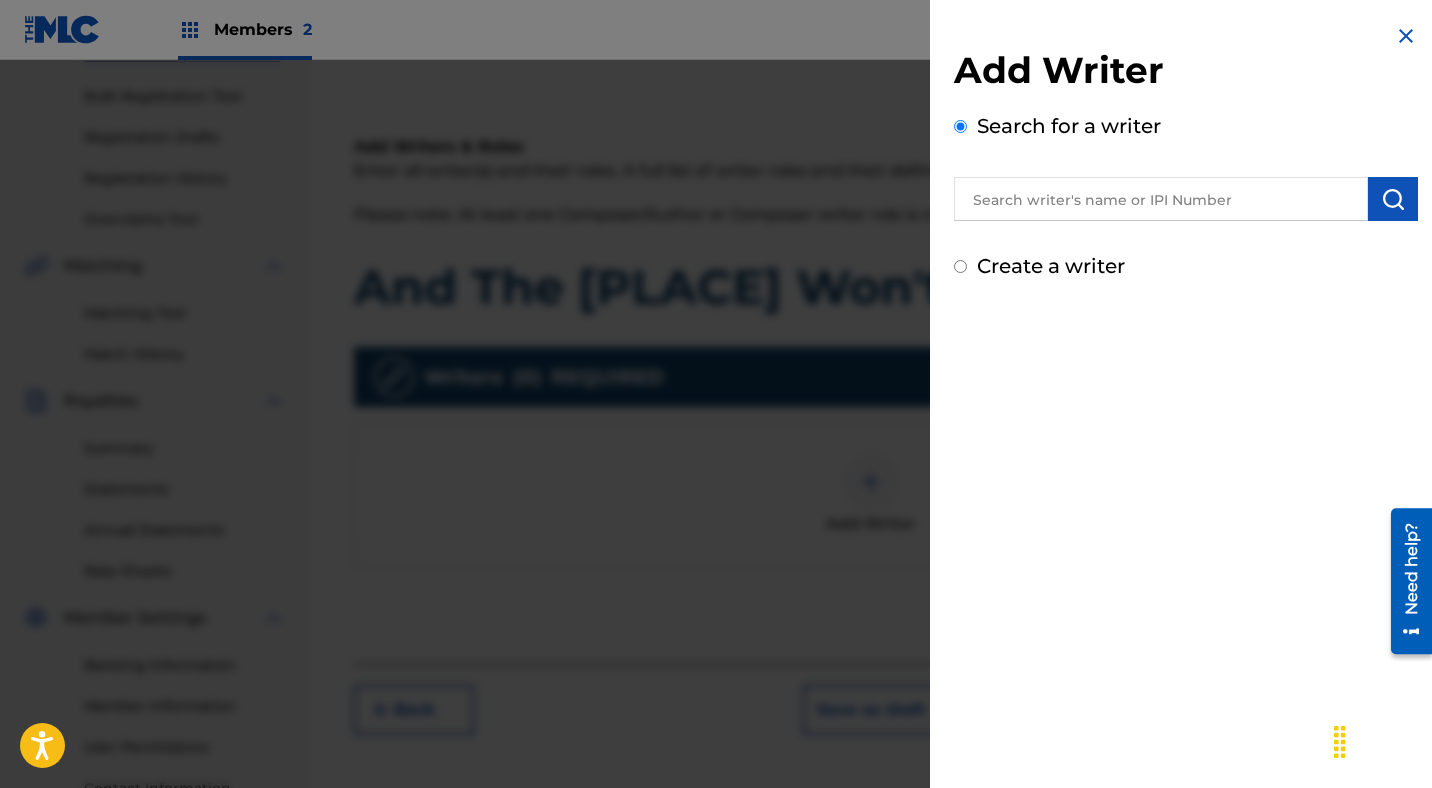 click at bounding box center [1161, 199] 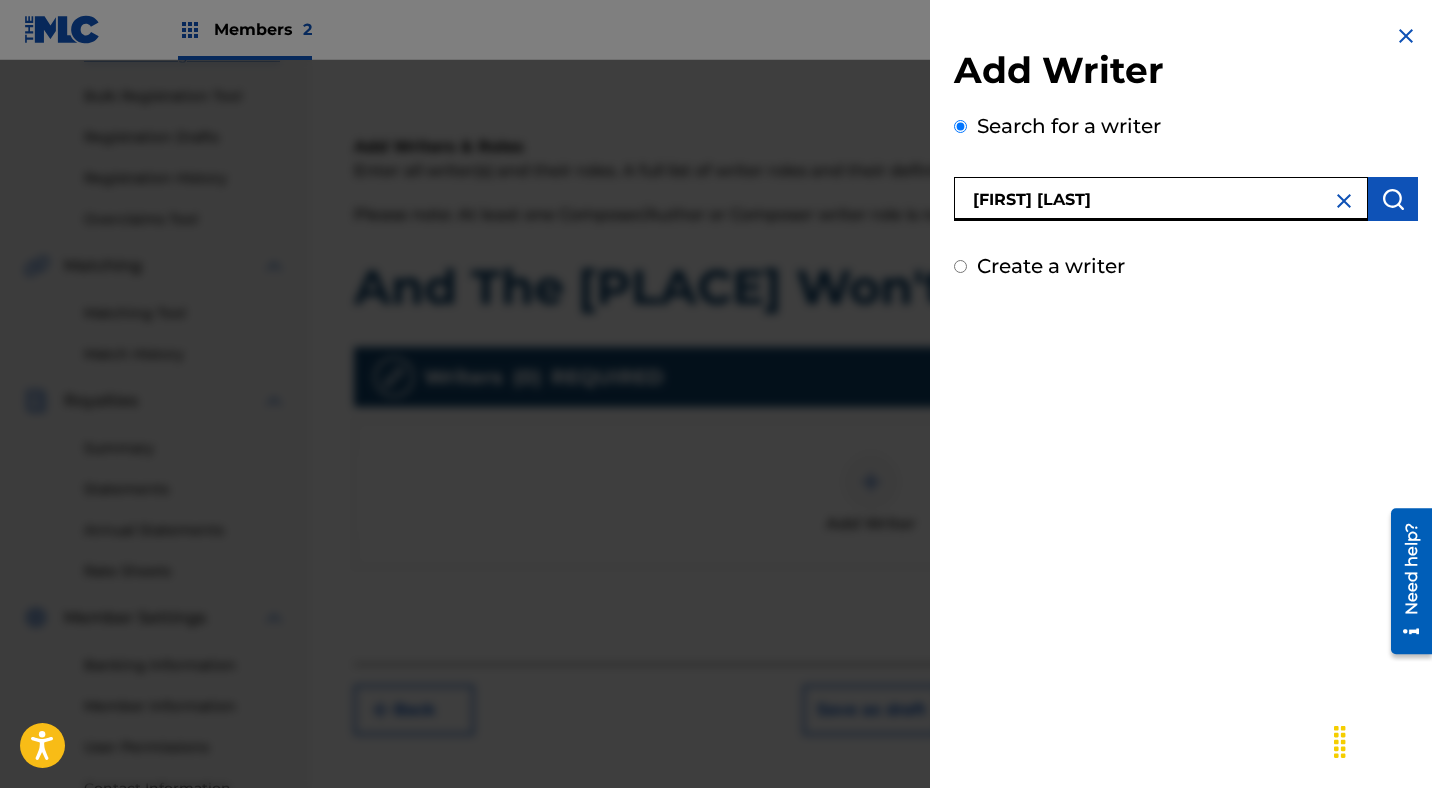 type on "[FIRST] [LAST]" 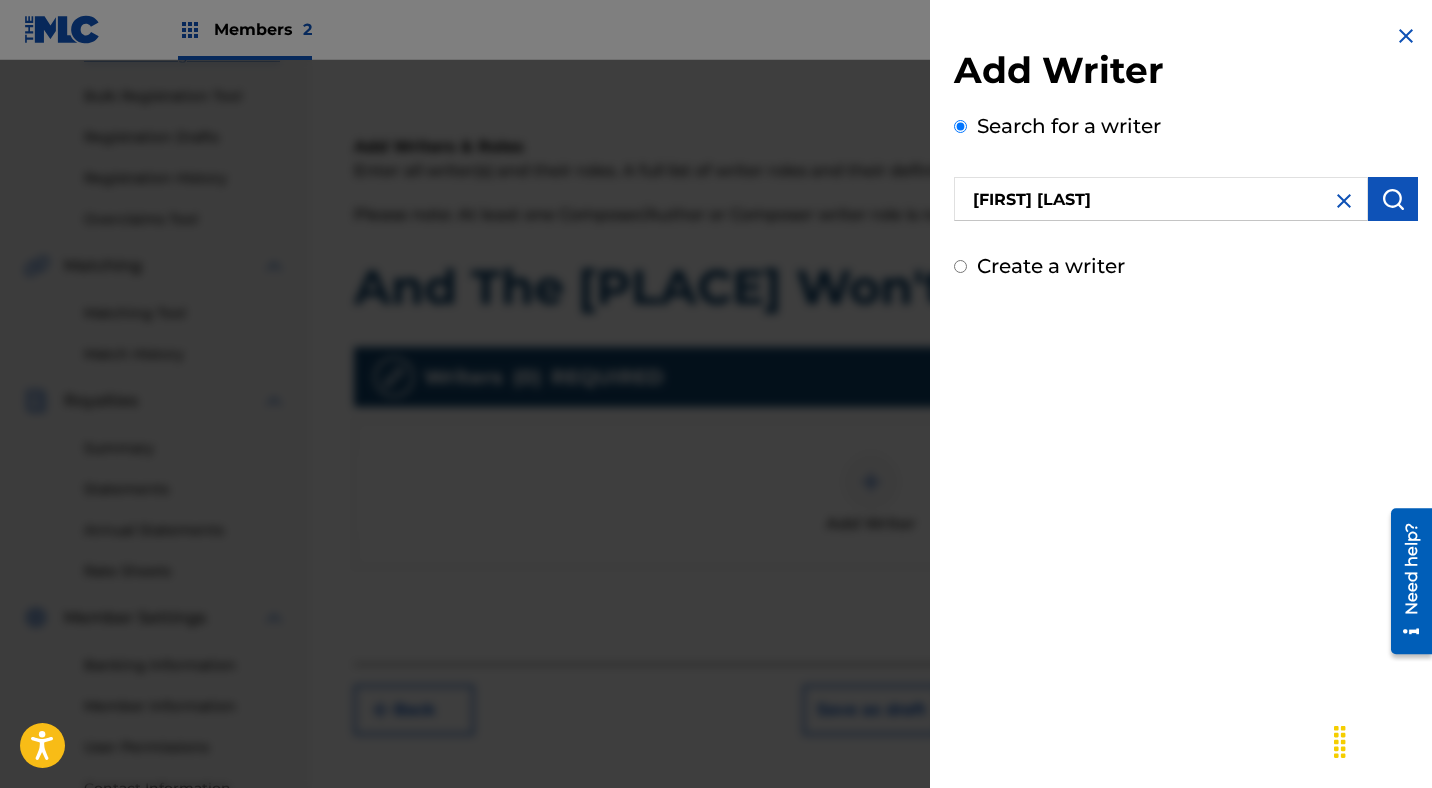 click at bounding box center (1393, 199) 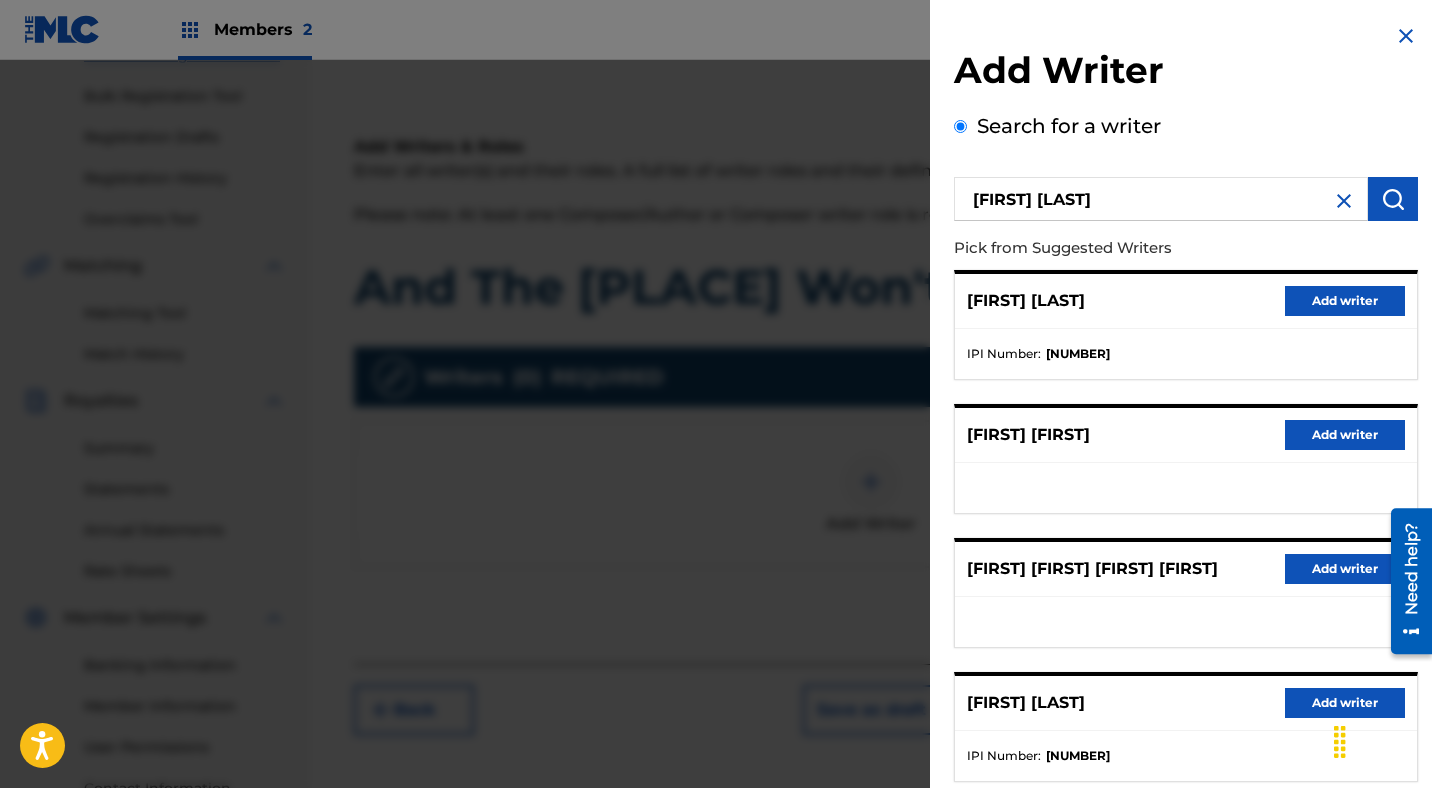 click on "Add writer" at bounding box center [1345, 301] 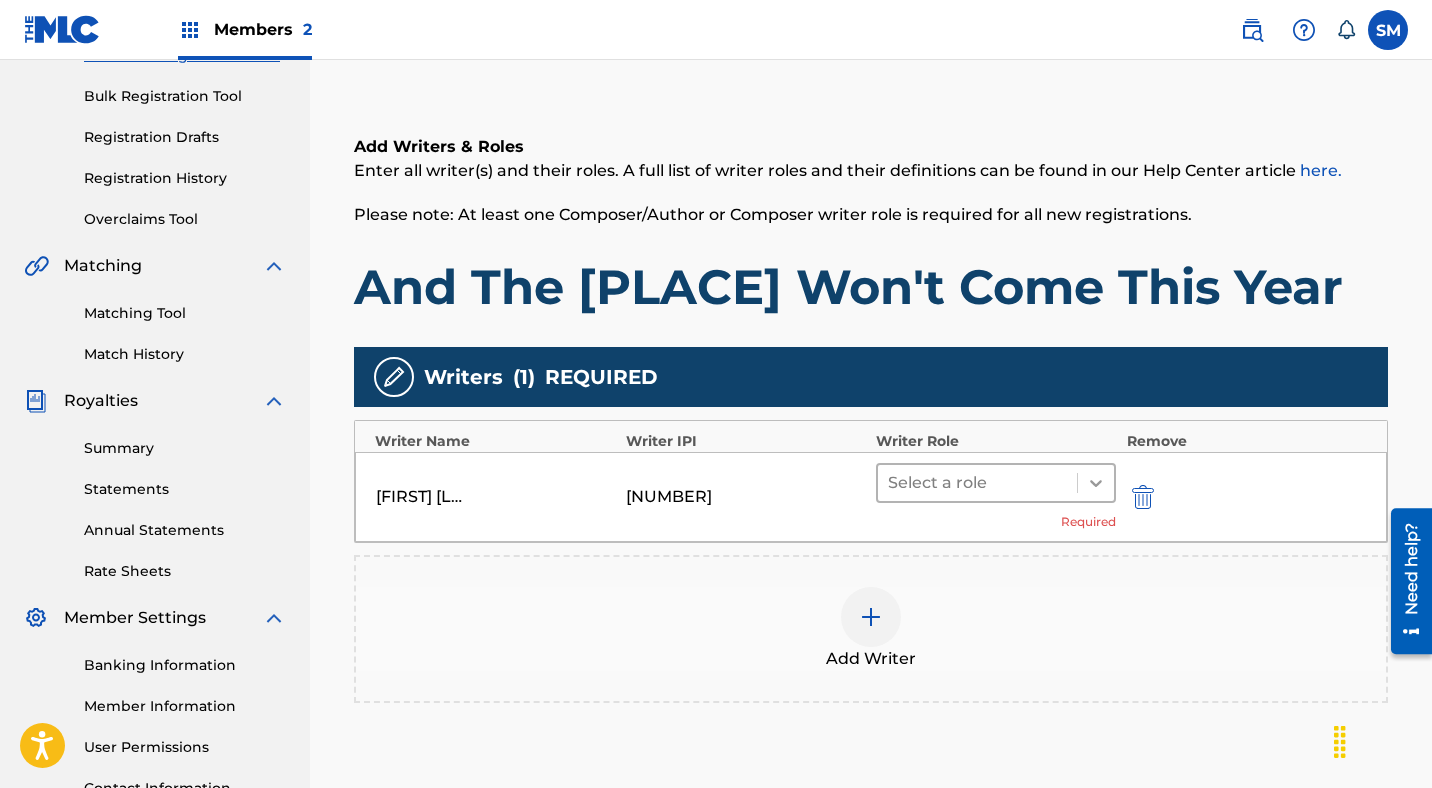 click 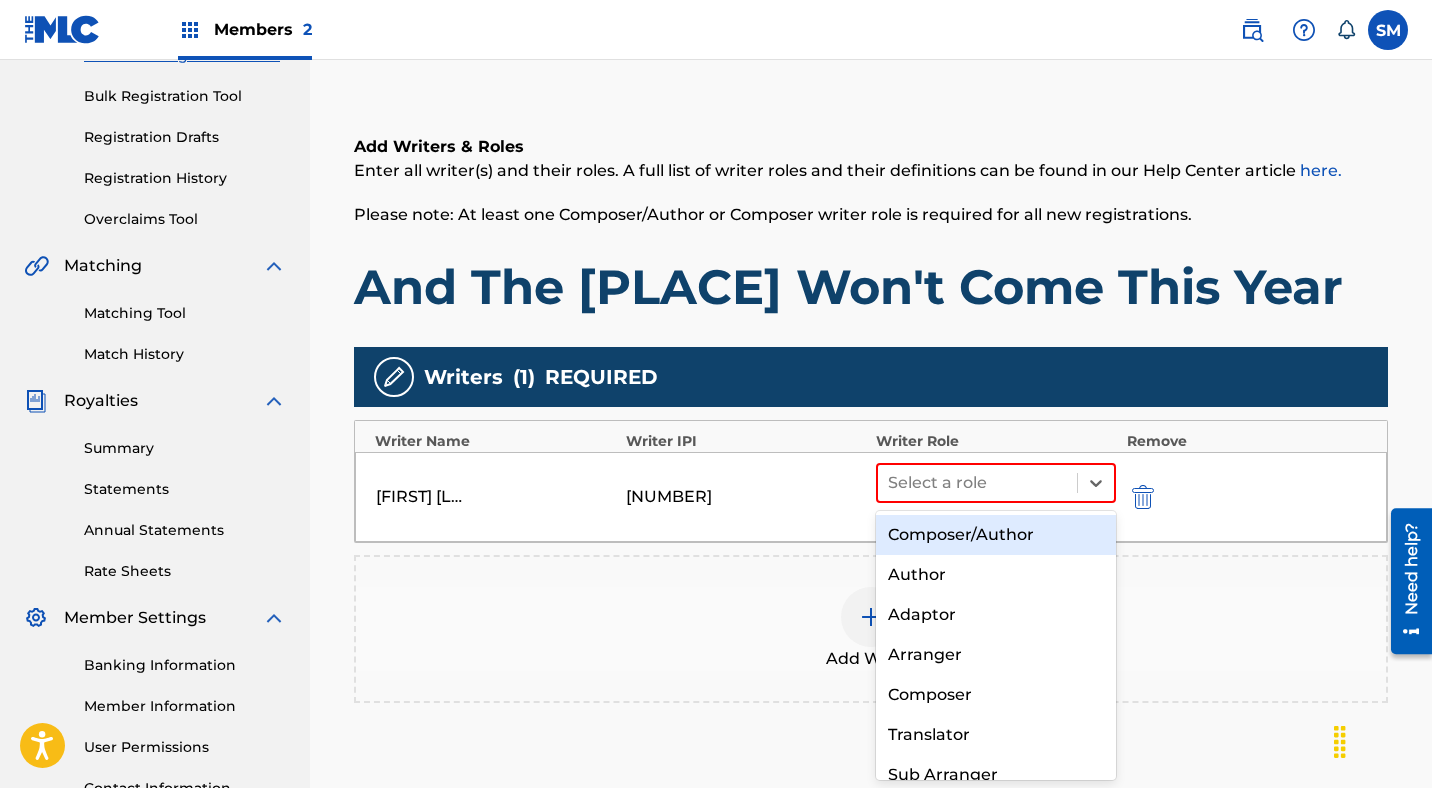 click on "Composer/Author" at bounding box center (996, 535) 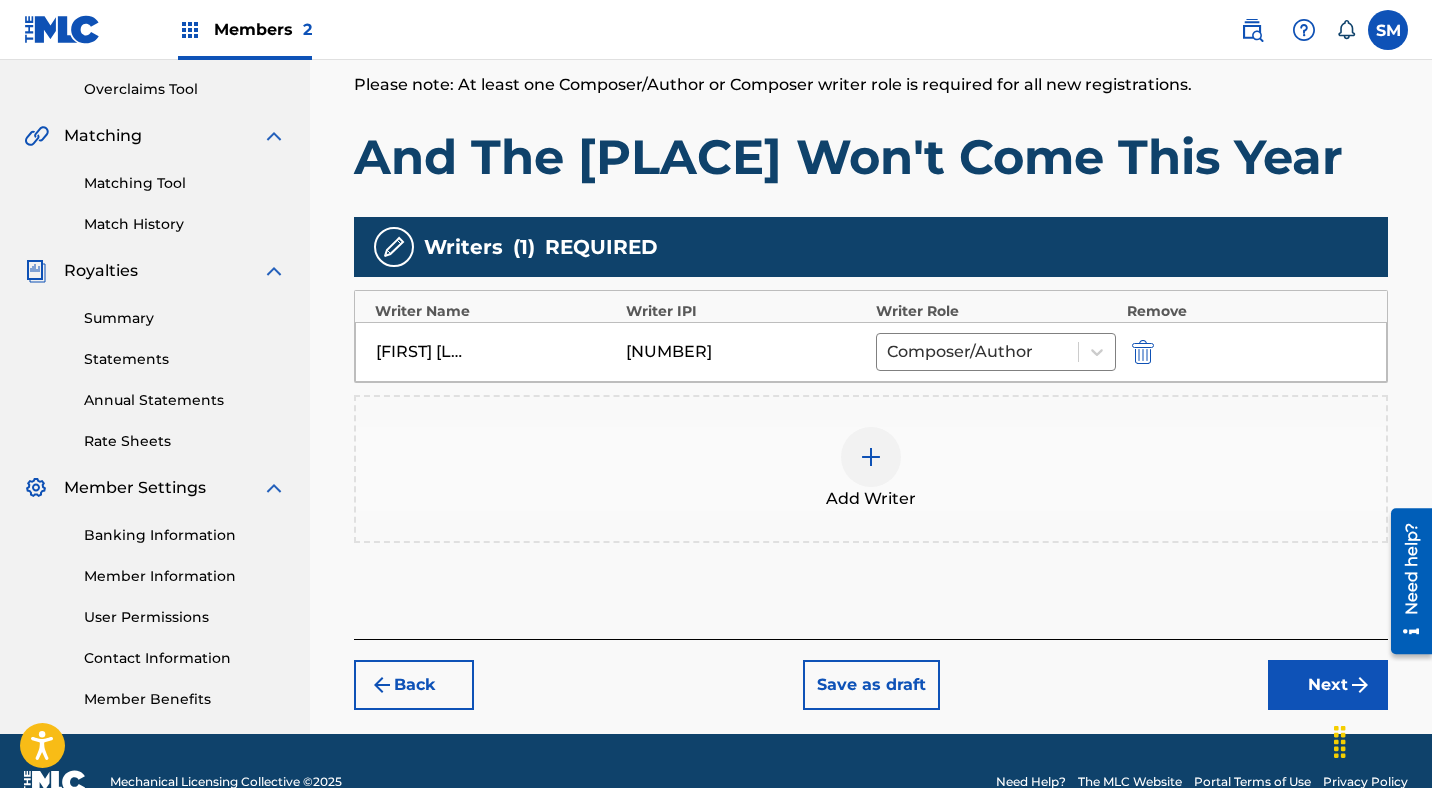 scroll, scrollTop: 452, scrollLeft: 0, axis: vertical 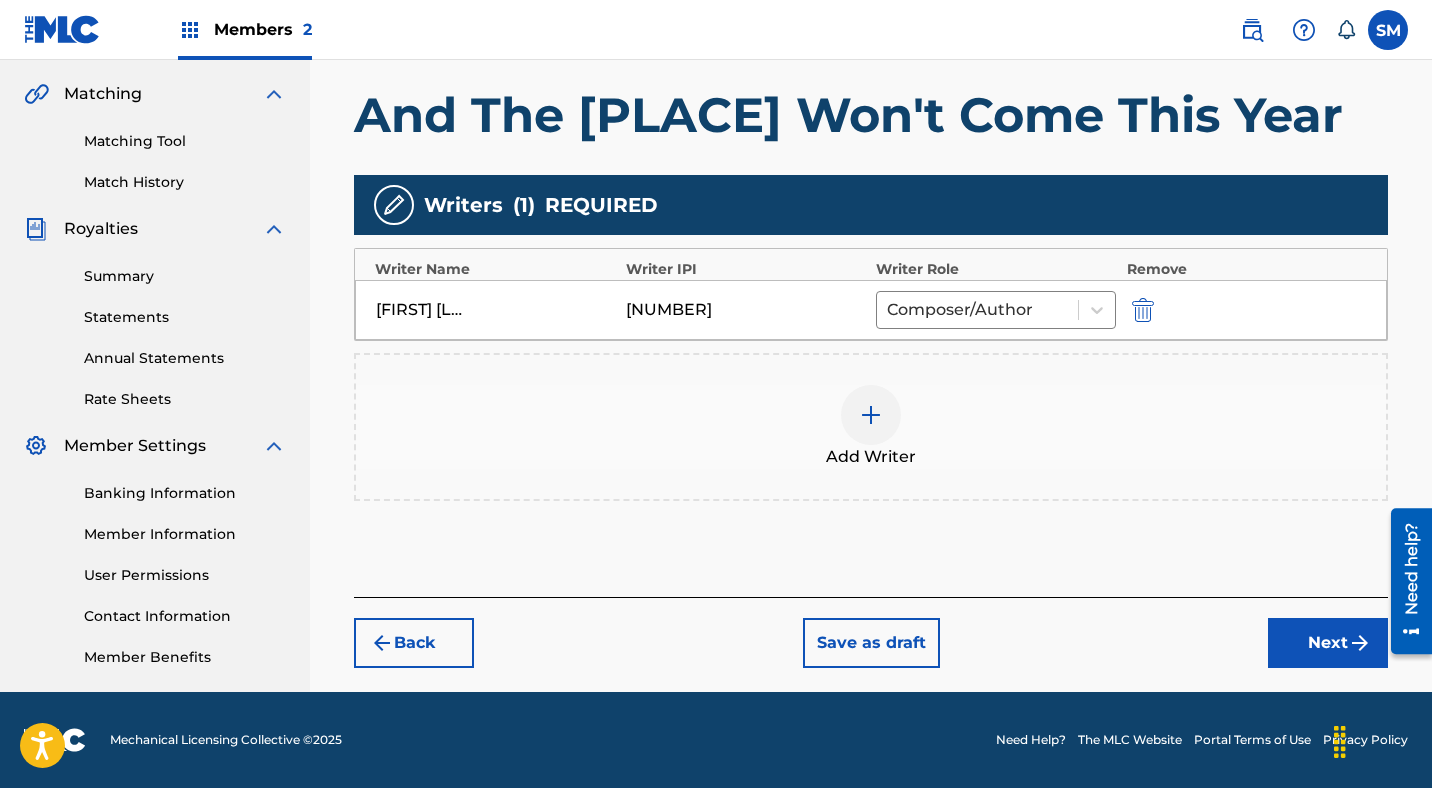 click on "Next" at bounding box center [1328, 643] 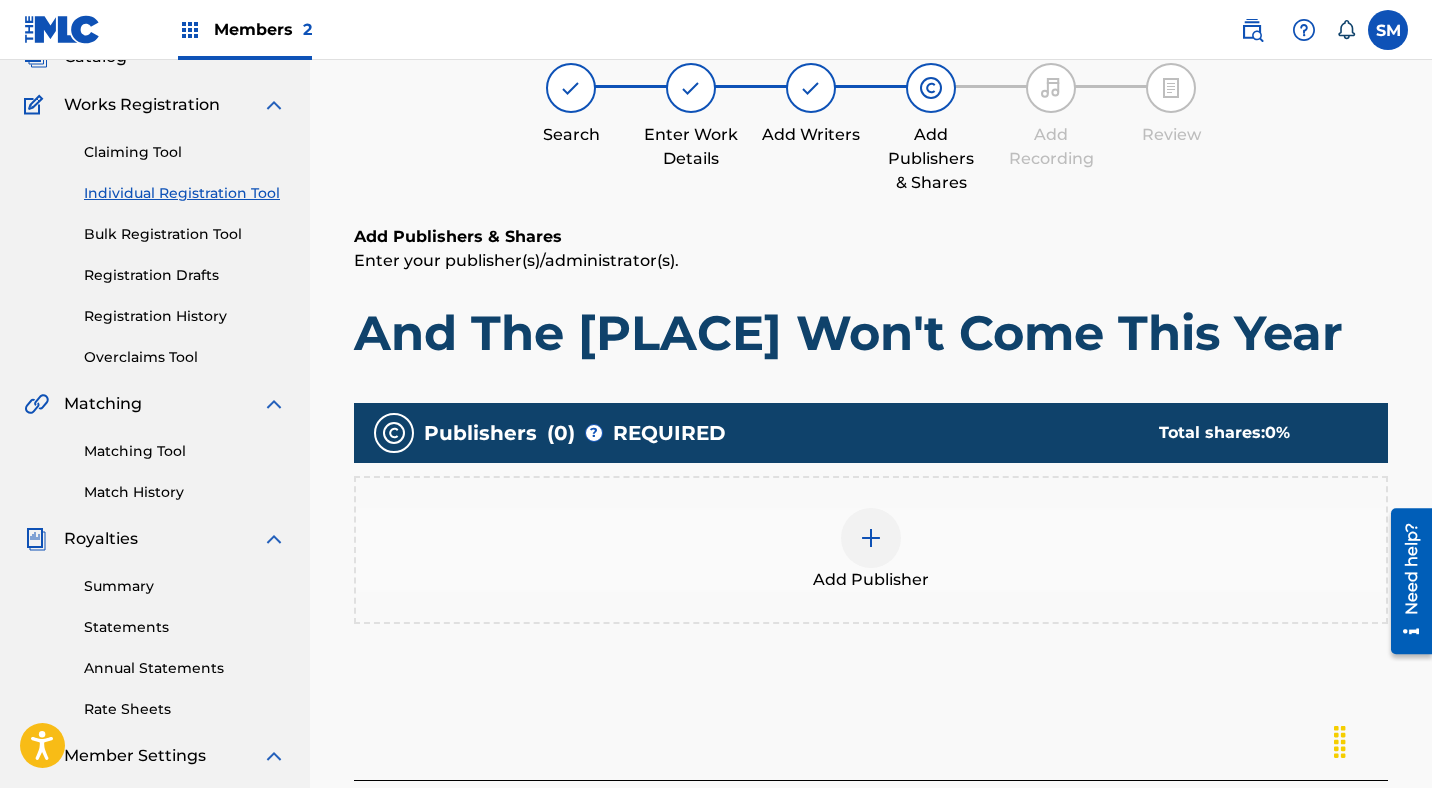 scroll, scrollTop: 90, scrollLeft: 0, axis: vertical 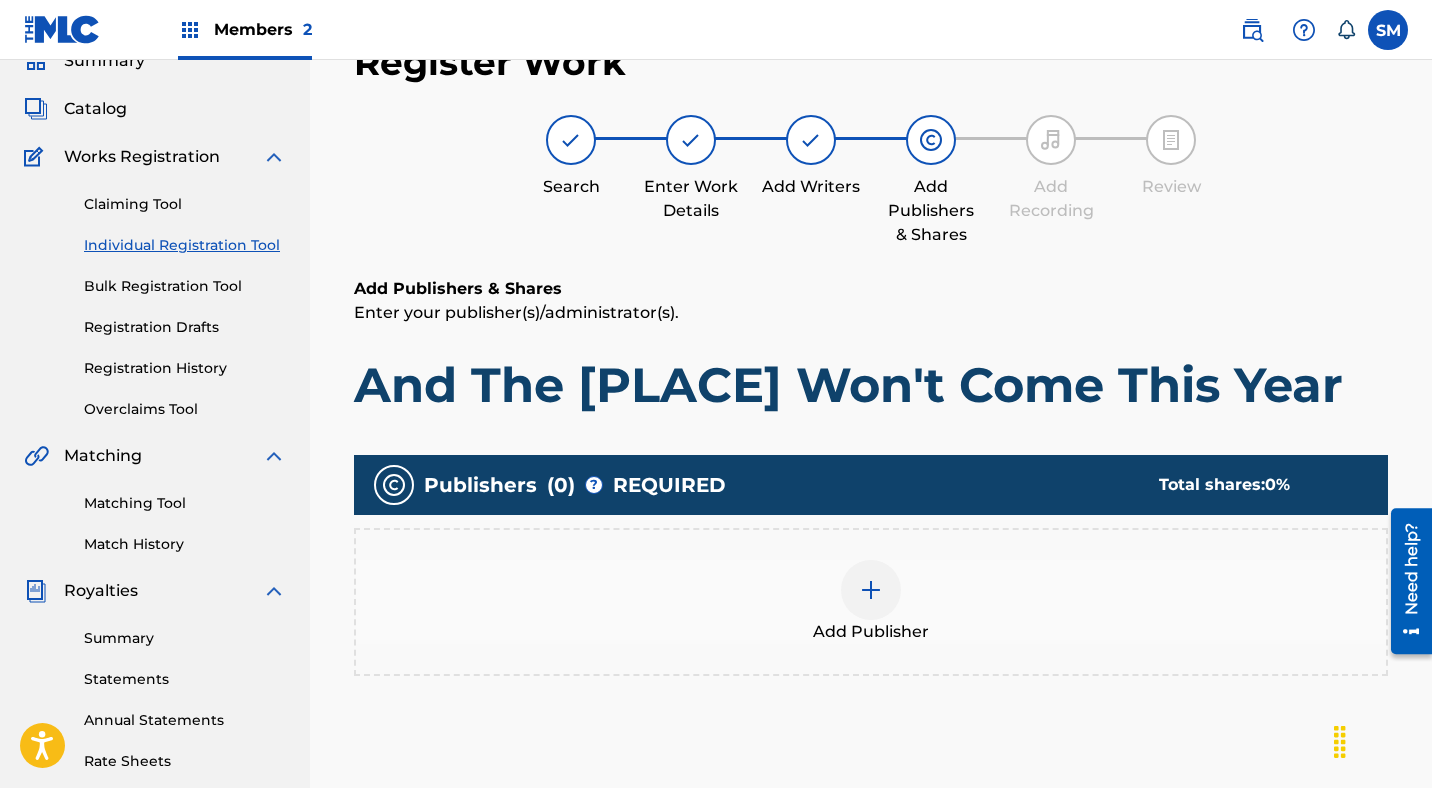 click at bounding box center [871, 590] 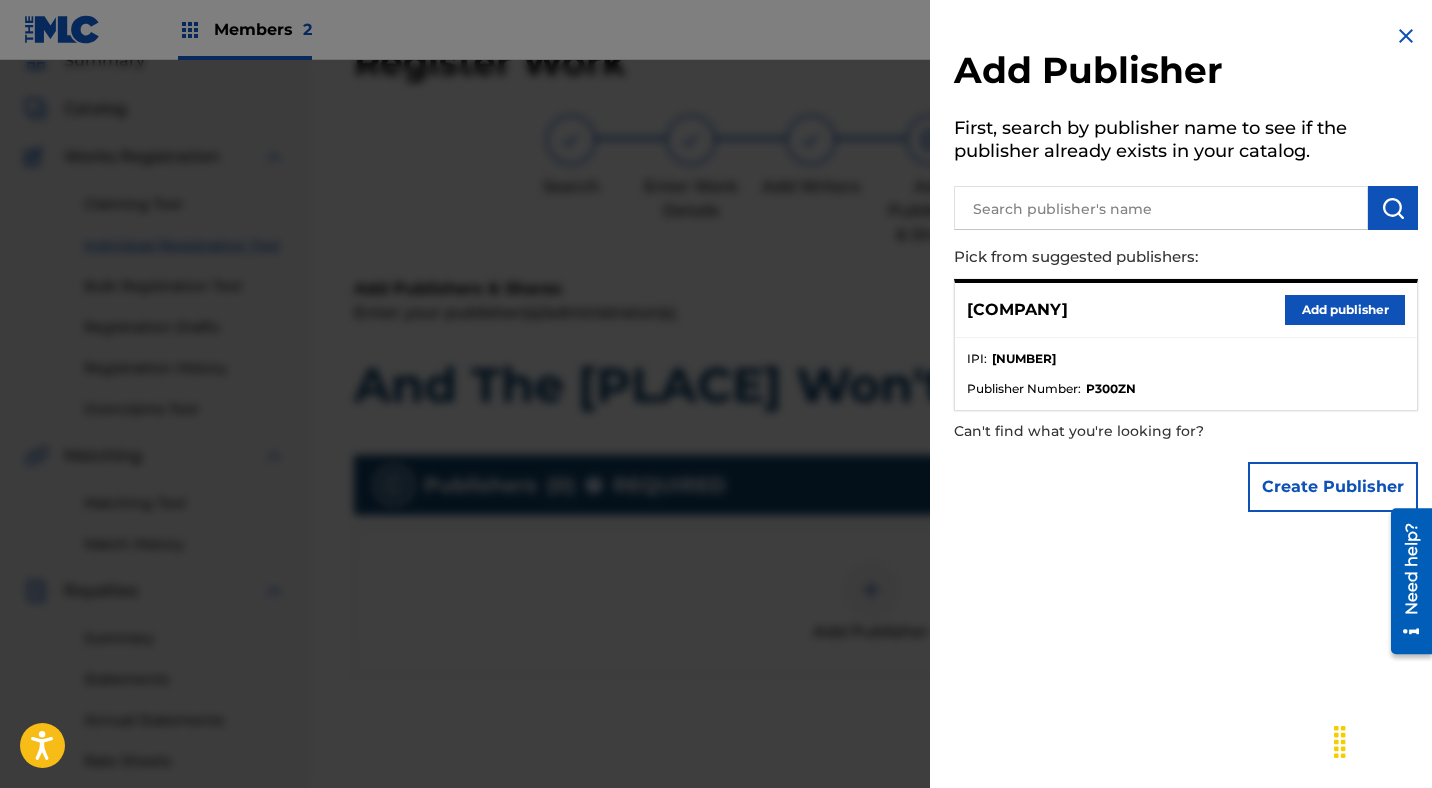click on "Add publisher" at bounding box center (1345, 310) 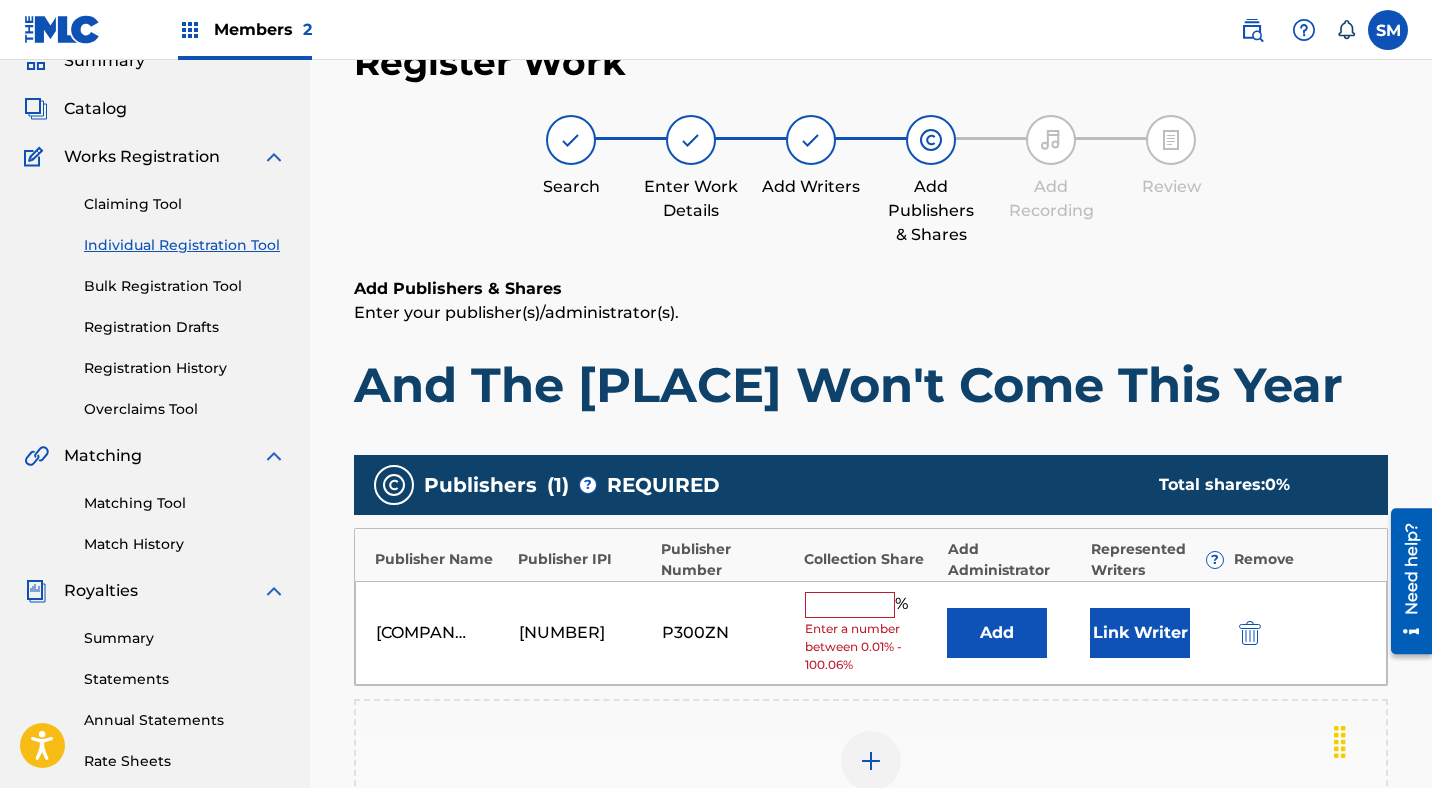click at bounding box center [850, 605] 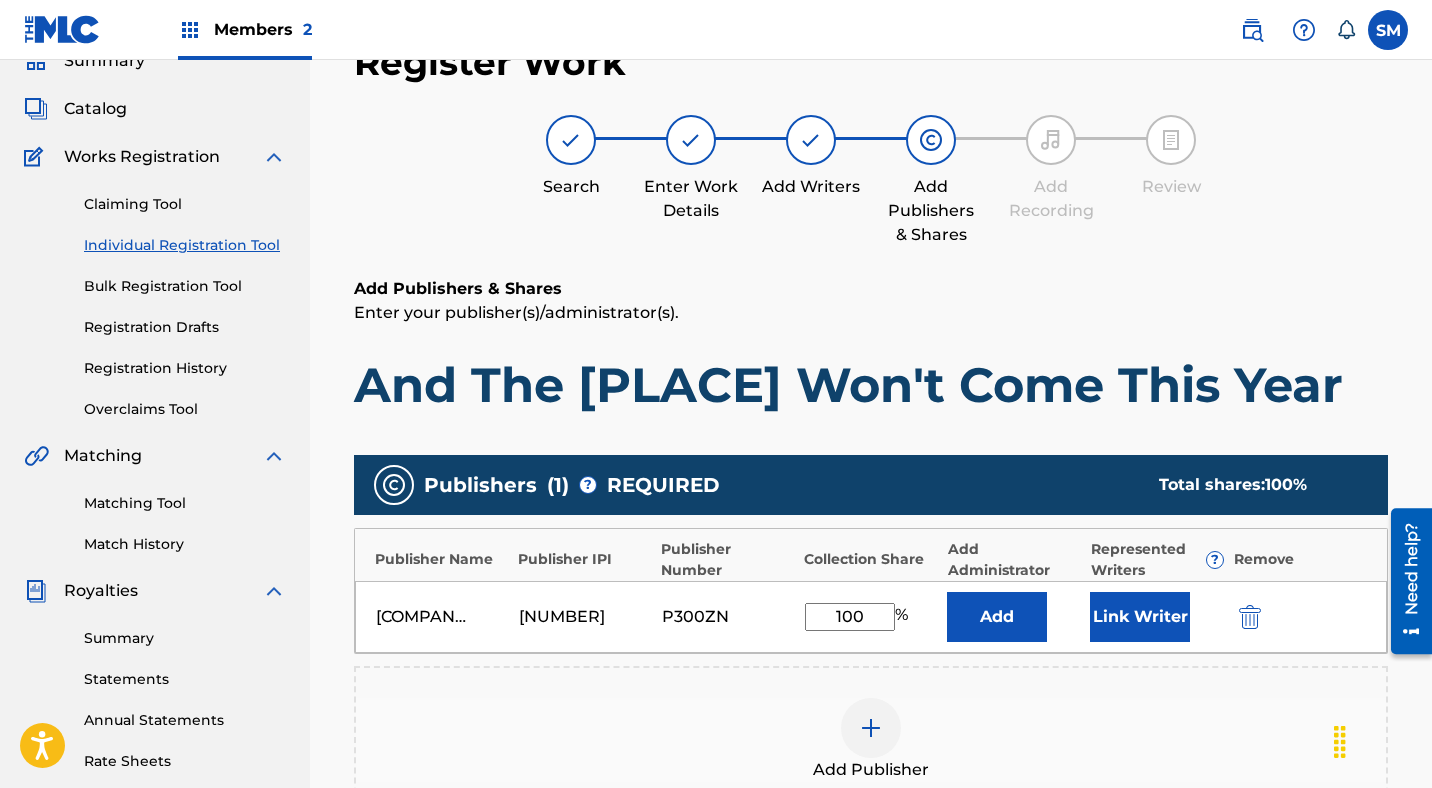 click on "Link Writer" at bounding box center [1140, 617] 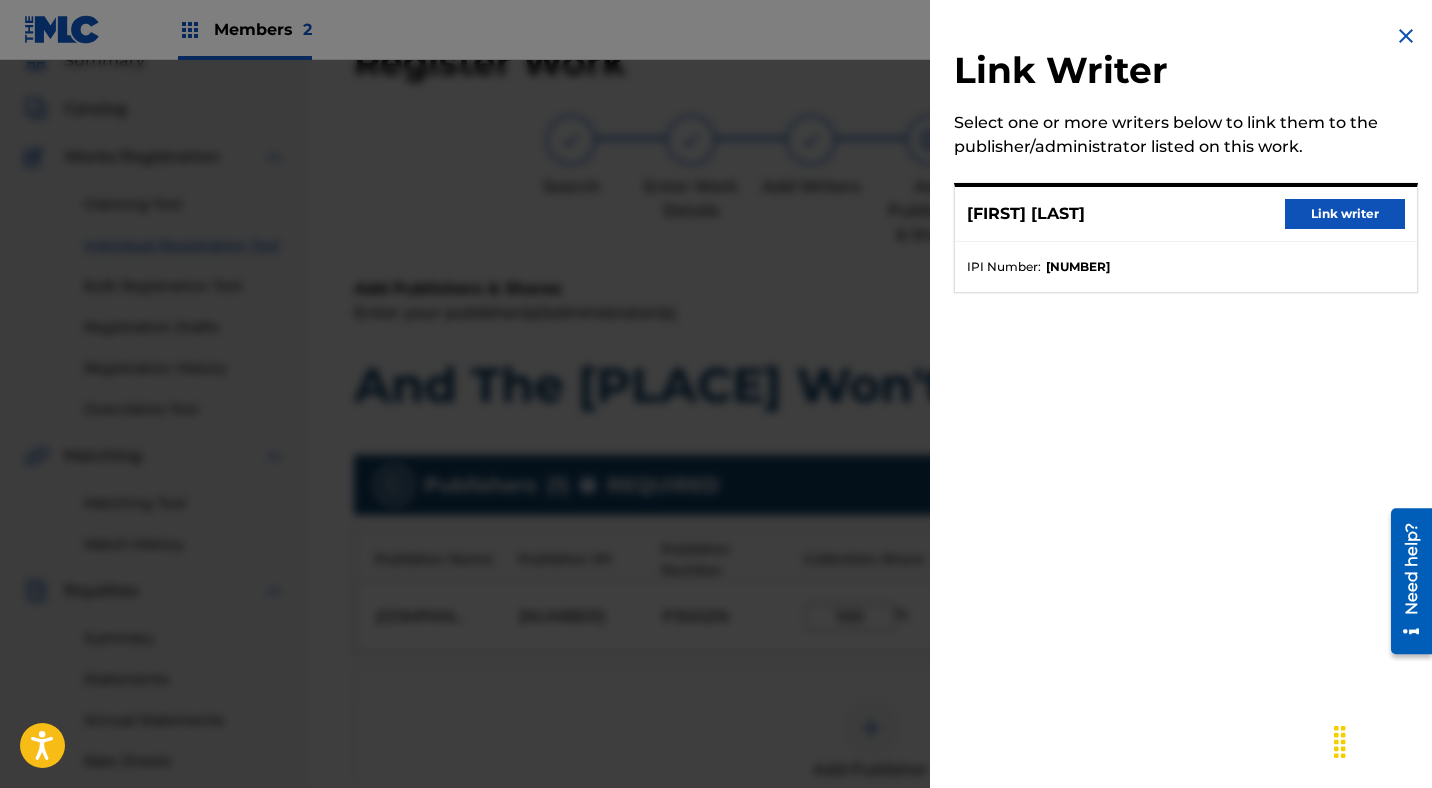 click on "Link writer" at bounding box center (1345, 214) 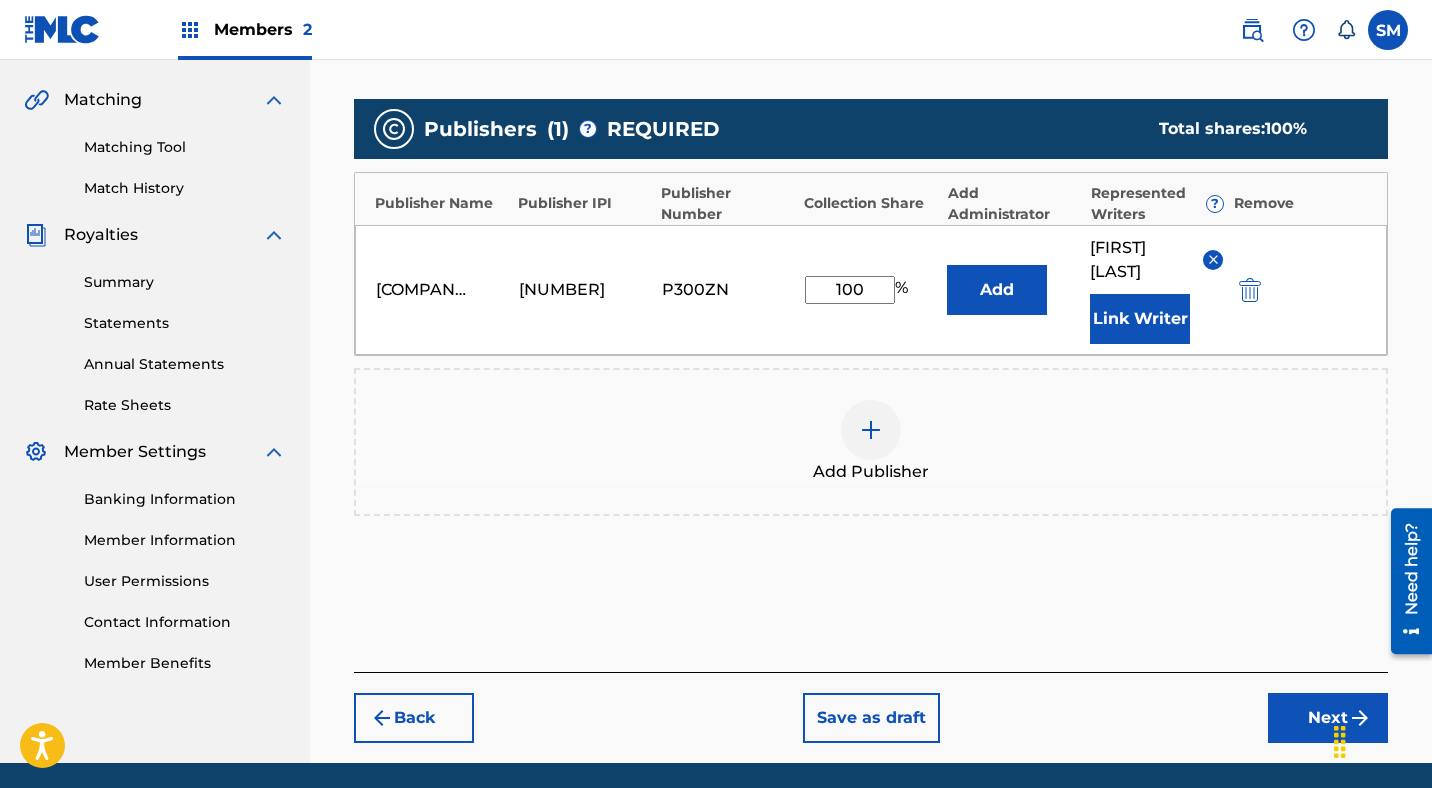 scroll, scrollTop: 517, scrollLeft: 0, axis: vertical 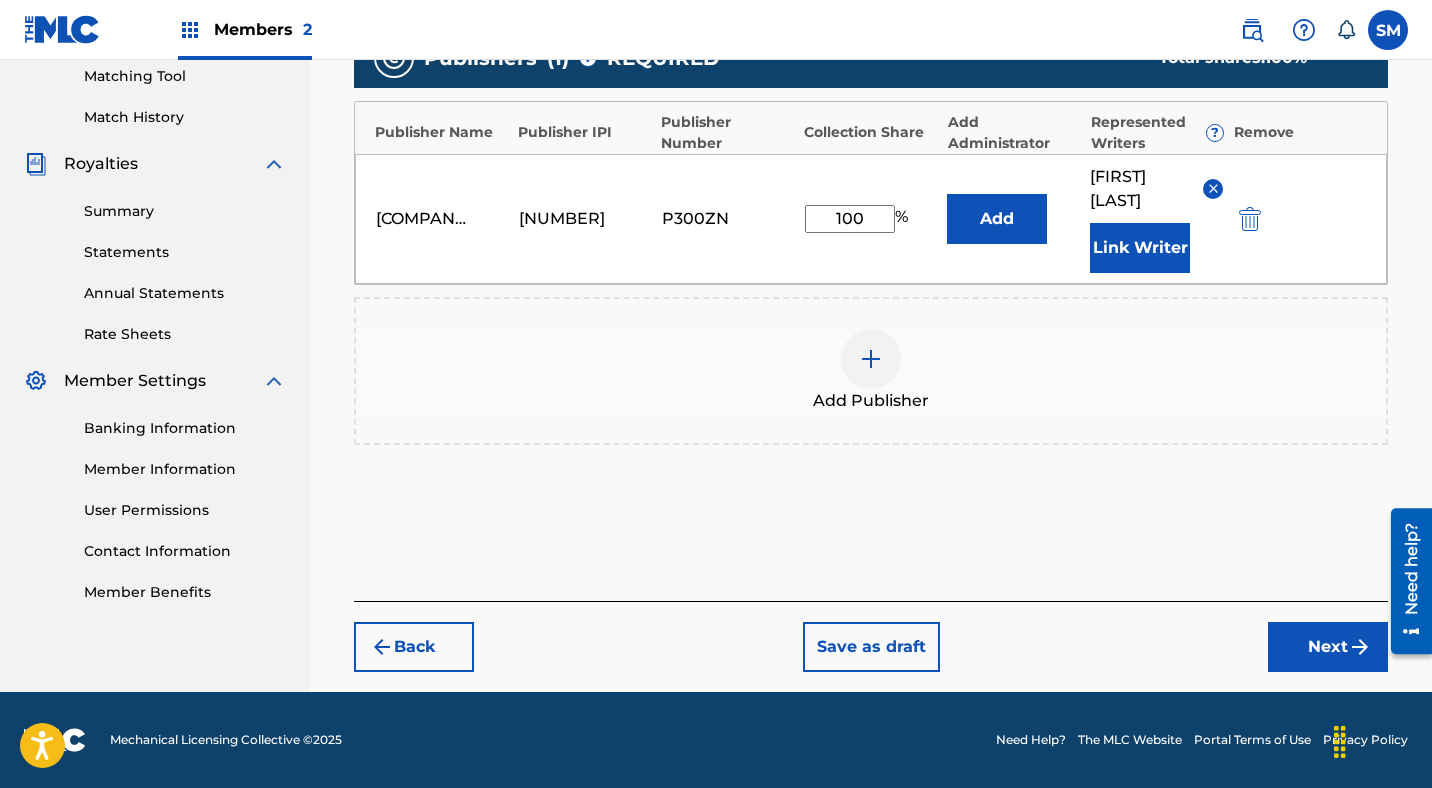 click on "Next" at bounding box center [1328, 647] 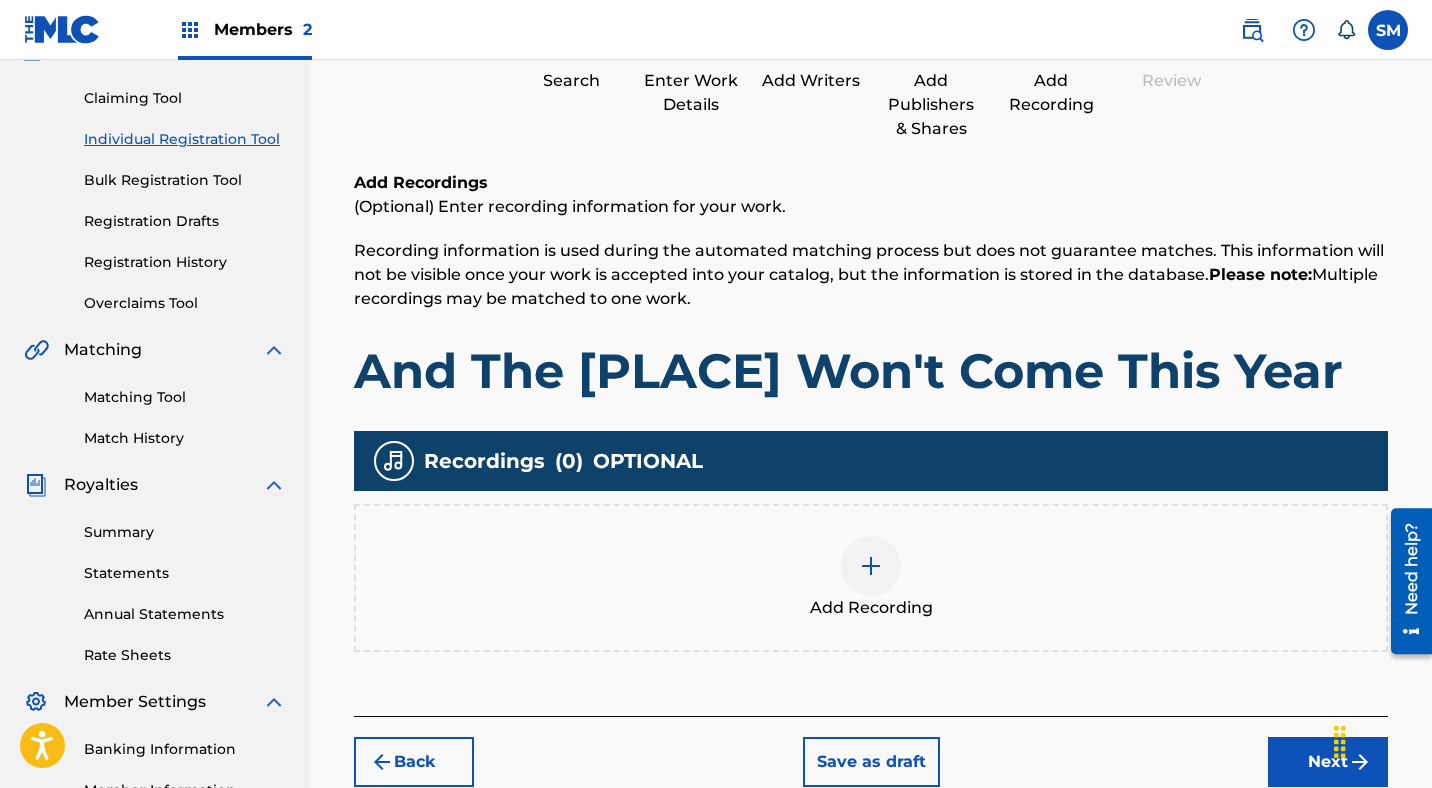 scroll, scrollTop: 145, scrollLeft: 0, axis: vertical 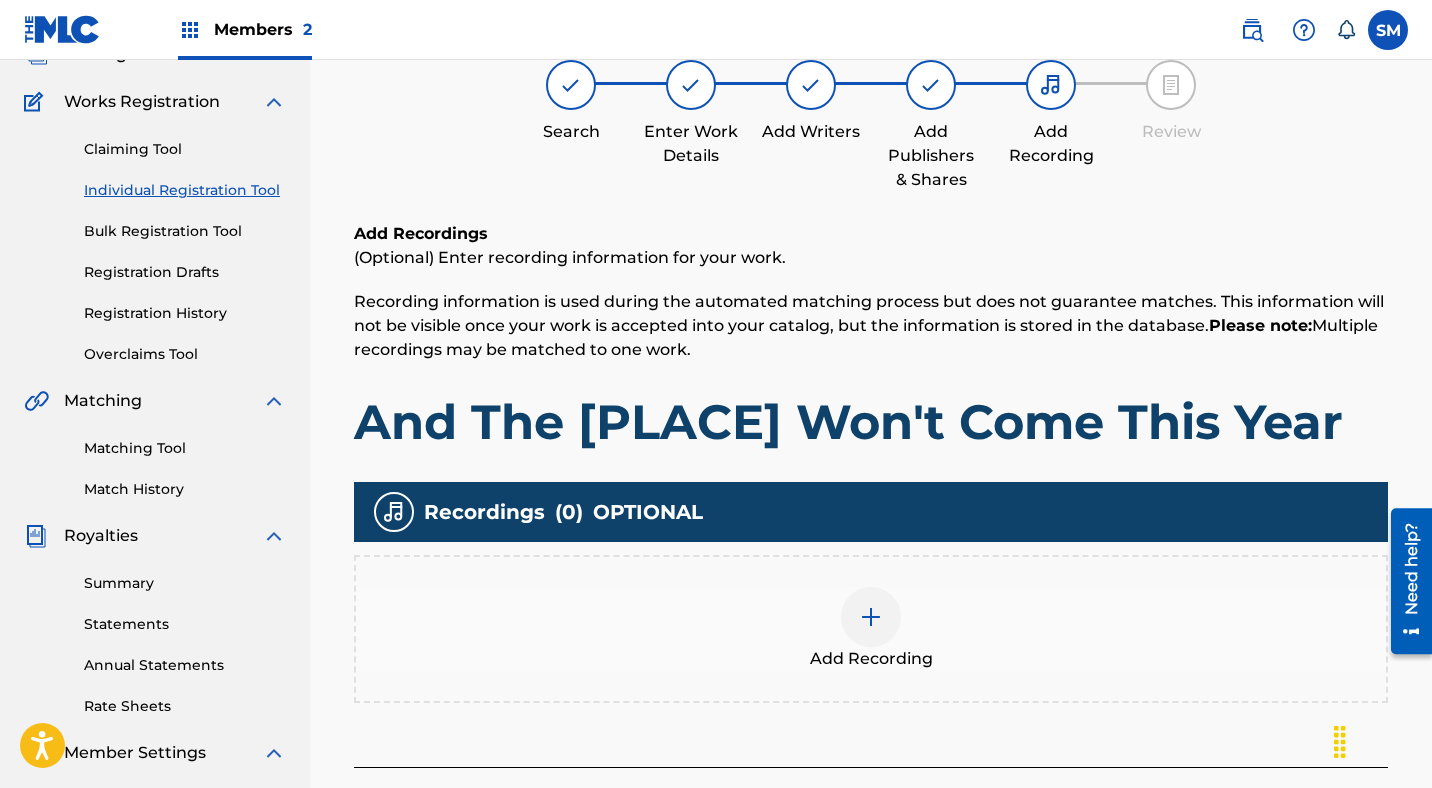 click at bounding box center (871, 617) 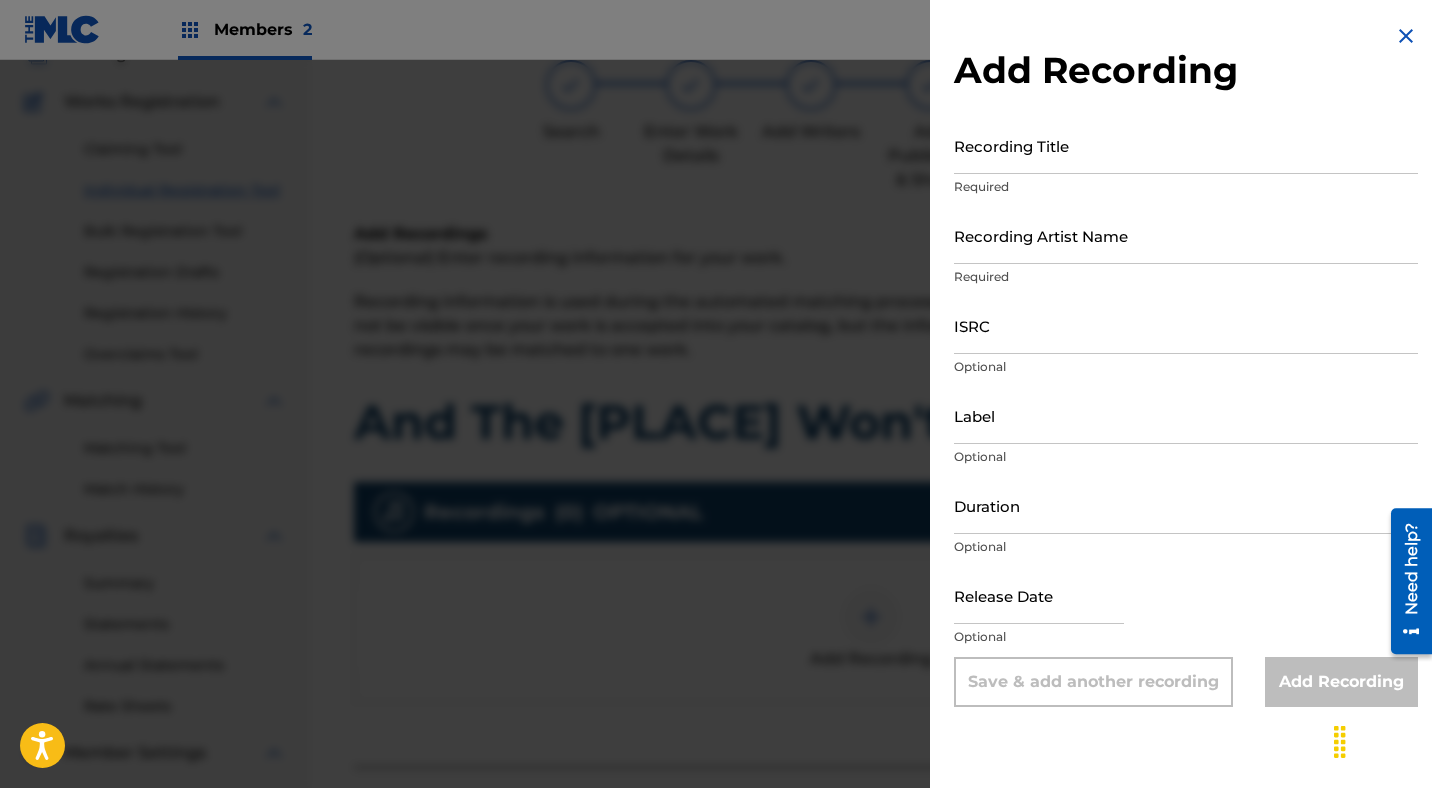 click on "Recording Title" at bounding box center [1186, 145] 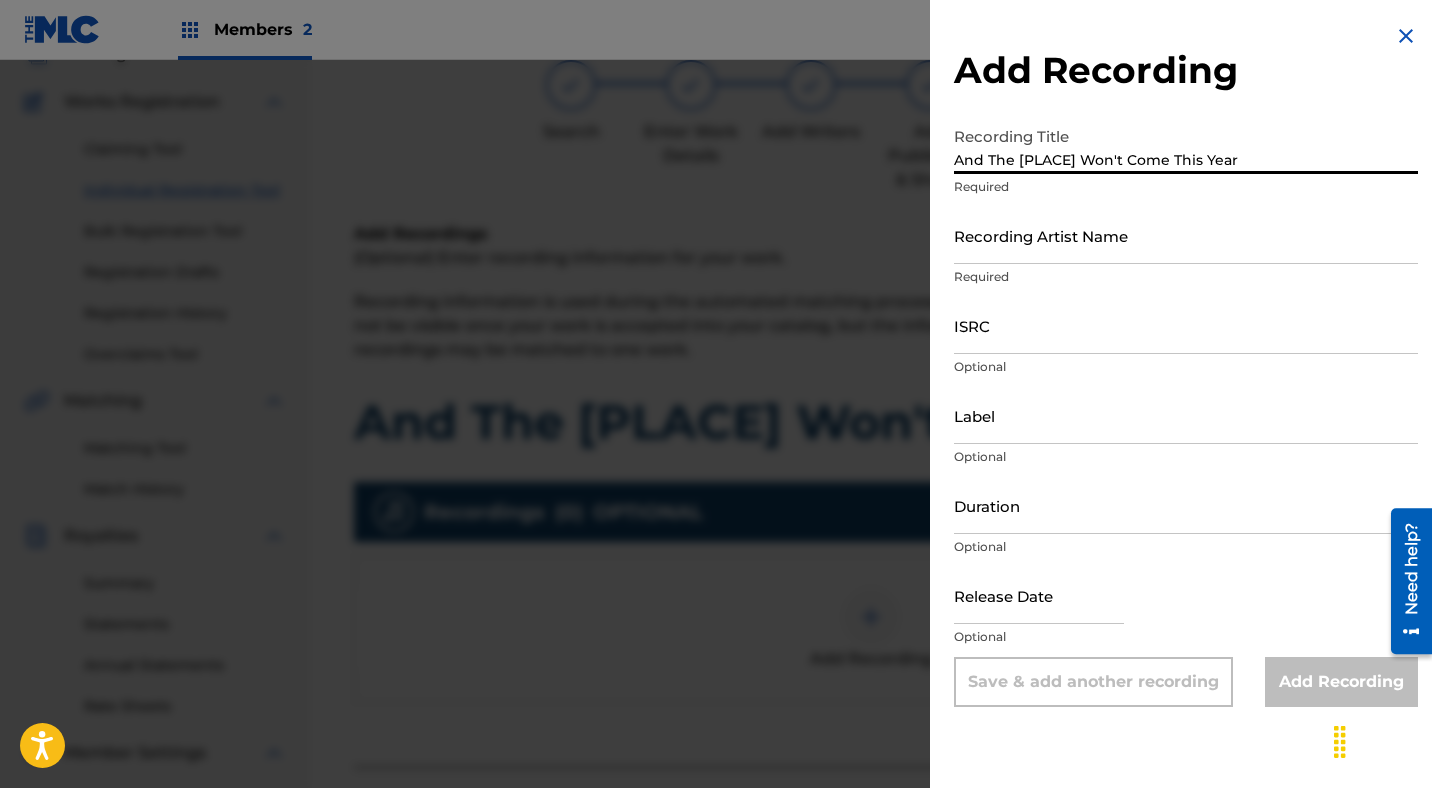 type on "And The [PLACE] Won't Come This Year" 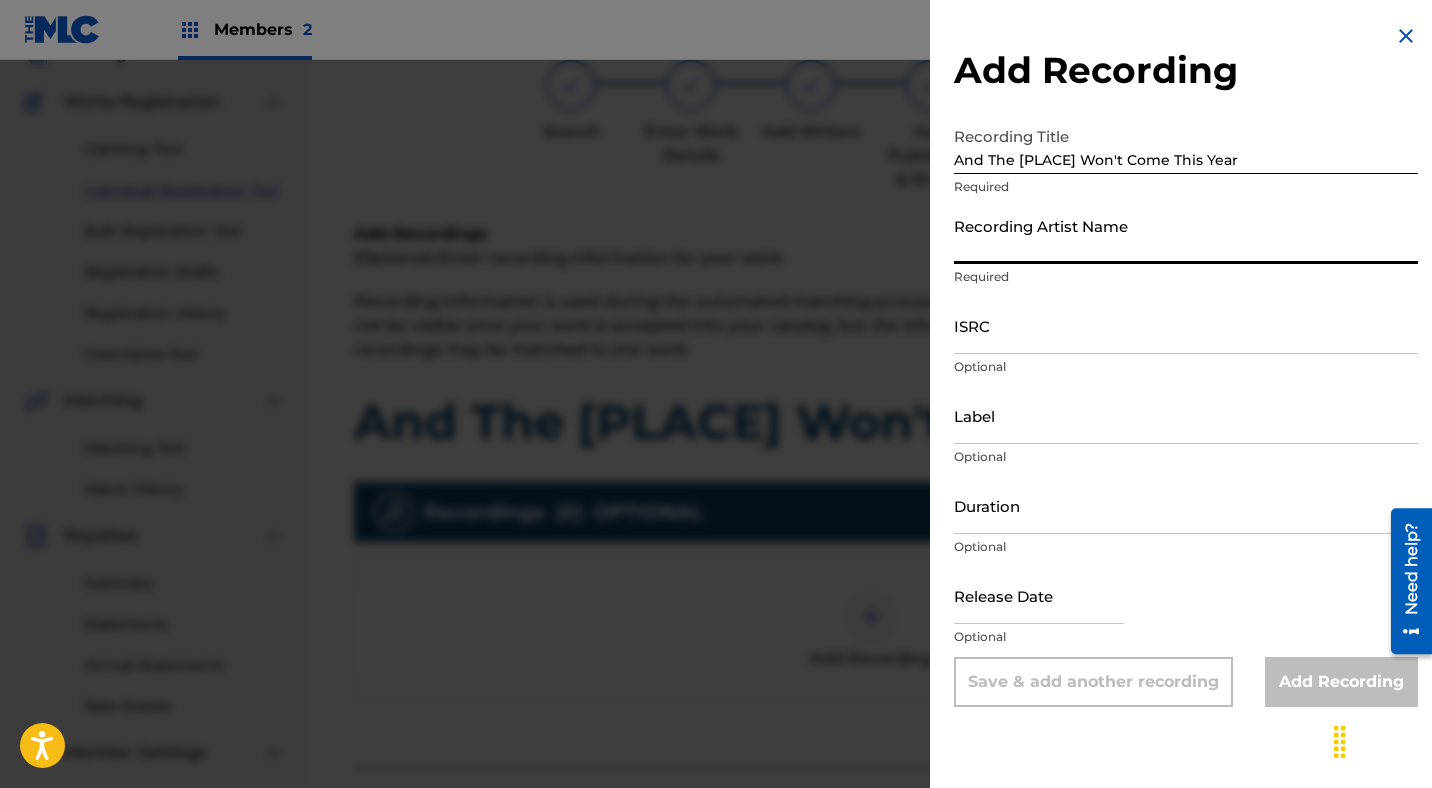 click on "Recording Artist Name" at bounding box center [1186, 235] 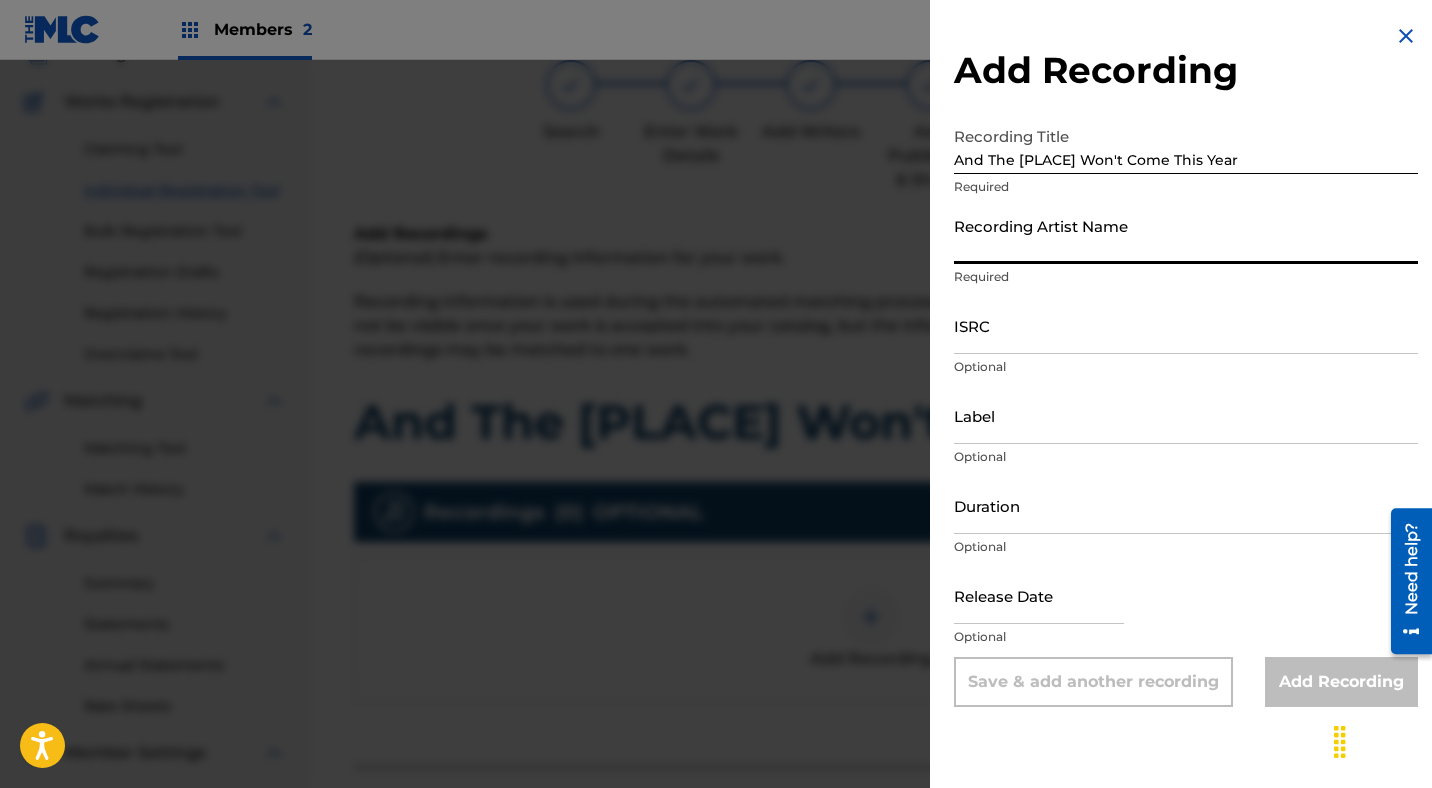 type on "[FIRST] [LAST]" 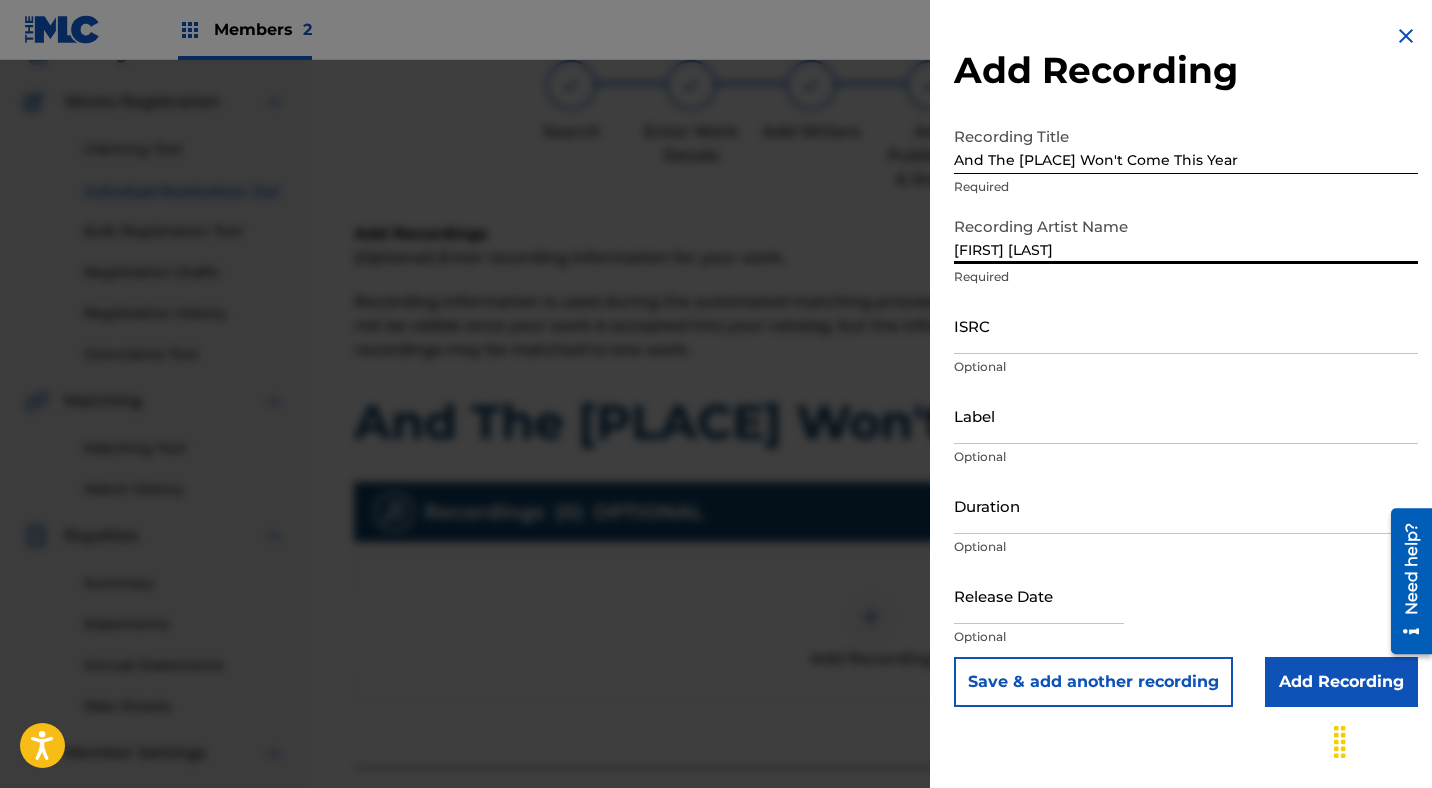 click on "ISRC" at bounding box center [1186, 325] 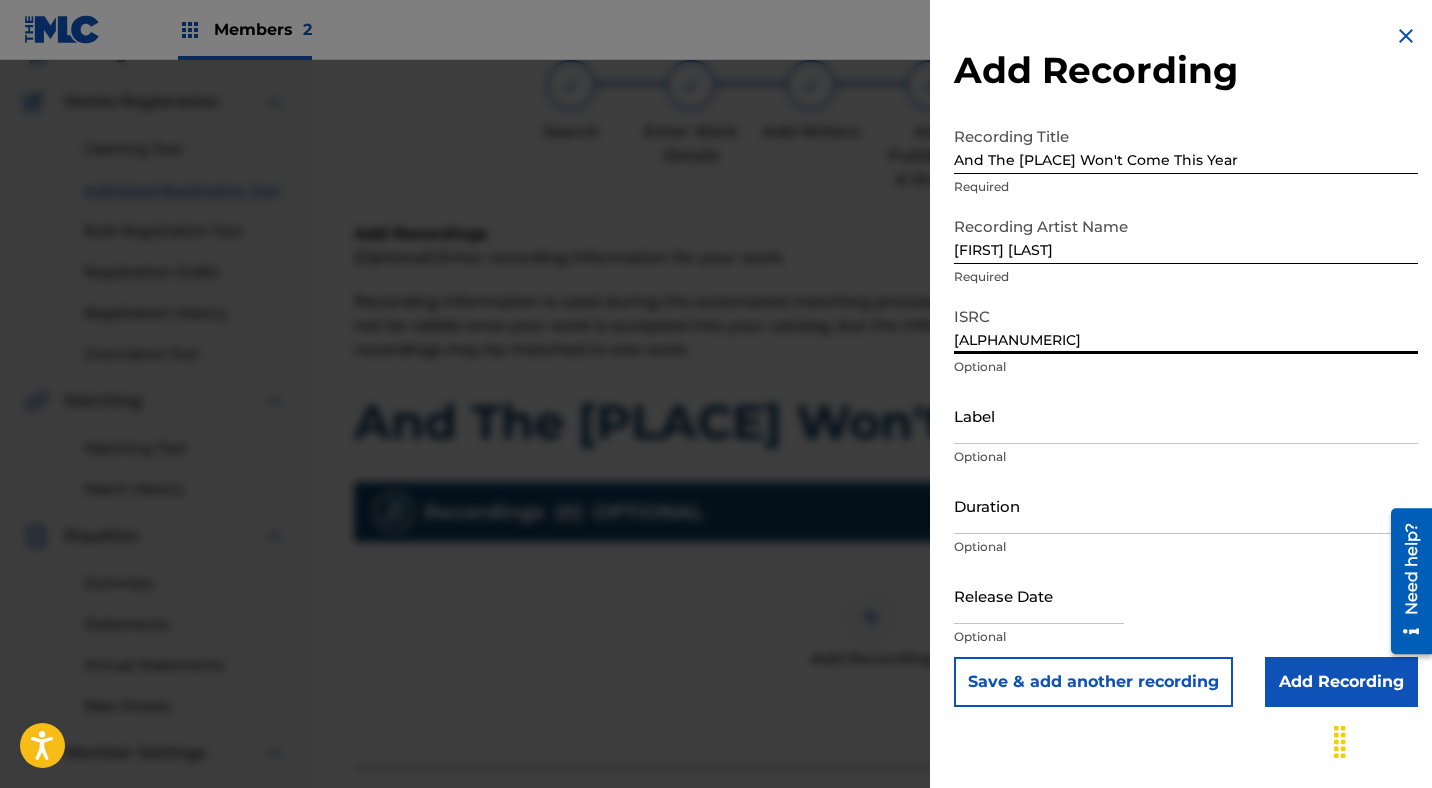 click on "[ALPHANUMERIC]" at bounding box center (1186, 325) 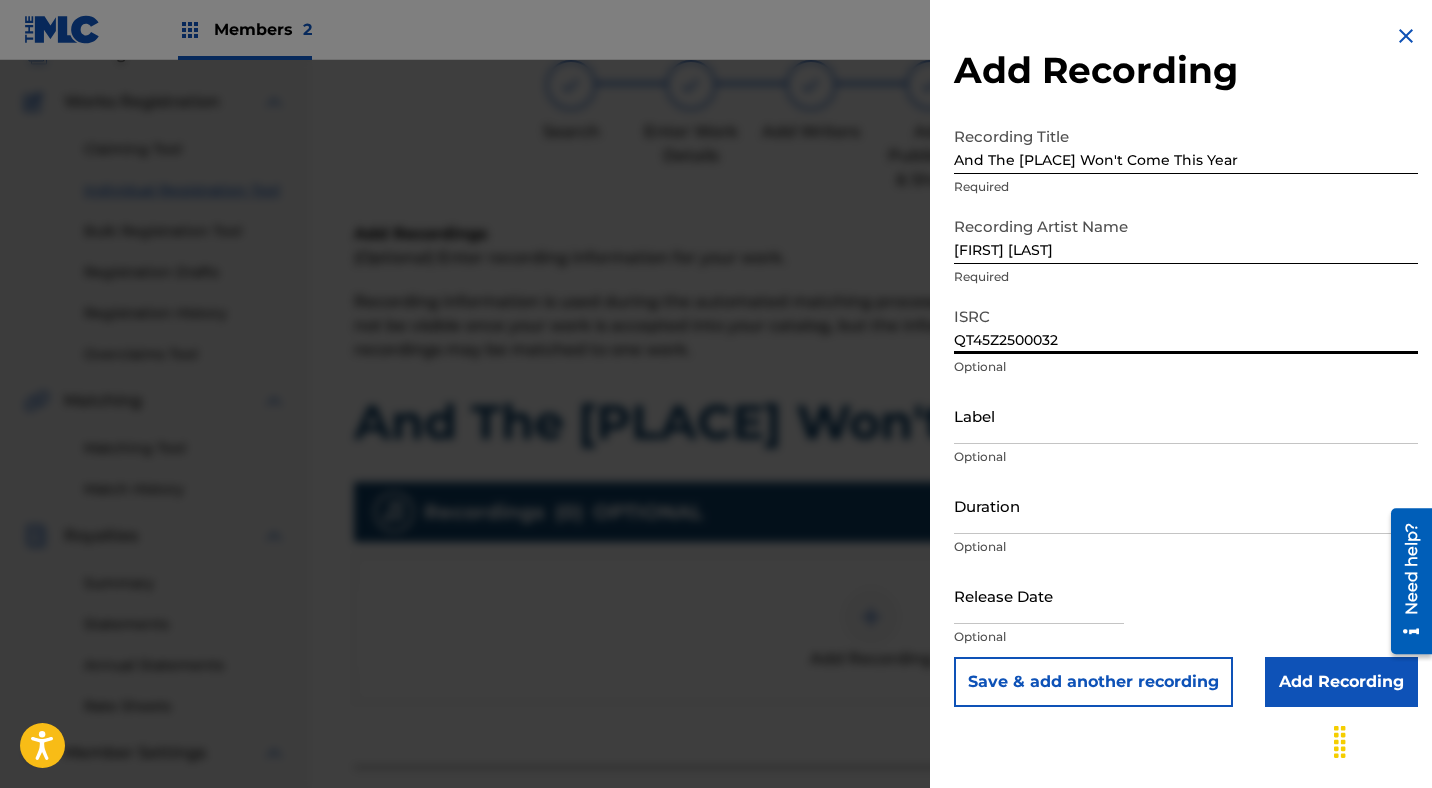 type on "QT45Z2500032" 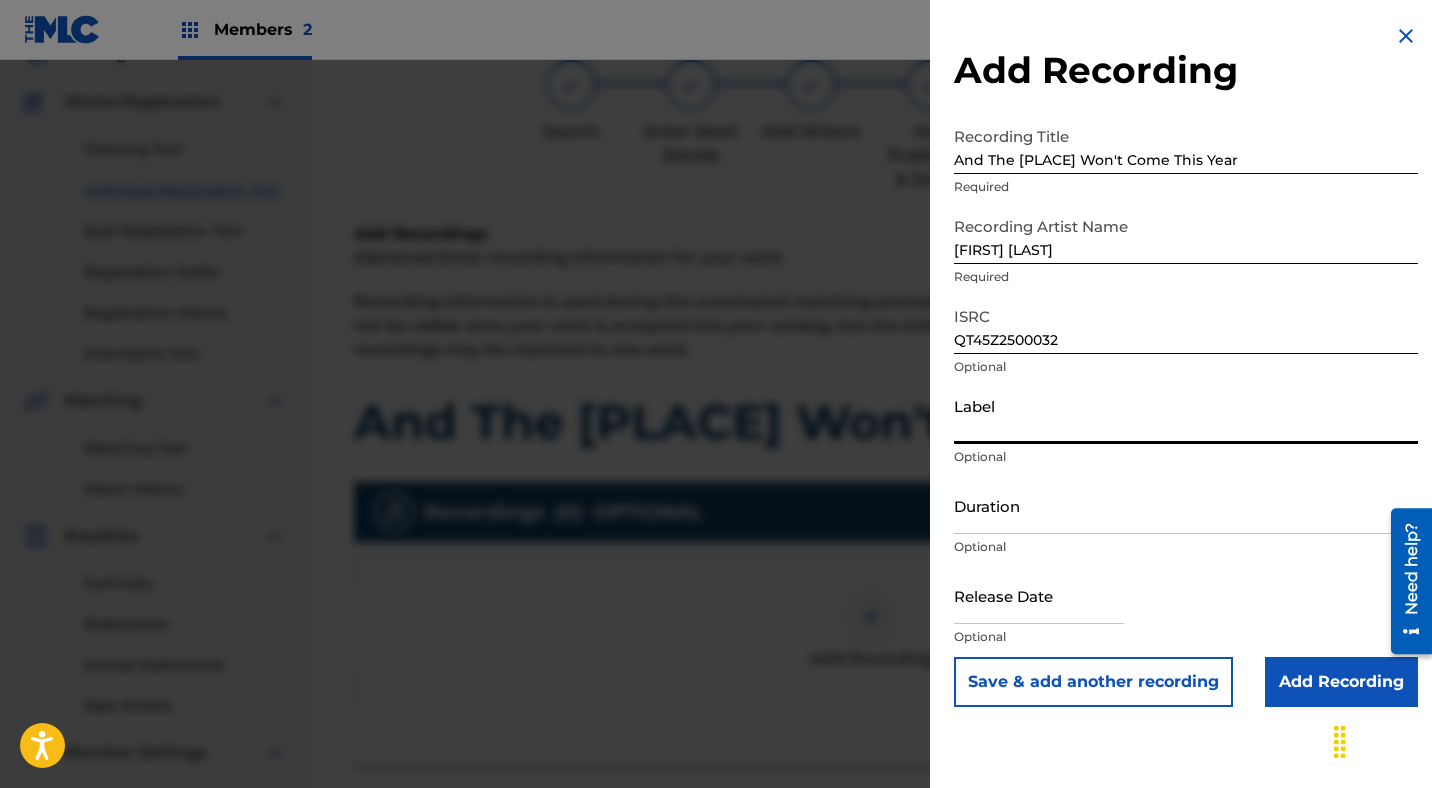 type on "[COMPANY]" 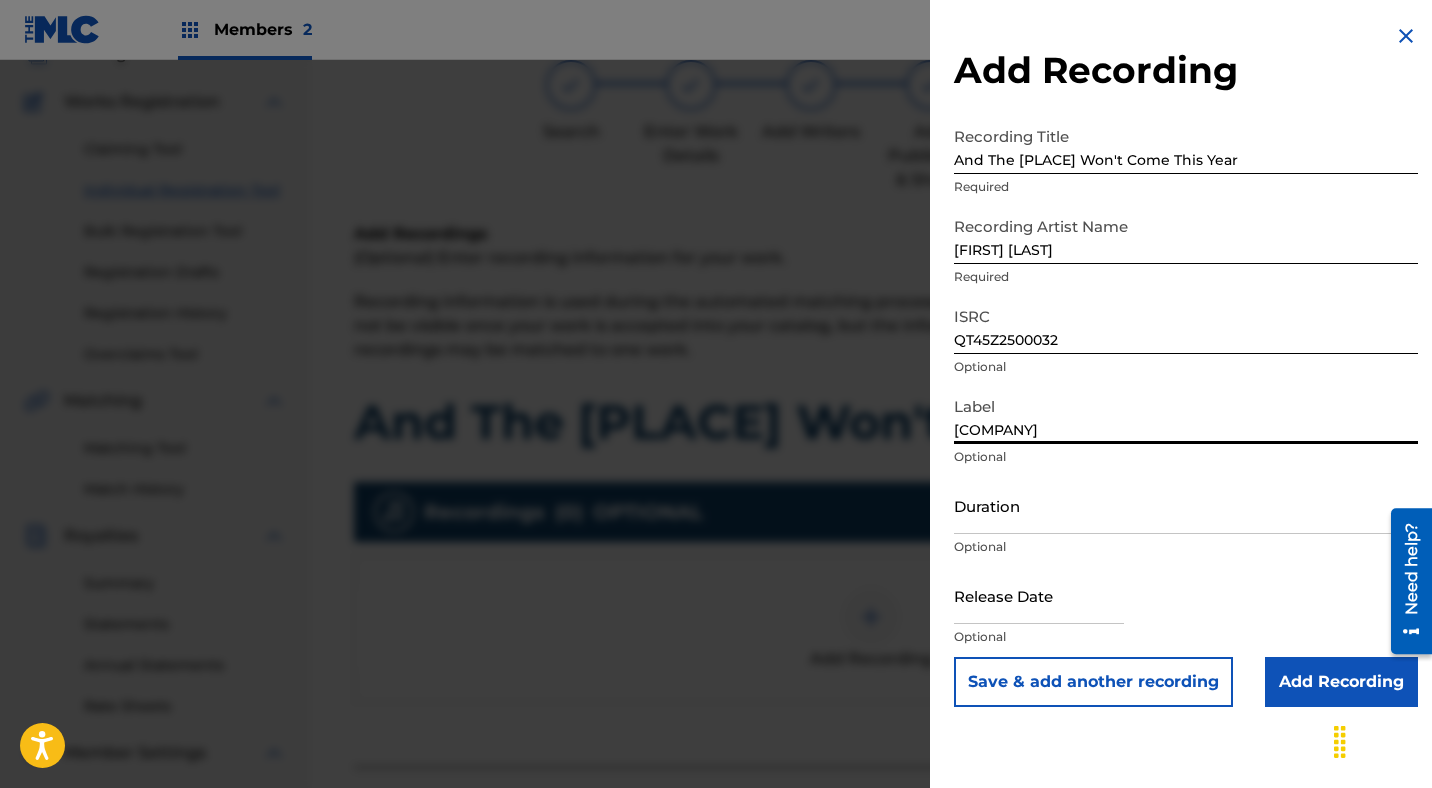 click on "Duration" at bounding box center [1186, 505] 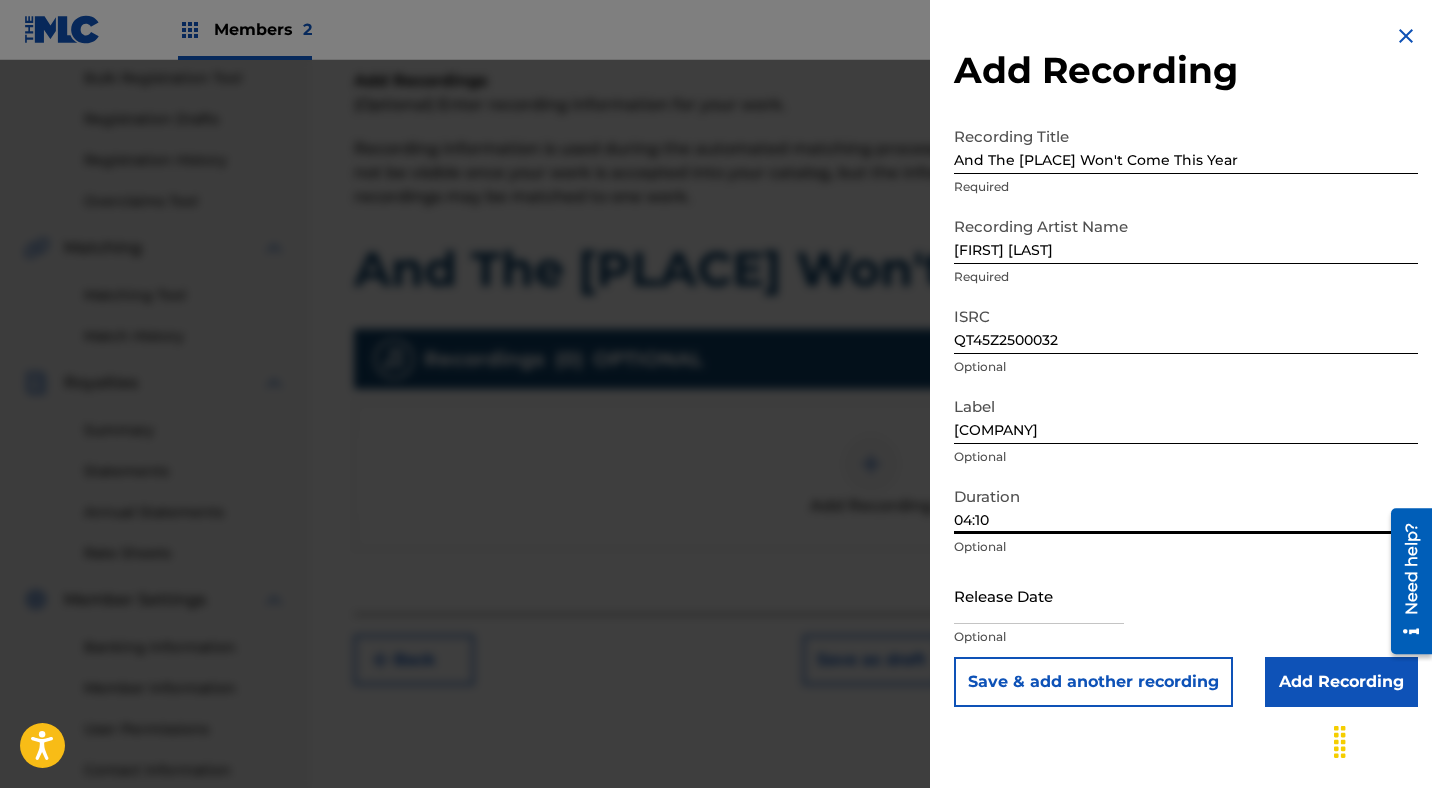 scroll, scrollTop: 303, scrollLeft: 0, axis: vertical 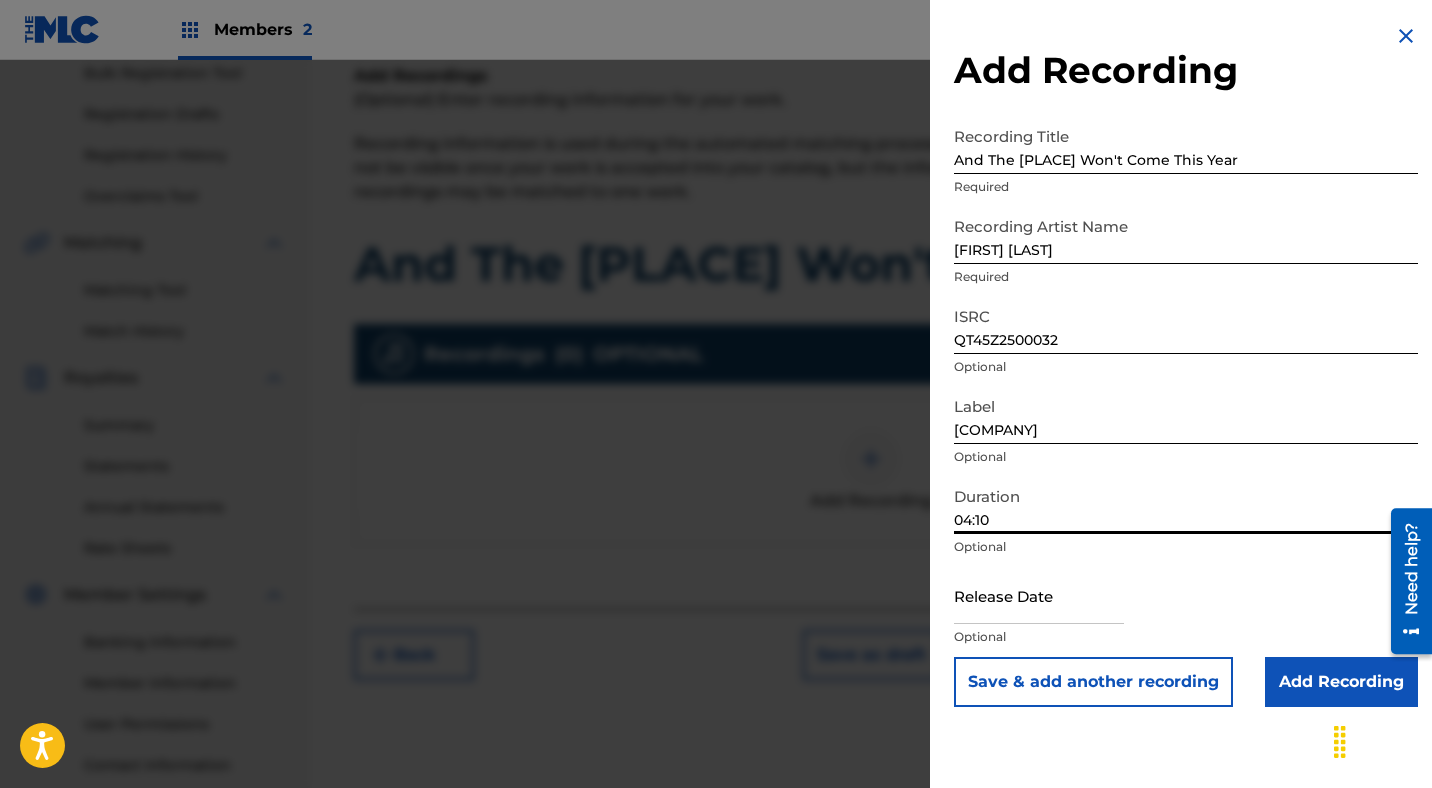 type on "04:10" 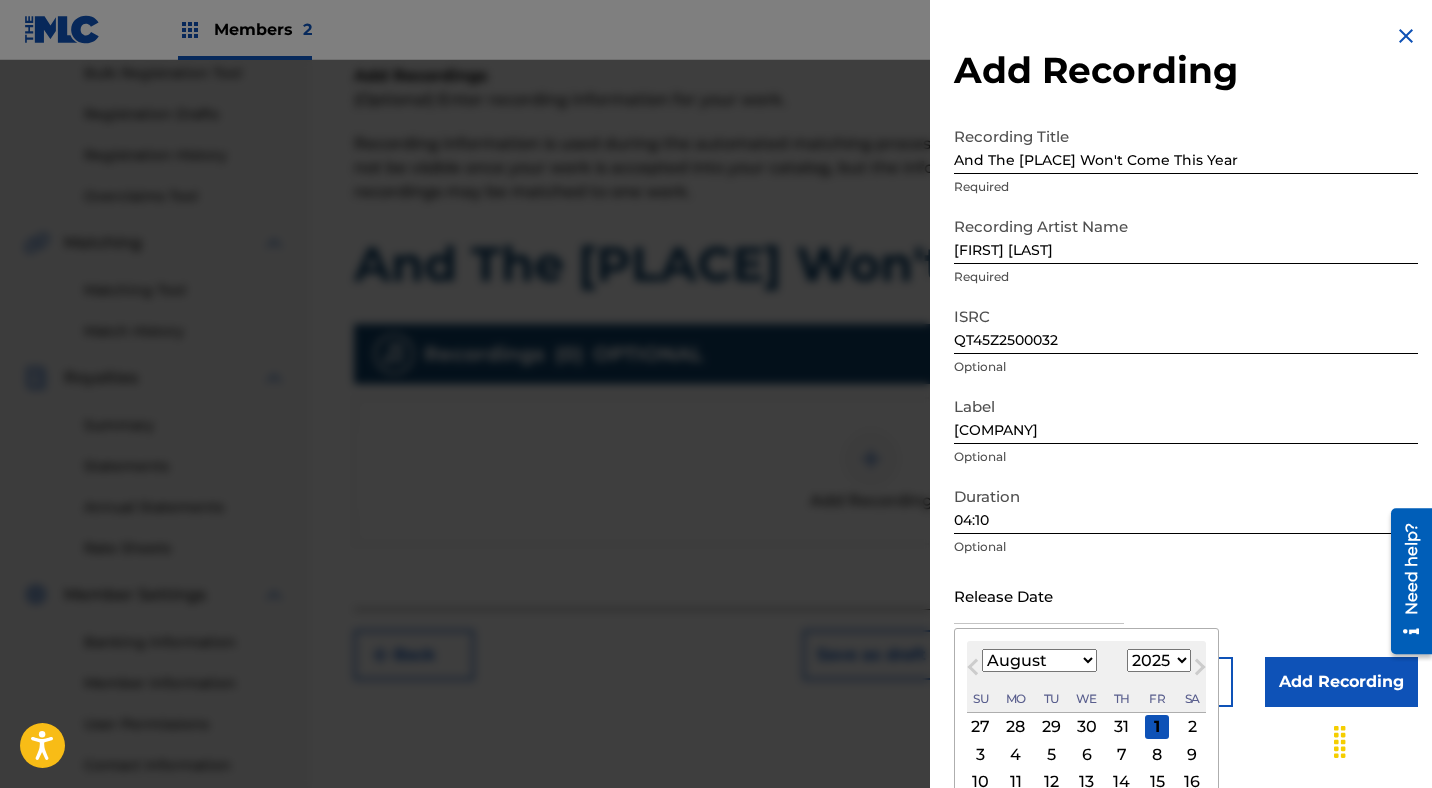 click on "January February March April May June July August September October November December" at bounding box center (1039, 660) 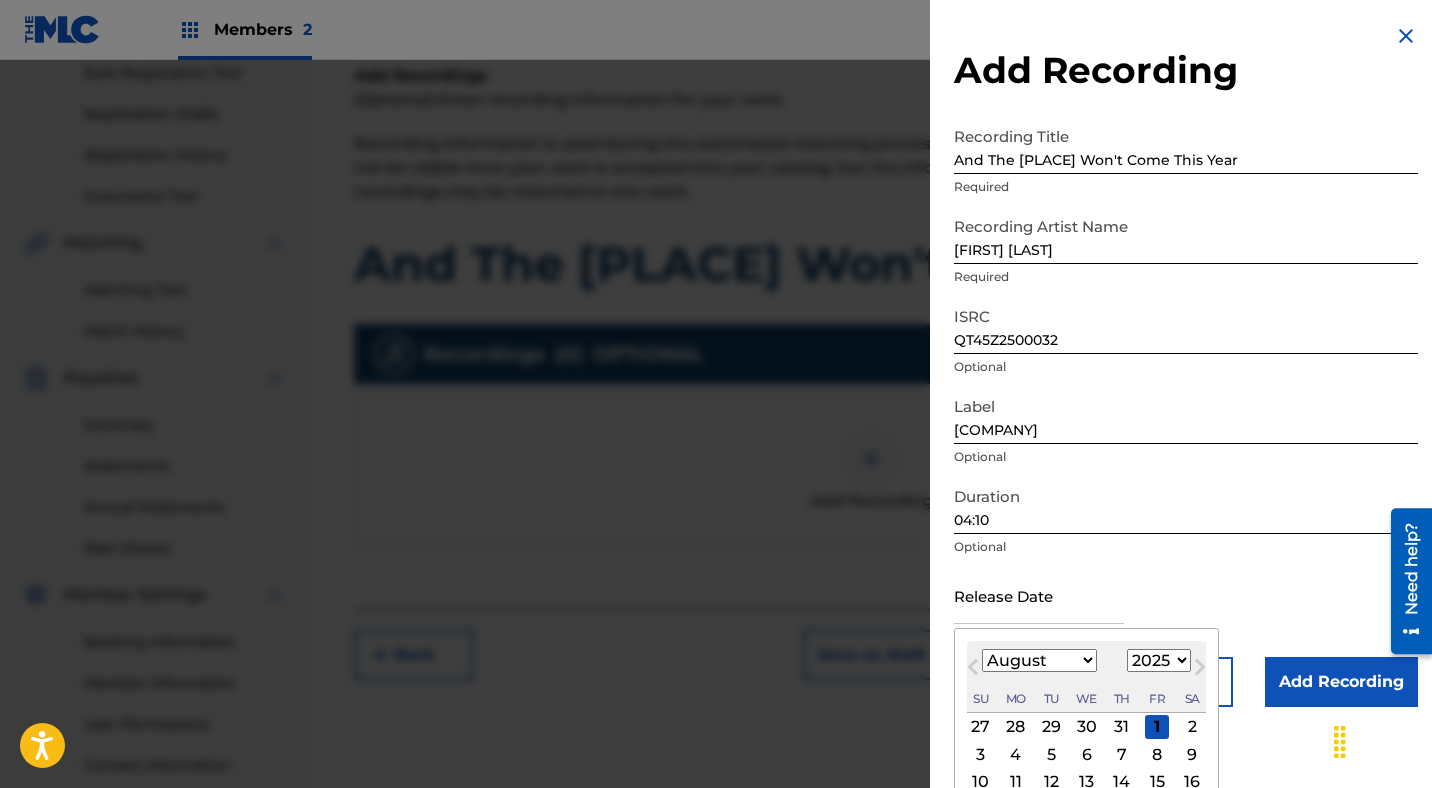 select on "8" 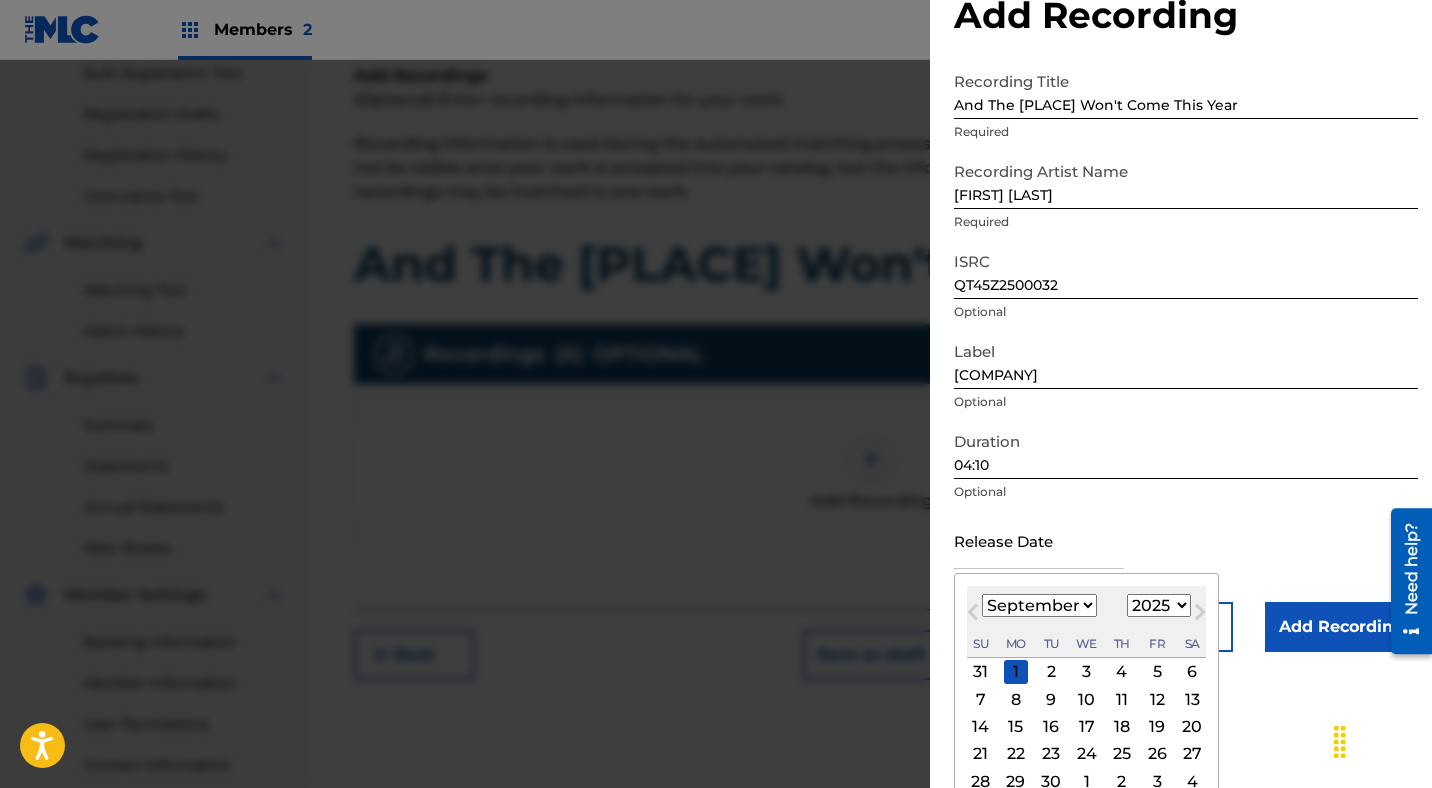 scroll, scrollTop: 102, scrollLeft: 0, axis: vertical 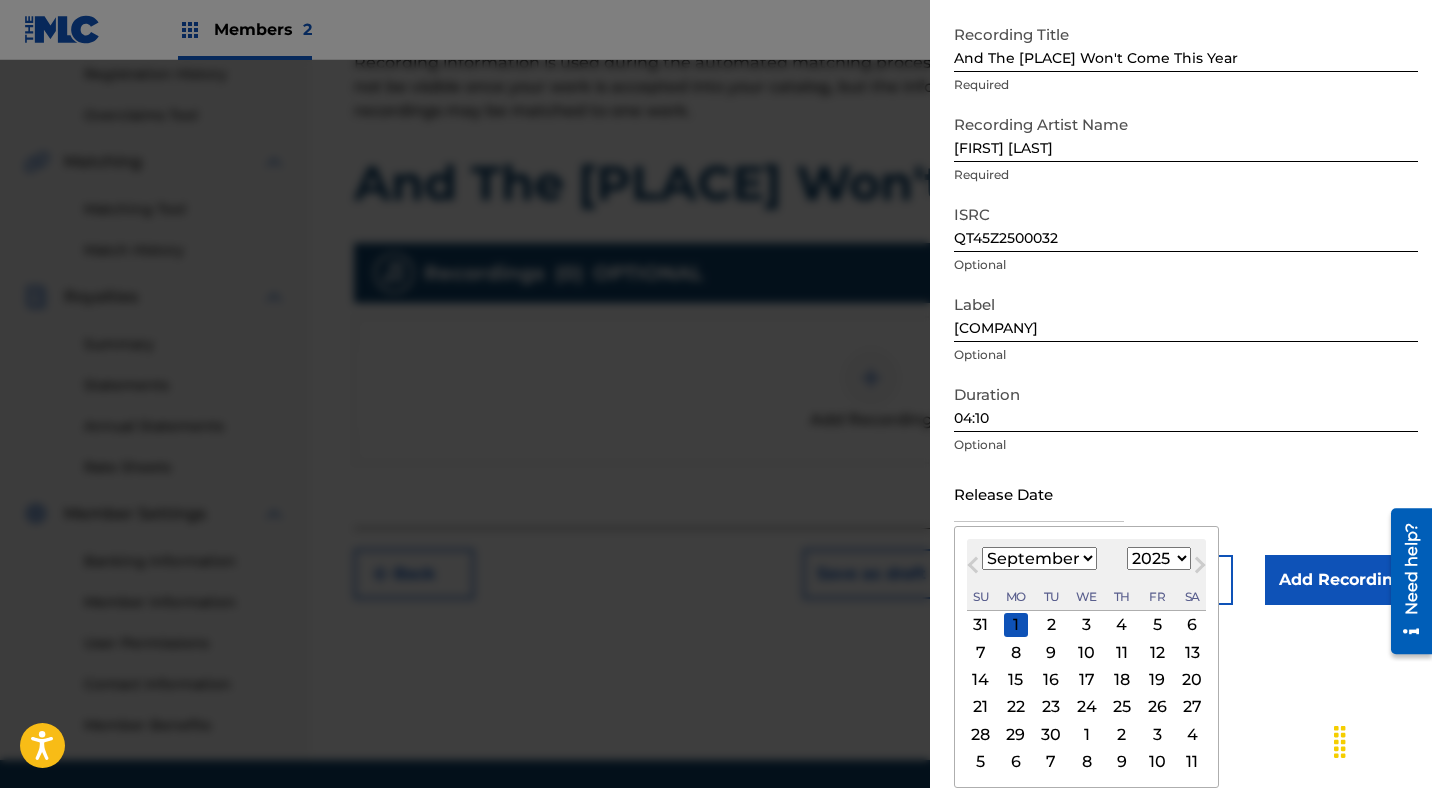 click on "5" at bounding box center [1157, 625] 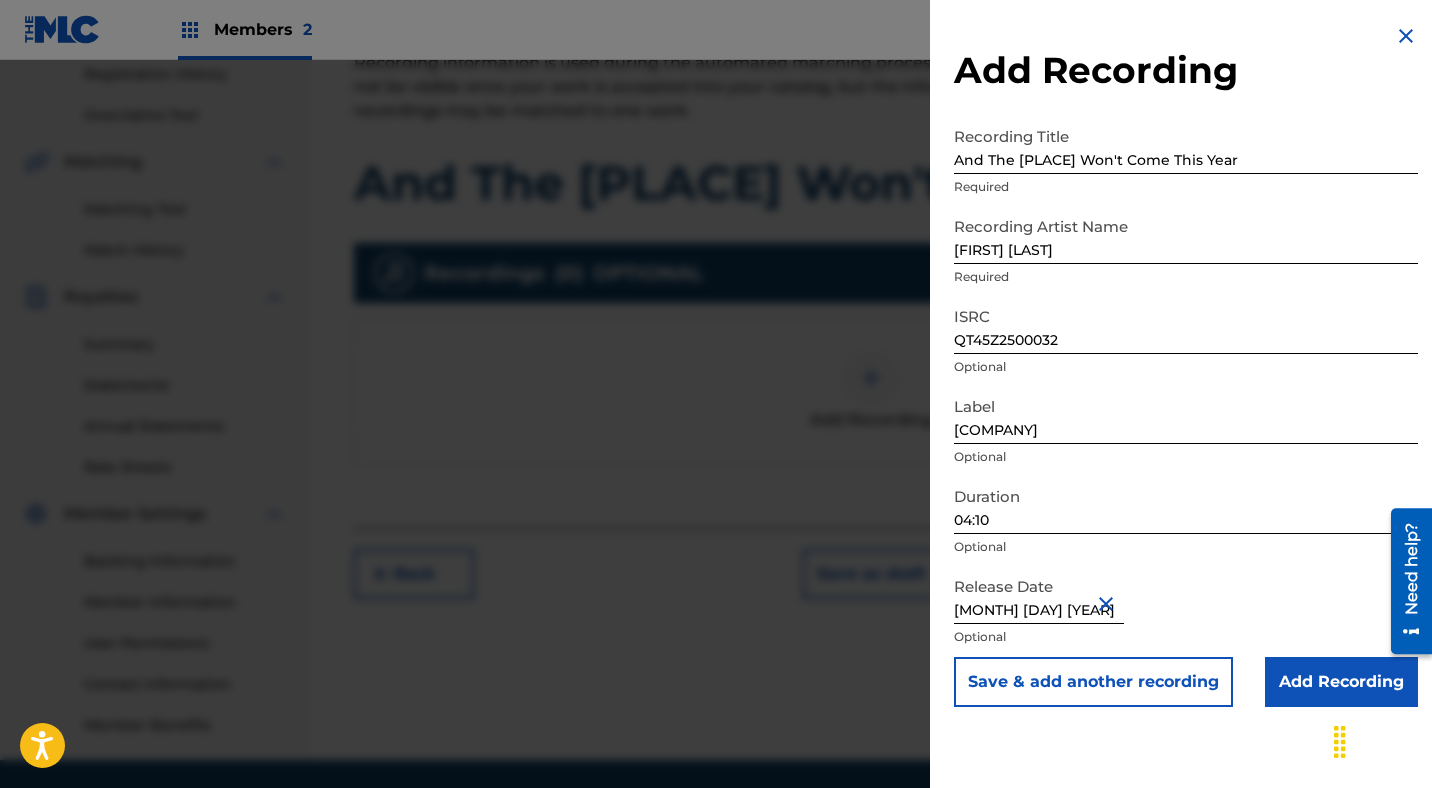 scroll, scrollTop: 0, scrollLeft: 0, axis: both 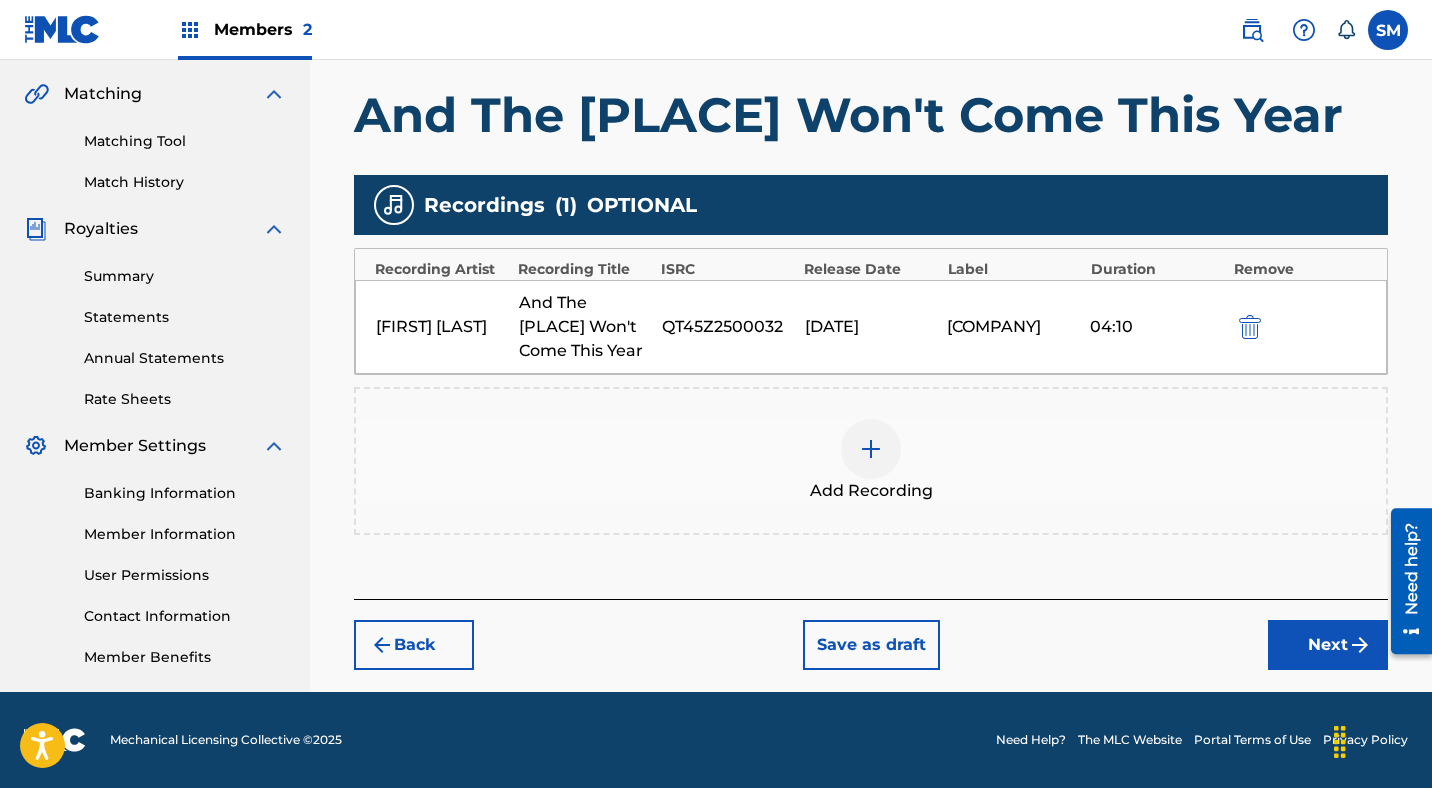click on "Next" at bounding box center [1328, 645] 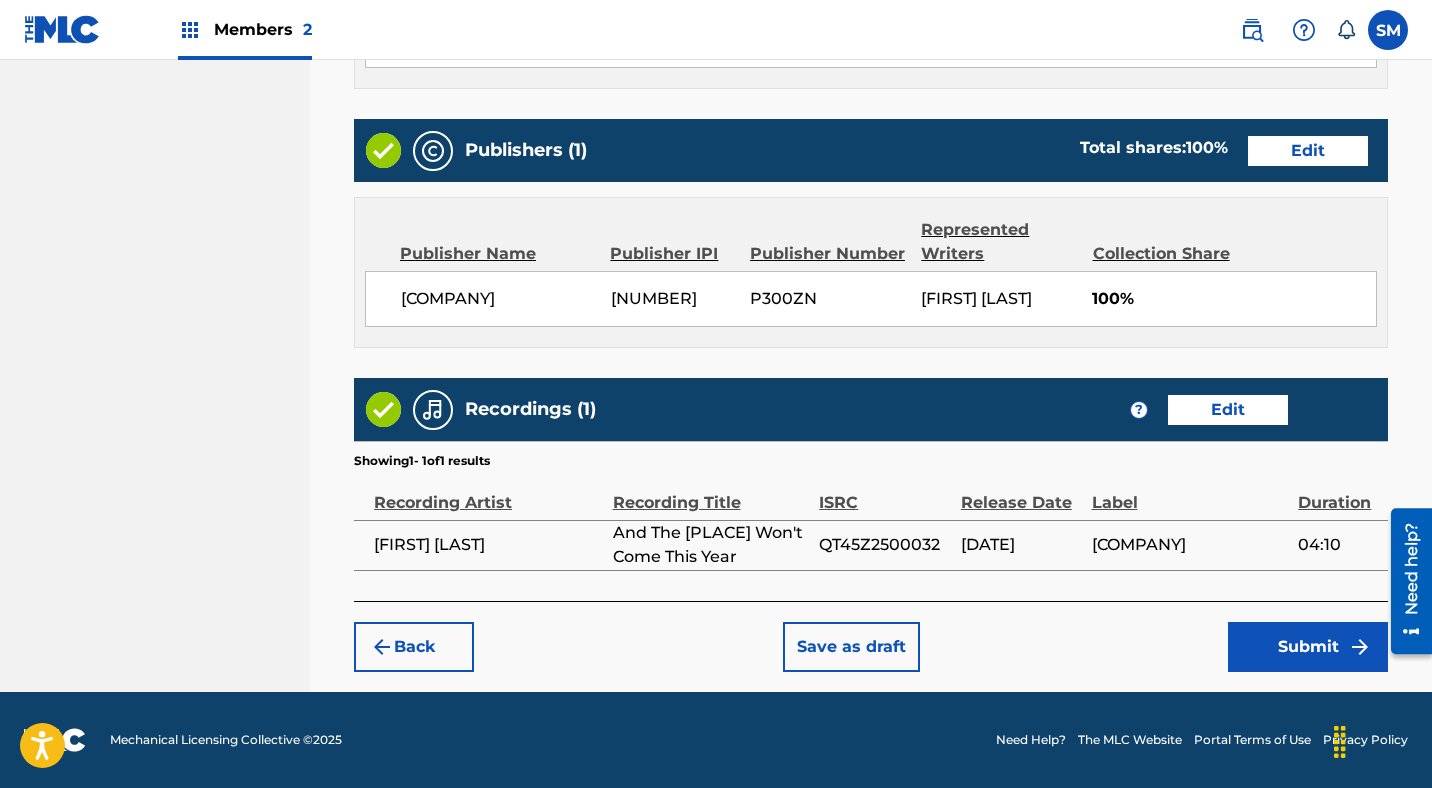 scroll, scrollTop: 1150, scrollLeft: 0, axis: vertical 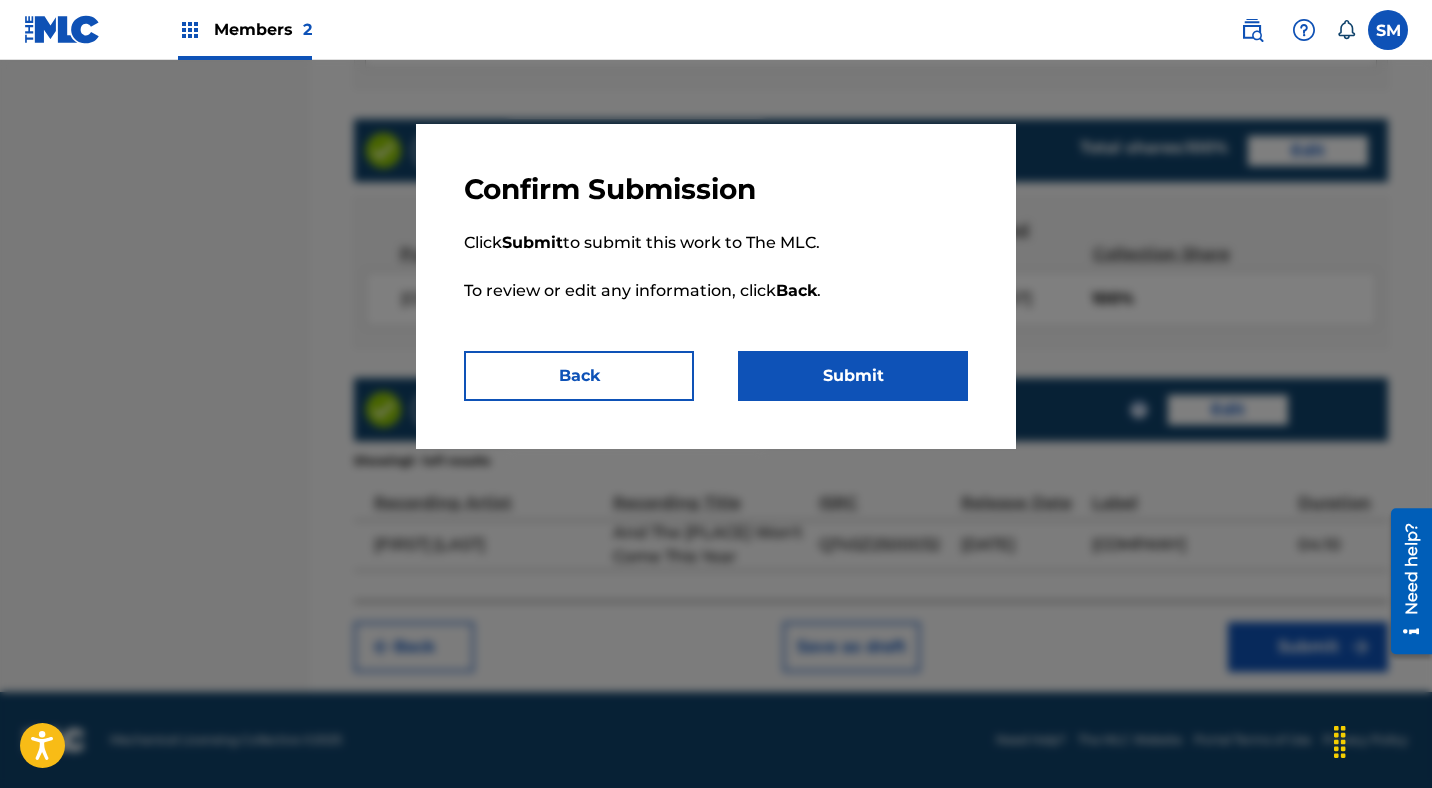 click on "Submit" at bounding box center (853, 376) 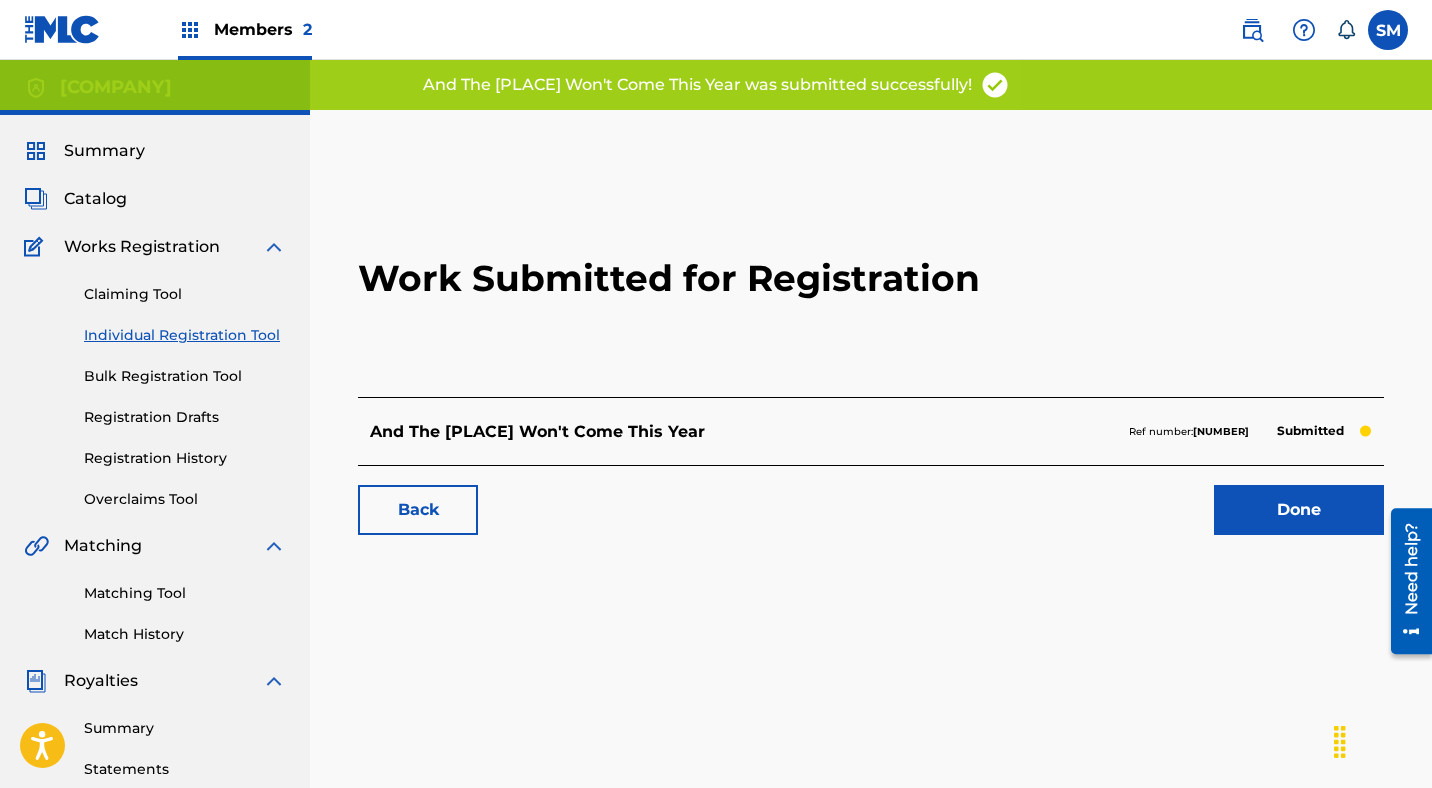 click on "Done" at bounding box center [1299, 510] 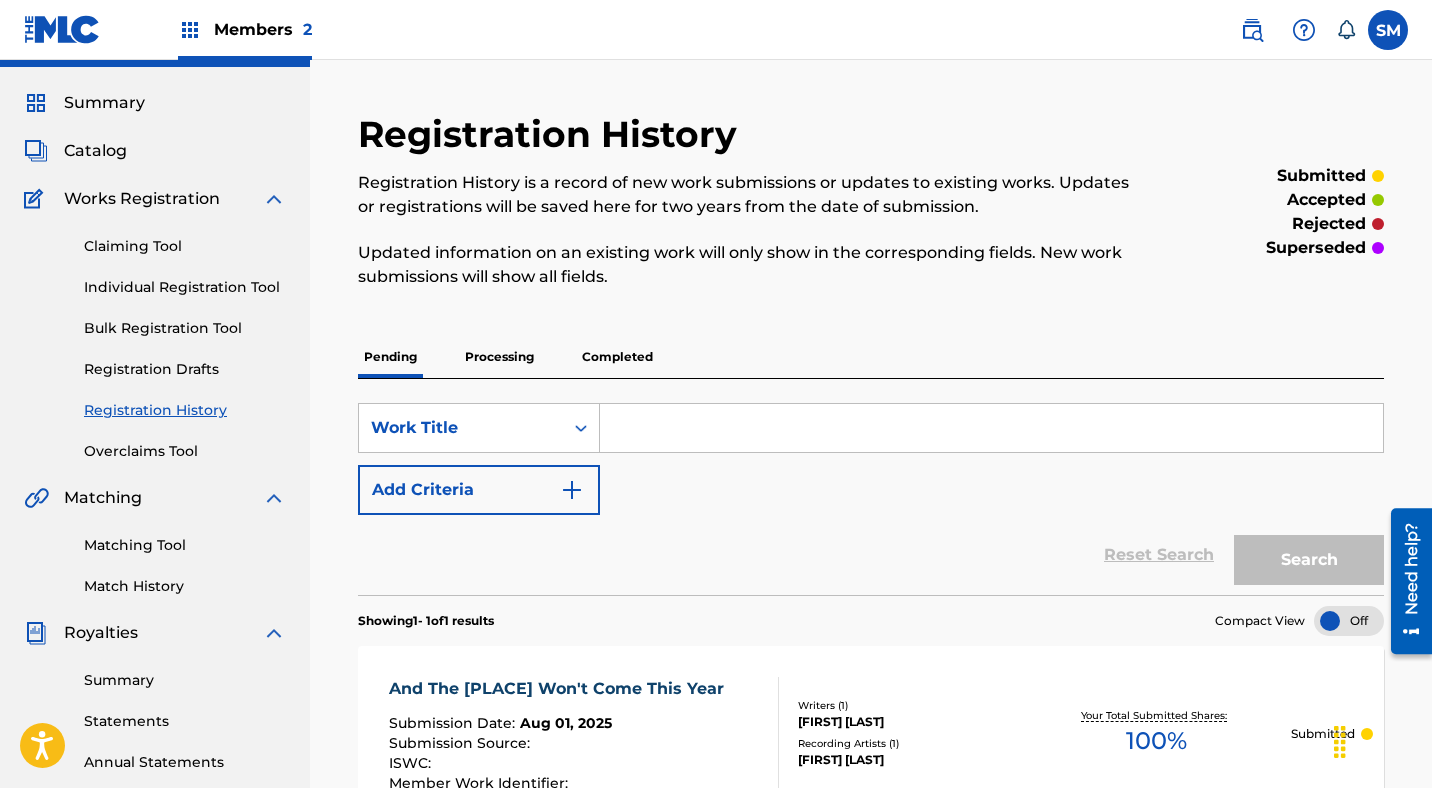 scroll, scrollTop: 42, scrollLeft: 0, axis: vertical 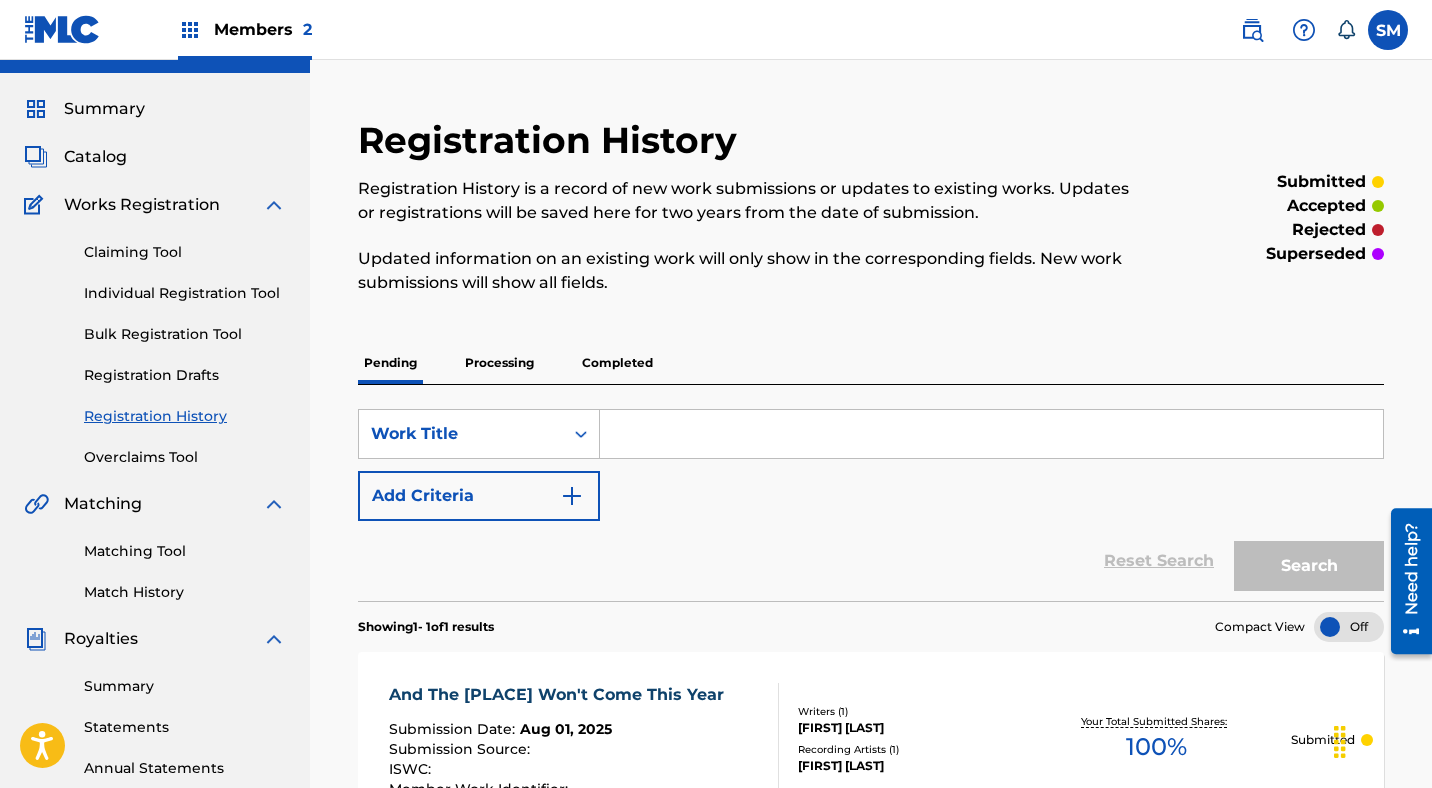 click on "Individual Registration Tool" at bounding box center [185, 293] 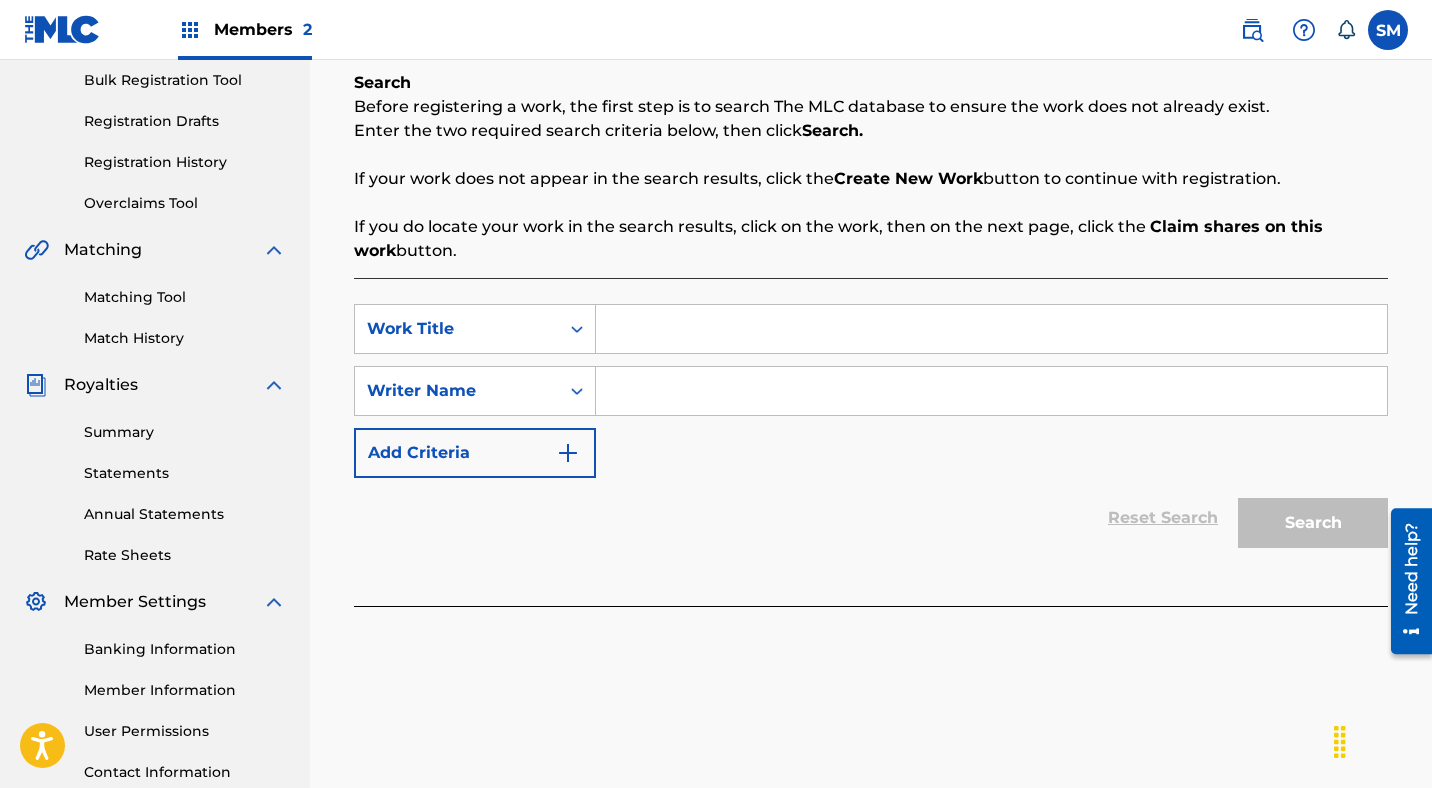 scroll, scrollTop: 320, scrollLeft: 0, axis: vertical 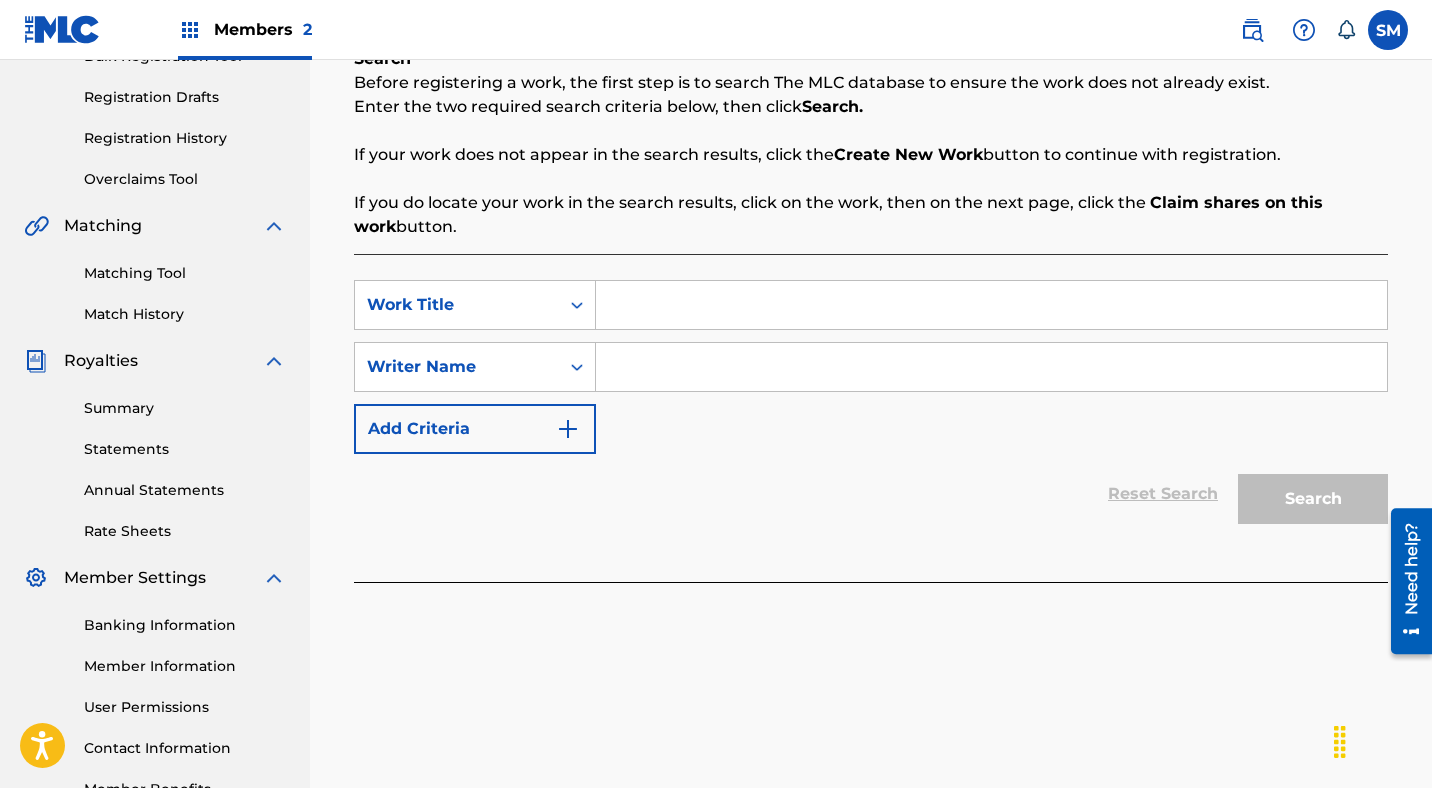 click at bounding box center [991, 305] 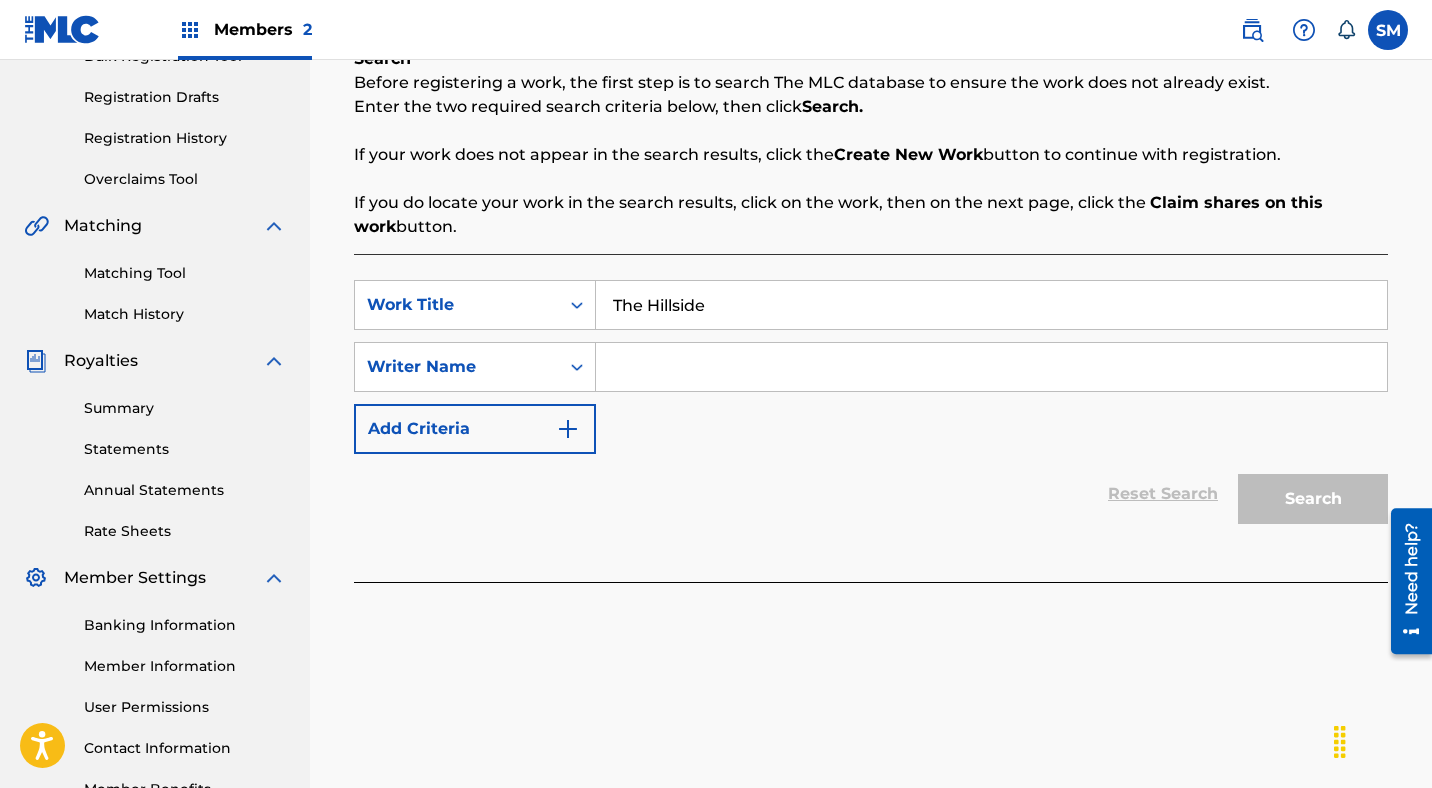 type on "The Hillside" 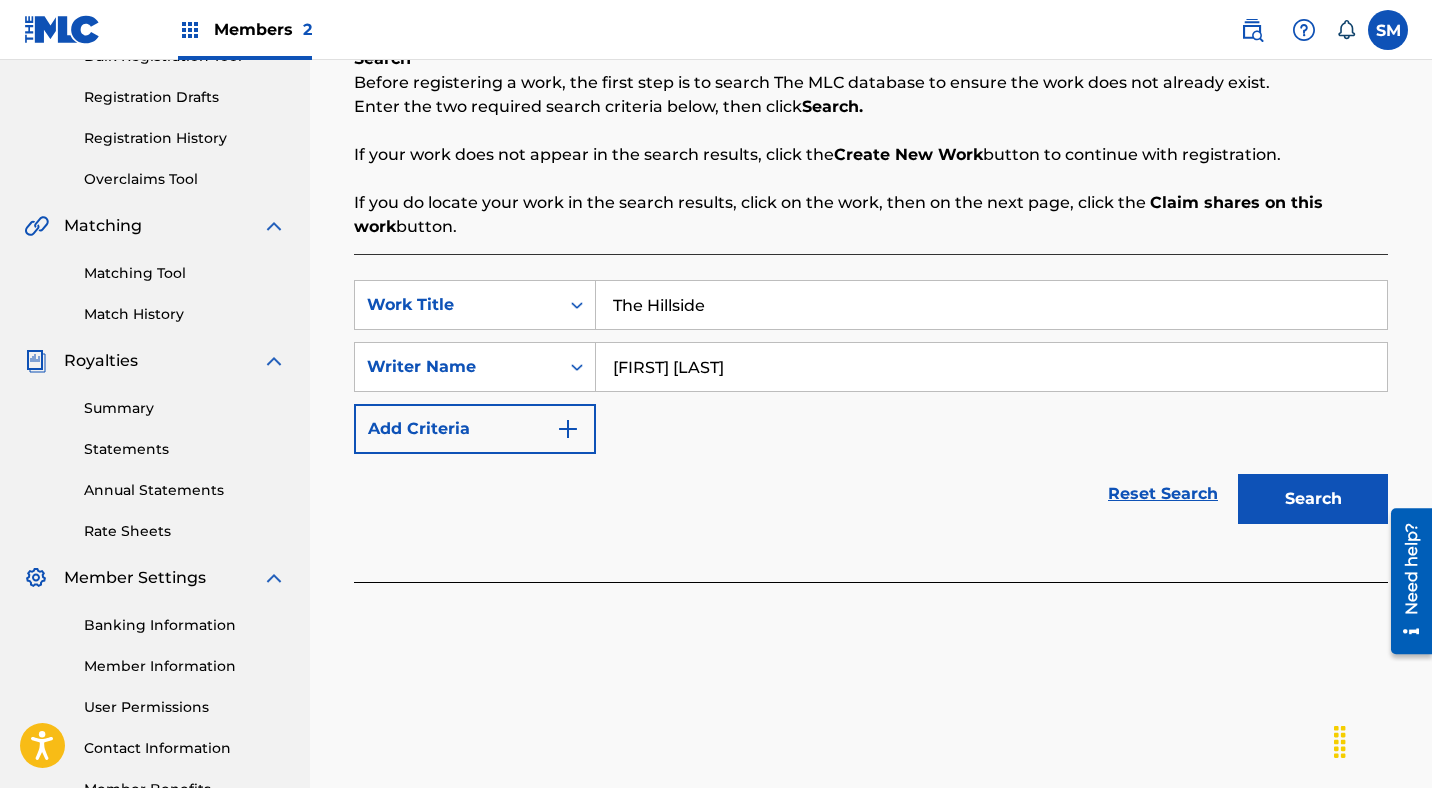 click on "[FIRST] [LAST]" at bounding box center [991, 367] 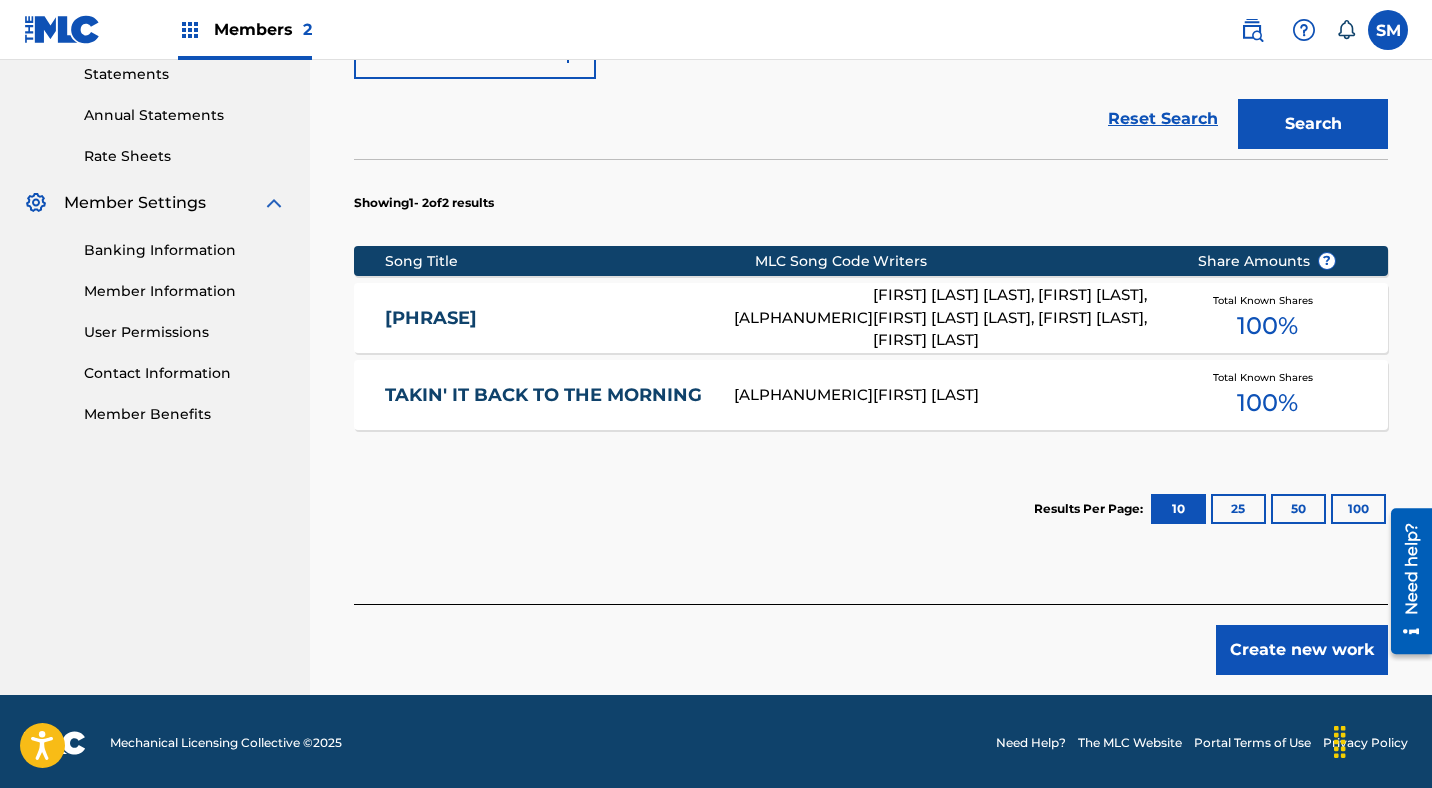 scroll, scrollTop: 698, scrollLeft: 0, axis: vertical 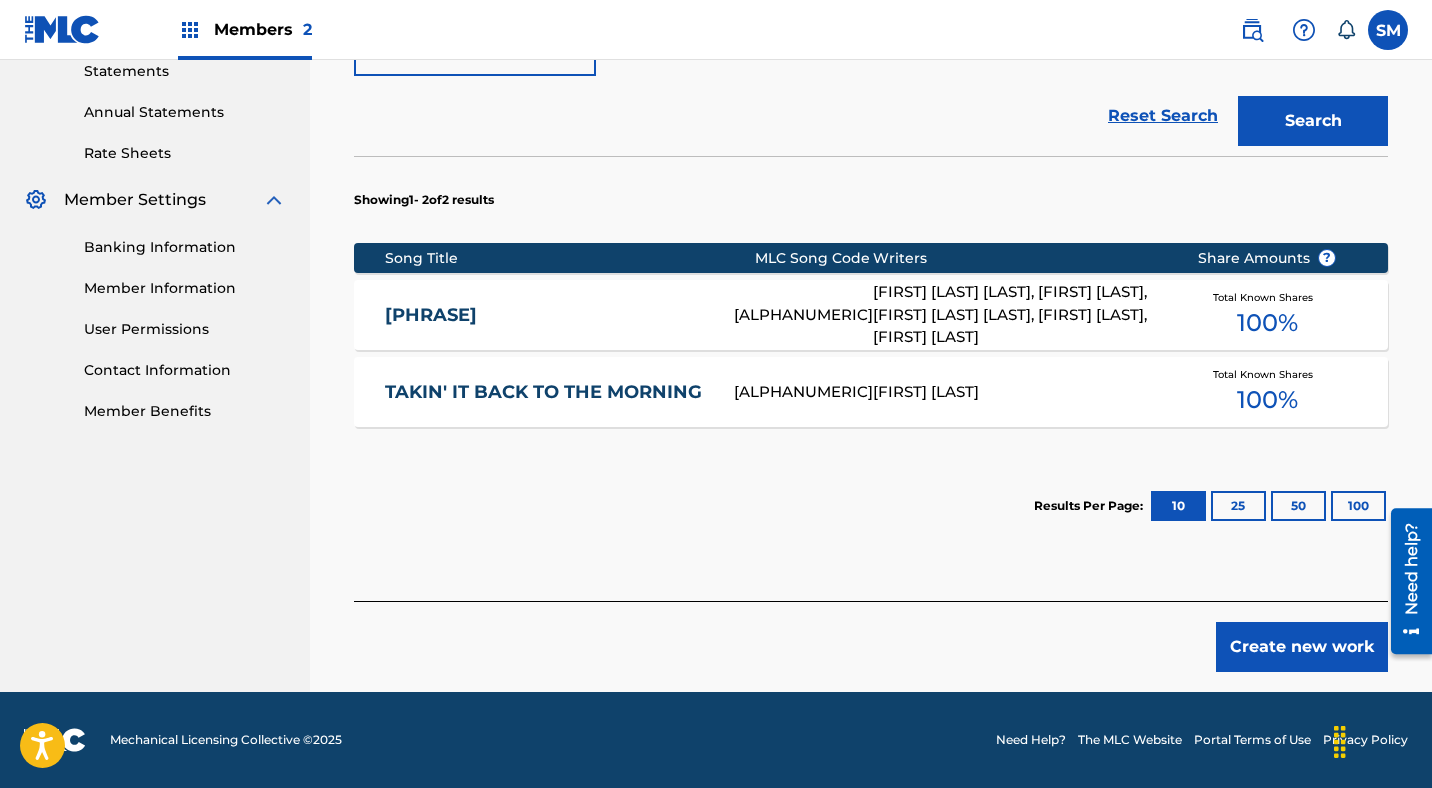 click on "Create new work" at bounding box center [1302, 647] 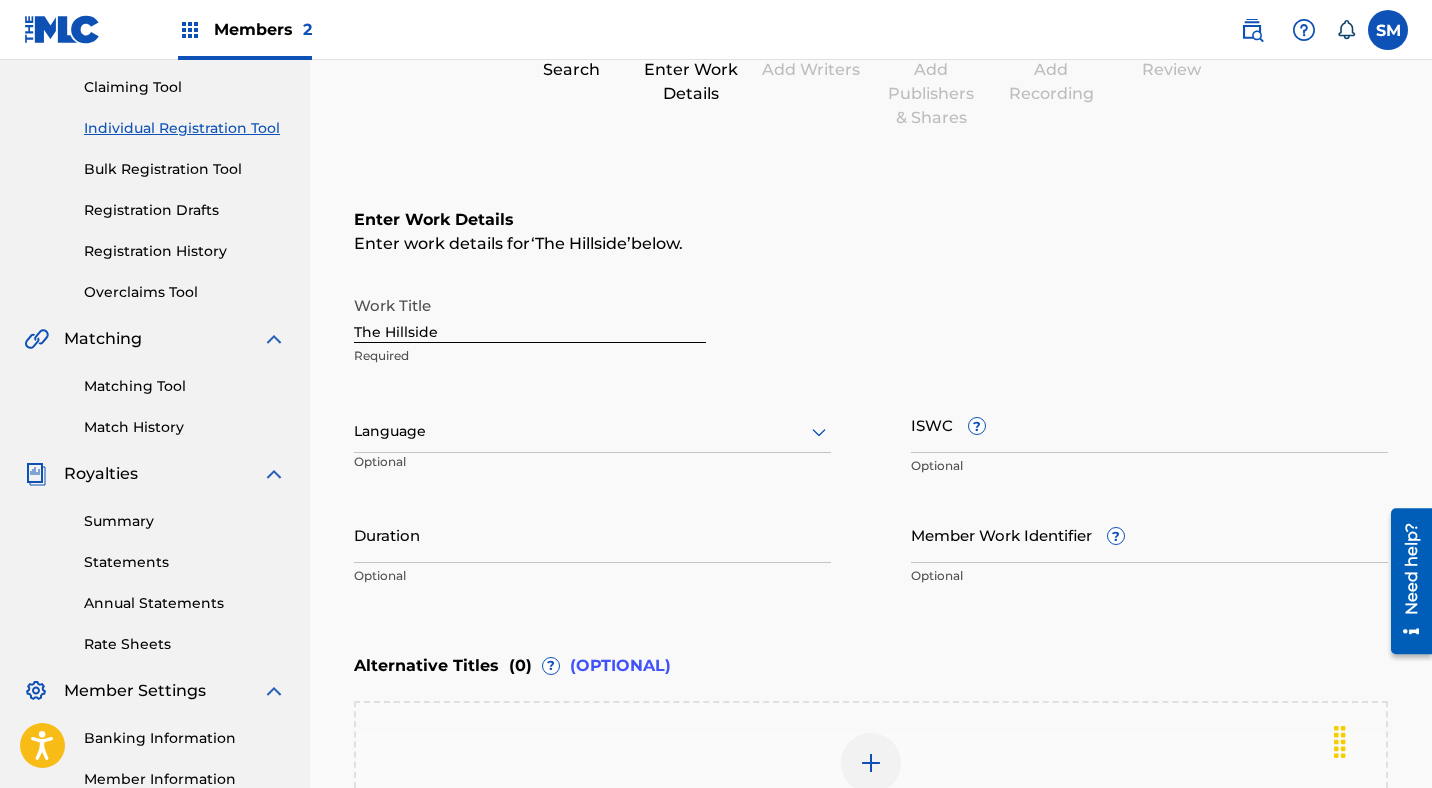 scroll, scrollTop: 265, scrollLeft: 0, axis: vertical 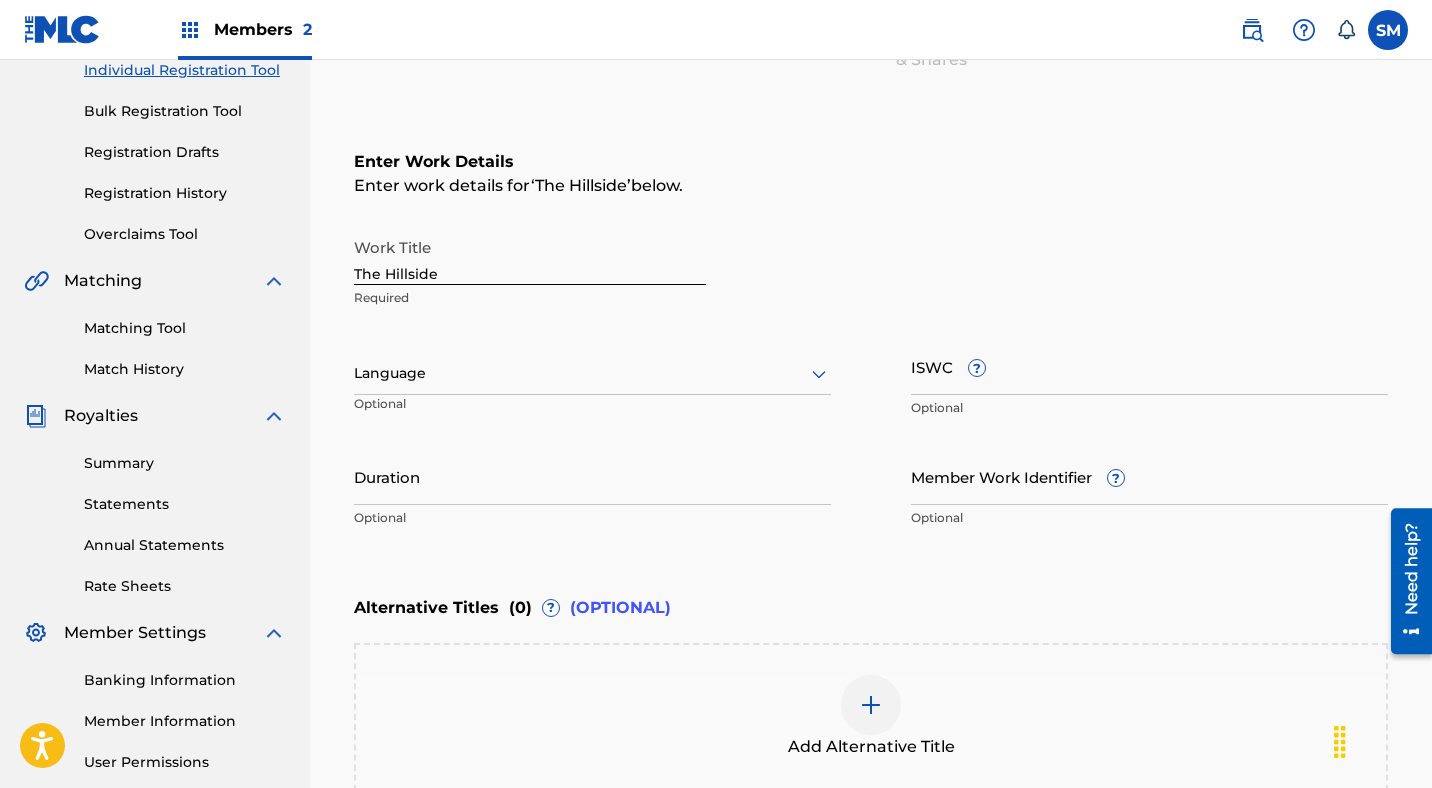 click 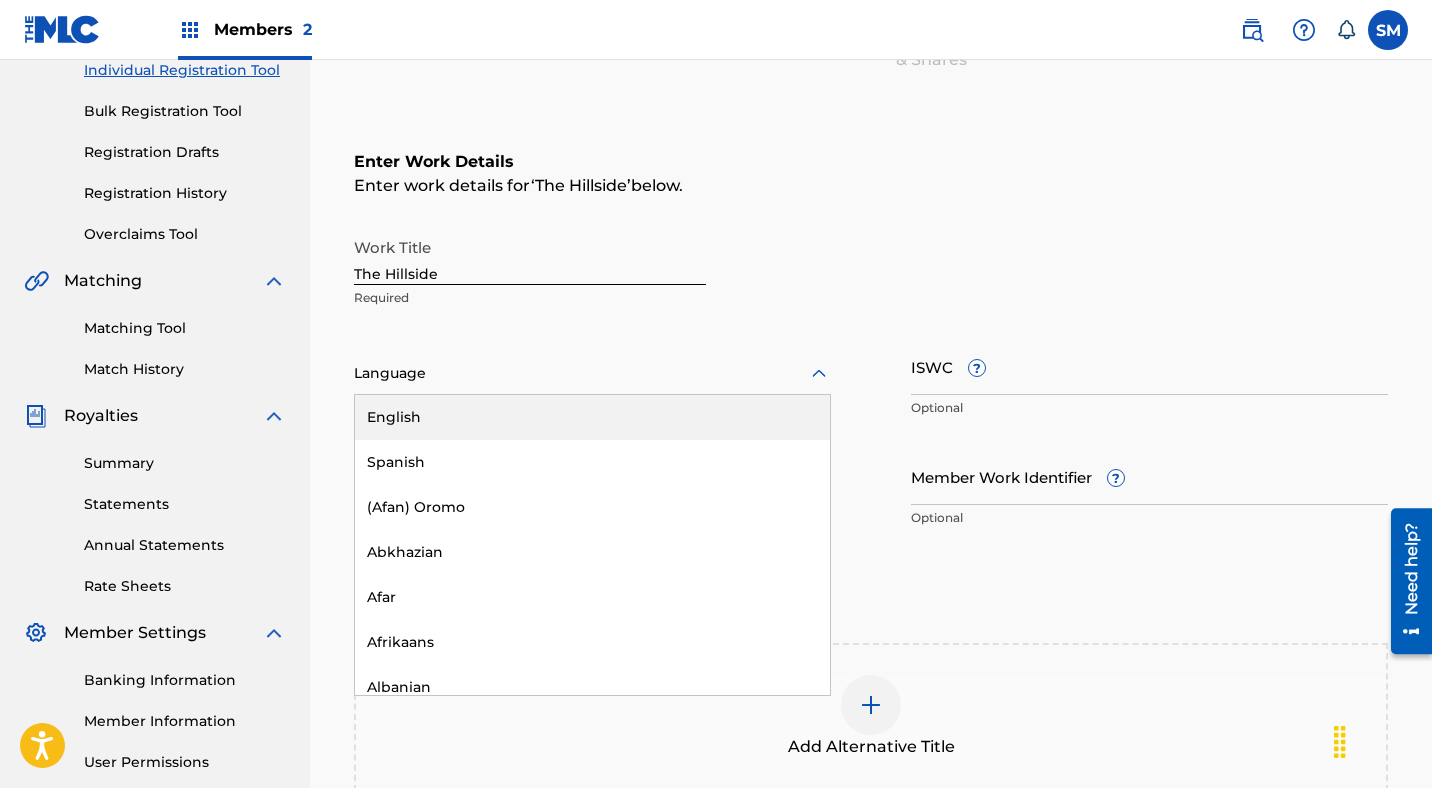 click on "English" at bounding box center (592, 417) 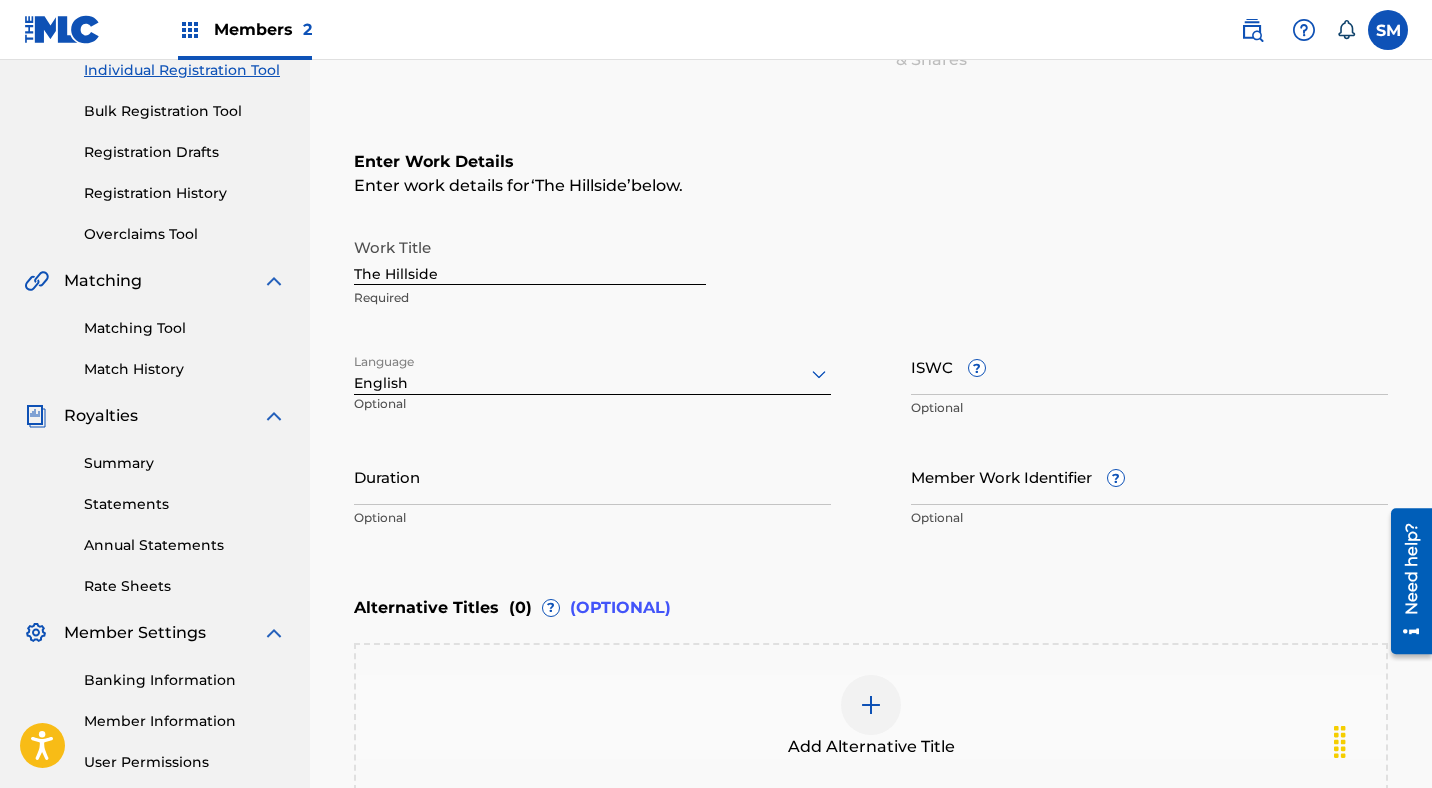 click on "Optional" at bounding box center (433, 411) 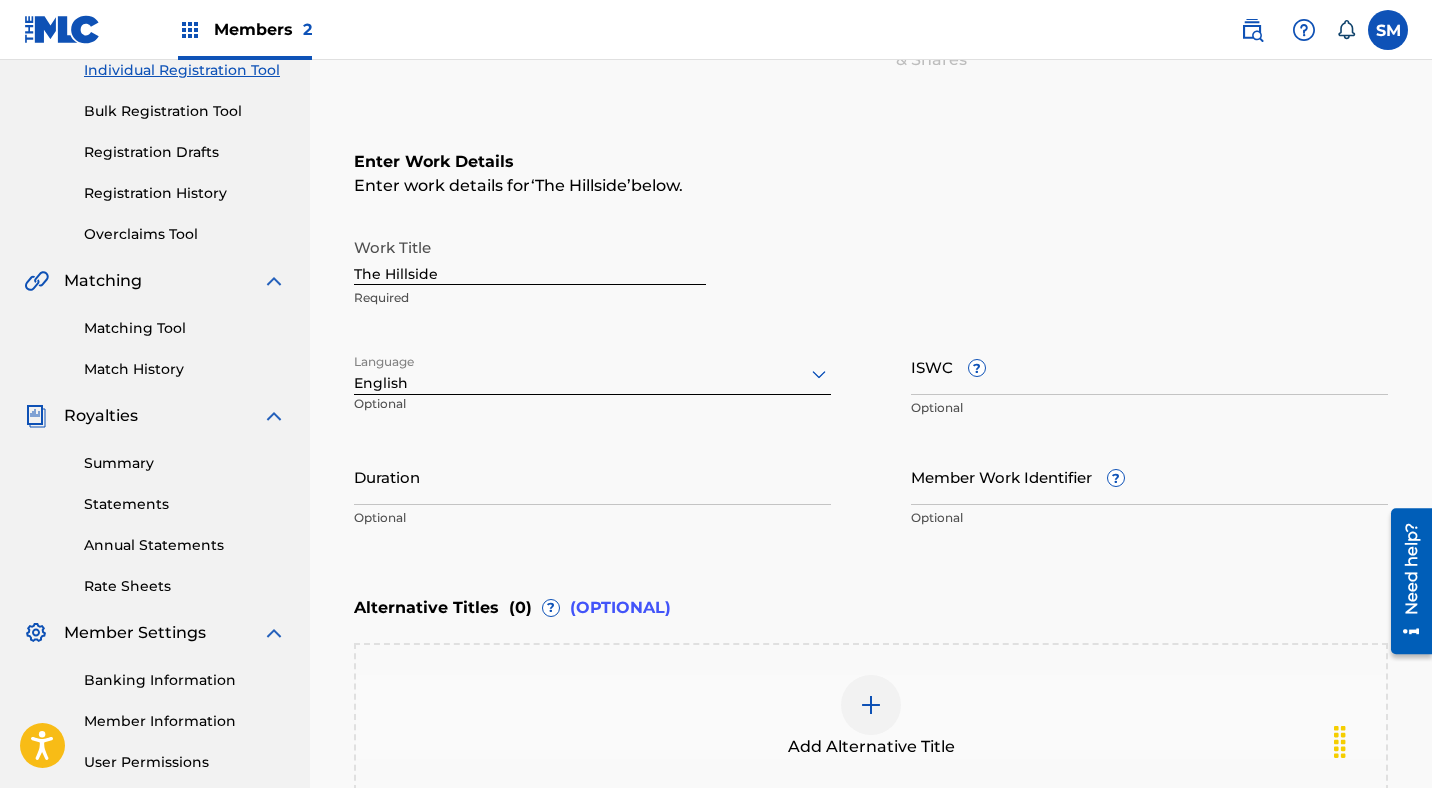 click on "Duration" at bounding box center [592, 476] 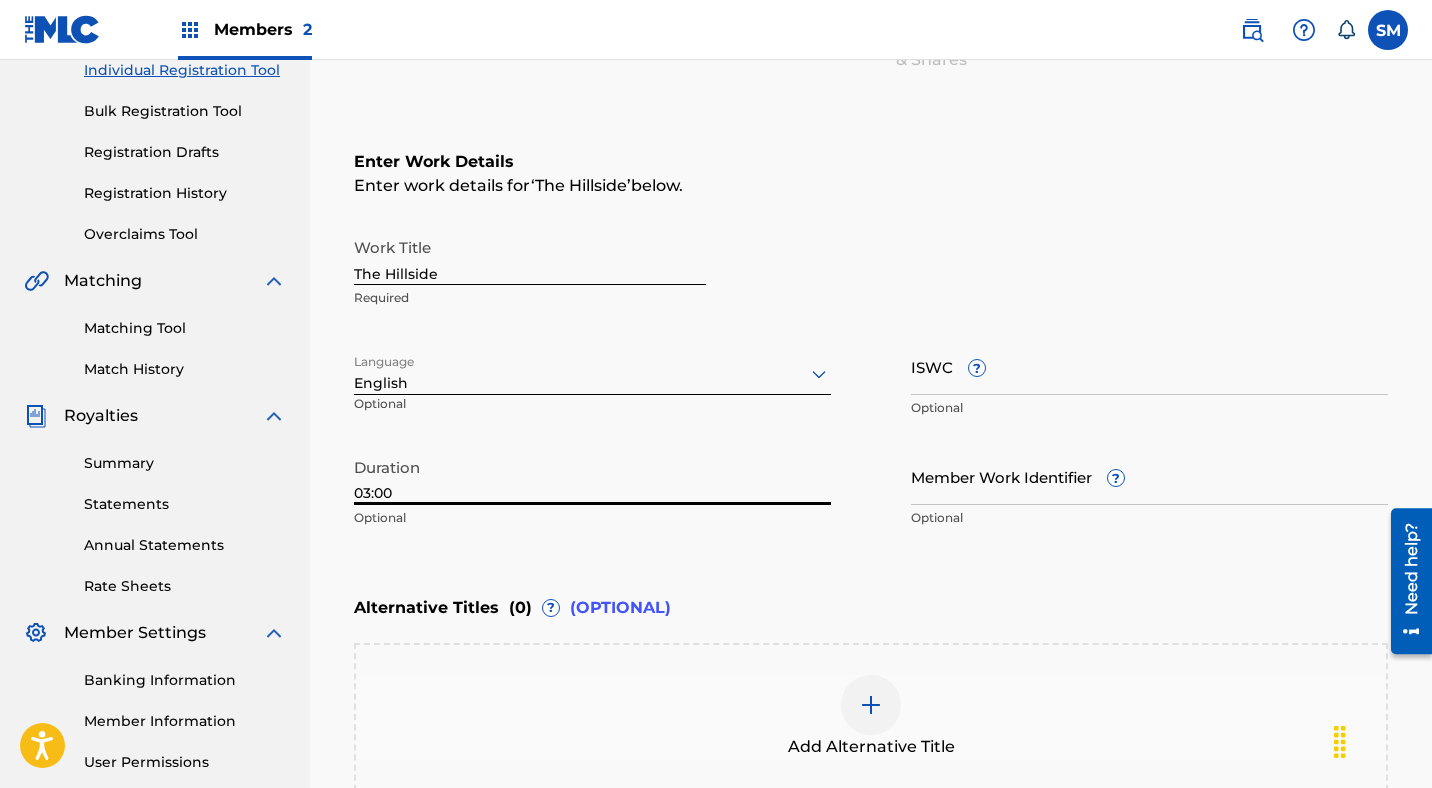 type on "03:00" 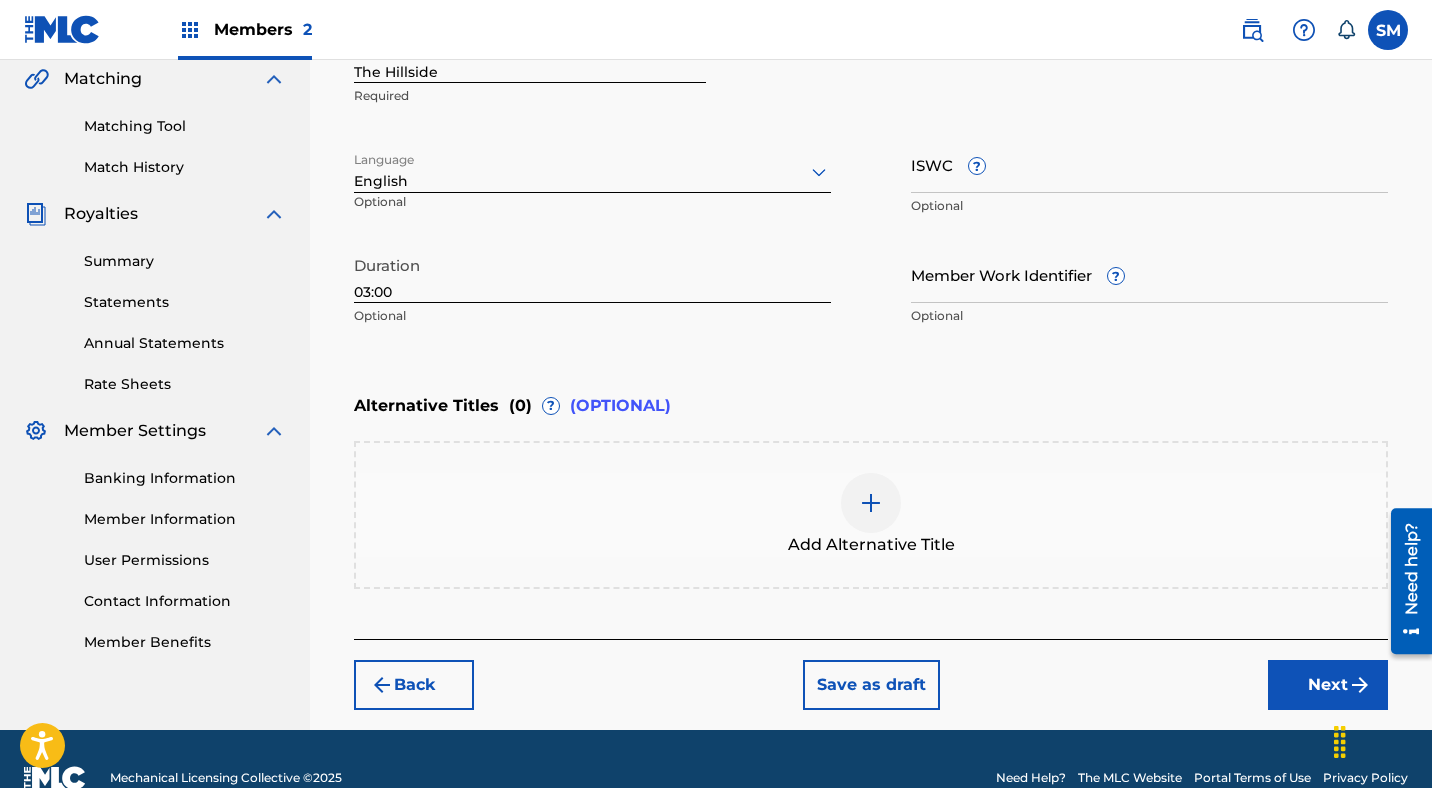 scroll, scrollTop: 505, scrollLeft: 0, axis: vertical 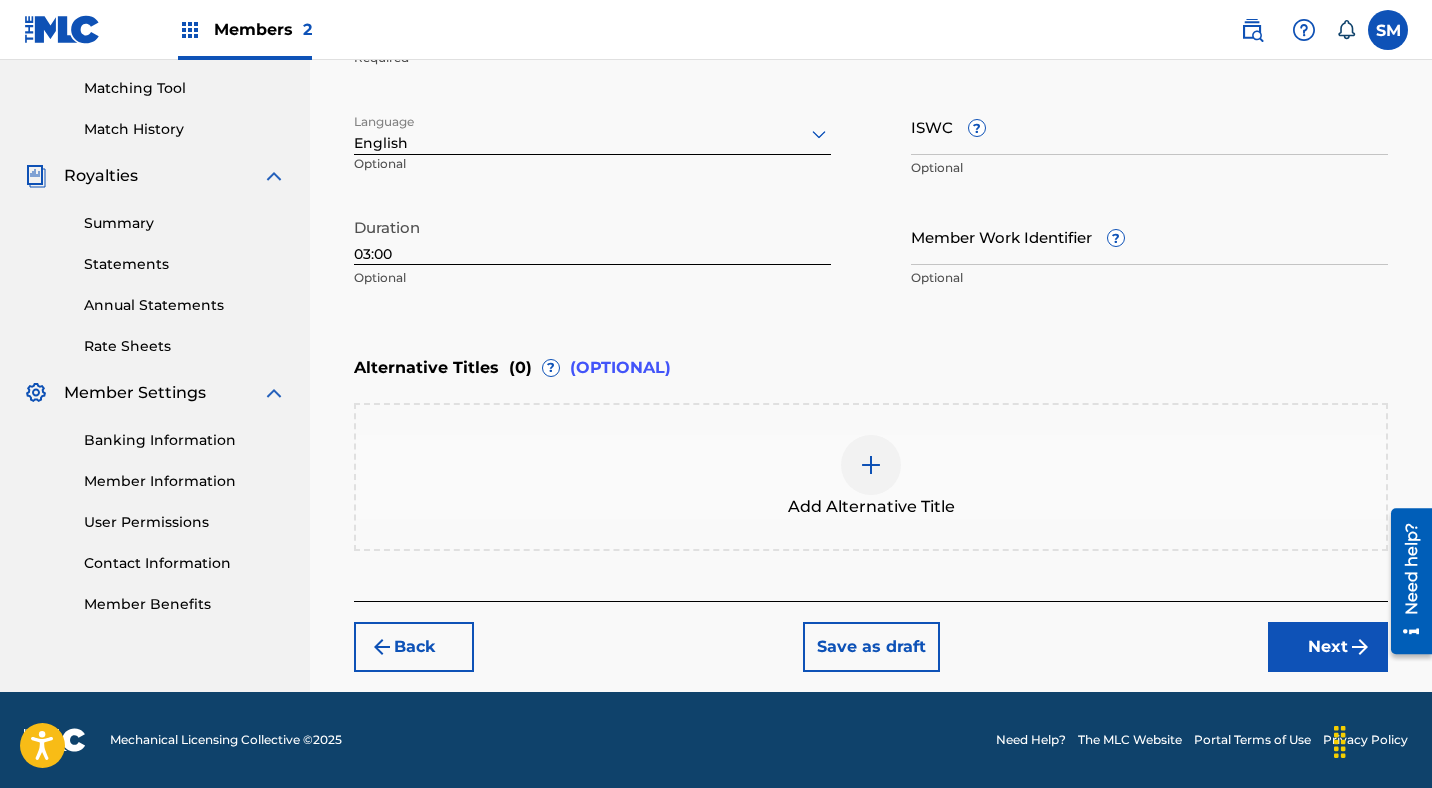 click at bounding box center (871, 465) 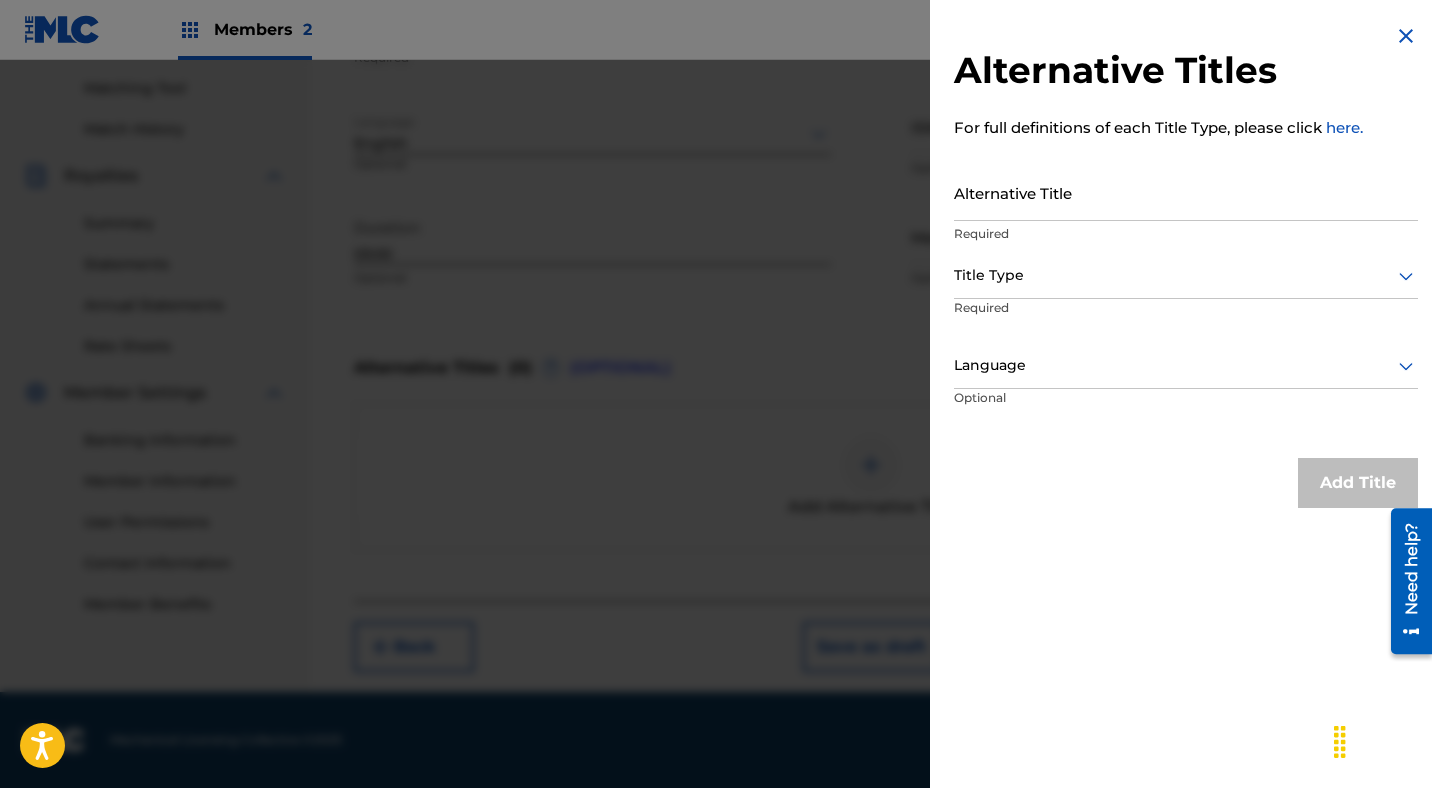 click on "Alternative Title" at bounding box center (1186, 192) 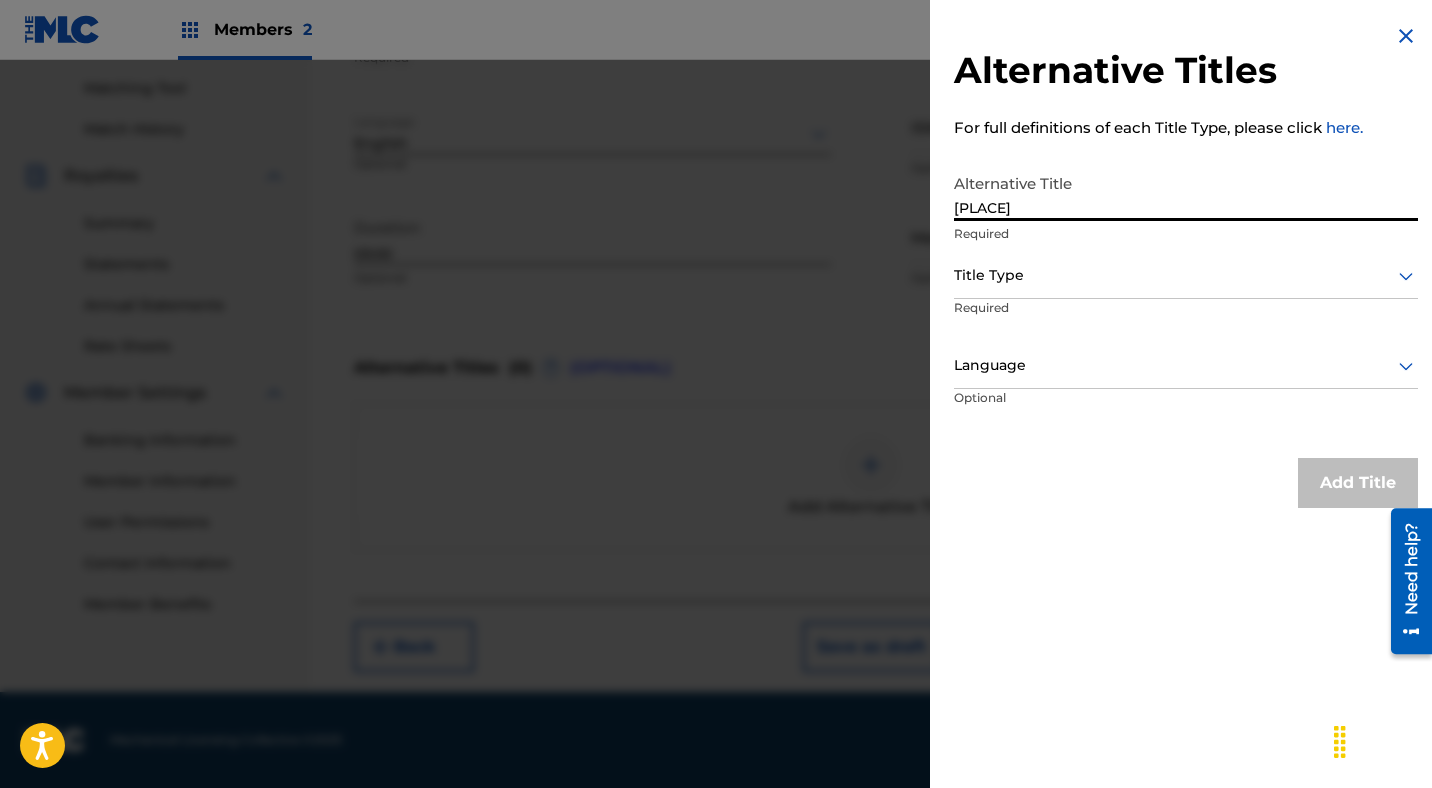 type on "[PLACE]" 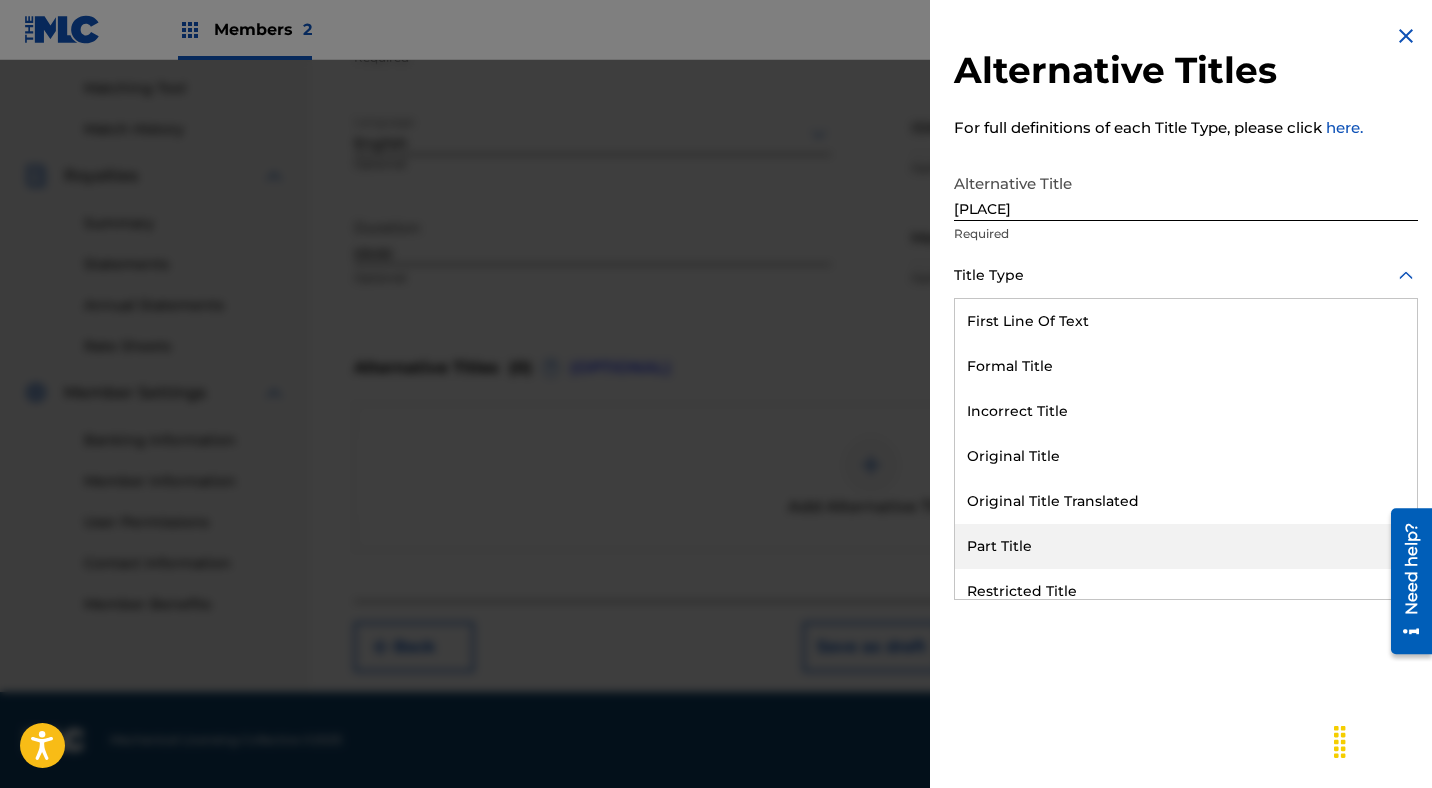 click on "Part Title" at bounding box center (1186, 546) 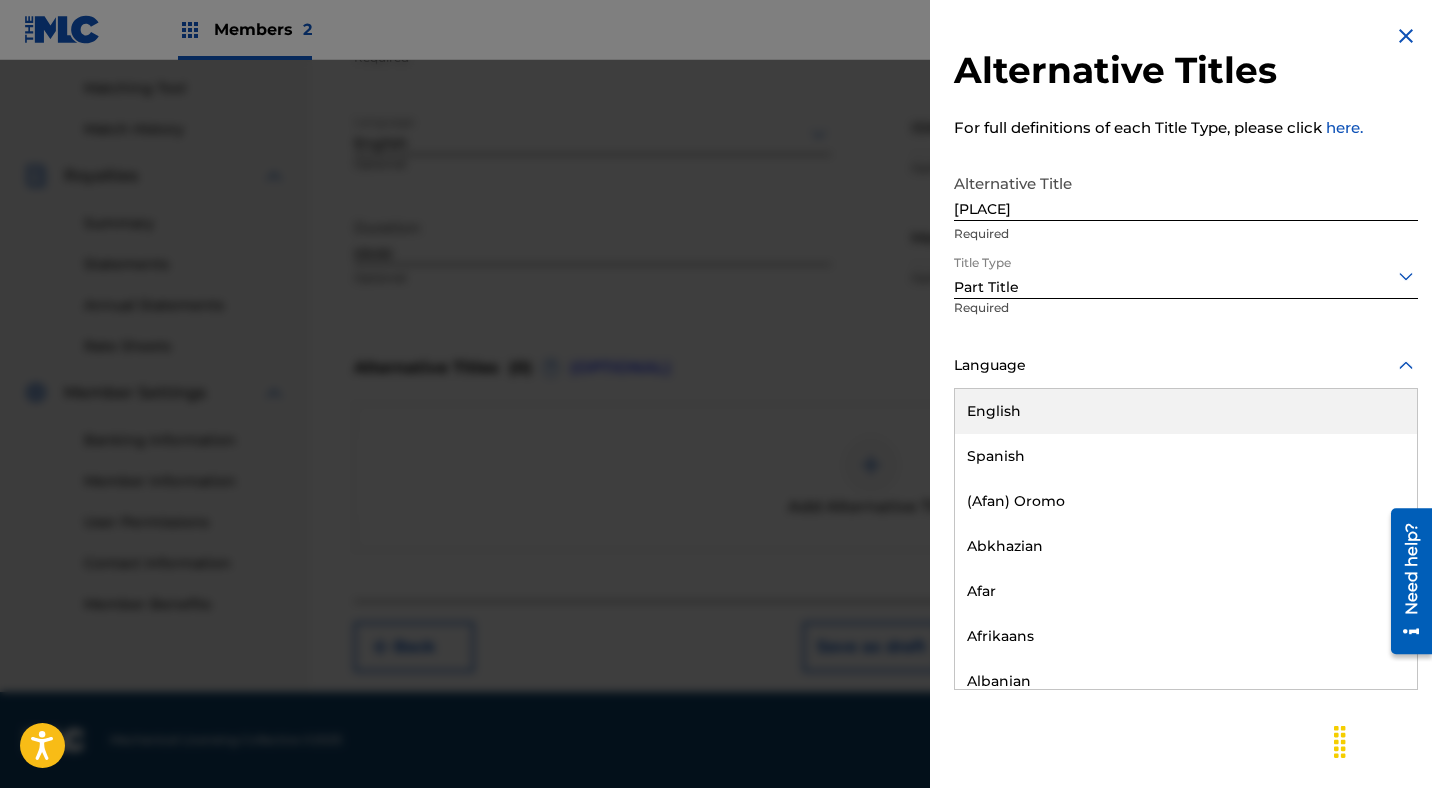click at bounding box center (1186, 365) 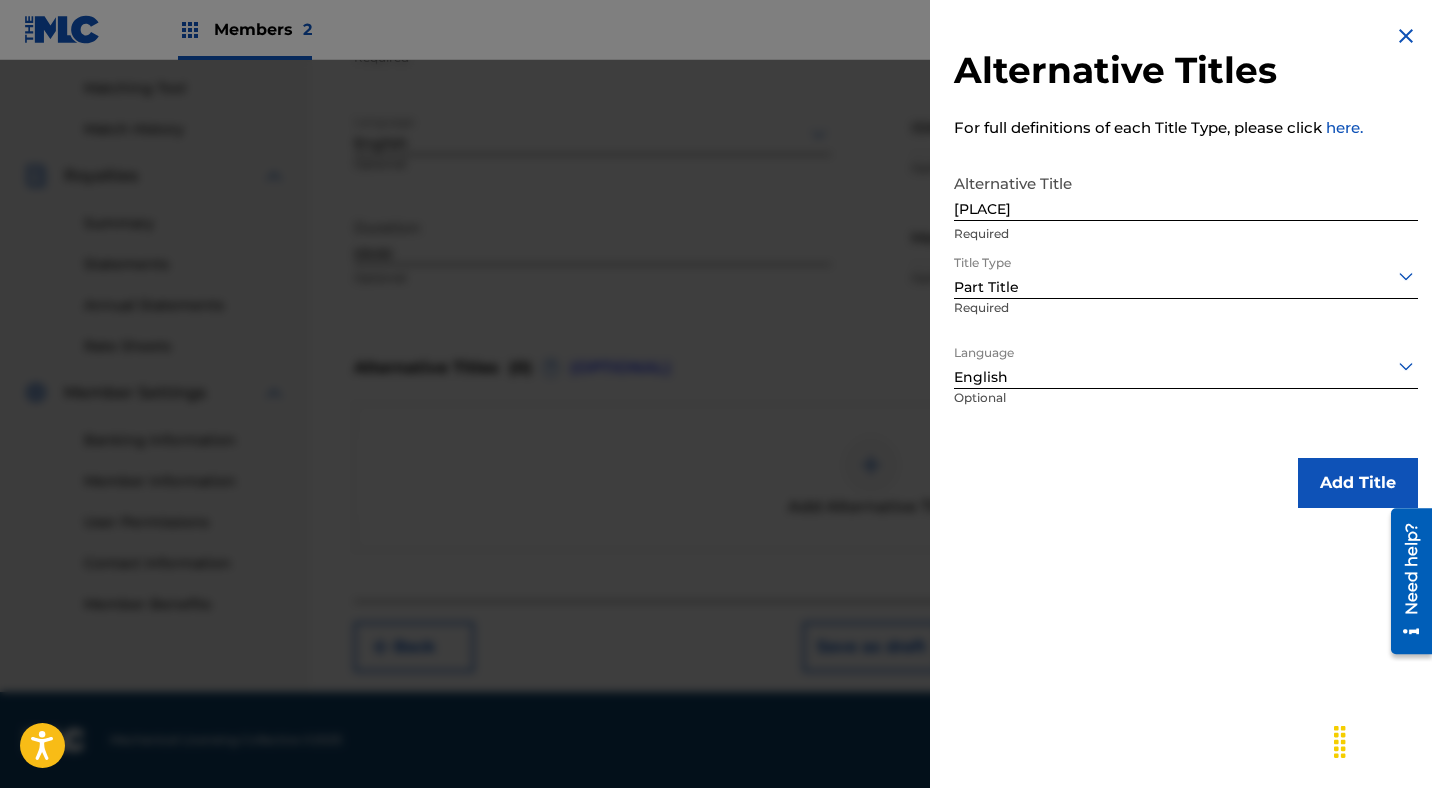 click on "Add Title" at bounding box center (1358, 483) 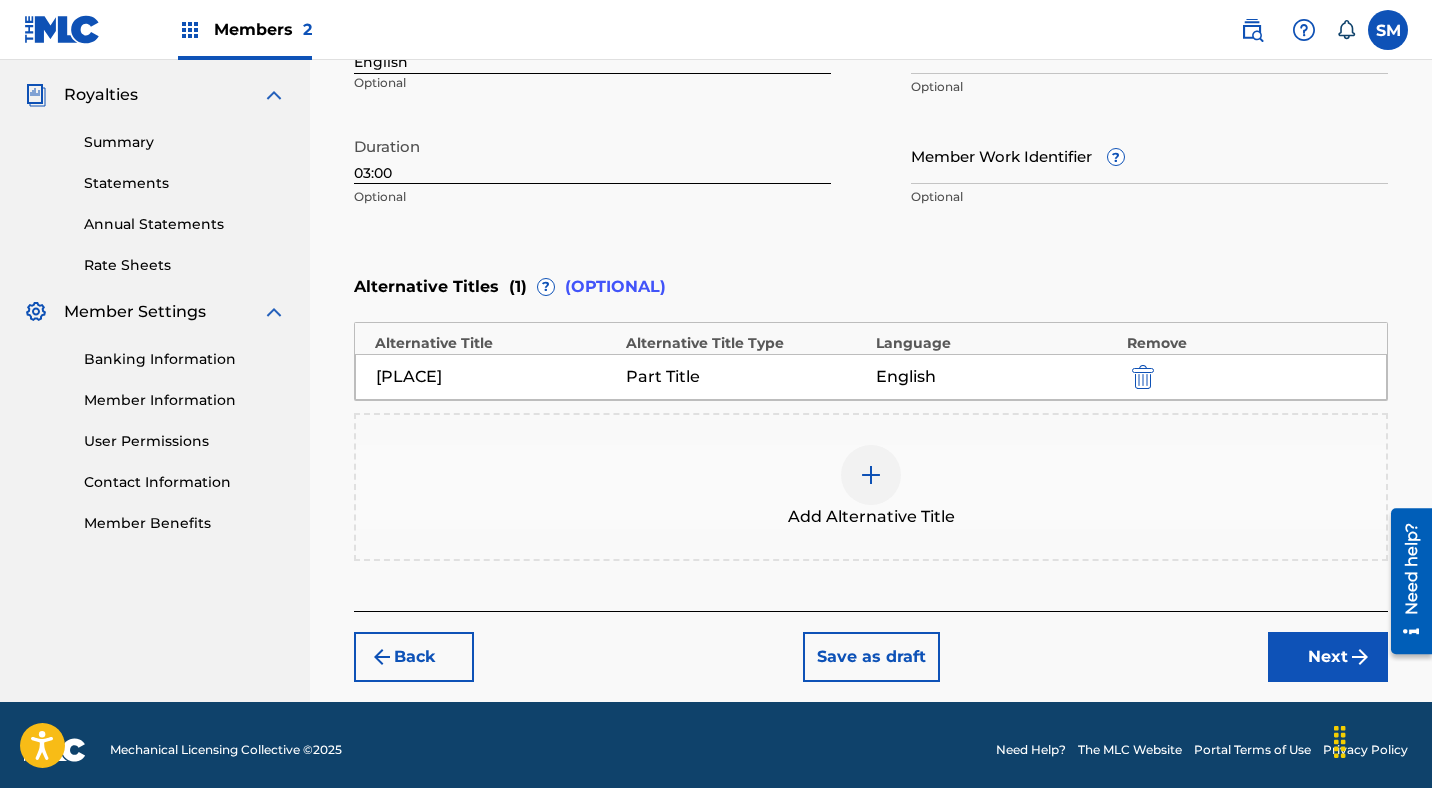 scroll, scrollTop: 596, scrollLeft: 0, axis: vertical 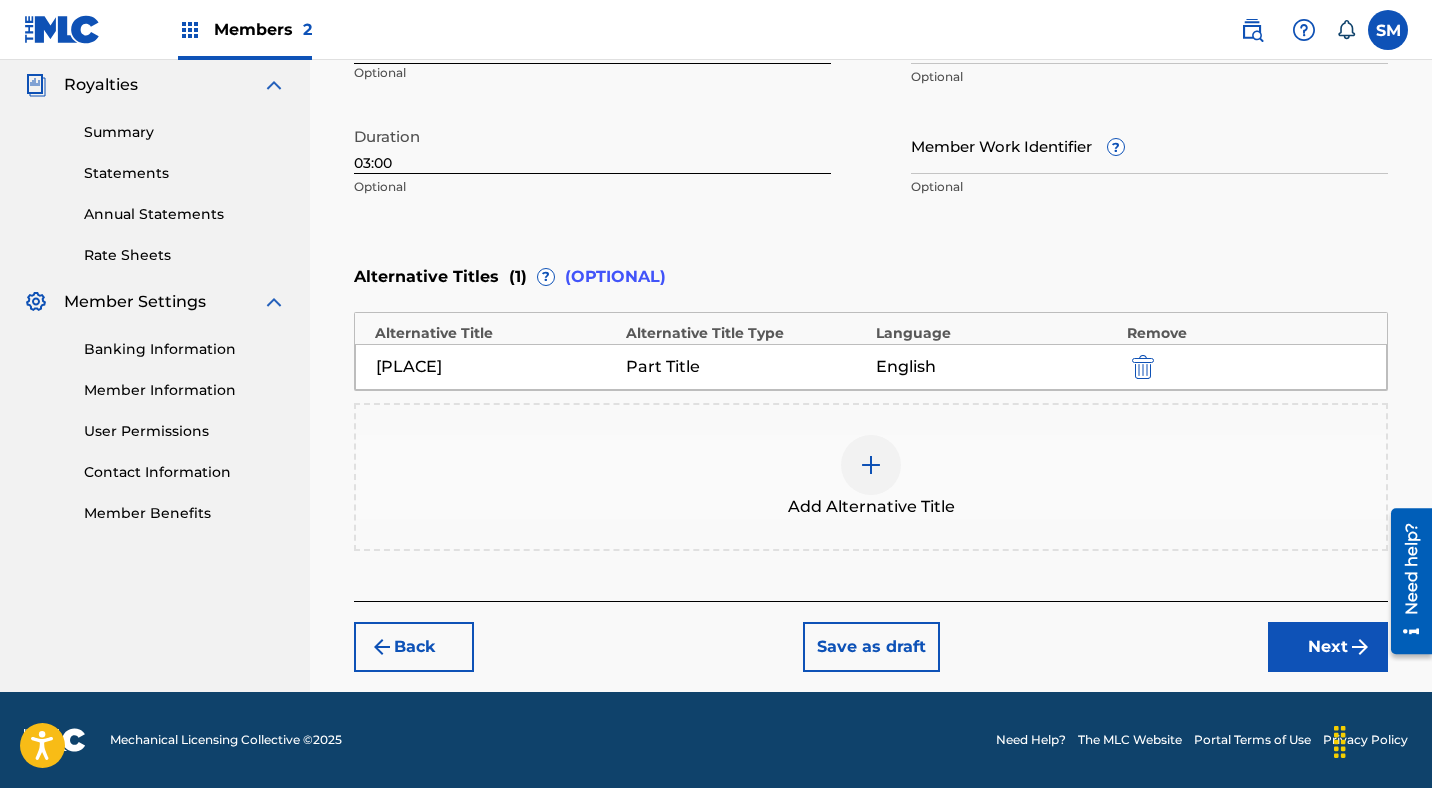 click on "Next" at bounding box center [1328, 647] 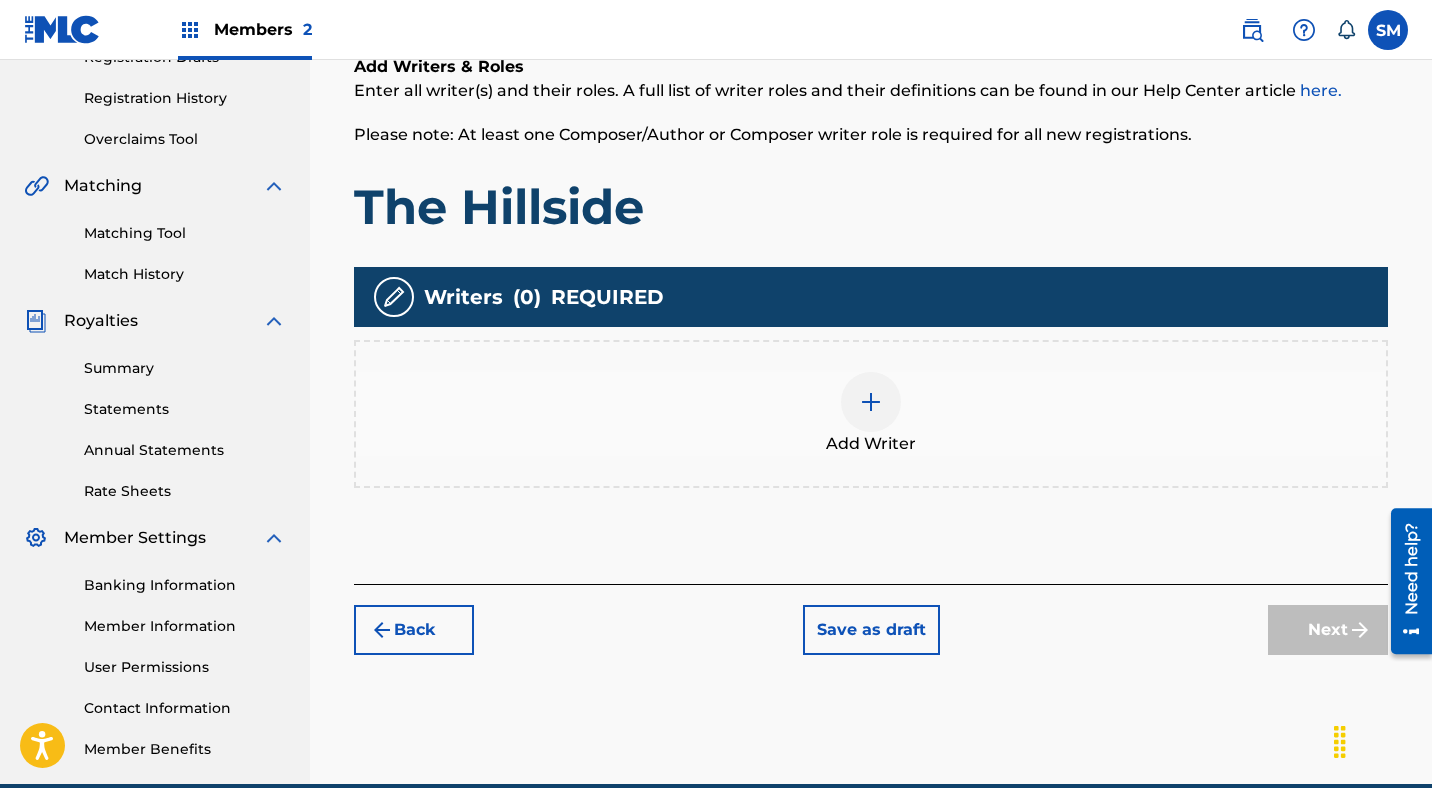 scroll, scrollTop: 396, scrollLeft: 0, axis: vertical 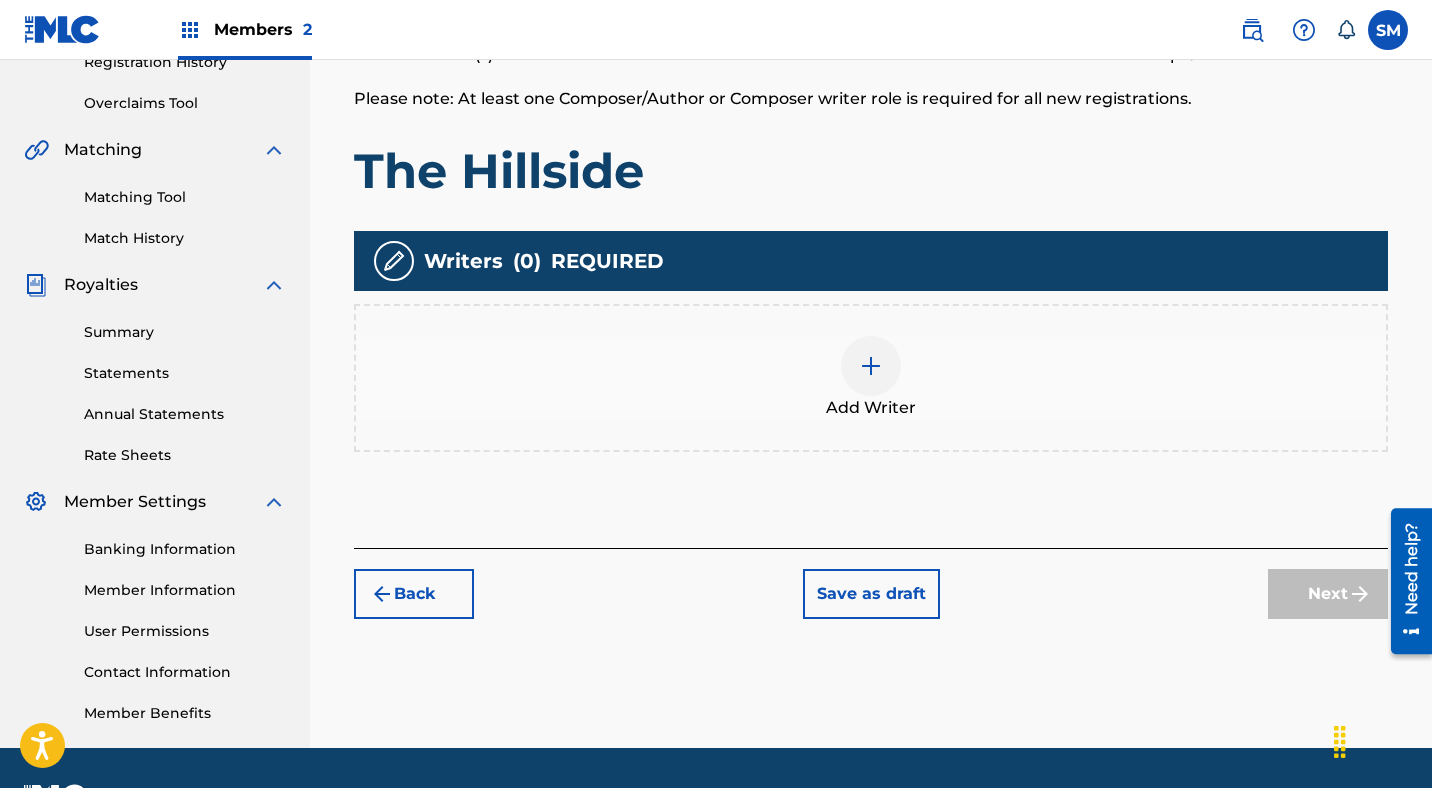 click at bounding box center [871, 366] 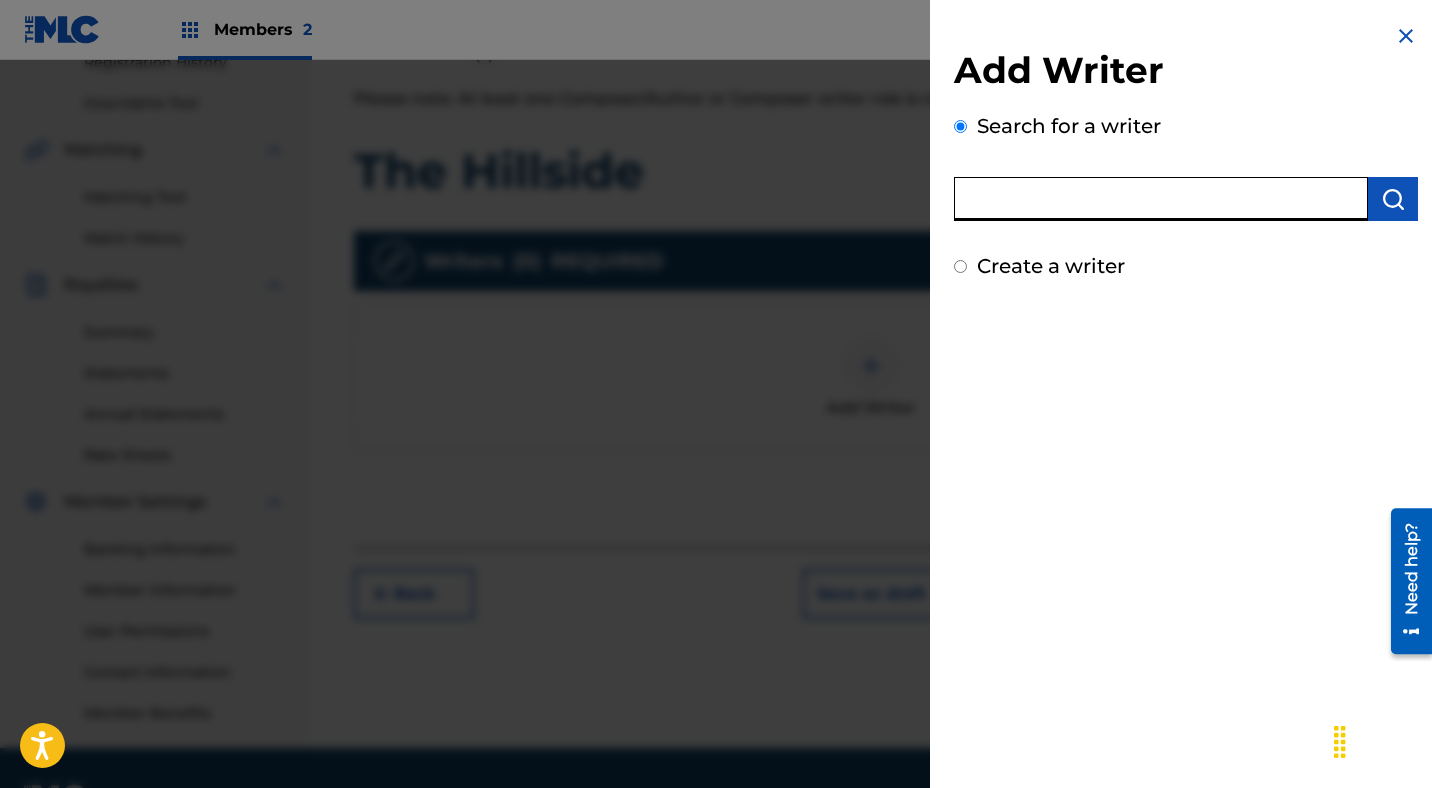 click at bounding box center [1161, 199] 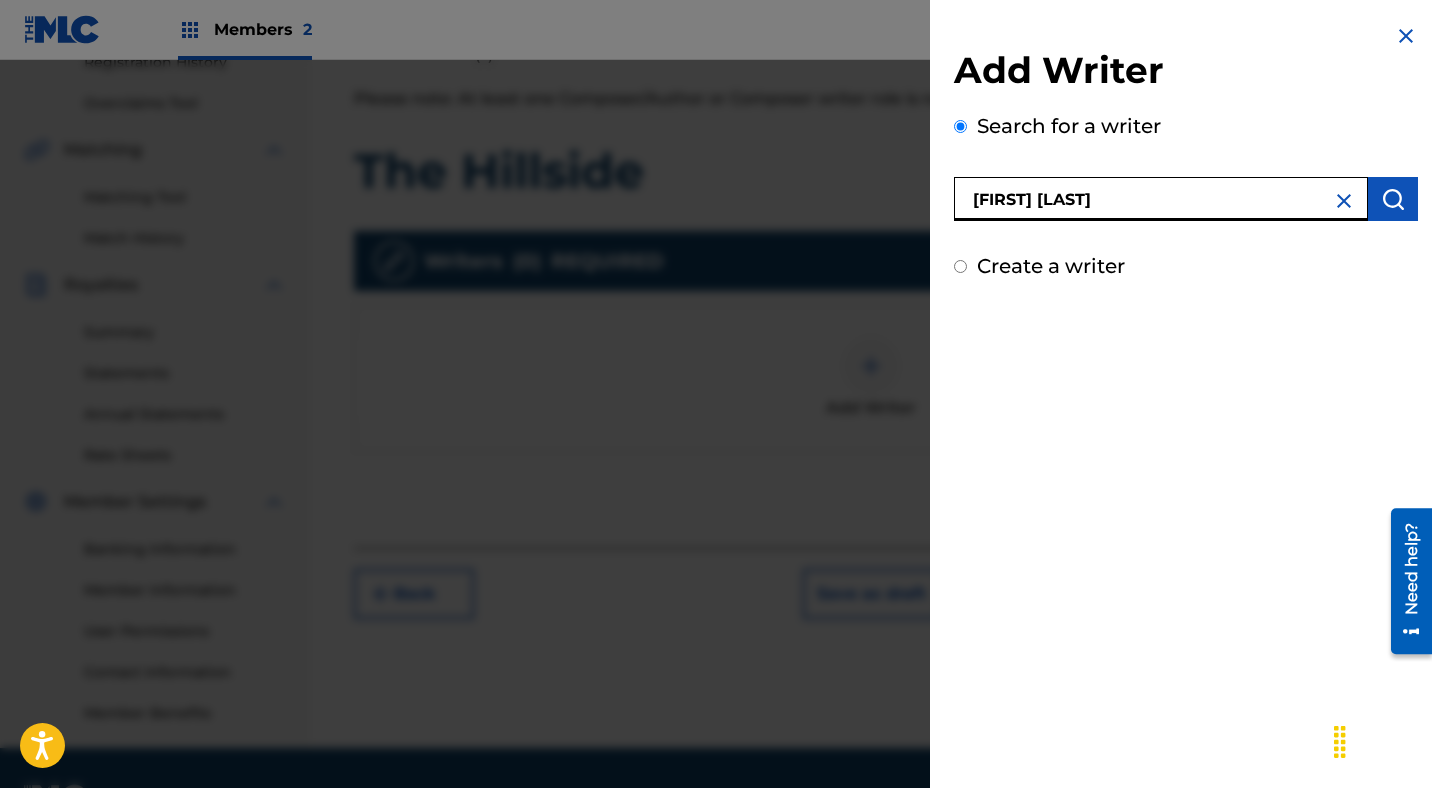 click on "[FIRST] [LAST]" at bounding box center [1161, 199] 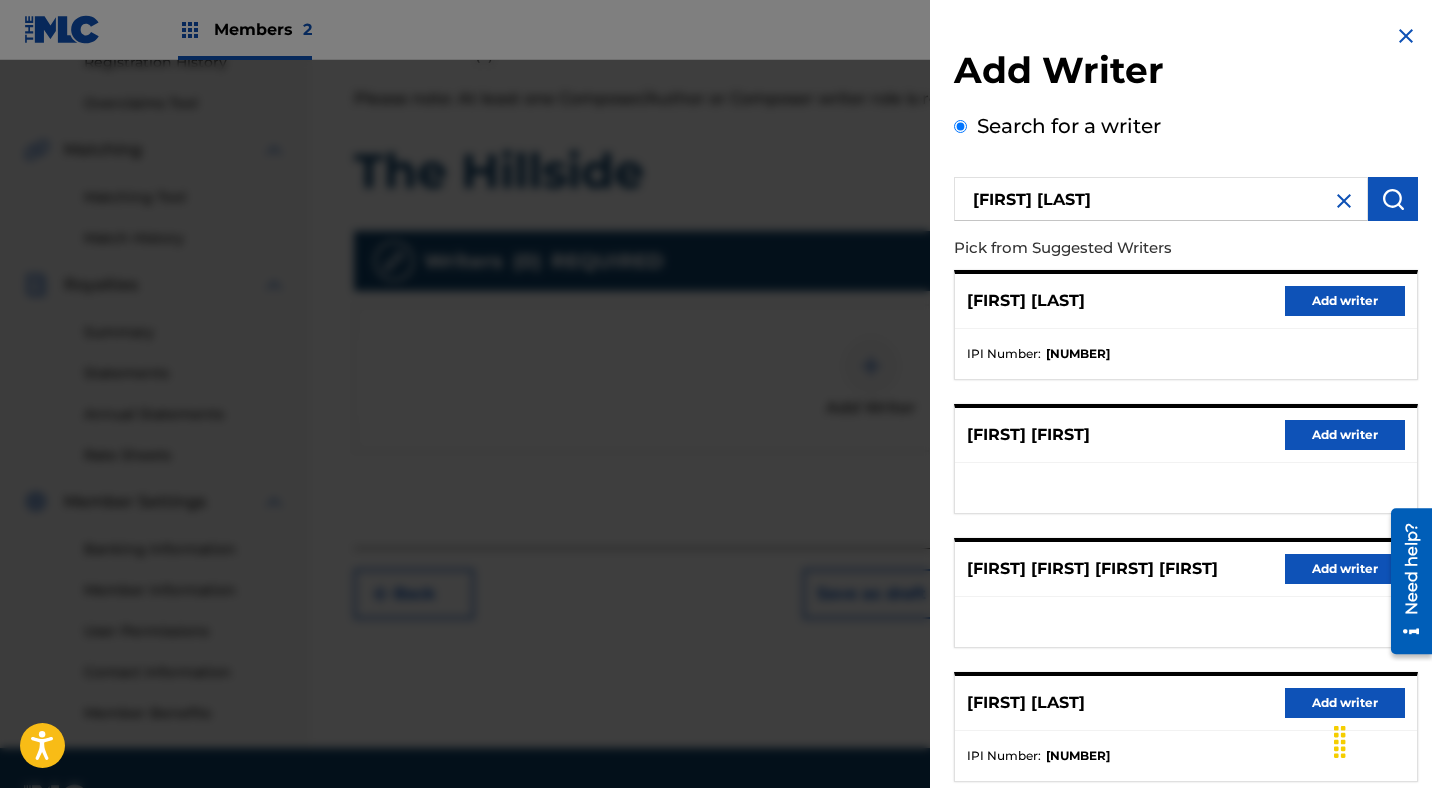 click on "Add writer" at bounding box center [1345, 301] 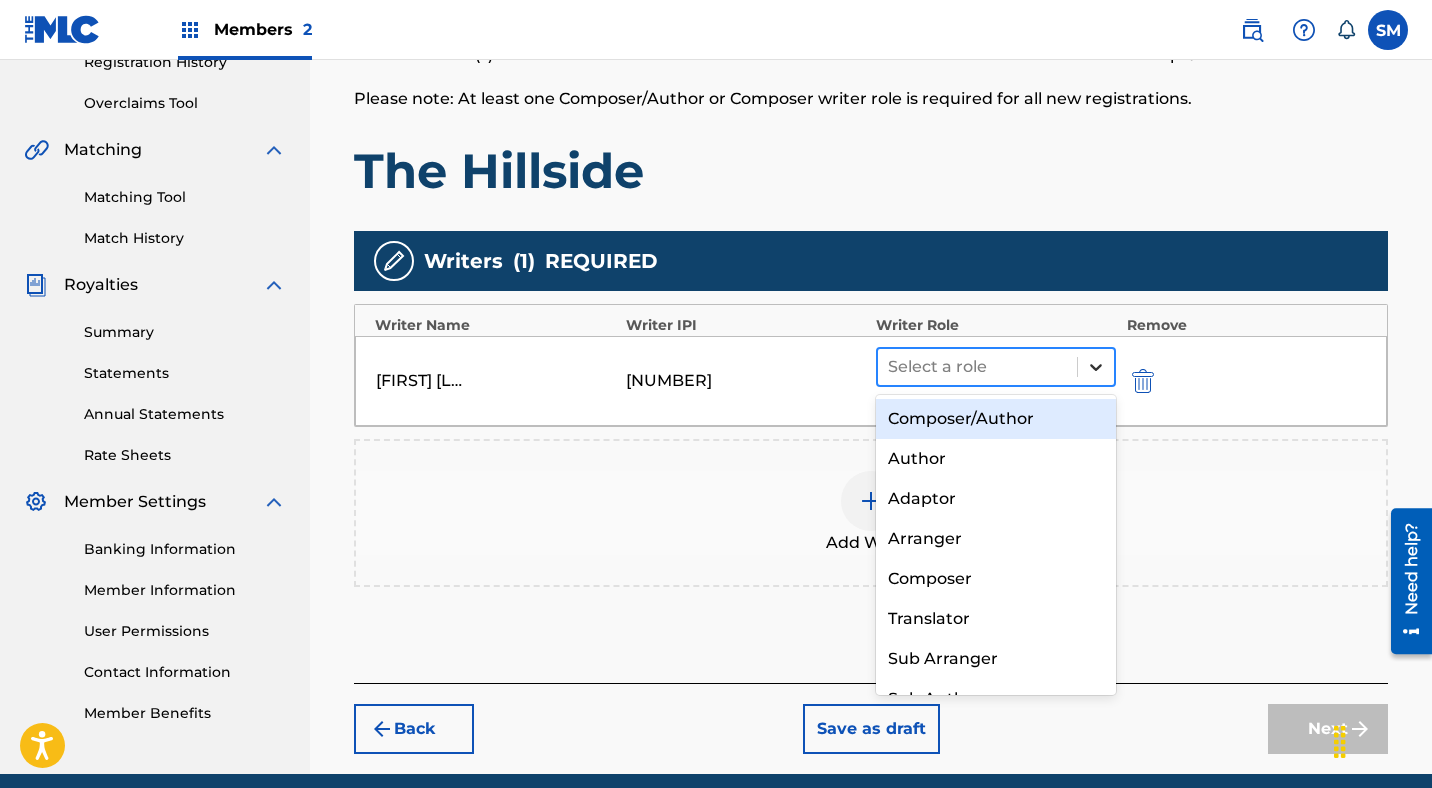 click 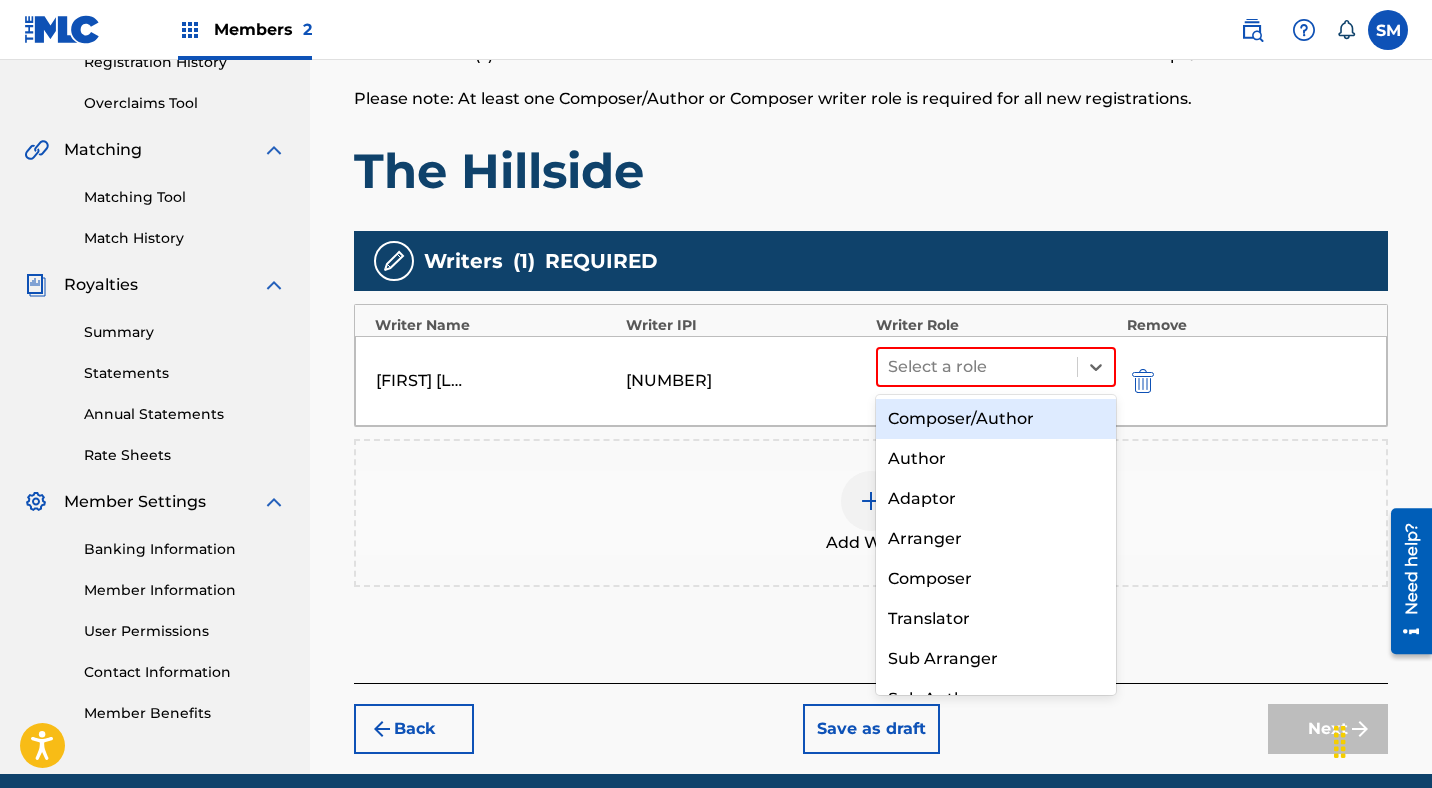 click on "Composer/Author" at bounding box center [996, 419] 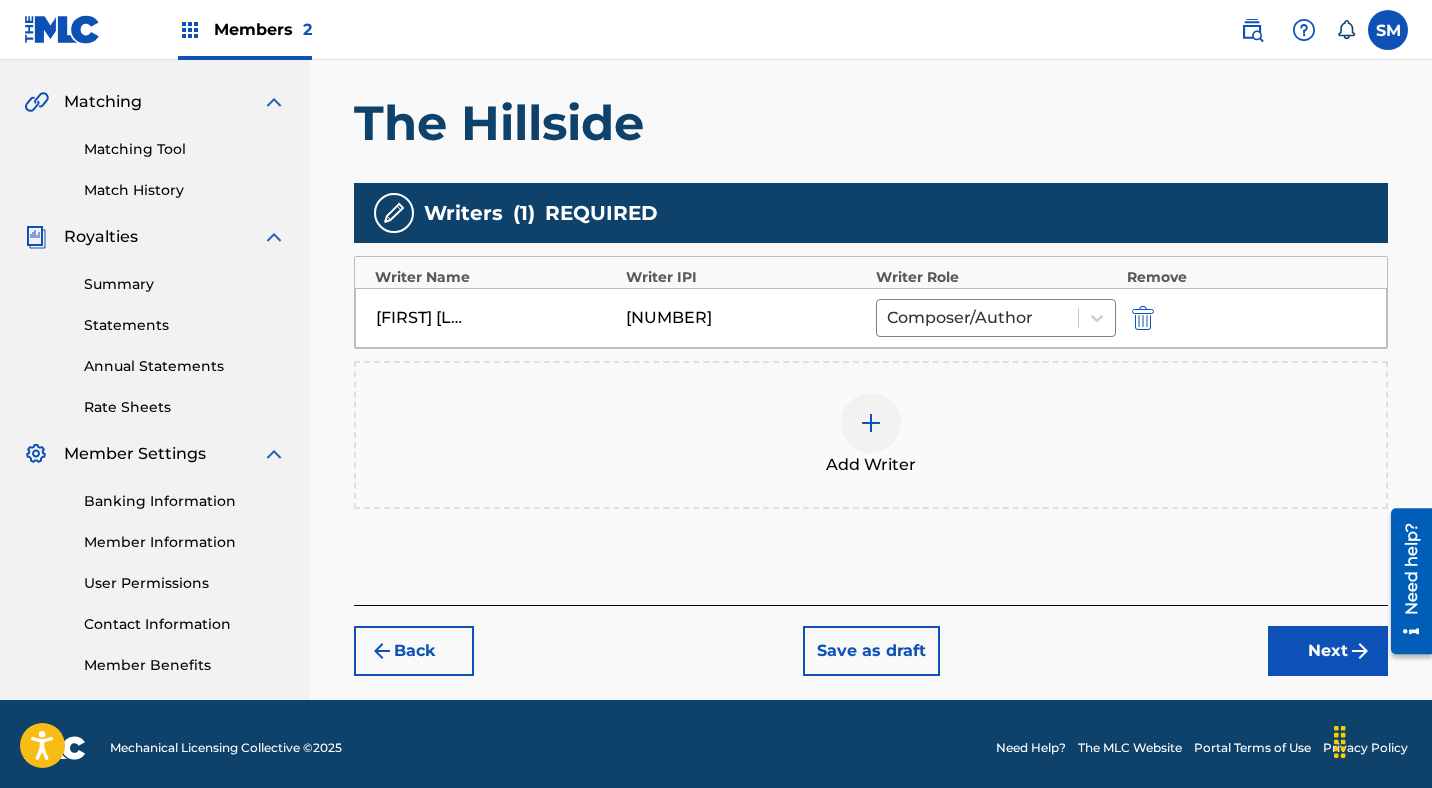scroll, scrollTop: 452, scrollLeft: 0, axis: vertical 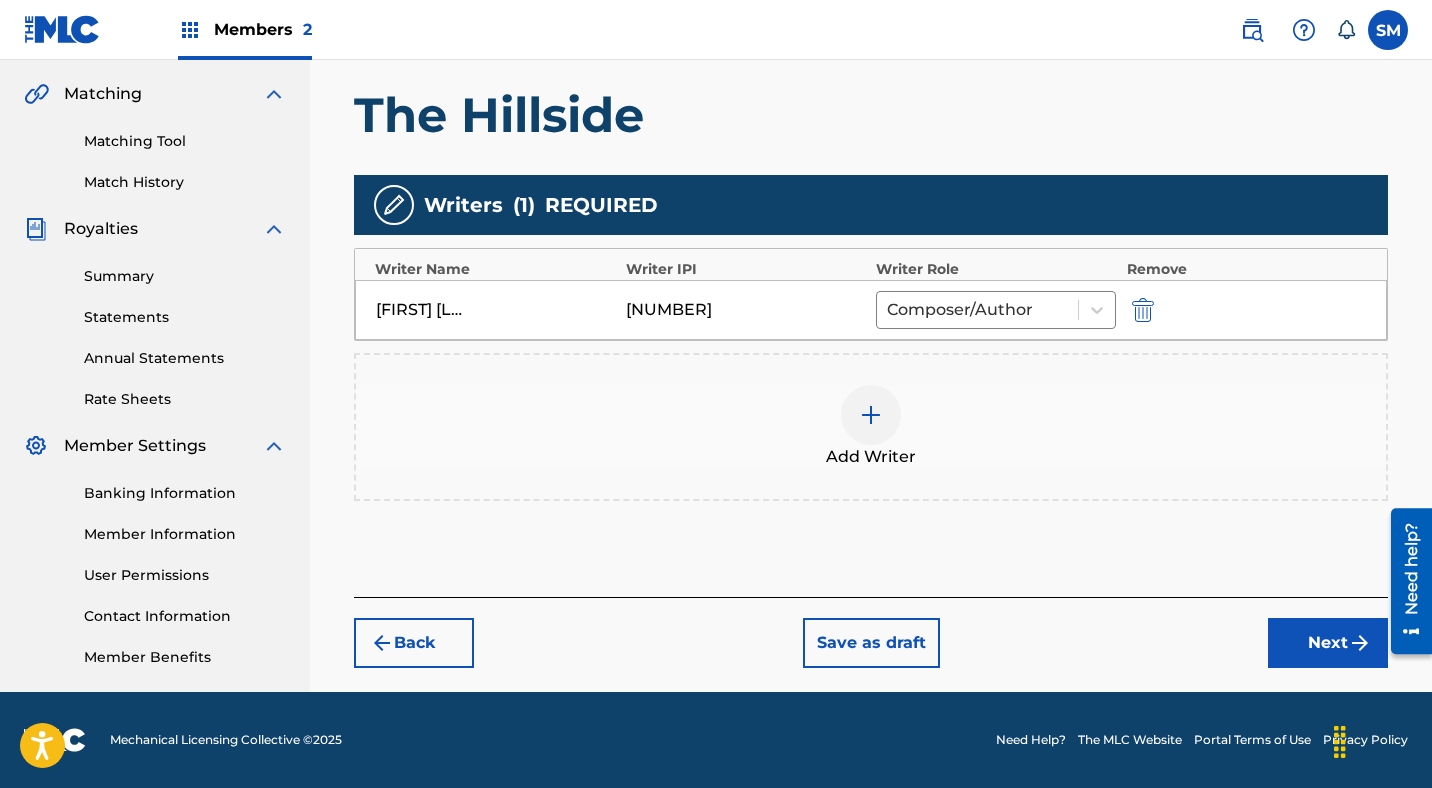 click on "Next" at bounding box center (1328, 643) 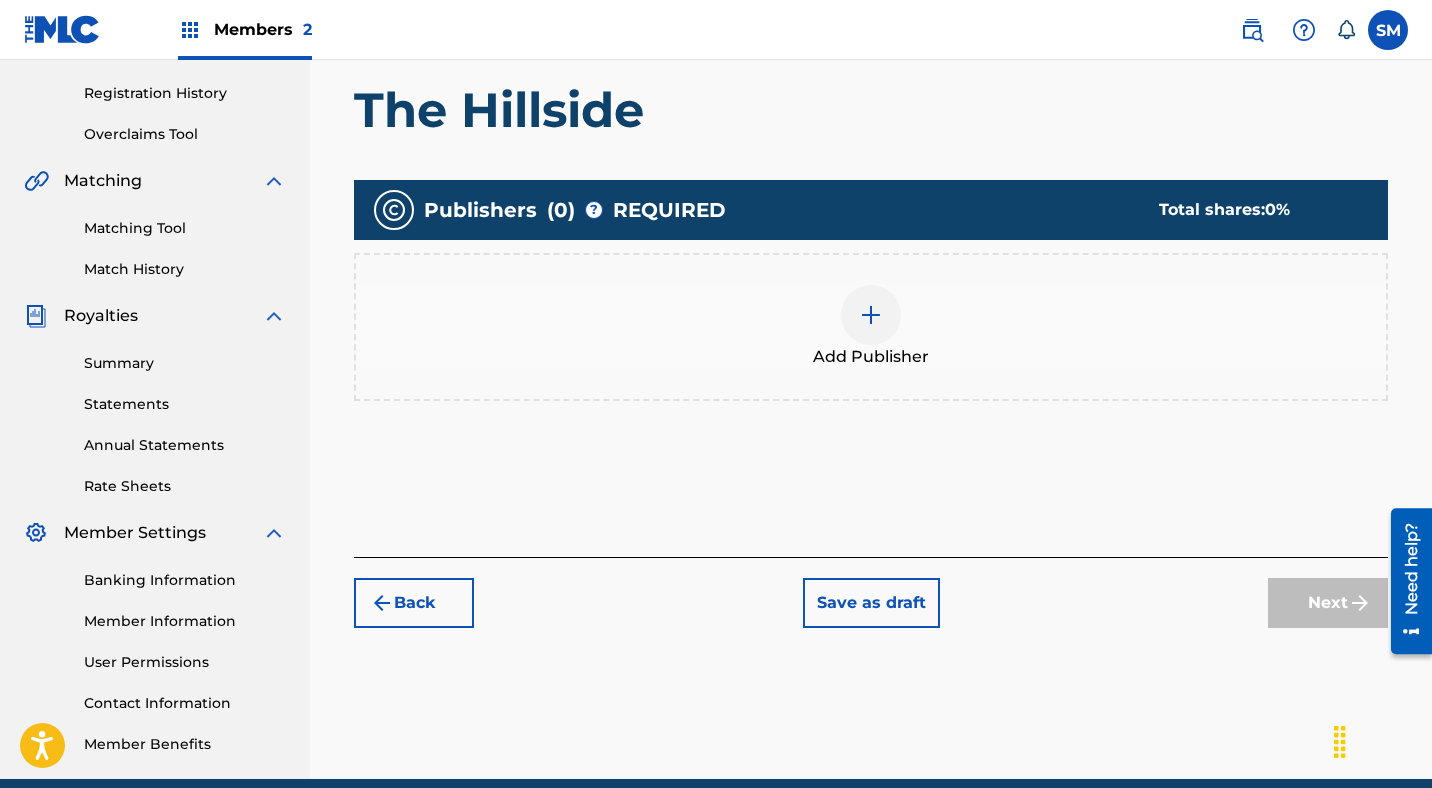 scroll, scrollTop: 398, scrollLeft: 0, axis: vertical 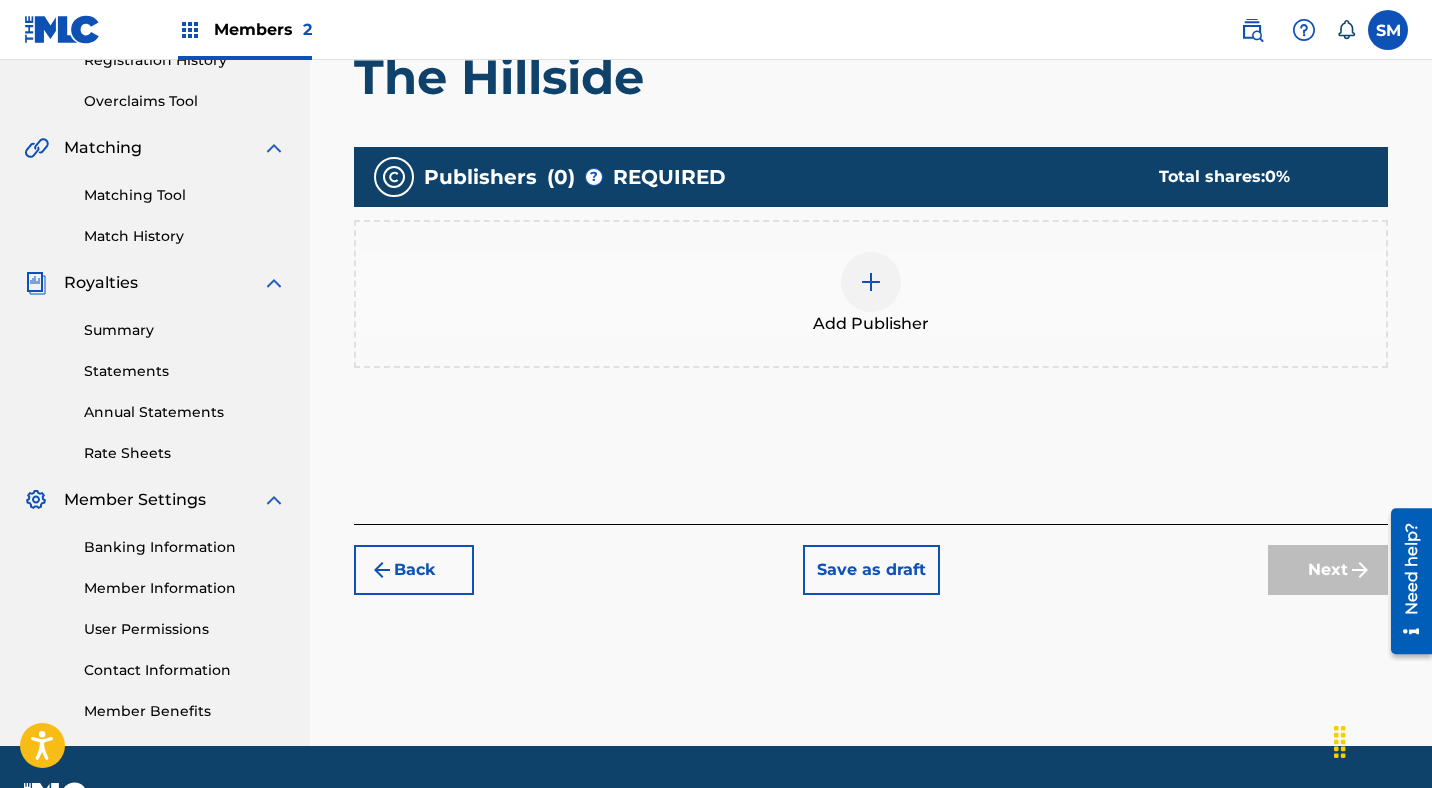 click at bounding box center [871, 282] 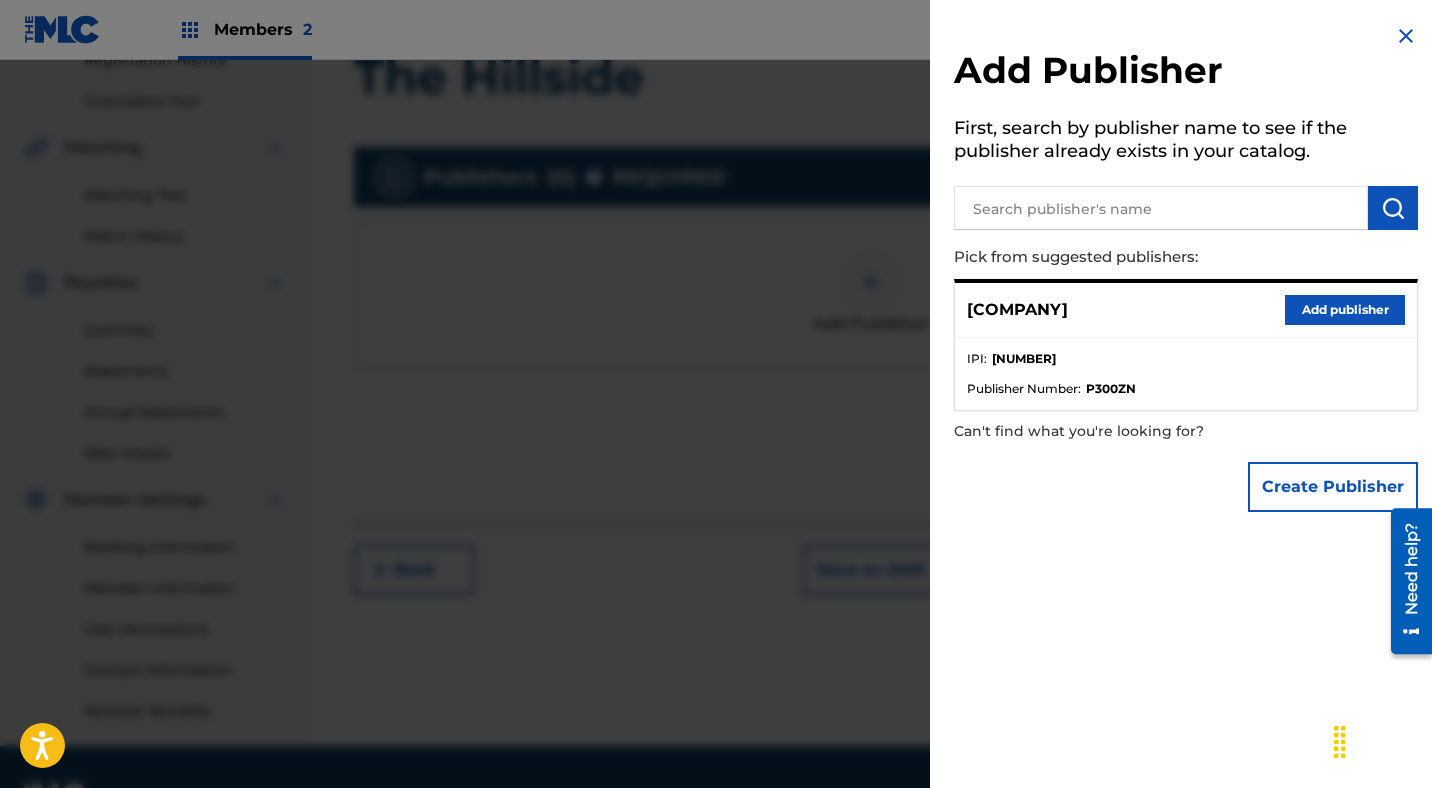 click on "Add publisher" at bounding box center (1345, 310) 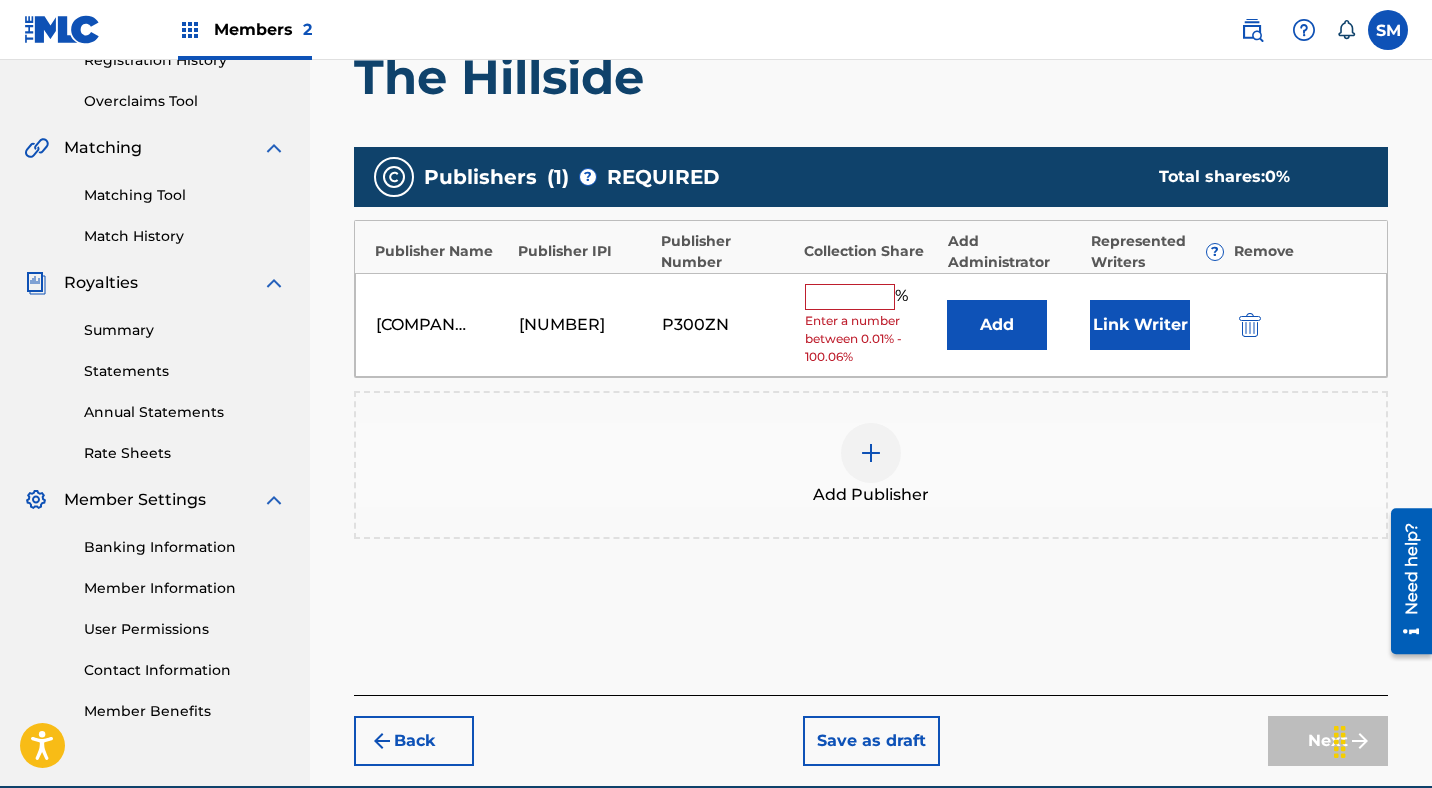 click at bounding box center (850, 297) 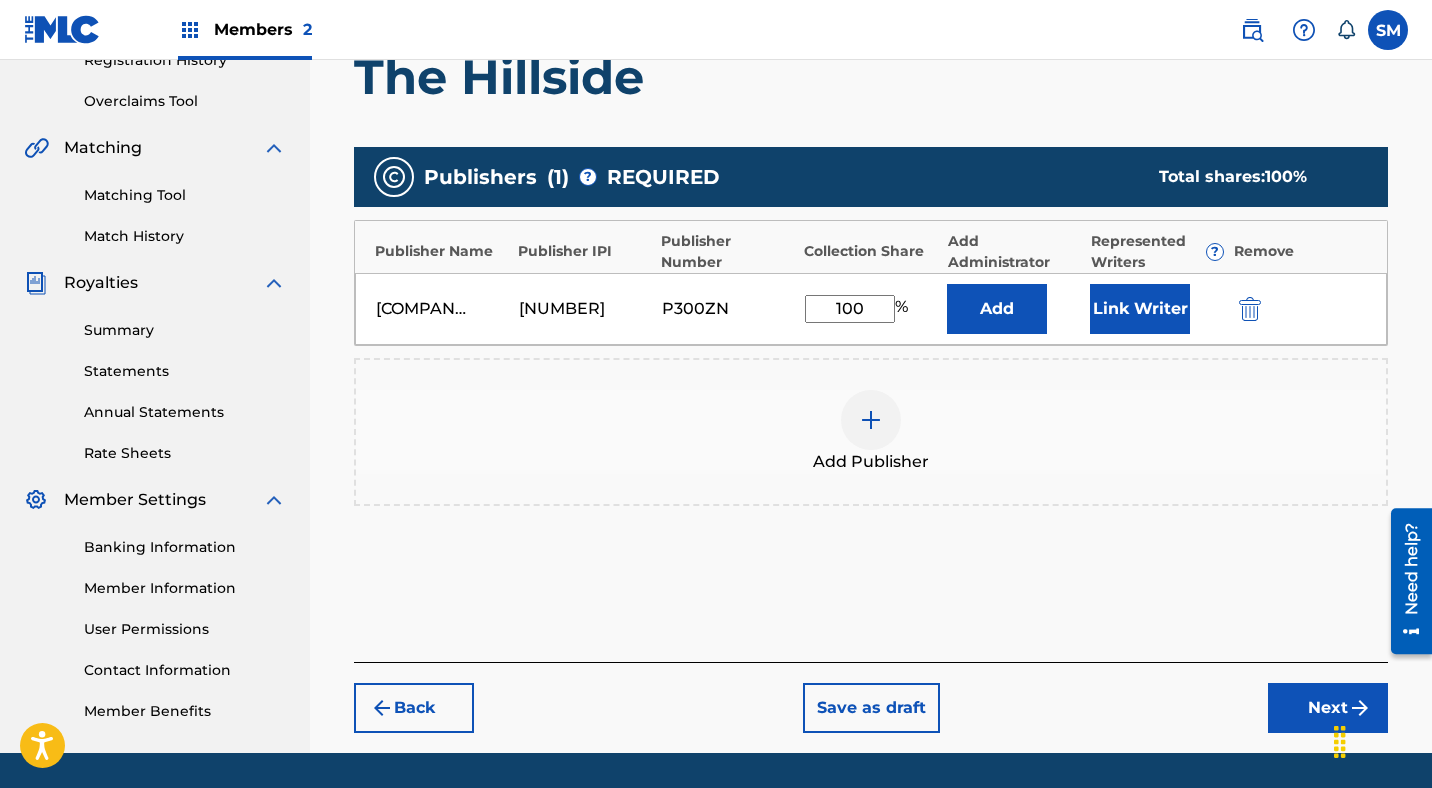 click on "Link Writer" at bounding box center [1140, 309] 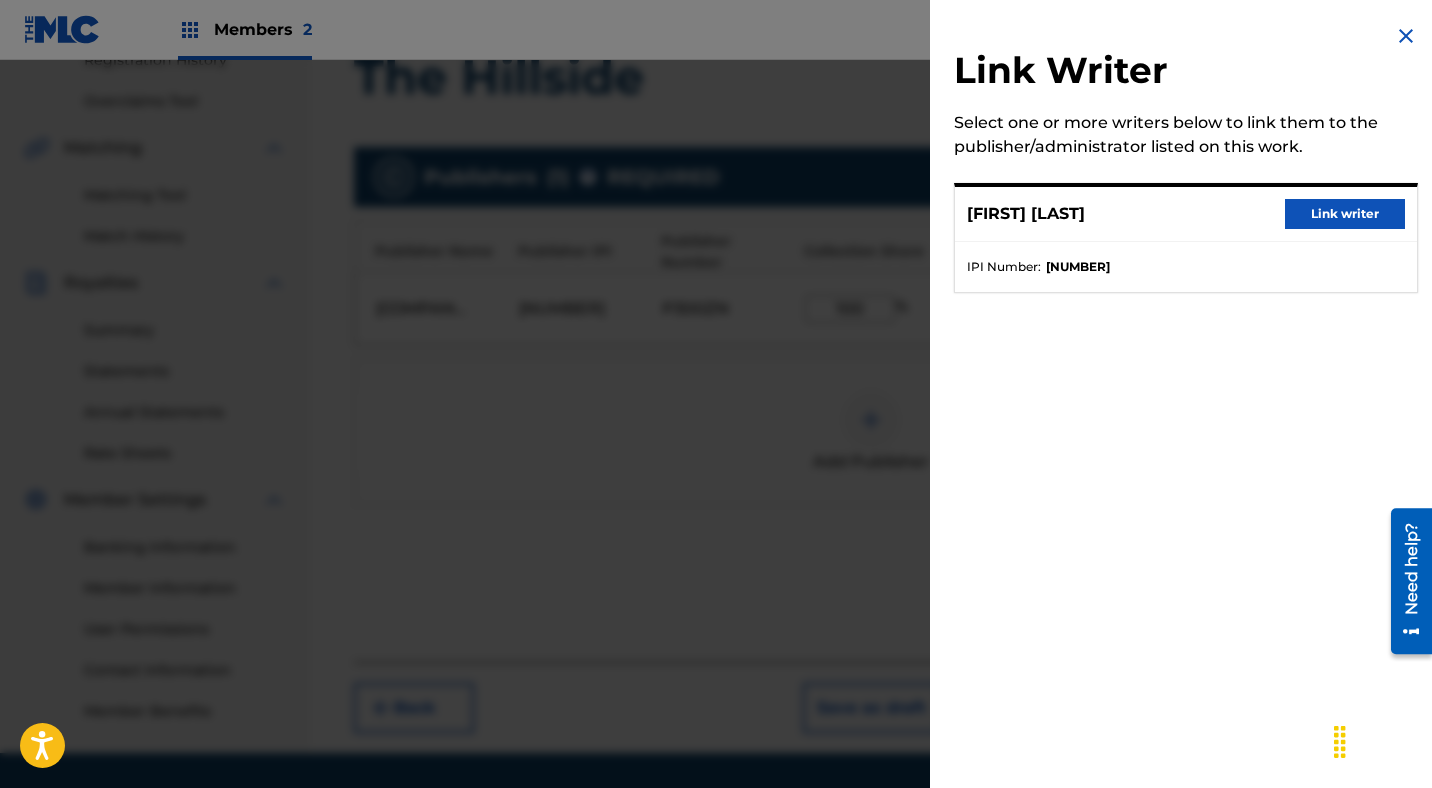 click on "Link writer" at bounding box center (1345, 214) 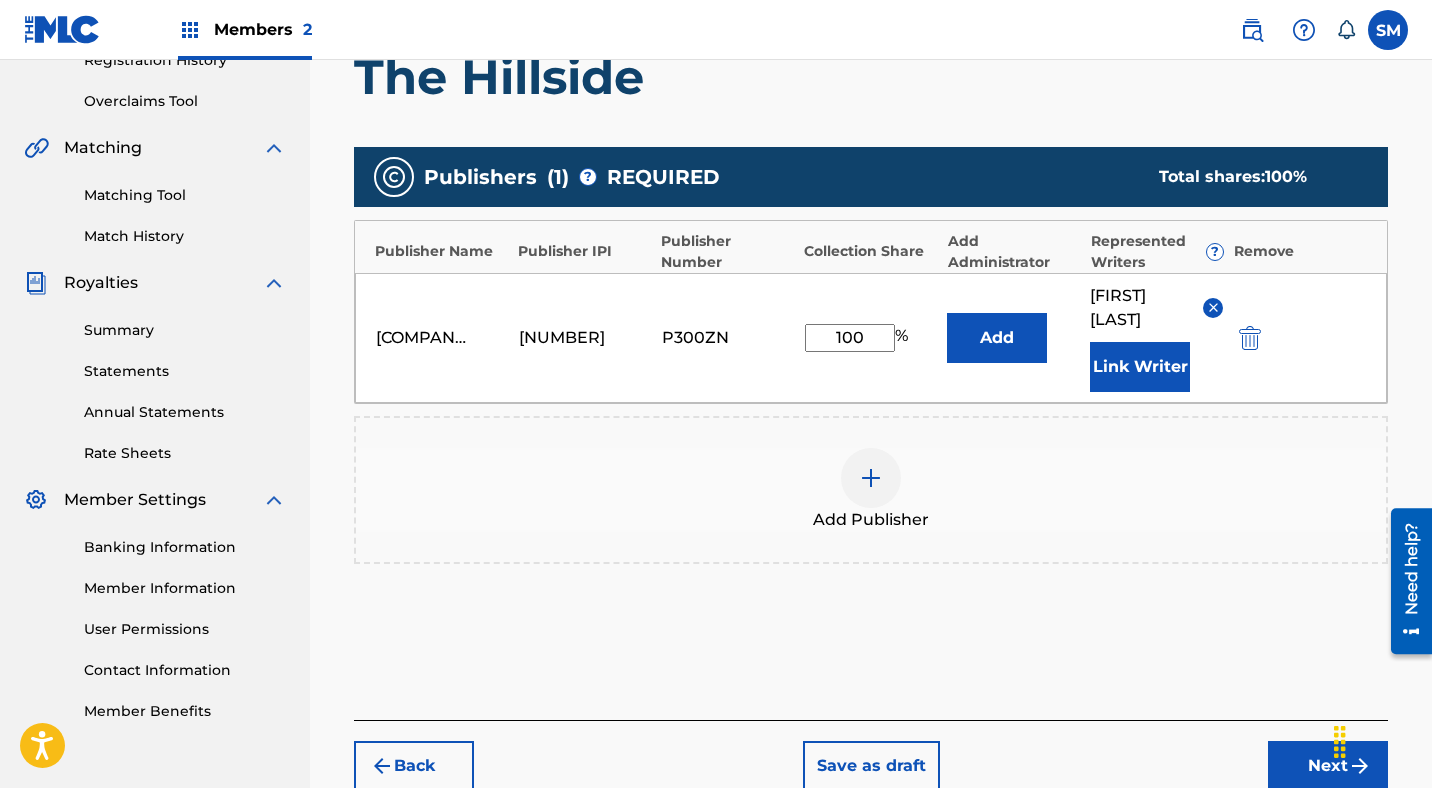 click on "[COMPANY] [NUMBER] [ALPHANUMERIC] 100 % Add [FIRST] Link Writer Add Publisher" at bounding box center [871, 355] 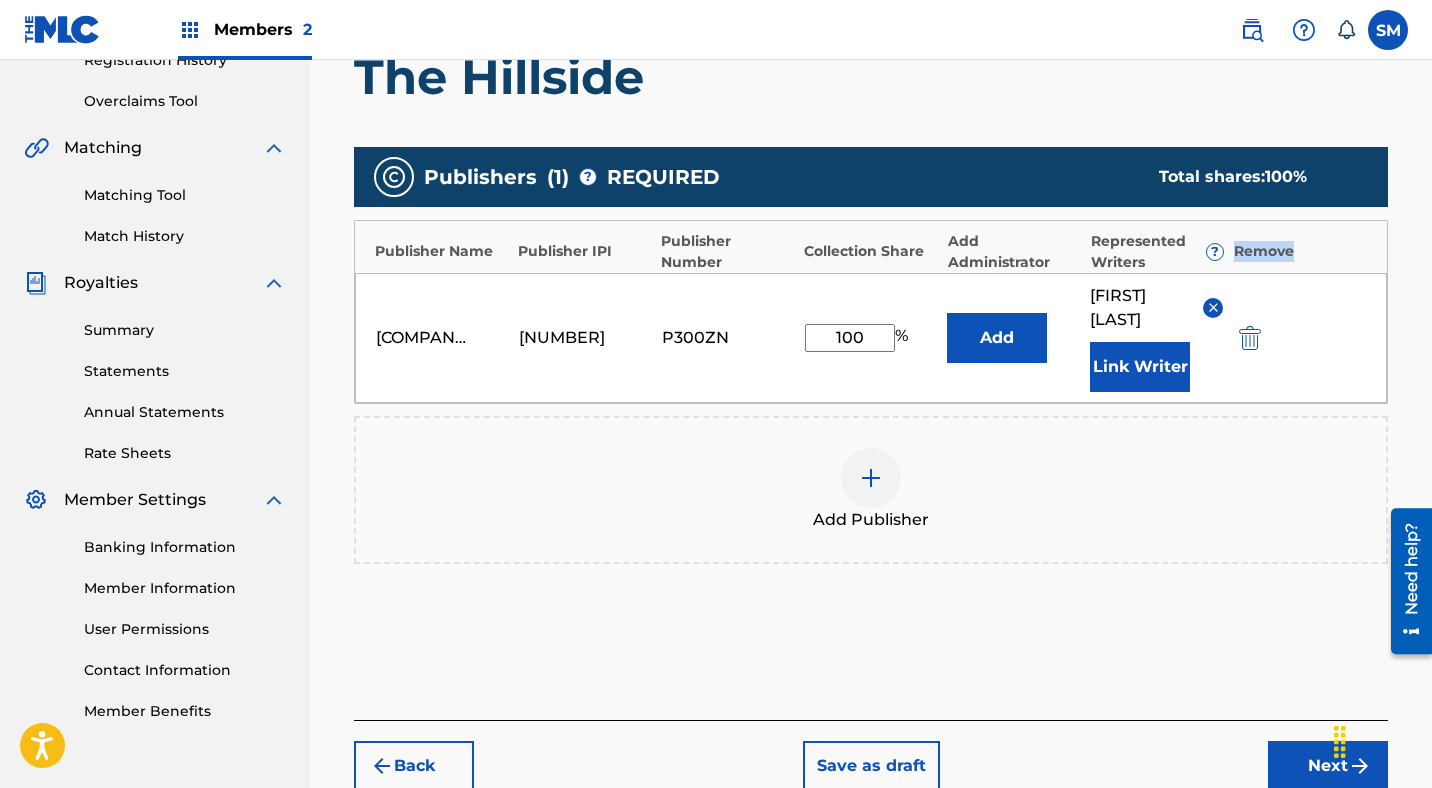 scroll, scrollTop: 517, scrollLeft: 0, axis: vertical 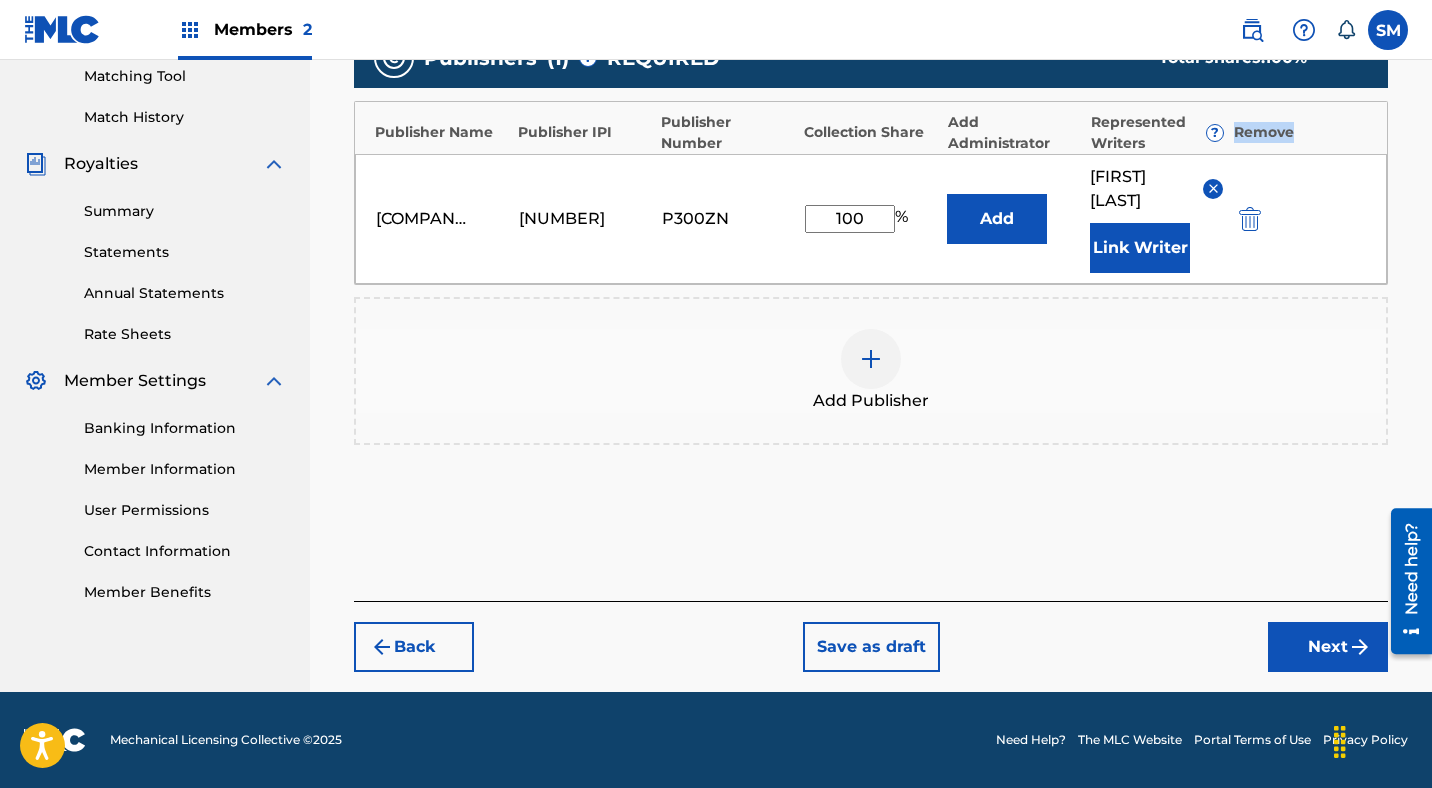 click on "Next" at bounding box center (1328, 647) 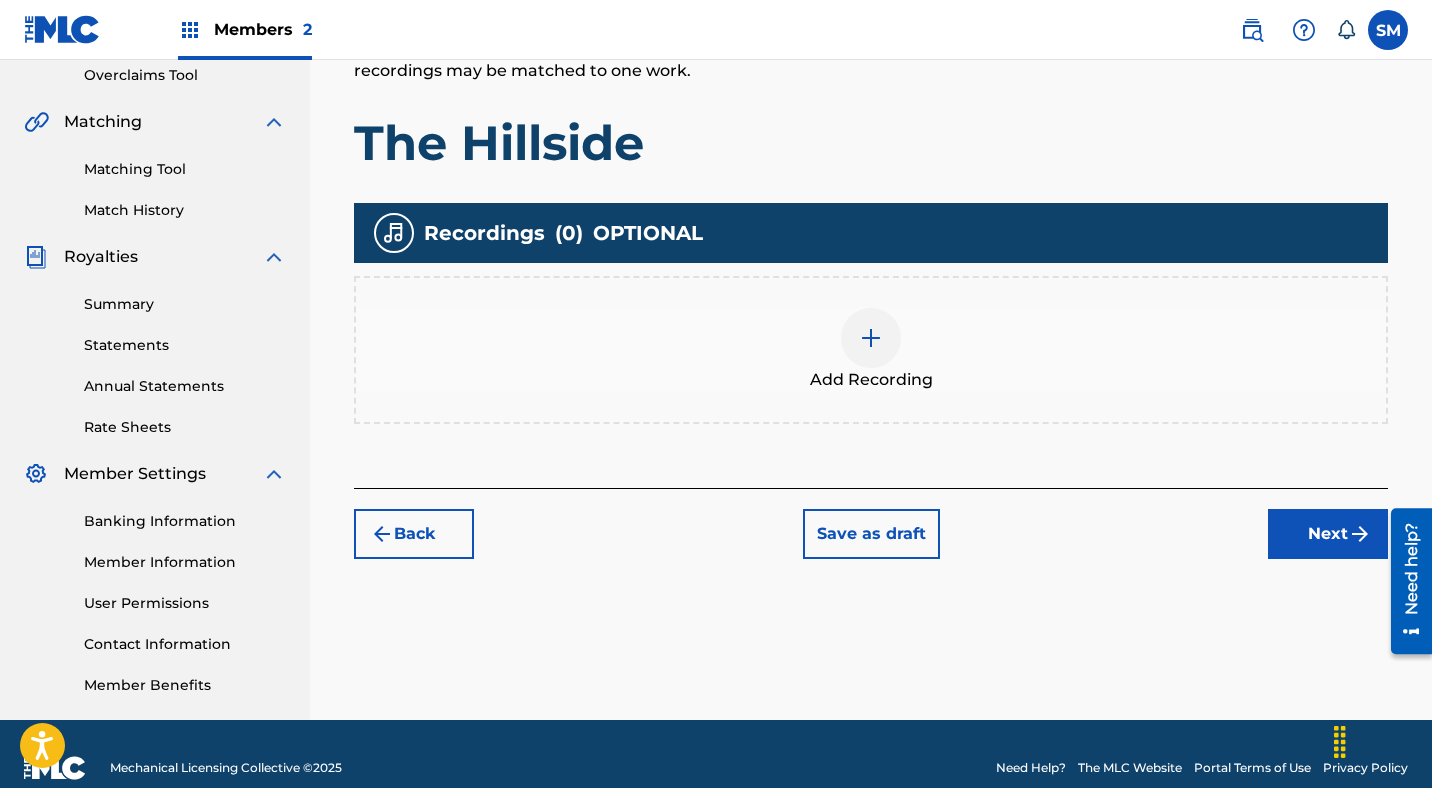 scroll, scrollTop: 452, scrollLeft: 0, axis: vertical 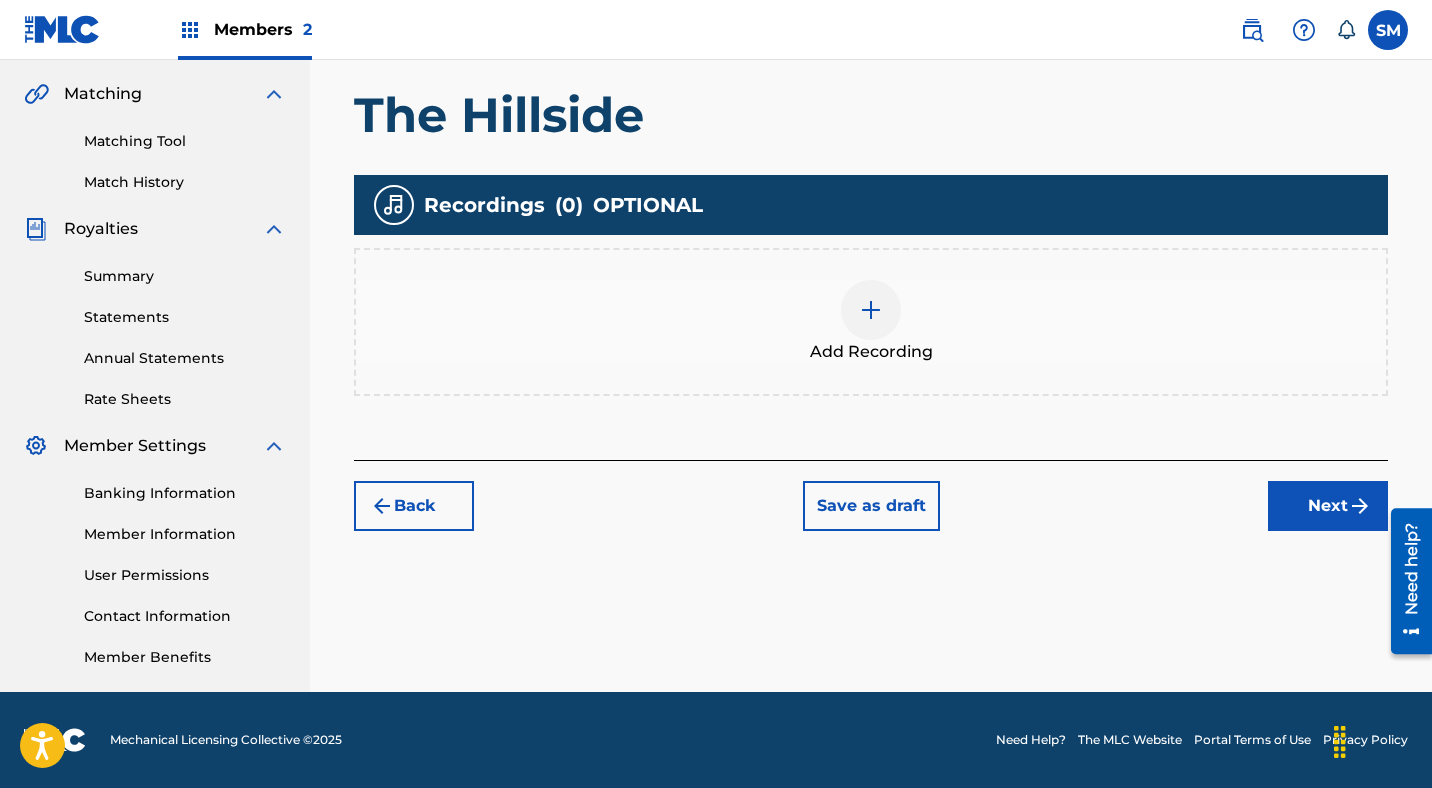 click at bounding box center [871, 310] 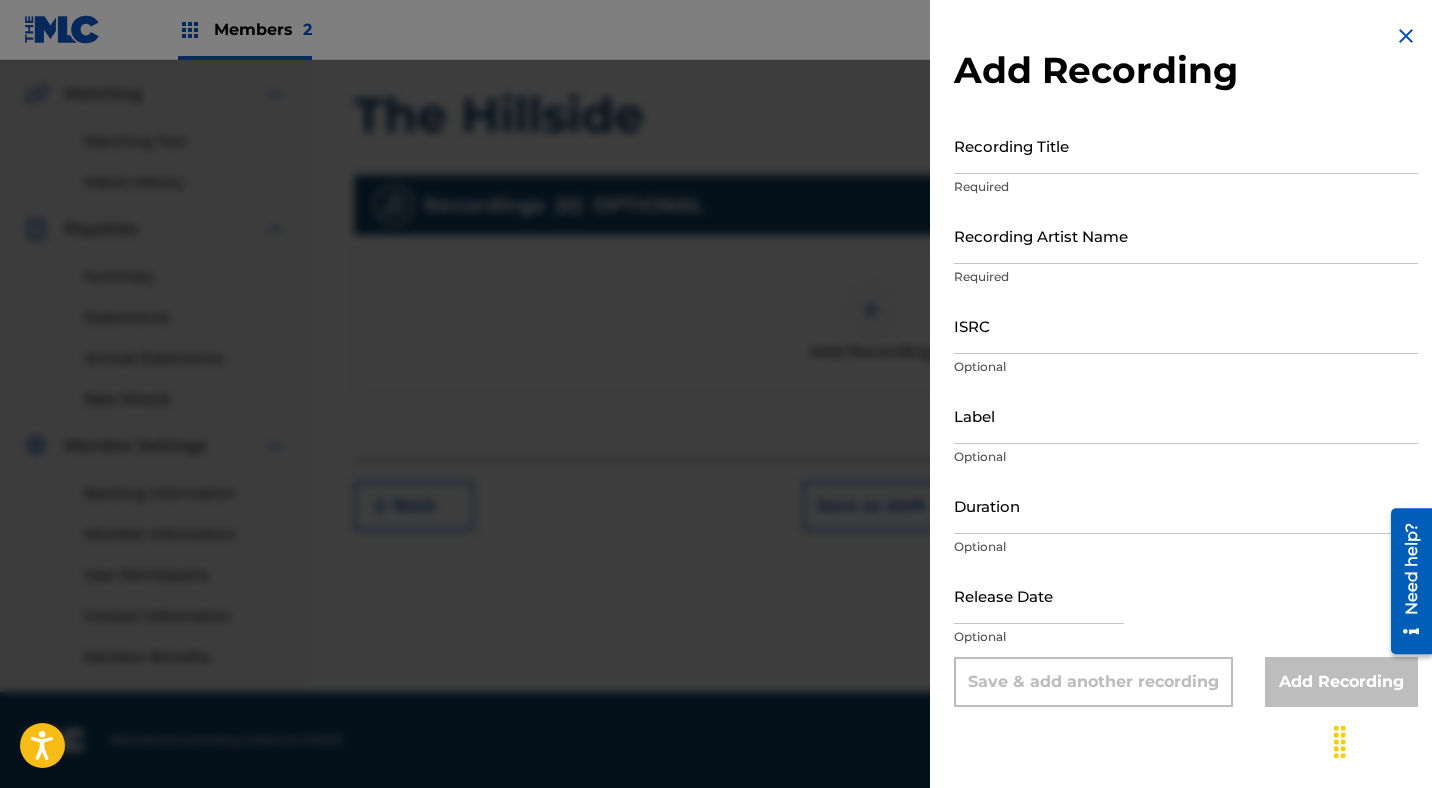 click on "Recording Title" at bounding box center (1186, 145) 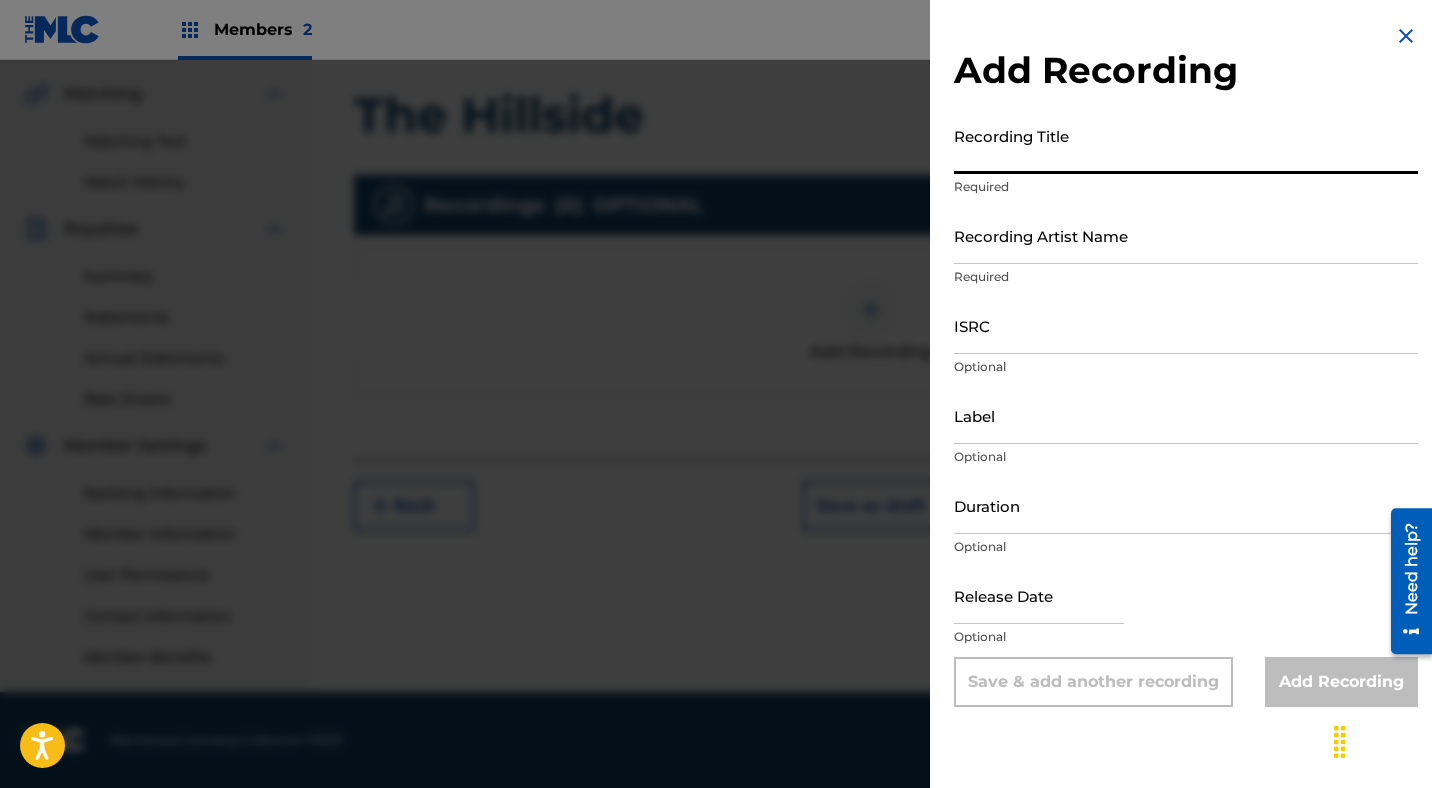 click on "Recording Title" at bounding box center (1186, 145) 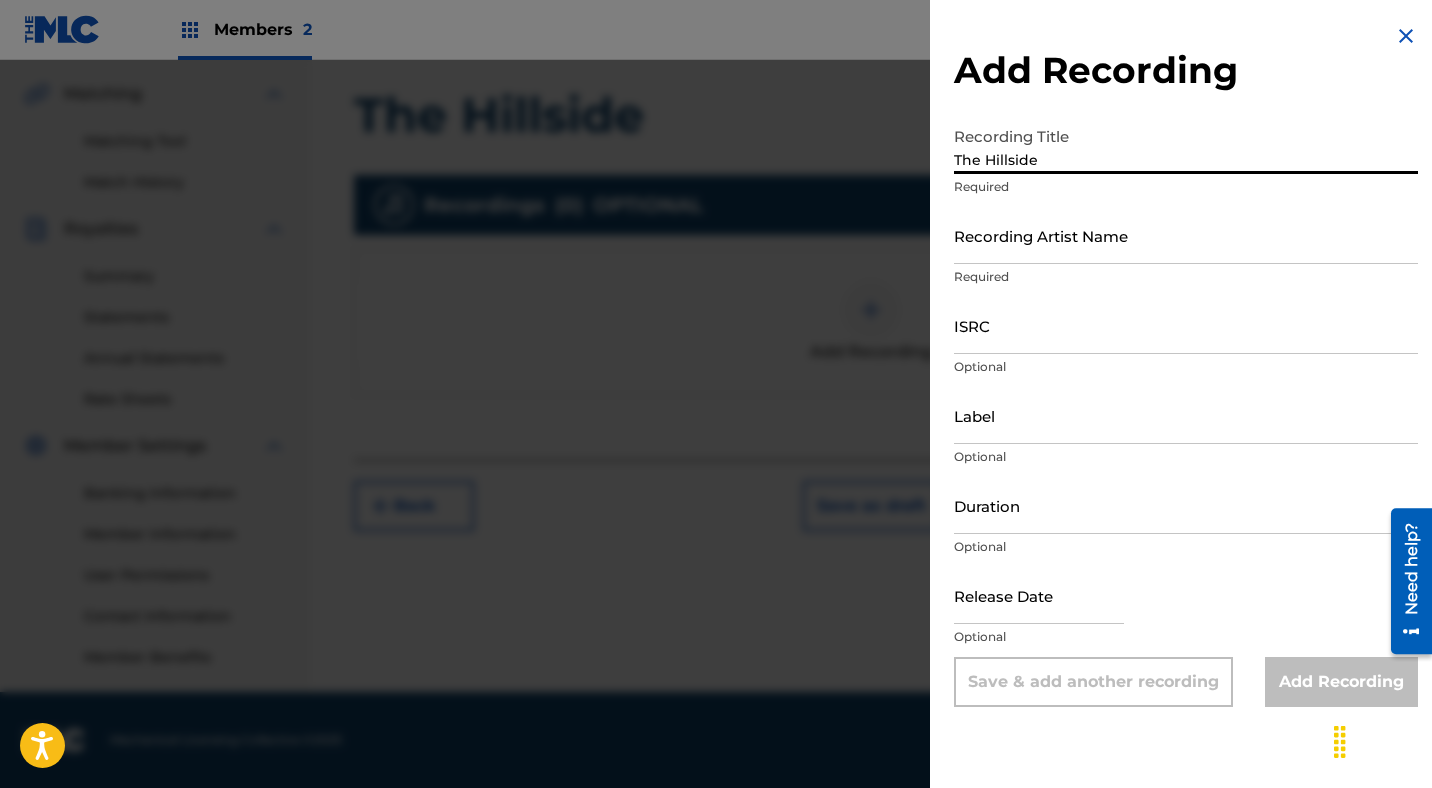 type on "The Hillside" 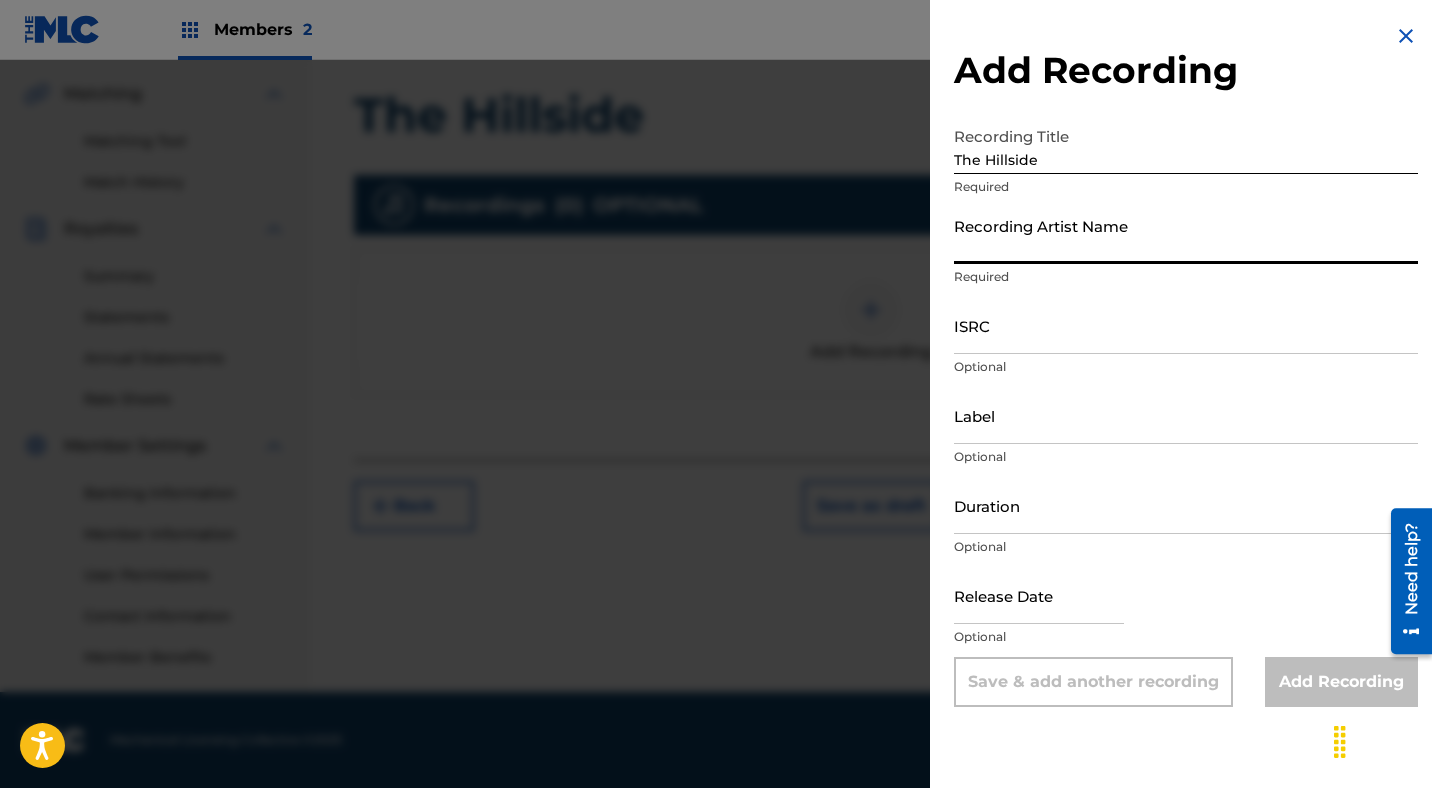 type on "[FIRST] [LAST]" 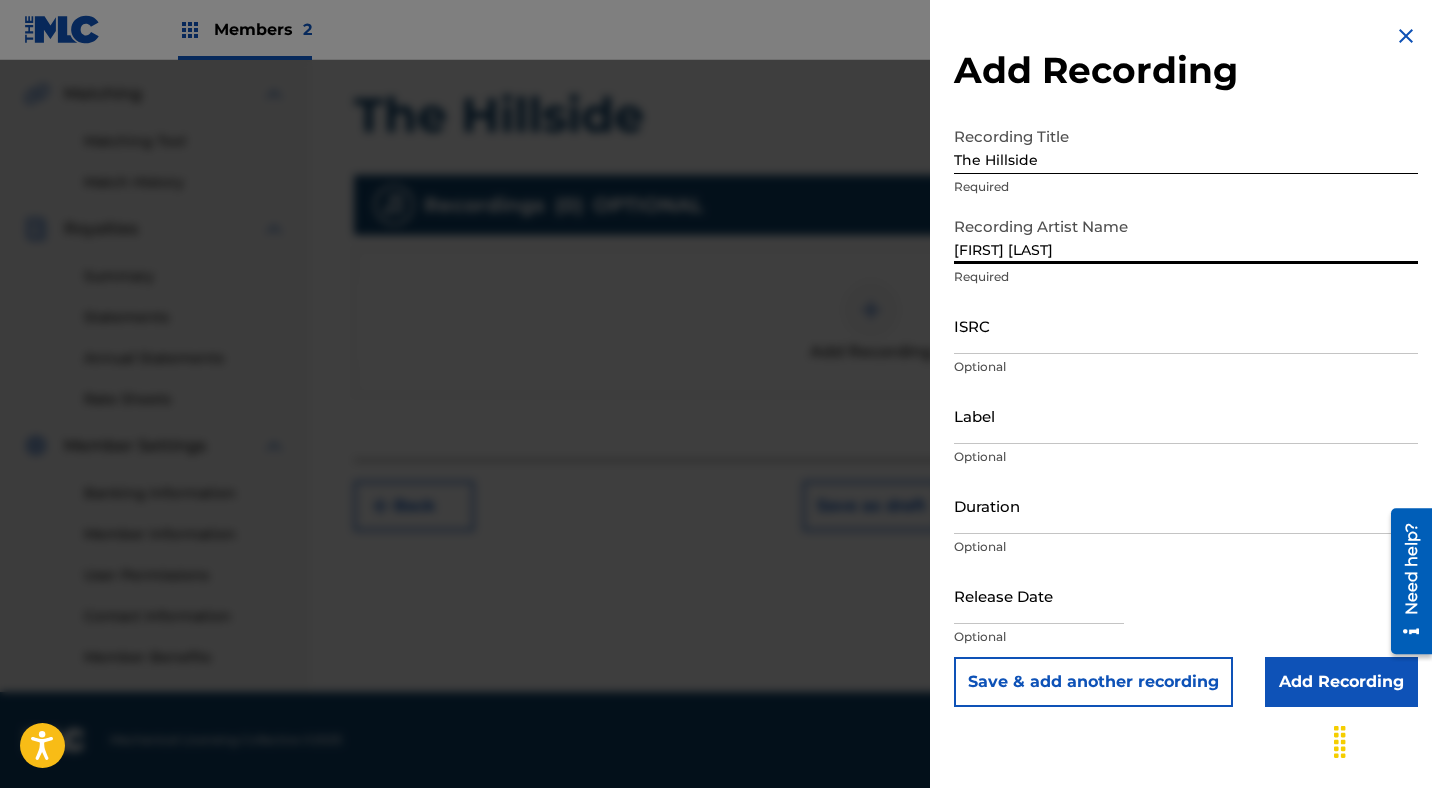 click on "ISRC" at bounding box center (1186, 325) 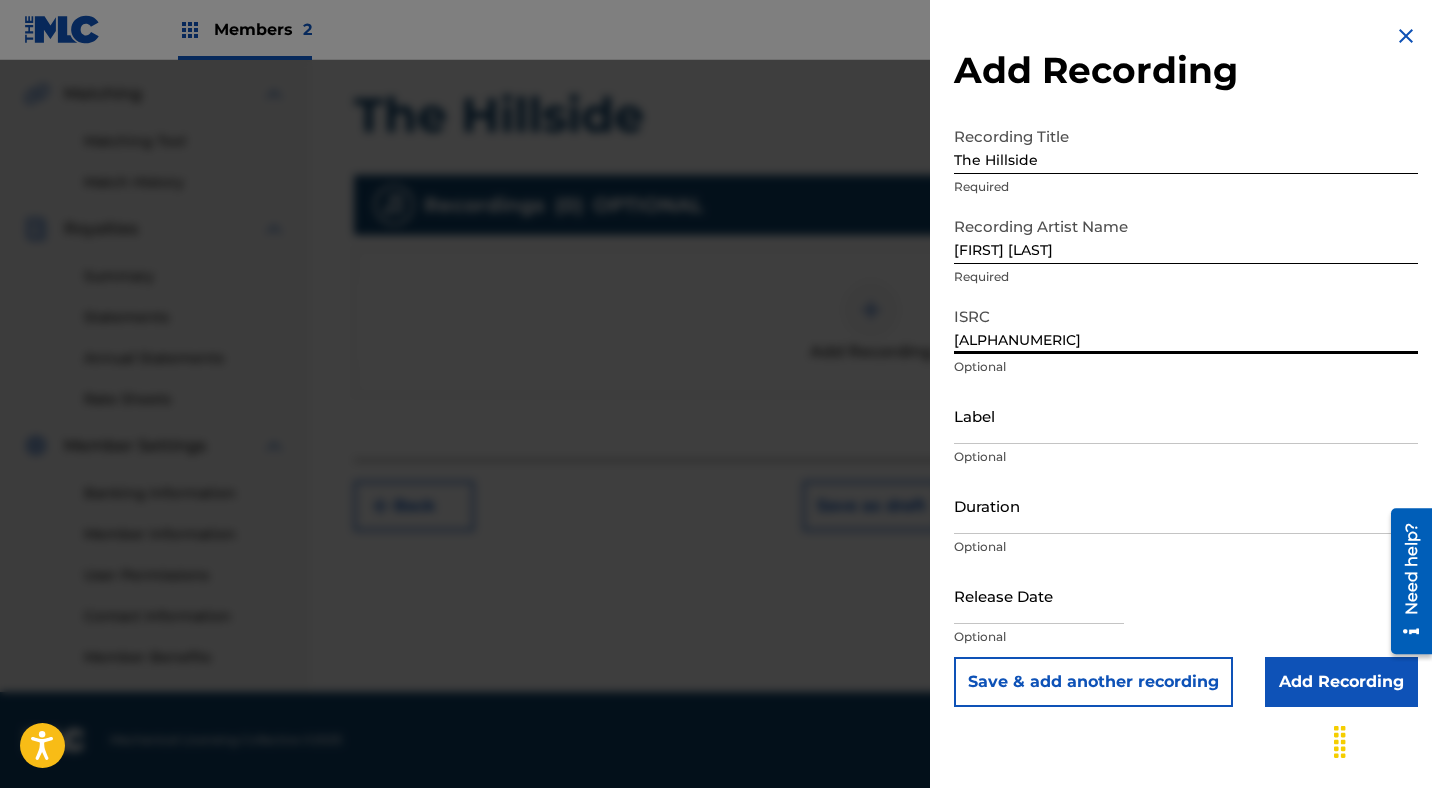click on "[ALPHANUMERIC]" at bounding box center (1186, 325) 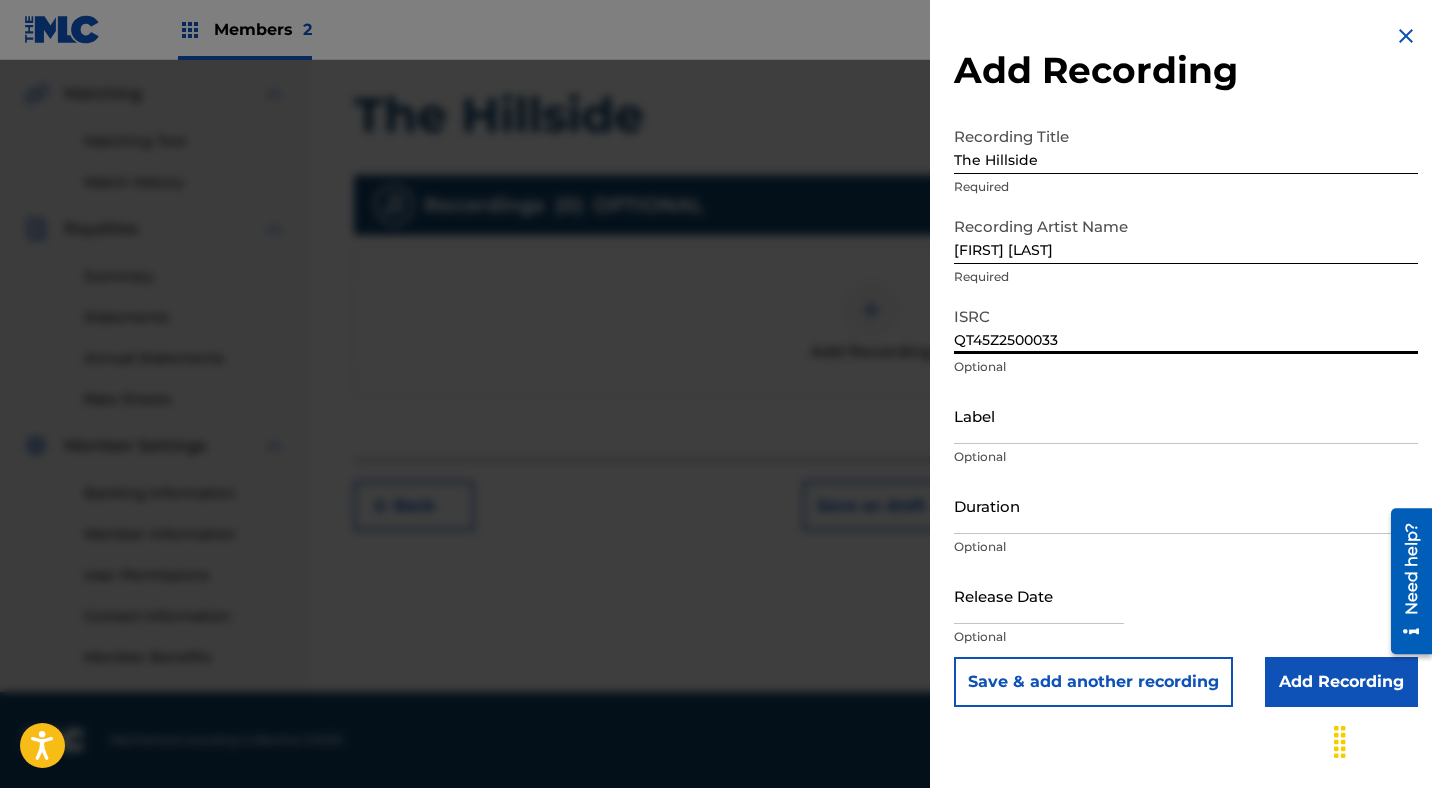type on "QT45Z2500033" 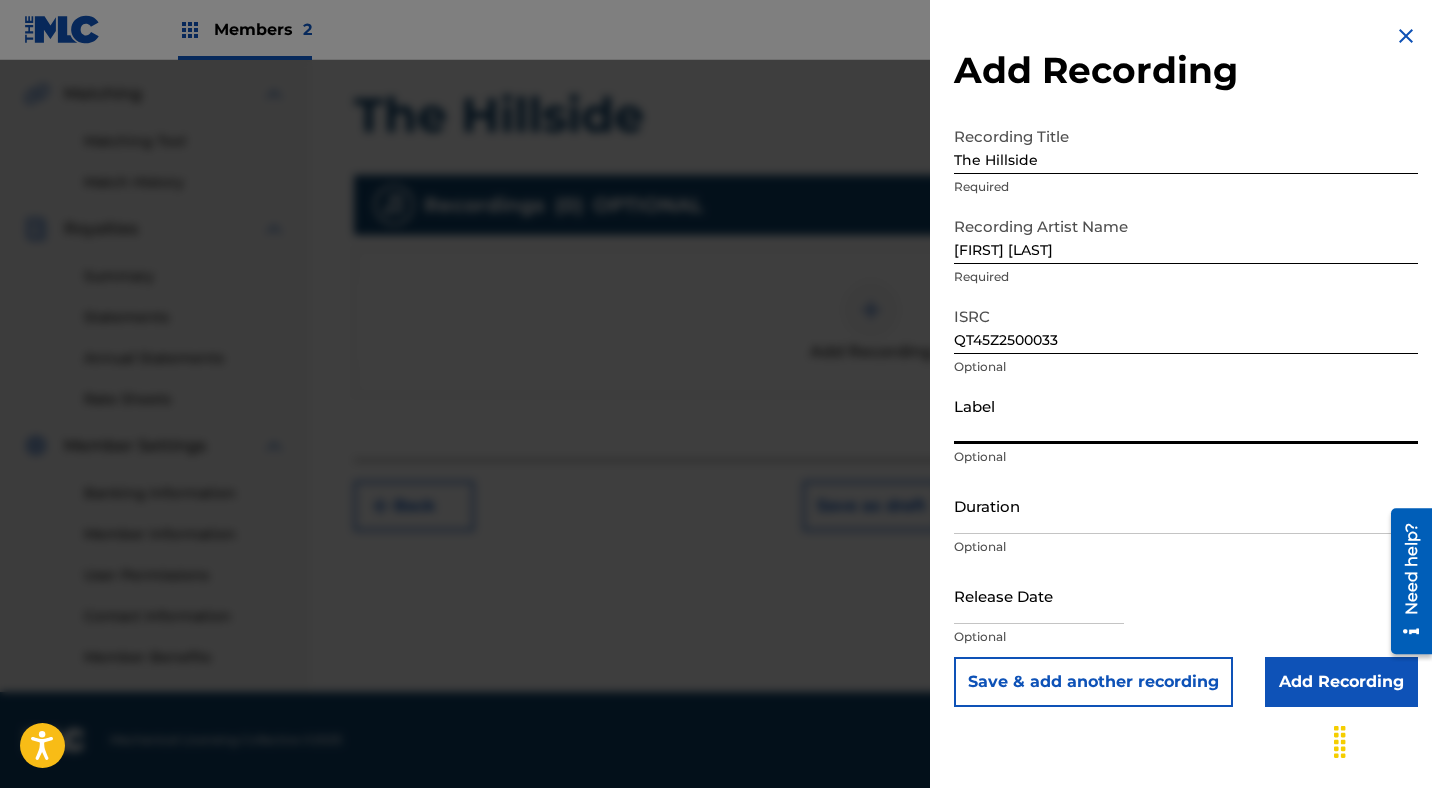 click on "Label" at bounding box center [1186, 415] 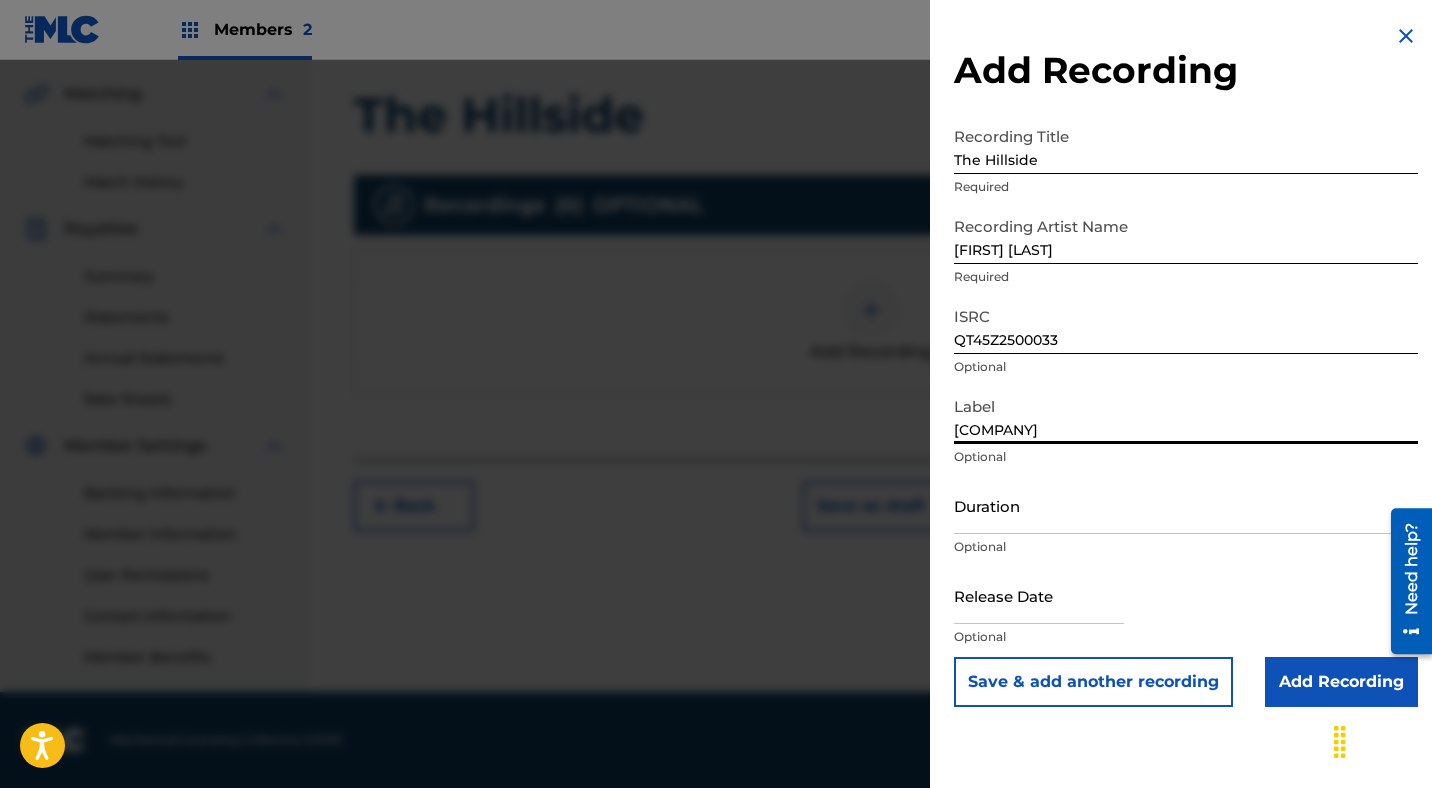 click on "Duration" at bounding box center (1186, 505) 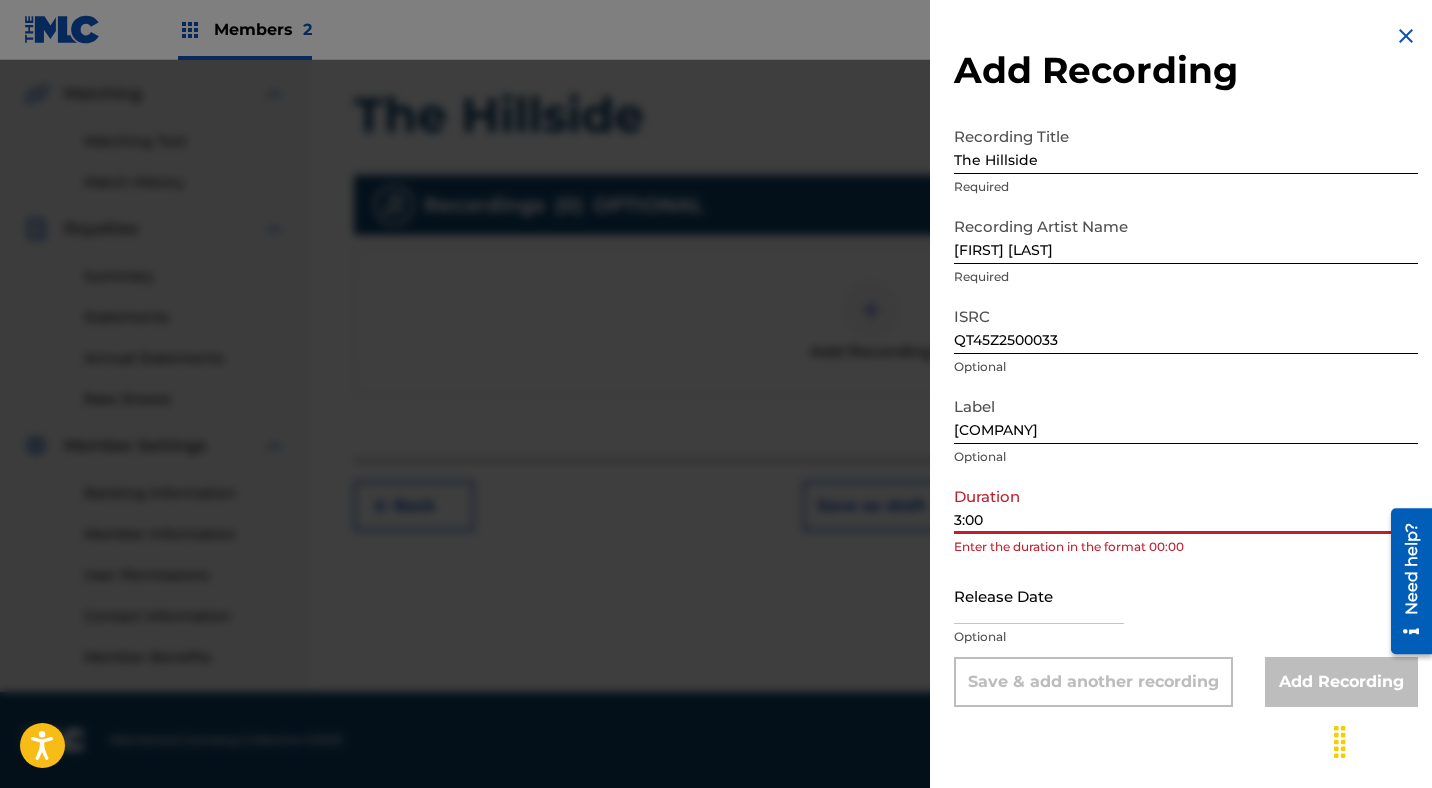 click on "3:00" at bounding box center [1186, 505] 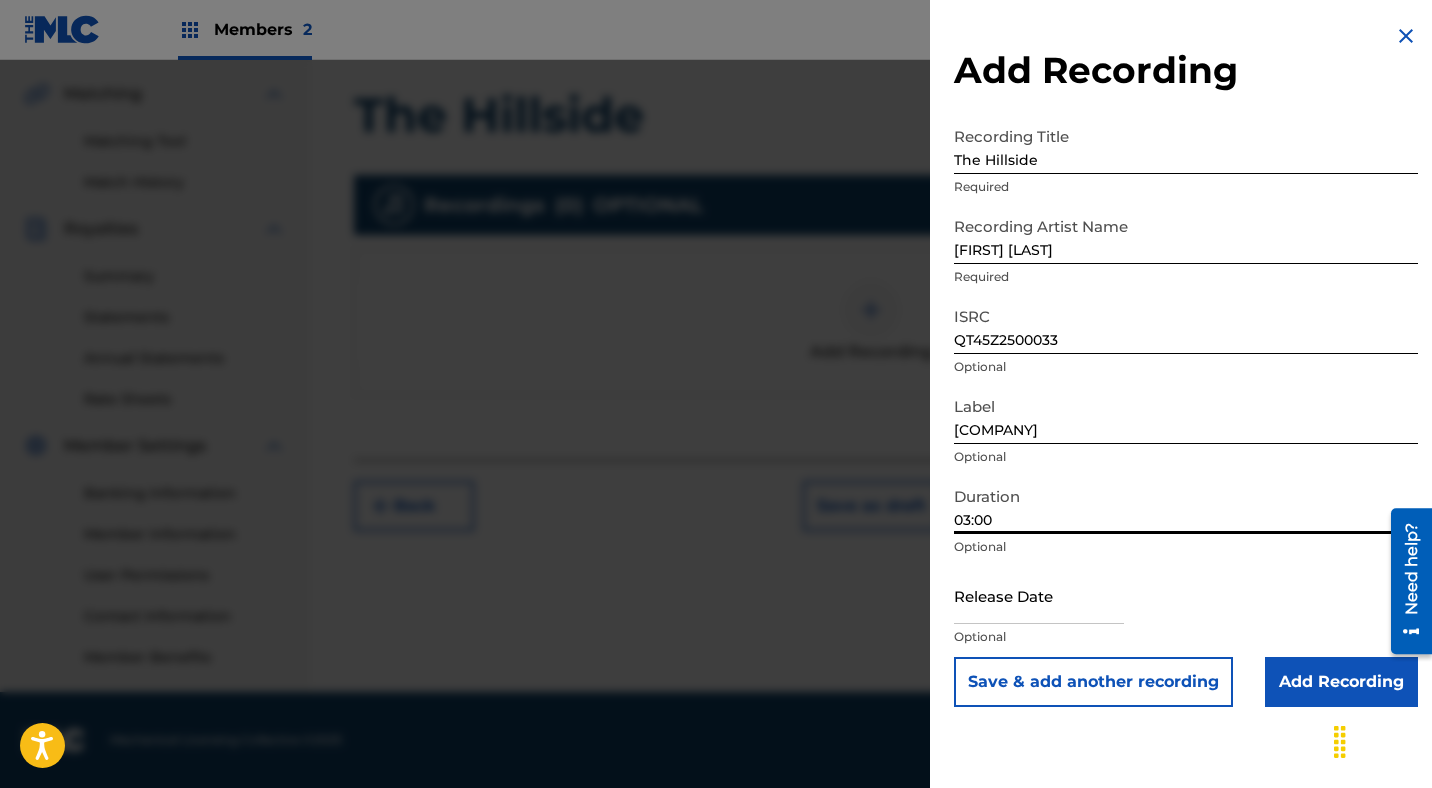 type on "03:00" 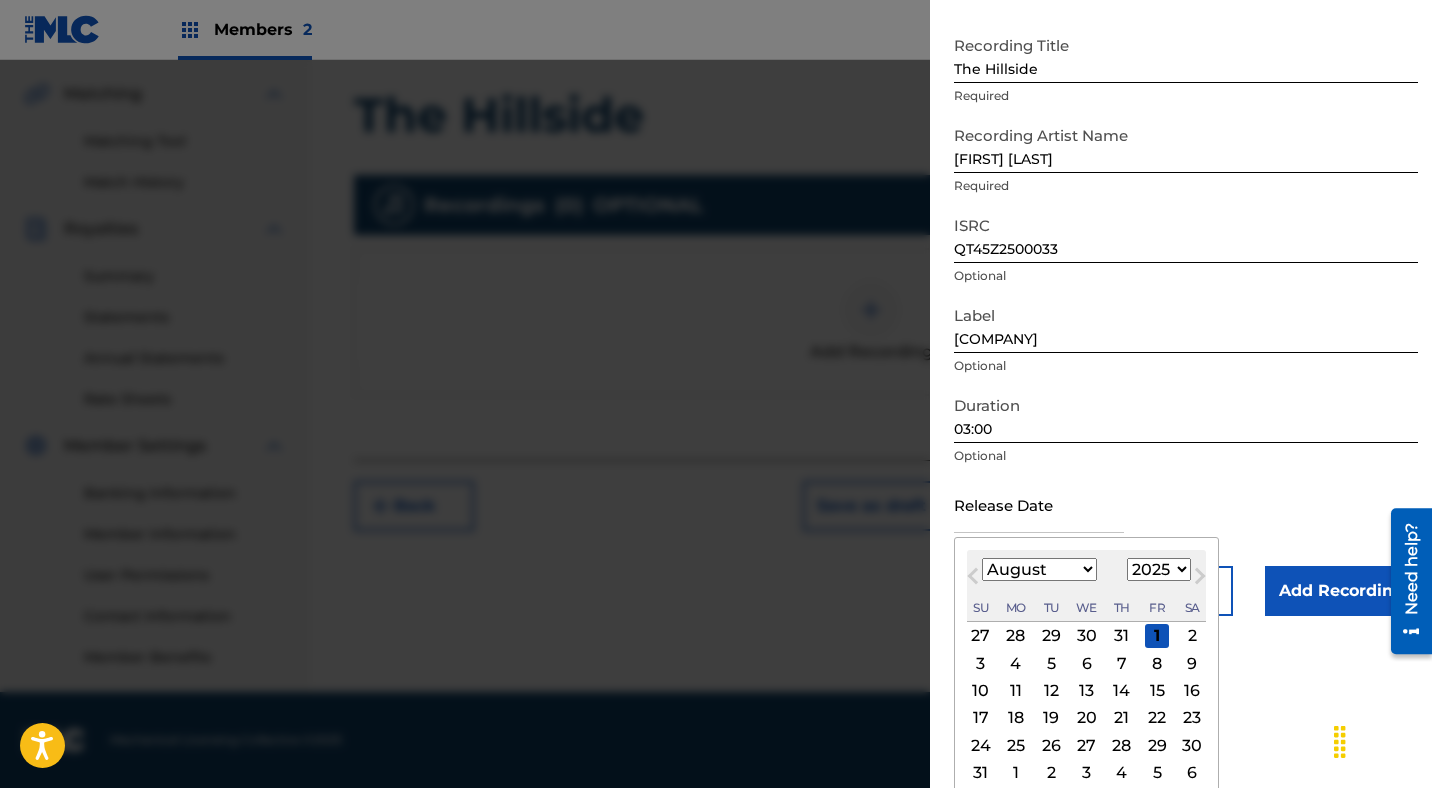 scroll, scrollTop: 130, scrollLeft: 0, axis: vertical 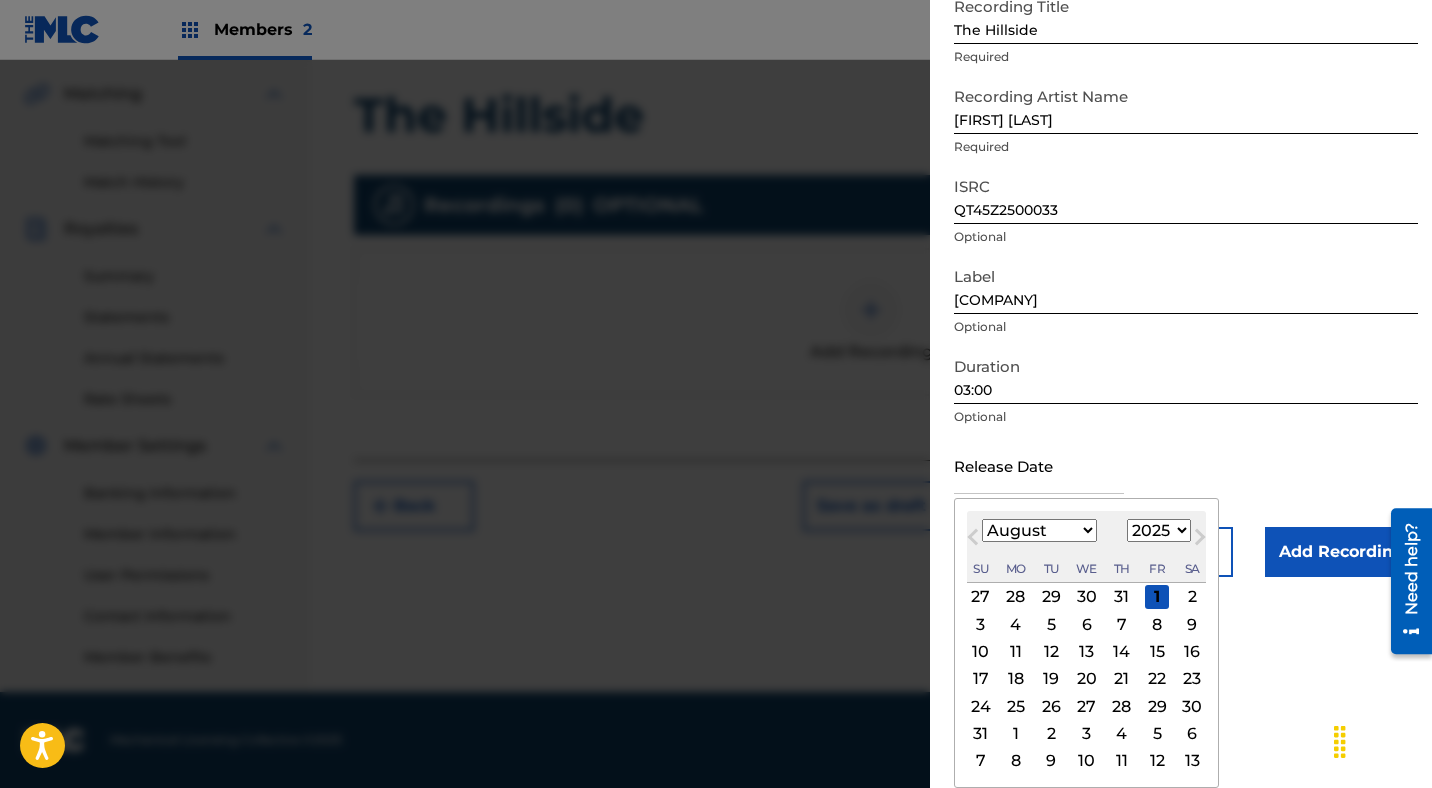 type on "[MONTH] [DAY] [YEAR]" 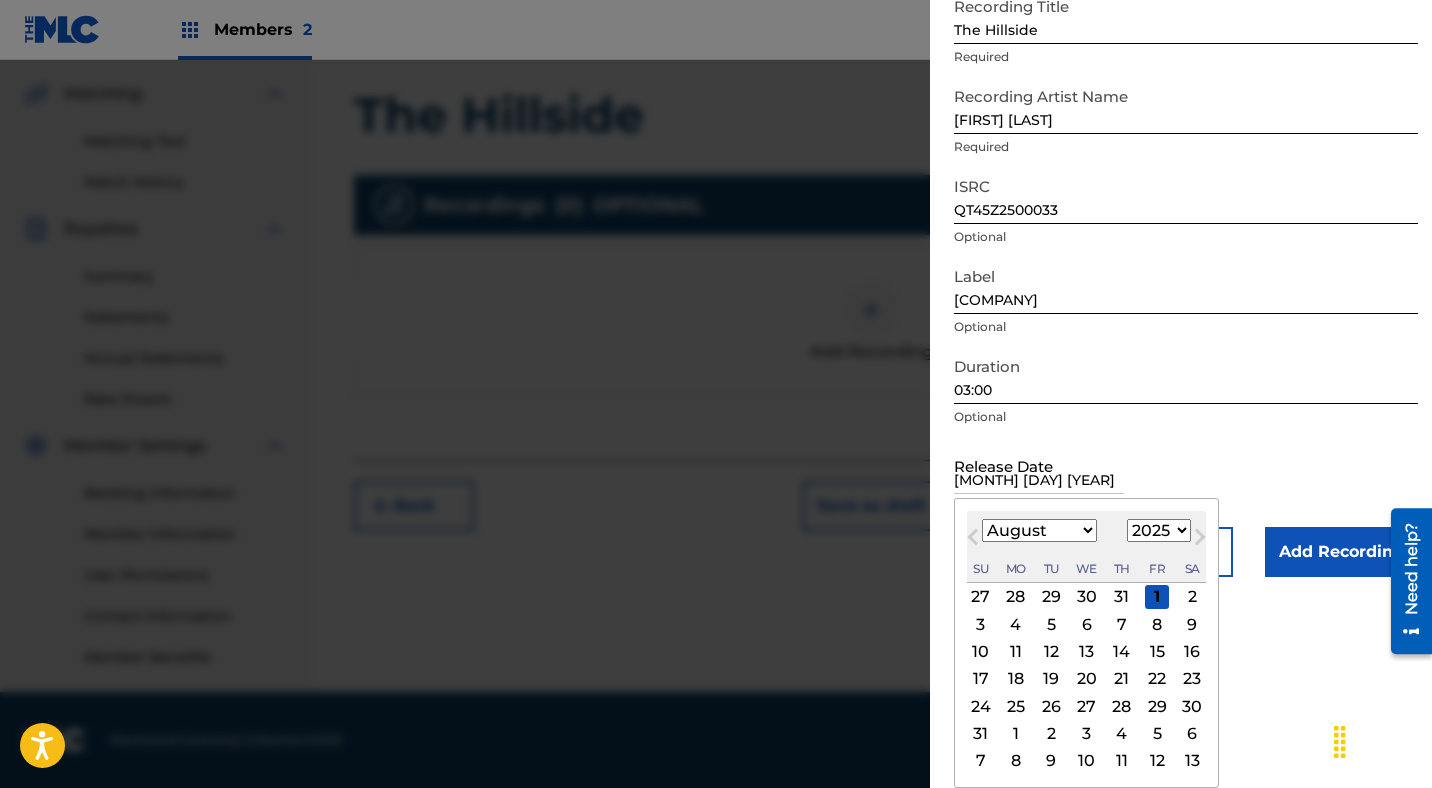 select on "8" 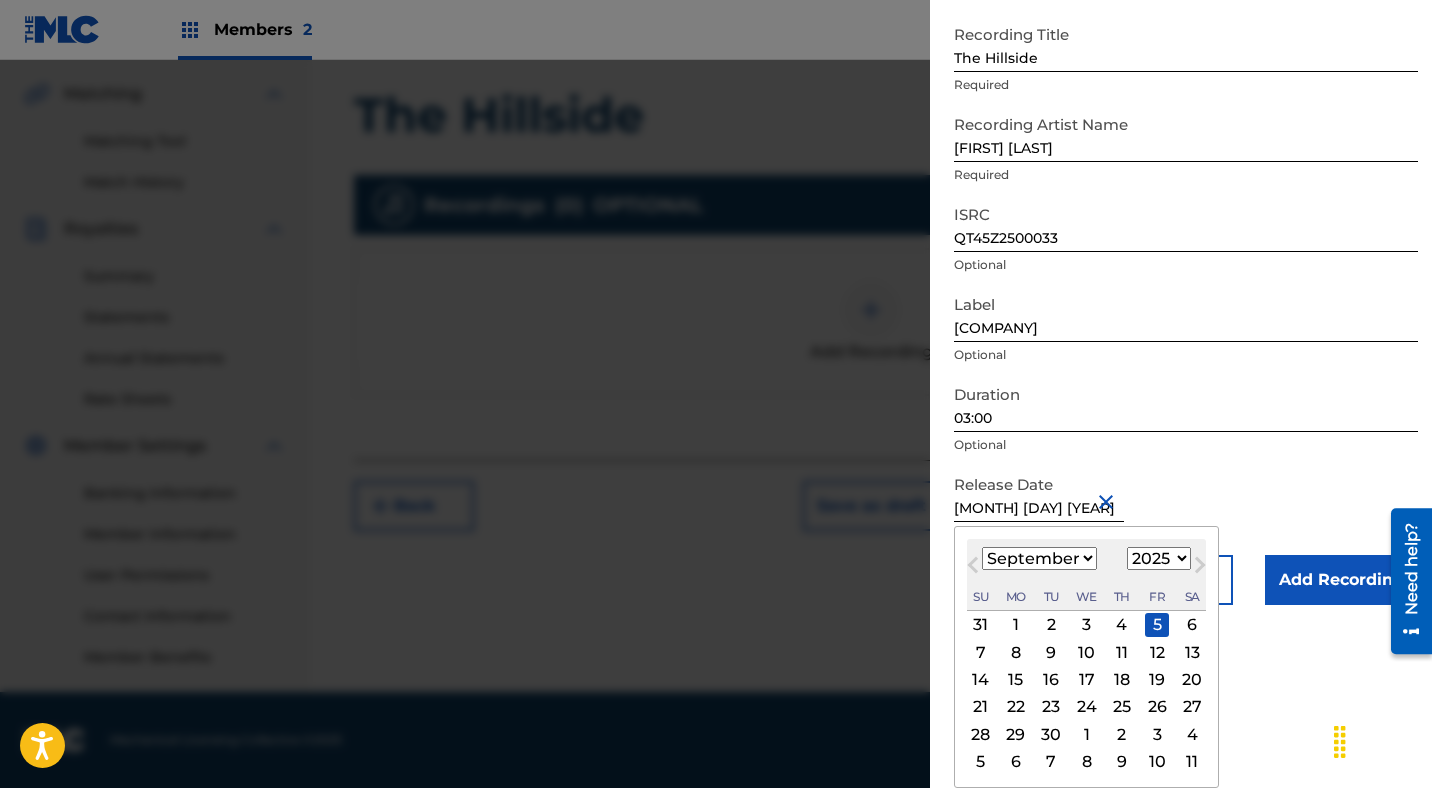 scroll, scrollTop: 102, scrollLeft: 0, axis: vertical 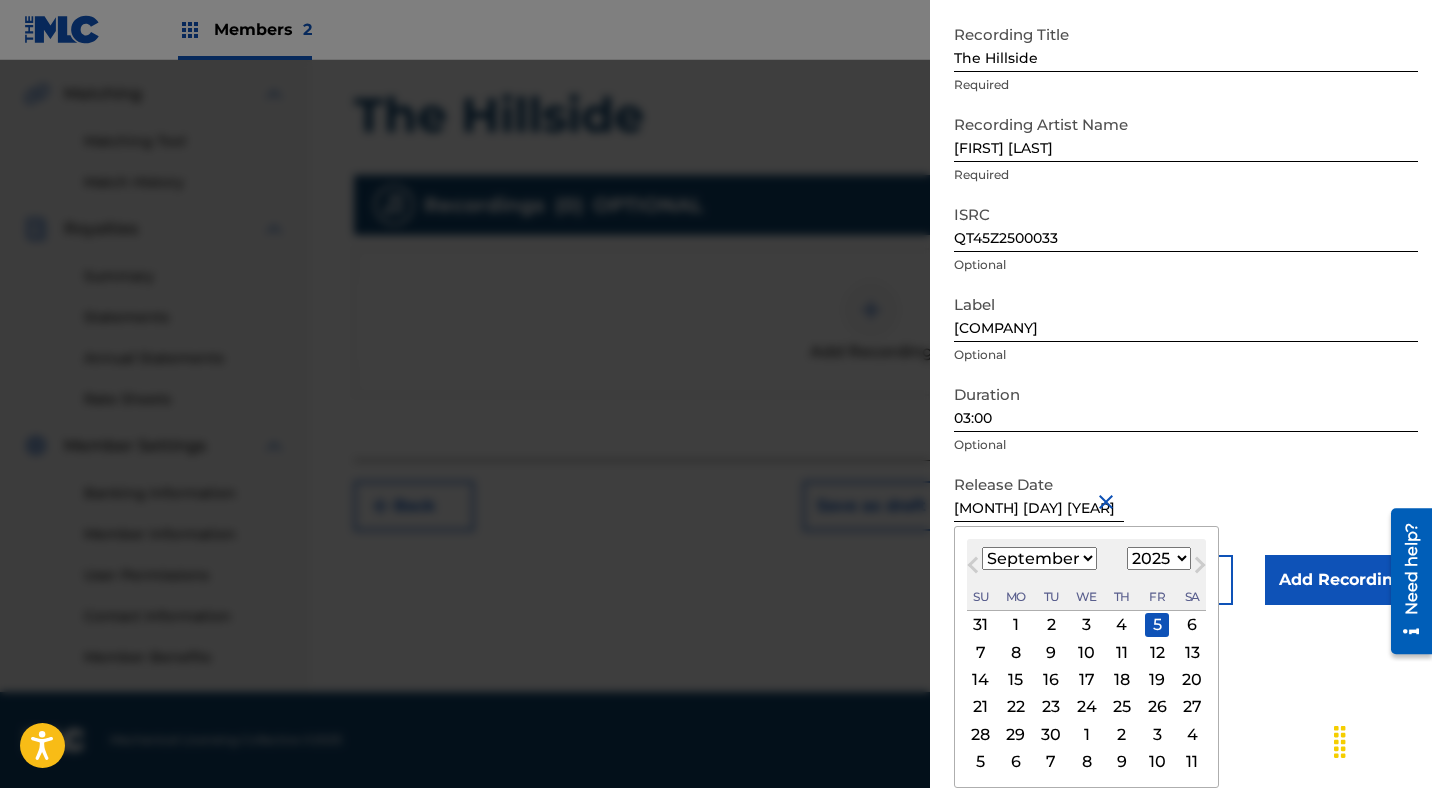 click on "Recording Title The Hillside Required Recording Artist Name [FIRST] [LAST] Required ISRC QT45Z2500033 Optional Label Red Curtain Records Optional Duration 03:00 Optional Release Date [MONTH] [DAY] [YEAR] [MONTH] [YEAR] Previous Month Next Month [MONTH] [YEAR] January February March April May June July August September October November December 1899 1900 1901 1902 1903 1904 1905 1906 1907 1908 1909 1910 1911 1912 1913 1914 1915 1916 1917 1918 1919 1920 1921 1922 1923 1924 1925 1926 1927 1928 1929 1930 1931 1932 1933 1934 1935 1936 1937 1938 1939 1940 1941 1942 1943 1944 1945 1946 1947 1948 1949 1950 1951 1952 1953 1954 1955 1956 1957 1958 1959 1960 1961 1962 1963 1964 1965 1966 1967 1968 1969 1970 1971 1972 1973 1974 1975 1976 1977 1978 1979 1980 1981 1982 1983 1984 1985 1986 1987 1988 1989 1990 1991 1992 1993 1994 1995 1996 1997 1998 1999 2000 2001 2002 2003 2004 2005 2006 2007 2008 2009 2010 2011 2012 2013 2014 2015 2016 2017 2018 2019 2020 2021 2022 2023 2024 2025 2026 2027 2028 2029 2030 2031 2032 2033 2034 Su" at bounding box center [1186, 310] 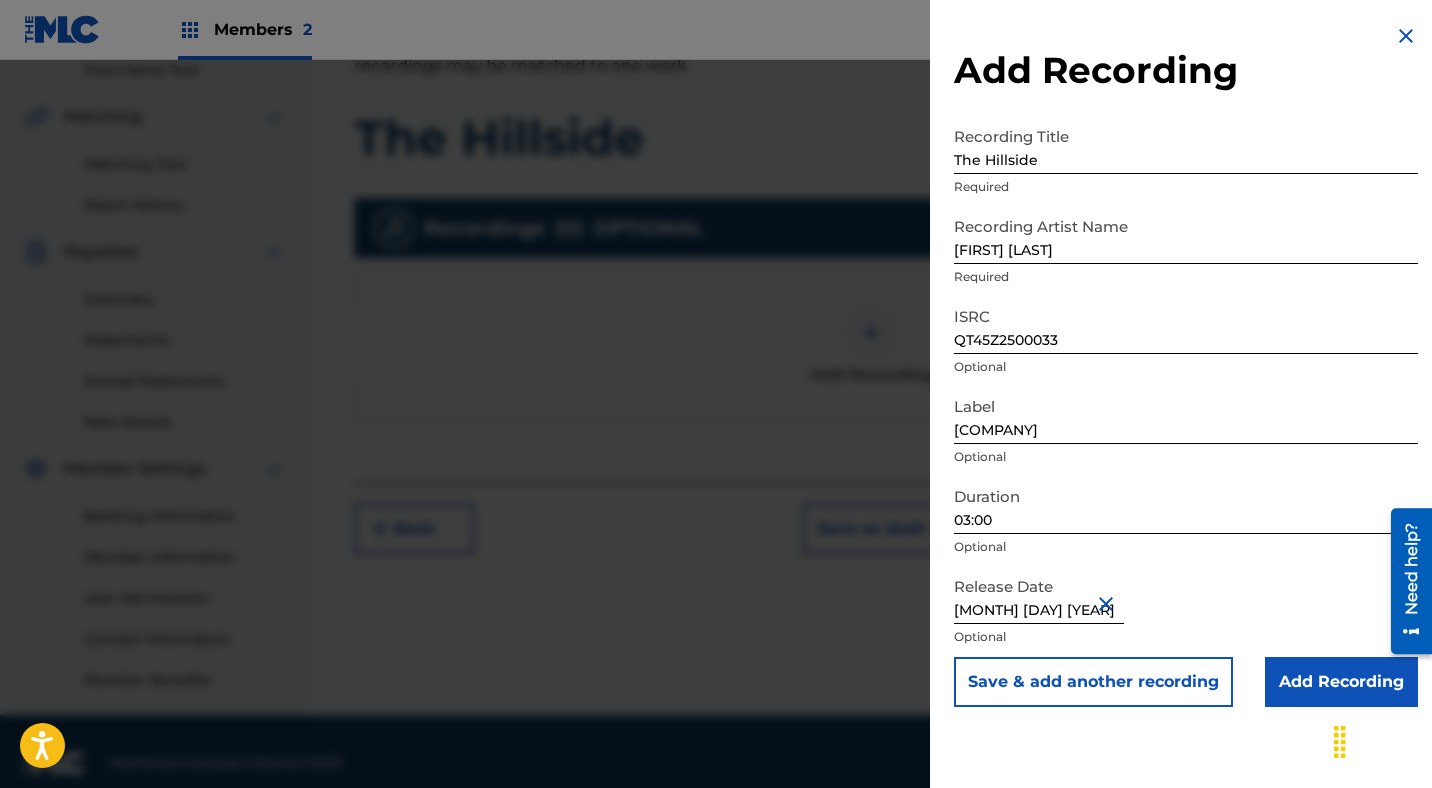 scroll, scrollTop: 452, scrollLeft: 0, axis: vertical 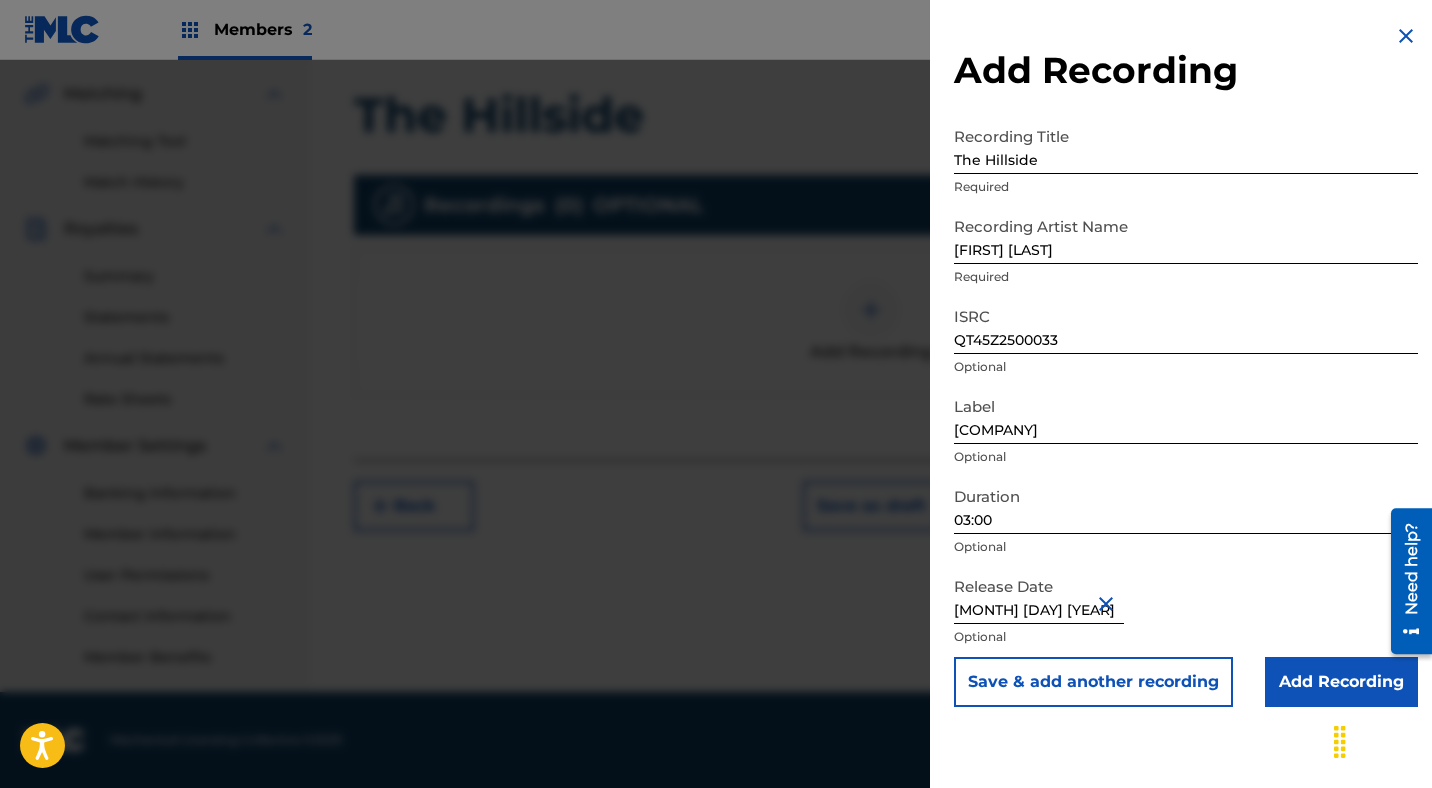 click on "Add Recording" at bounding box center (1341, 682) 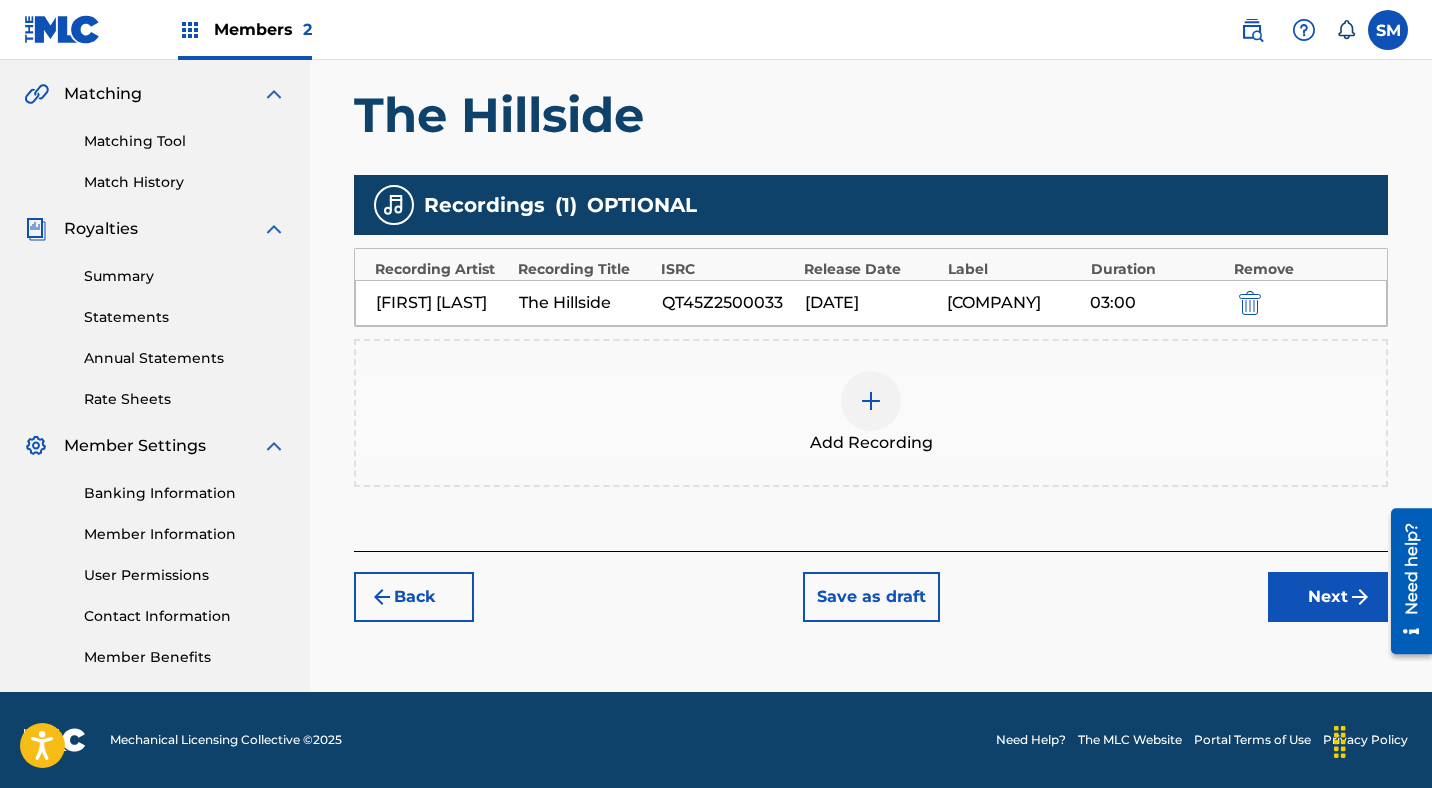 click on "Next" at bounding box center (1328, 597) 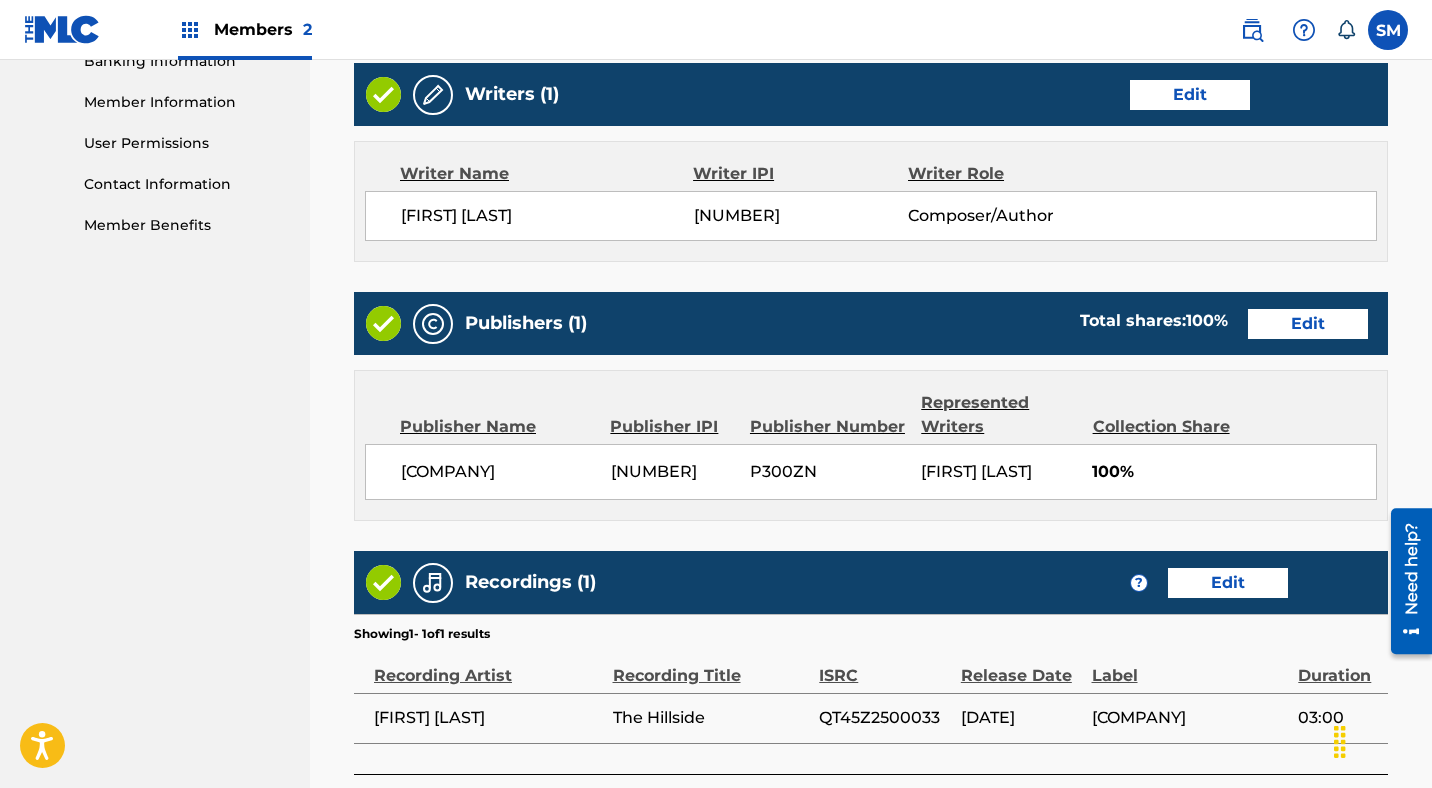 scroll, scrollTop: 1081, scrollLeft: 0, axis: vertical 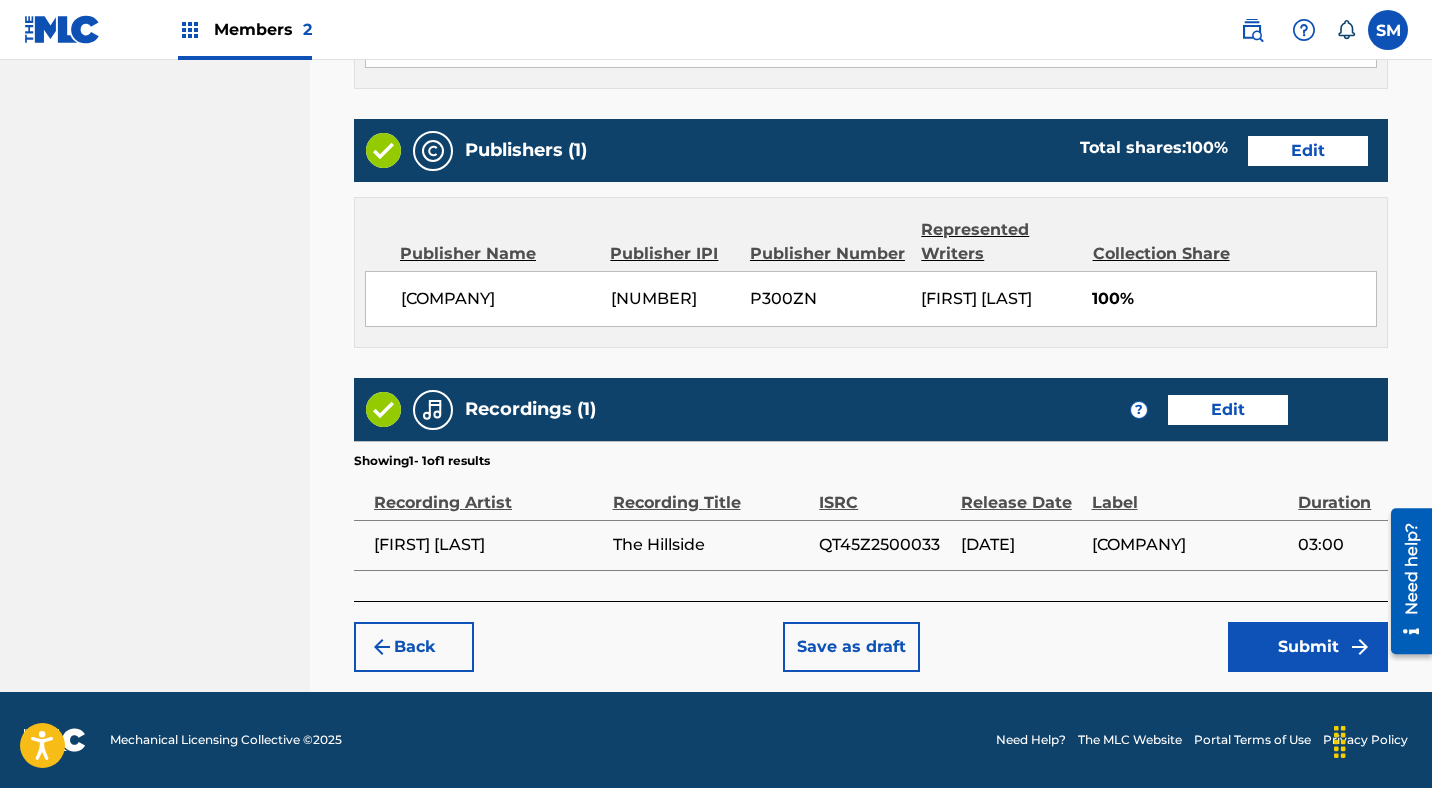 click on "Submit" at bounding box center (1308, 647) 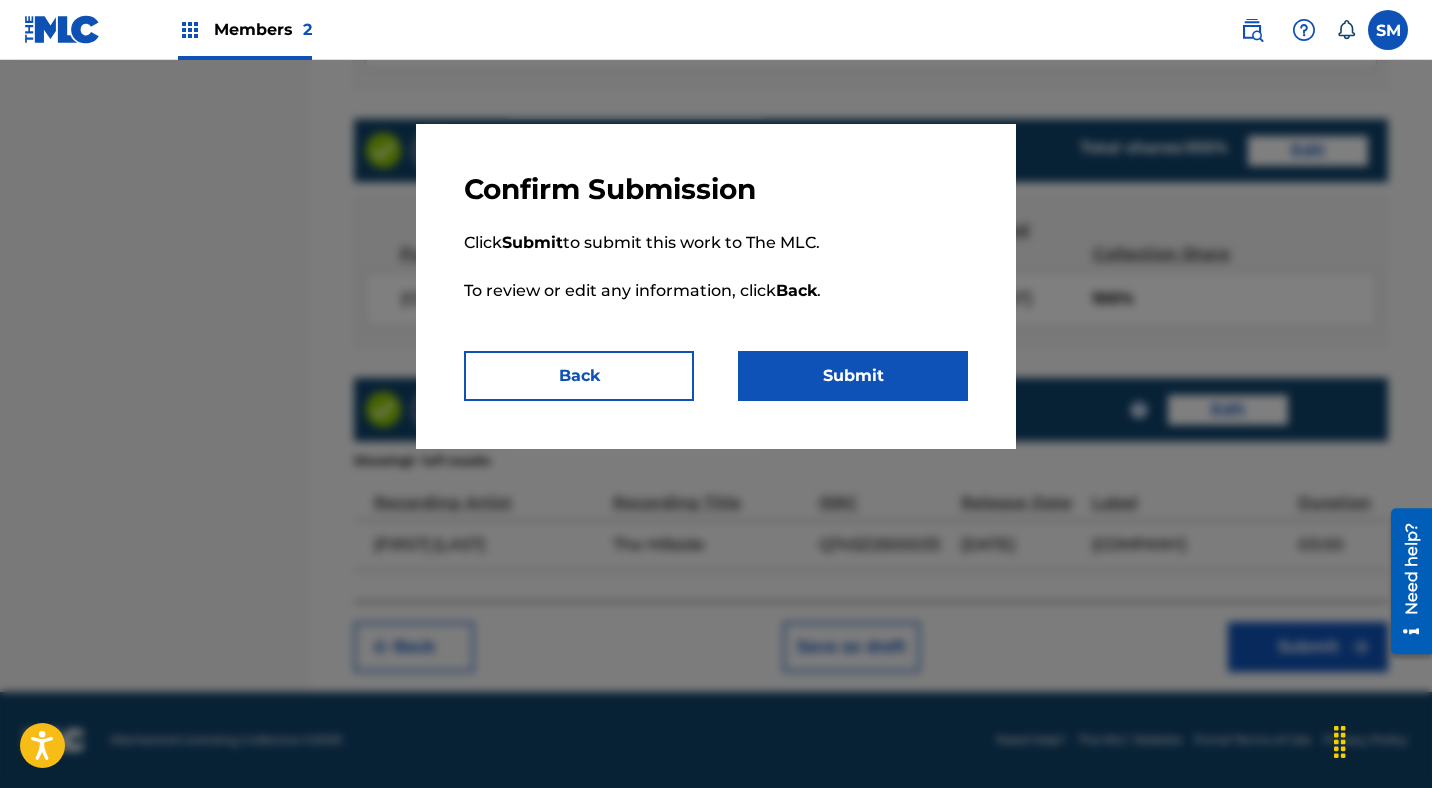 click on "Submit" at bounding box center (853, 376) 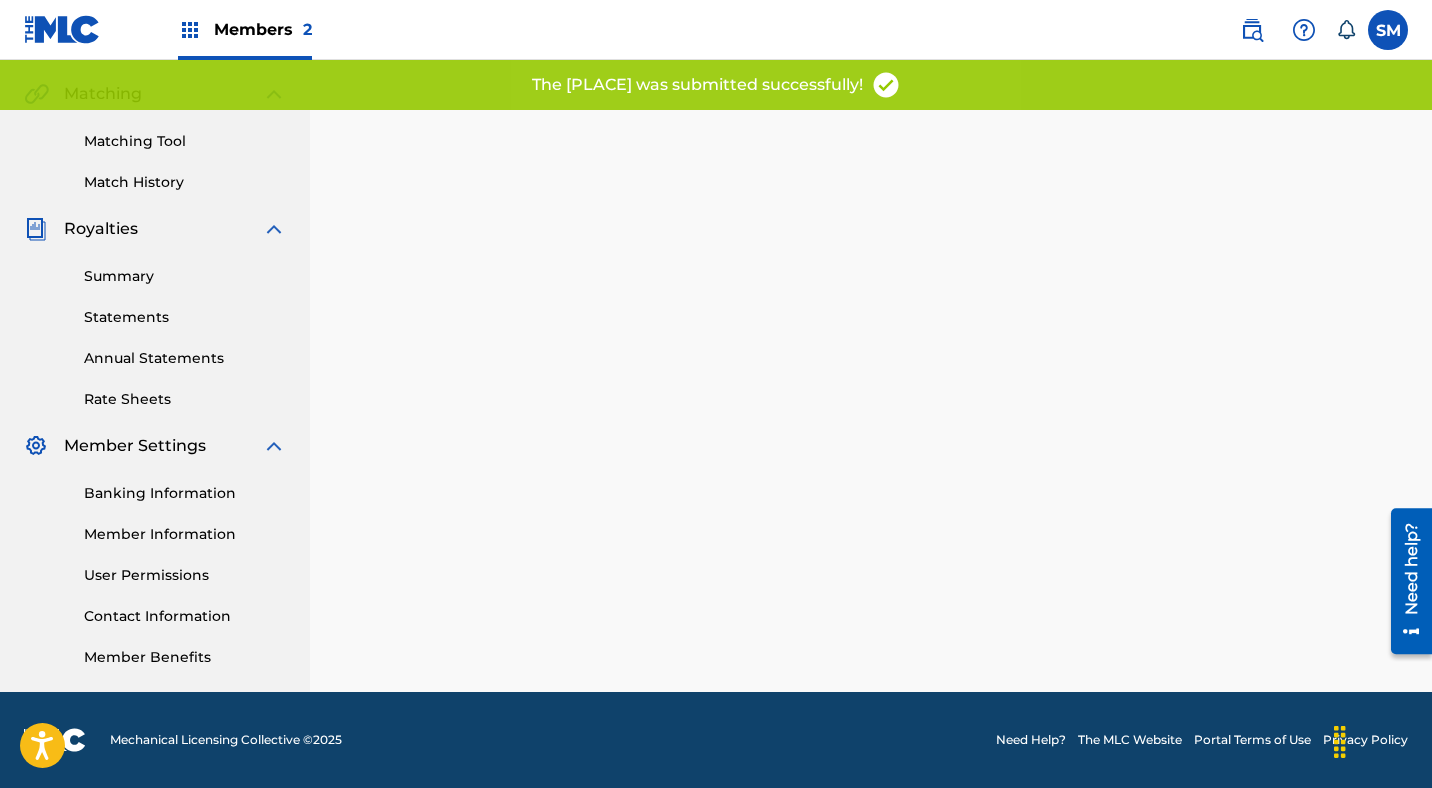 scroll, scrollTop: 0, scrollLeft: 0, axis: both 